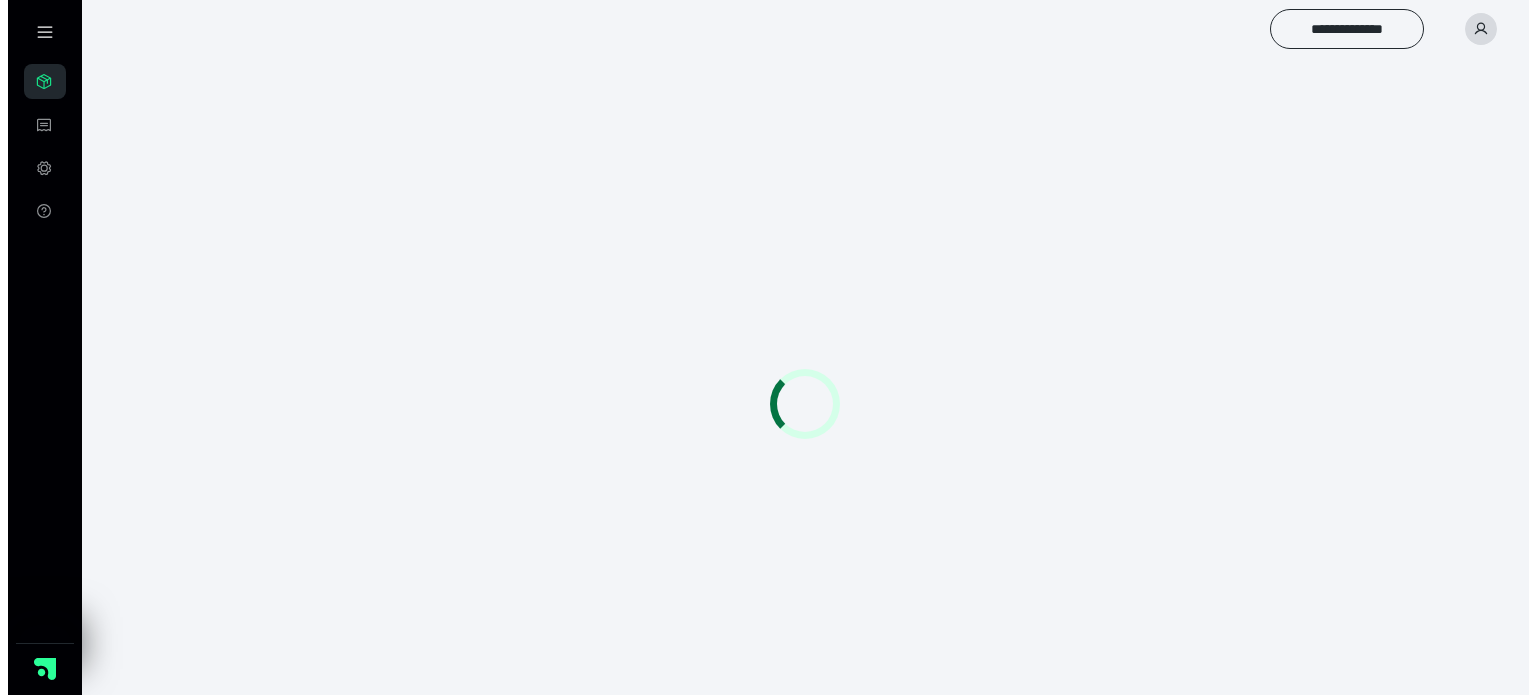 scroll, scrollTop: 0, scrollLeft: 0, axis: both 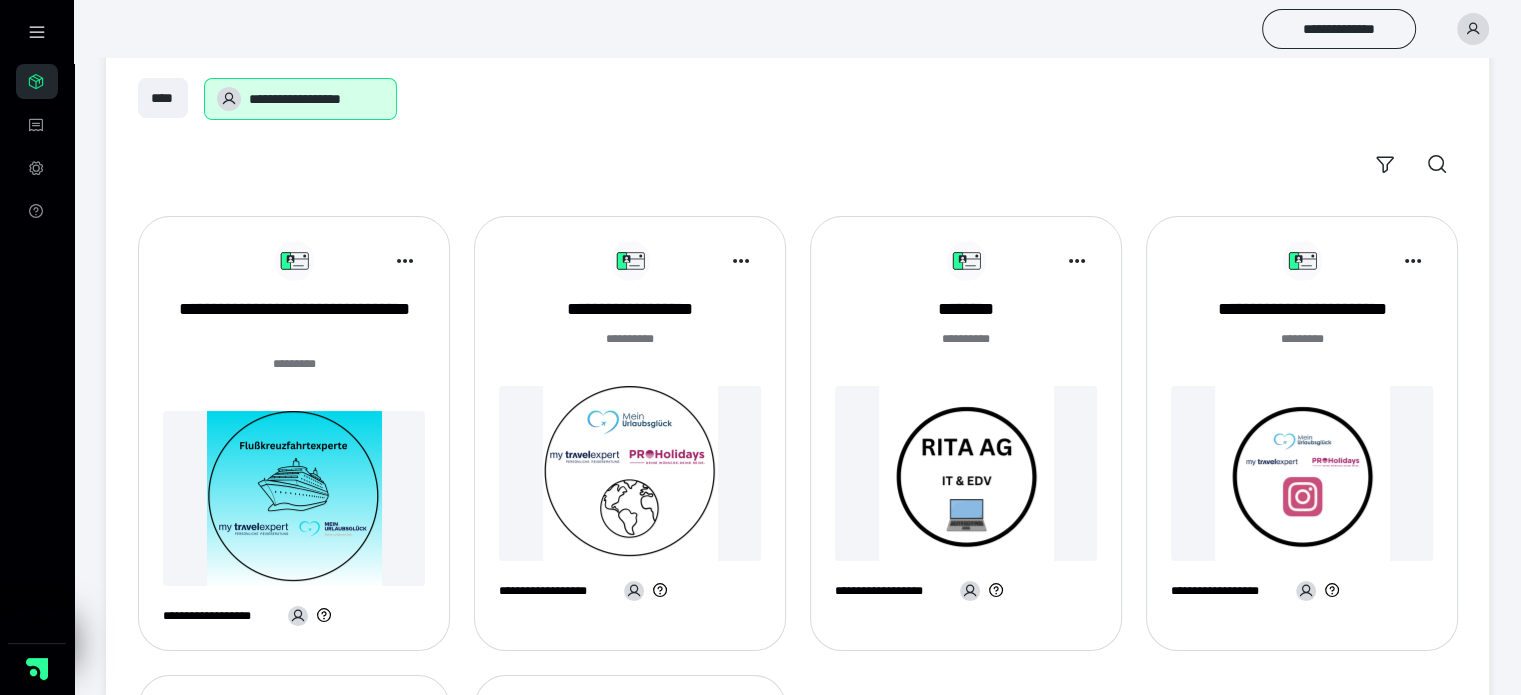 drag, startPoint x: 390, startPoint y: 359, endPoint x: 381, endPoint y: 364, distance: 10.29563 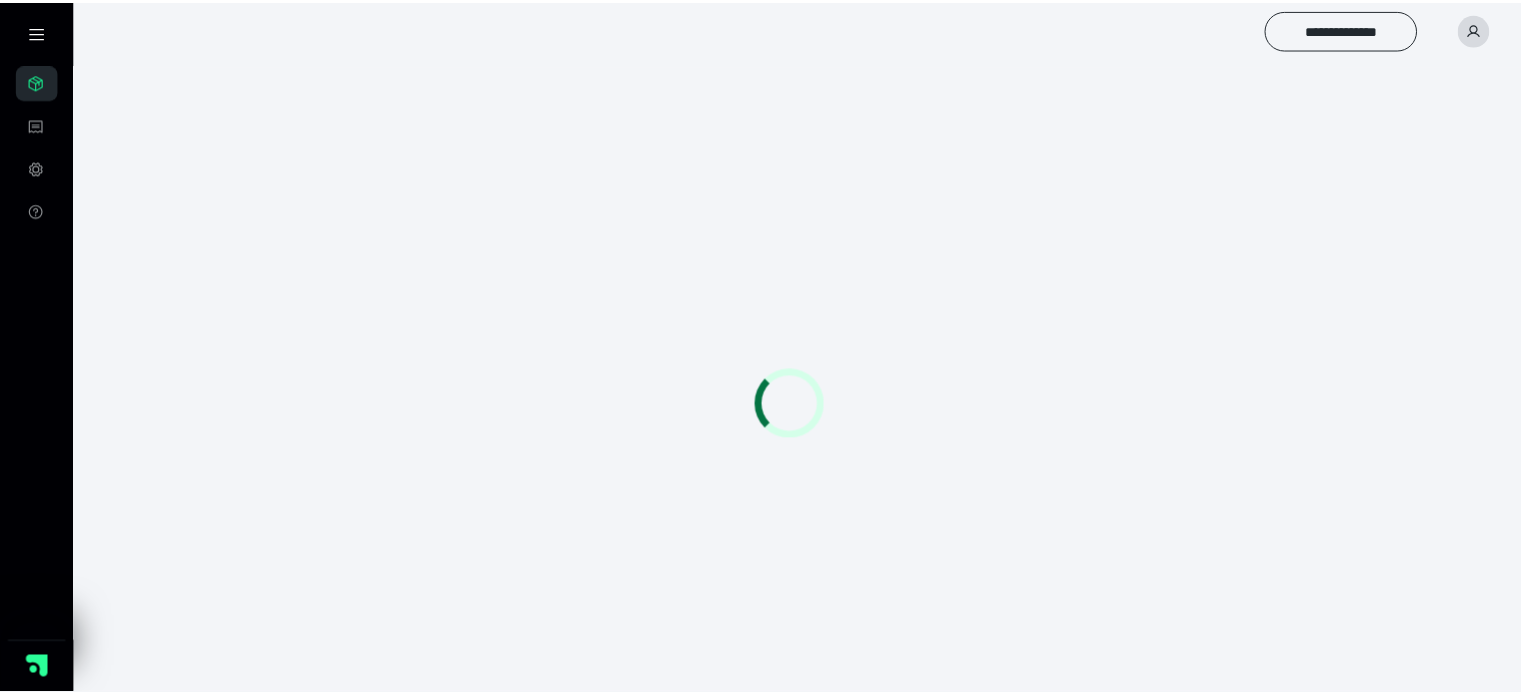 scroll, scrollTop: 0, scrollLeft: 0, axis: both 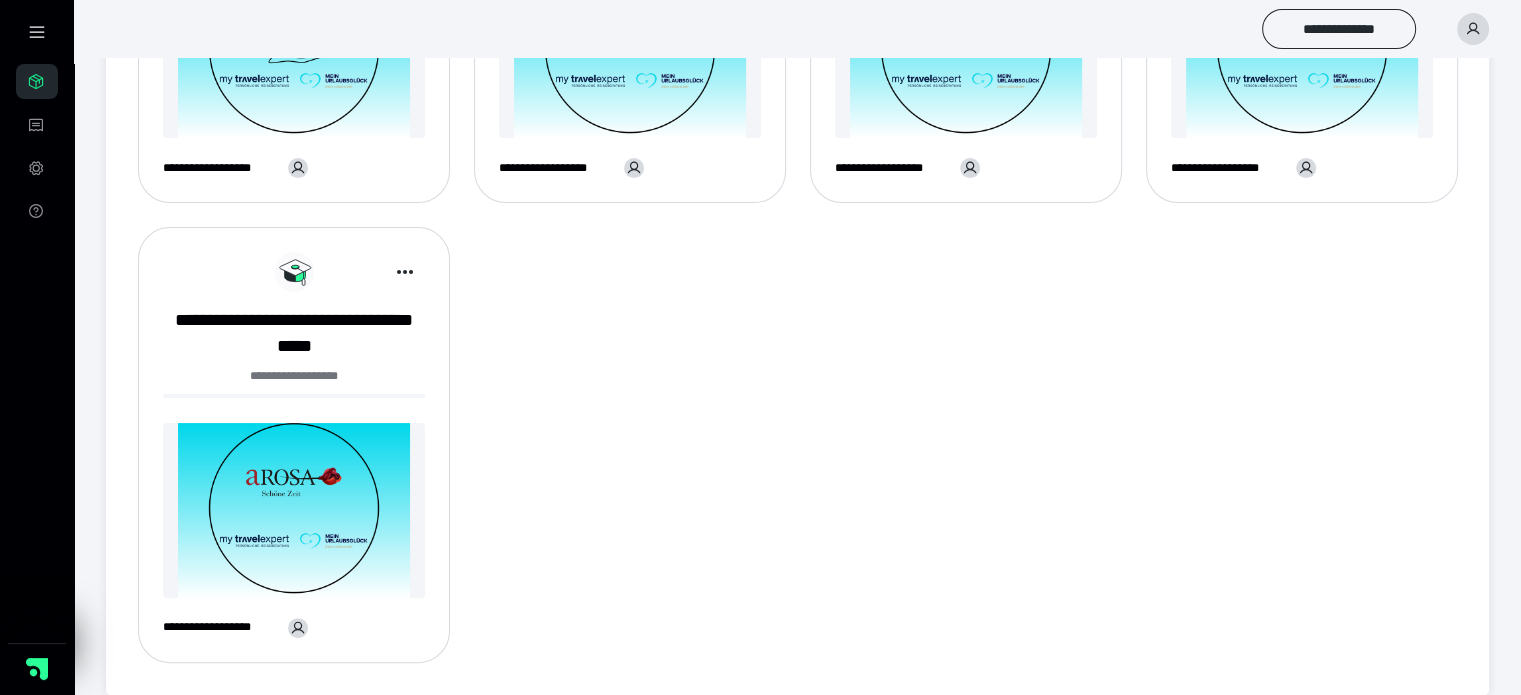 click at bounding box center [294, 510] 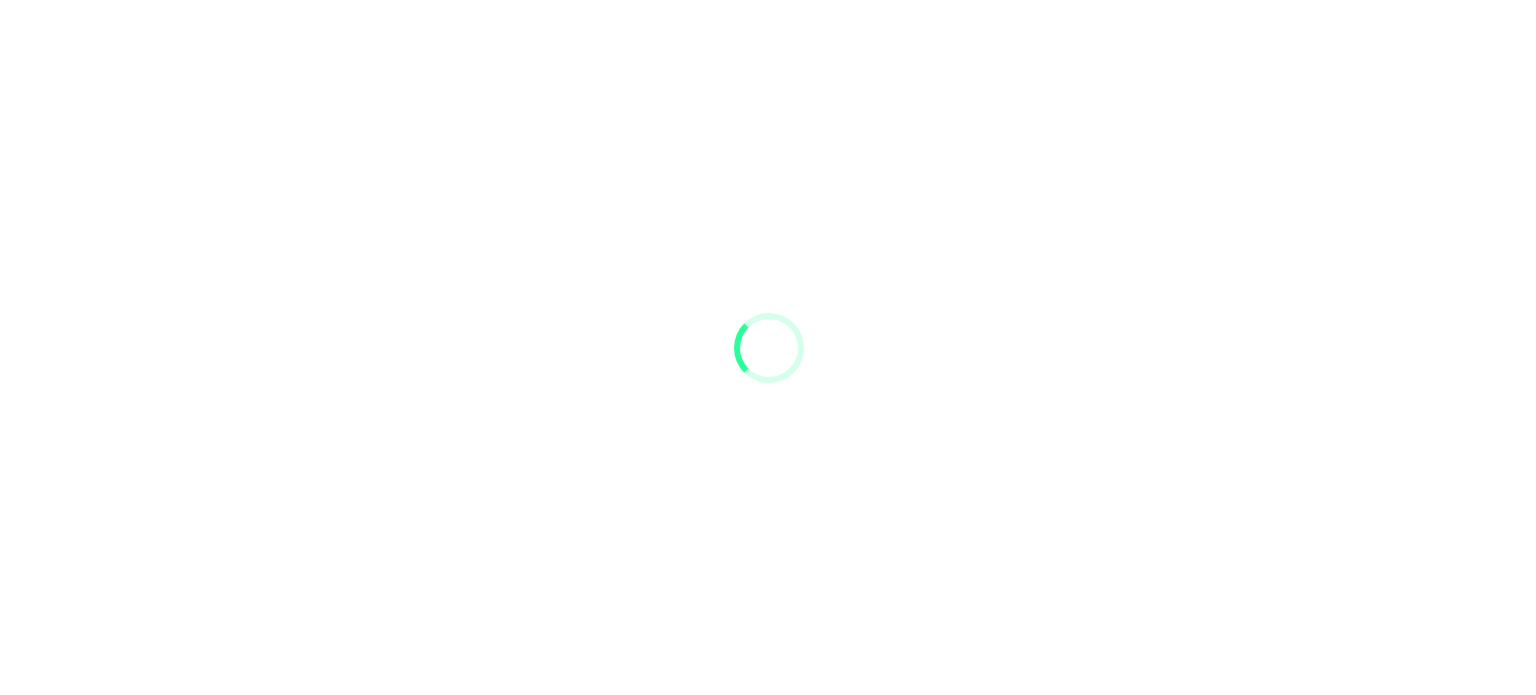 scroll, scrollTop: 0, scrollLeft: 0, axis: both 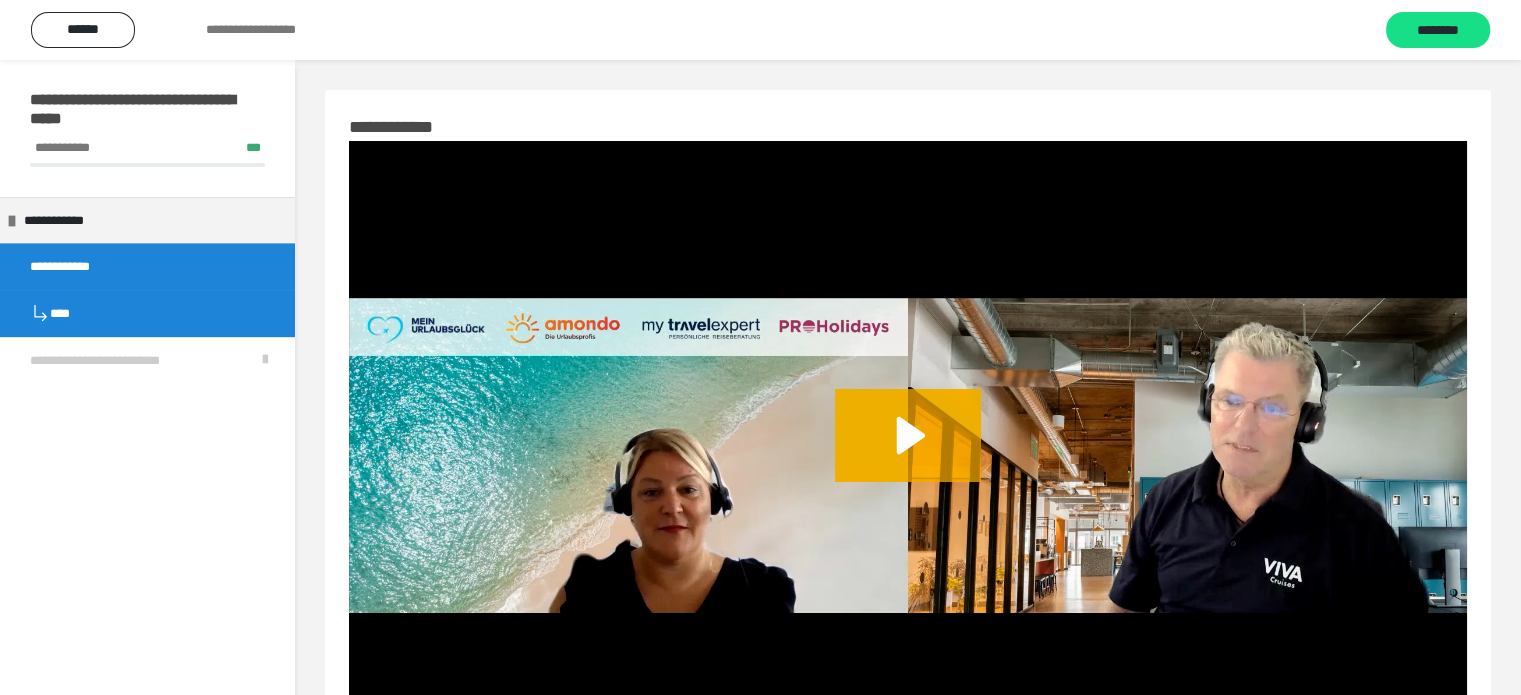 click on "****" at bounding box center [147, 313] 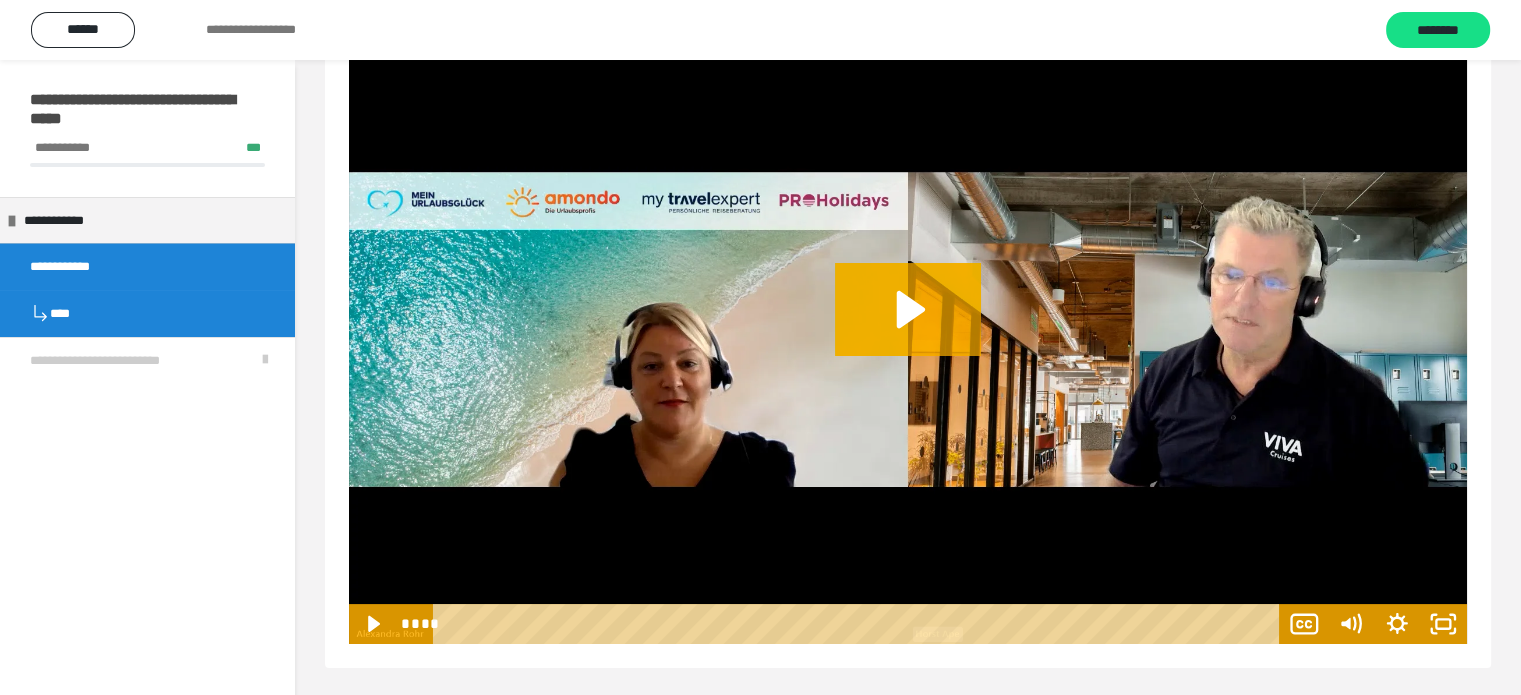 scroll, scrollTop: 128, scrollLeft: 0, axis: vertical 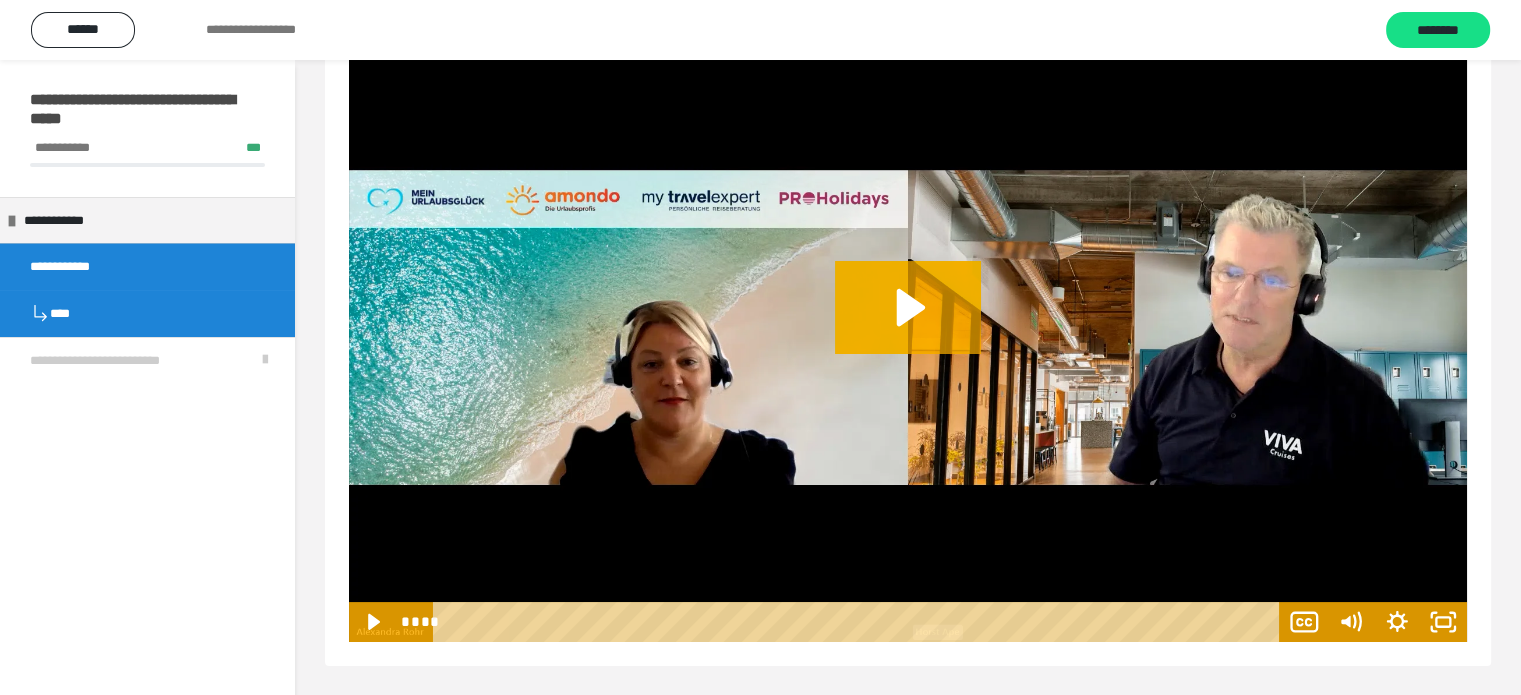 click on "****" at bounding box center (147, 313) 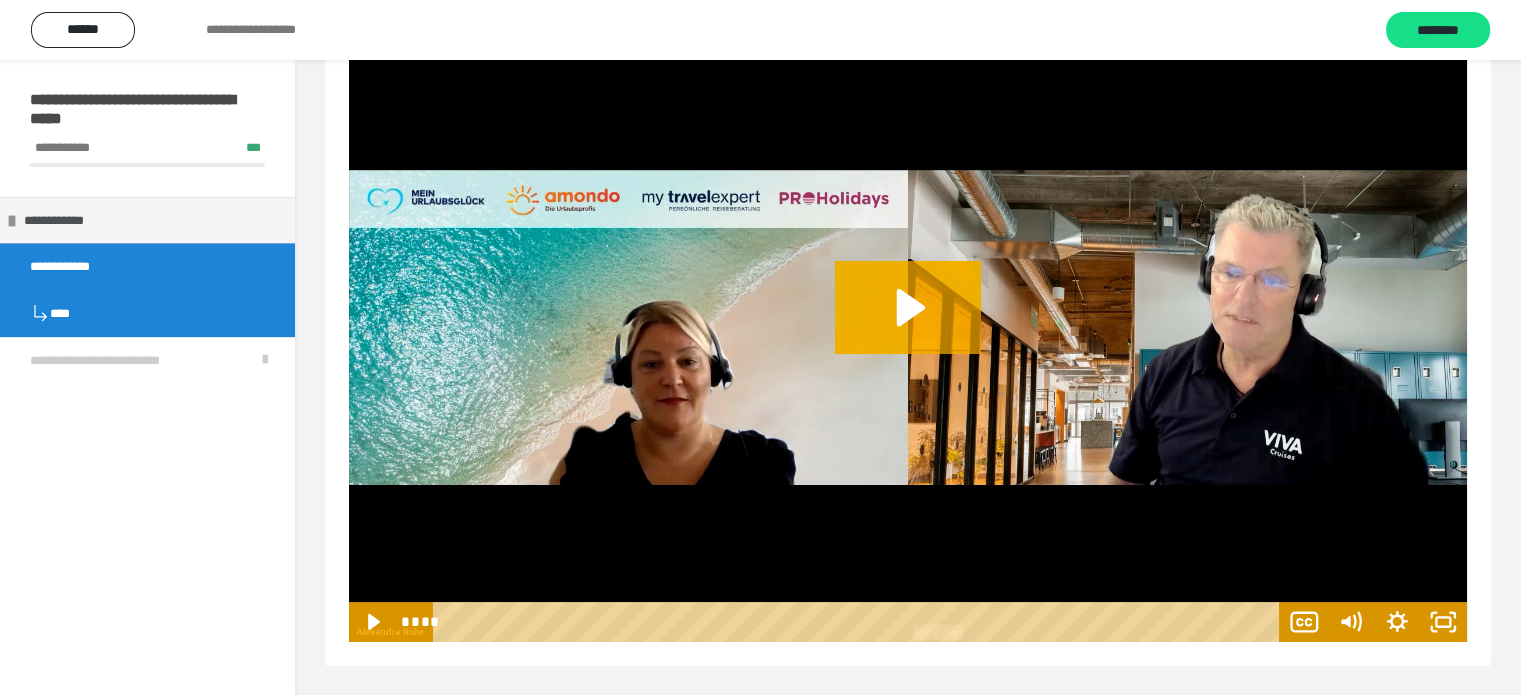 click on "**********" at bounding box center (64, 221) 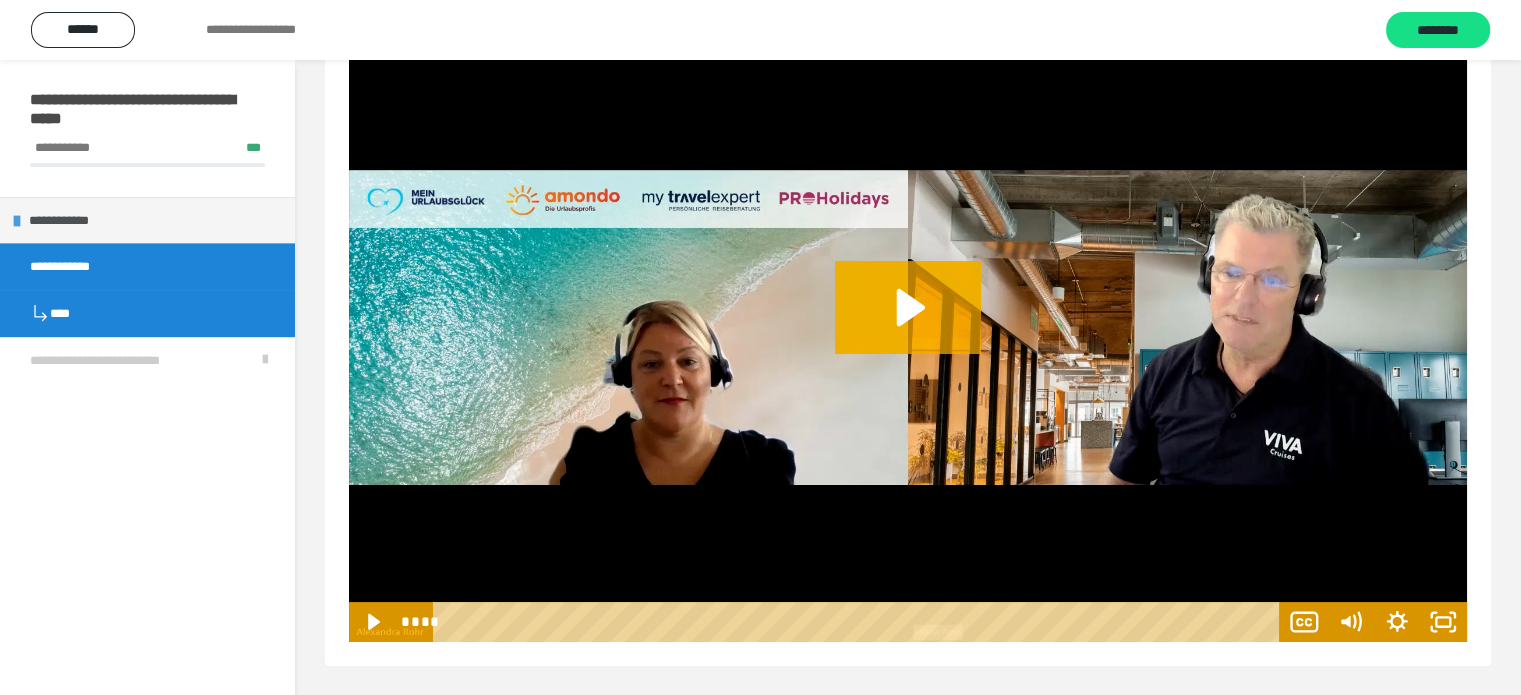 click at bounding box center [17, 221] 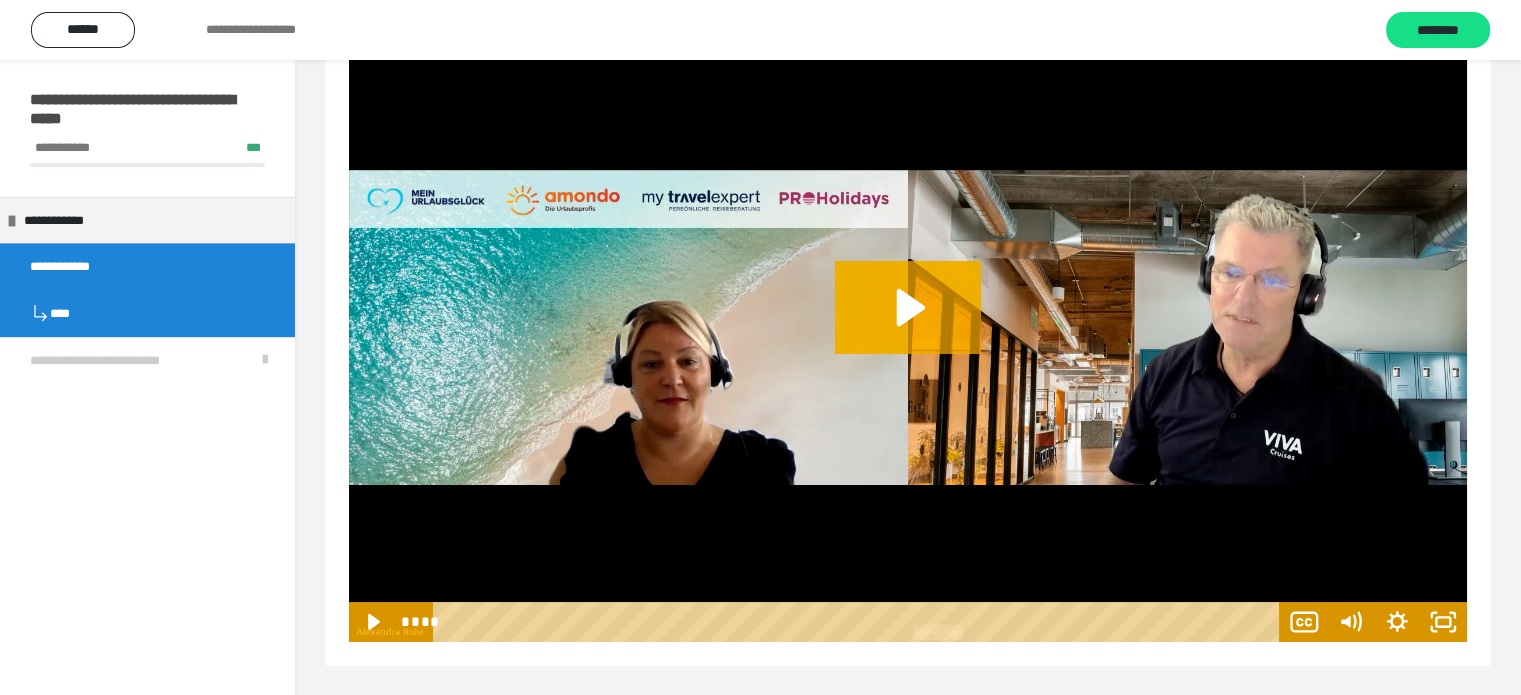 click on "**********" at bounding box center [70, 267] 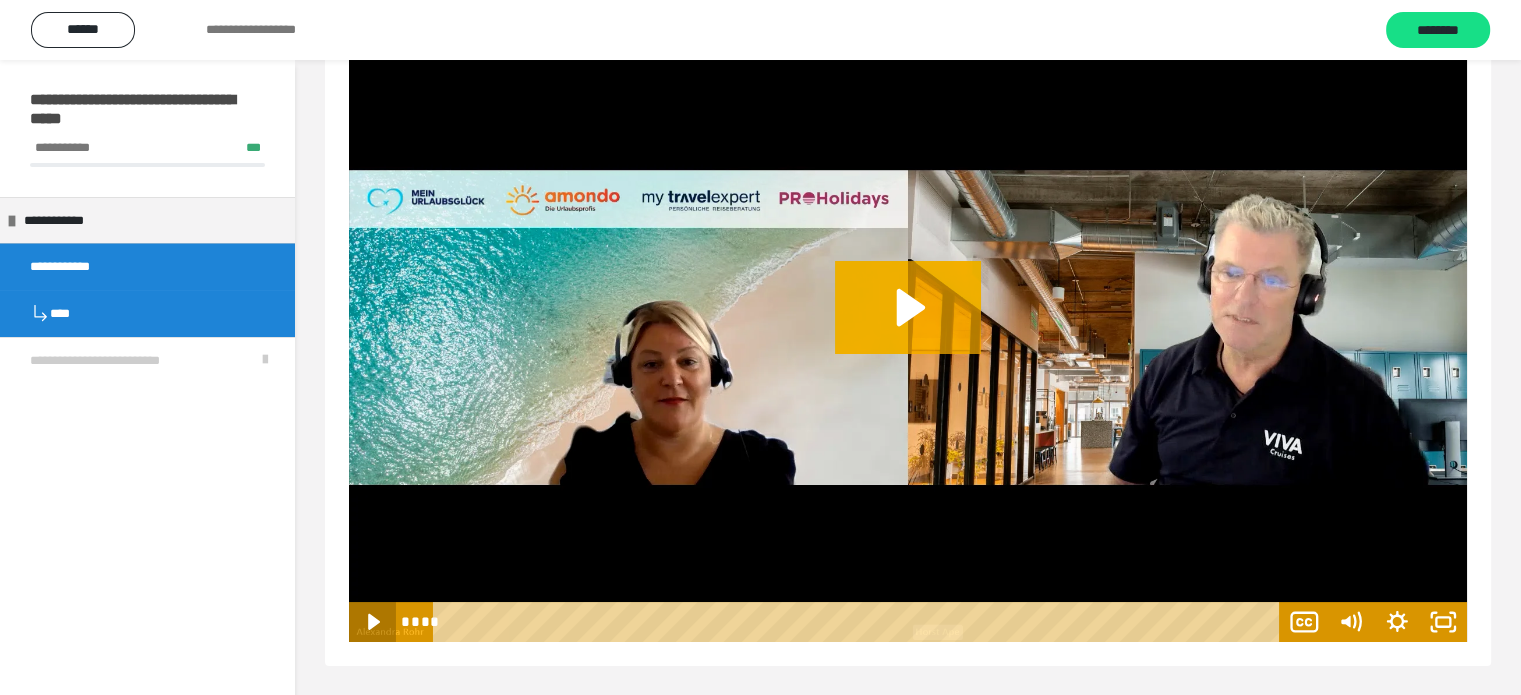 drag, startPoint x: 383, startPoint y: 636, endPoint x: 372, endPoint y: 619, distance: 20.248457 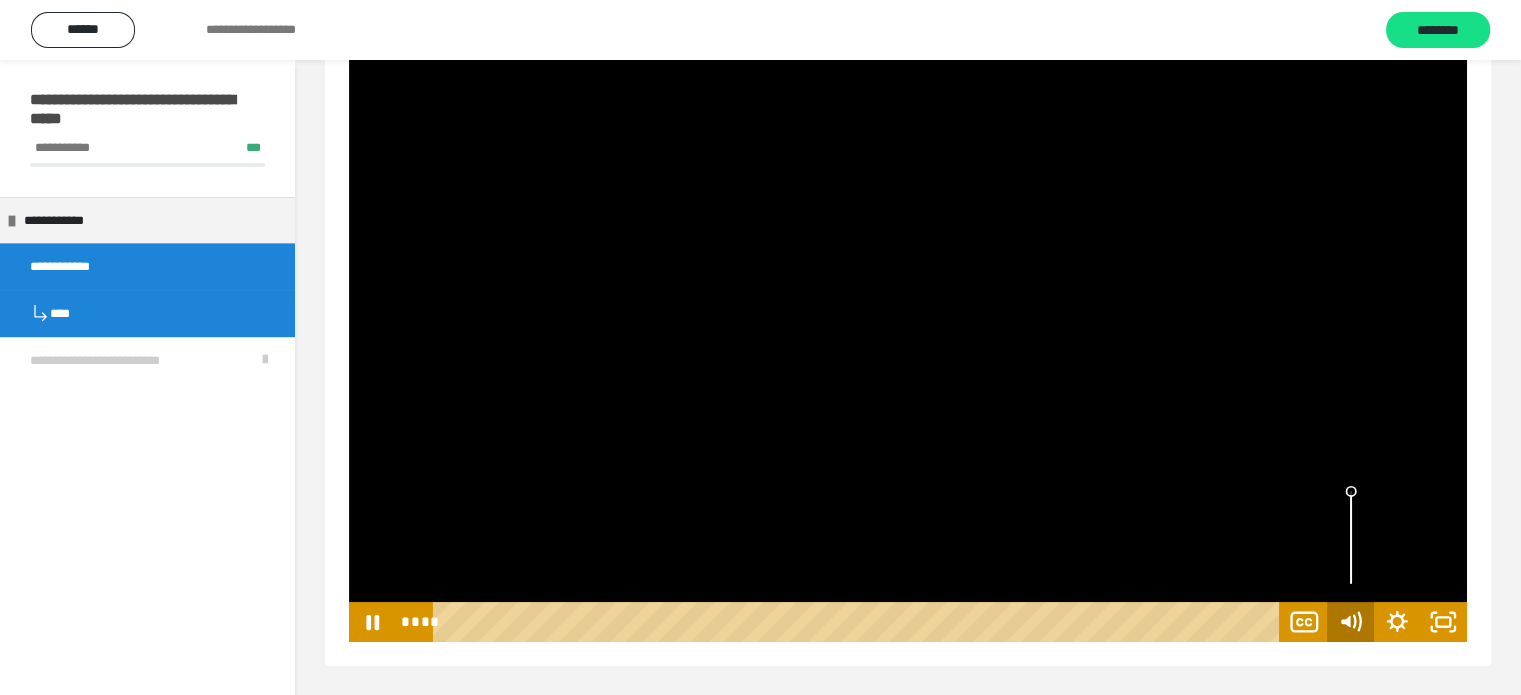 click on "**** ****" at bounding box center (908, 622) 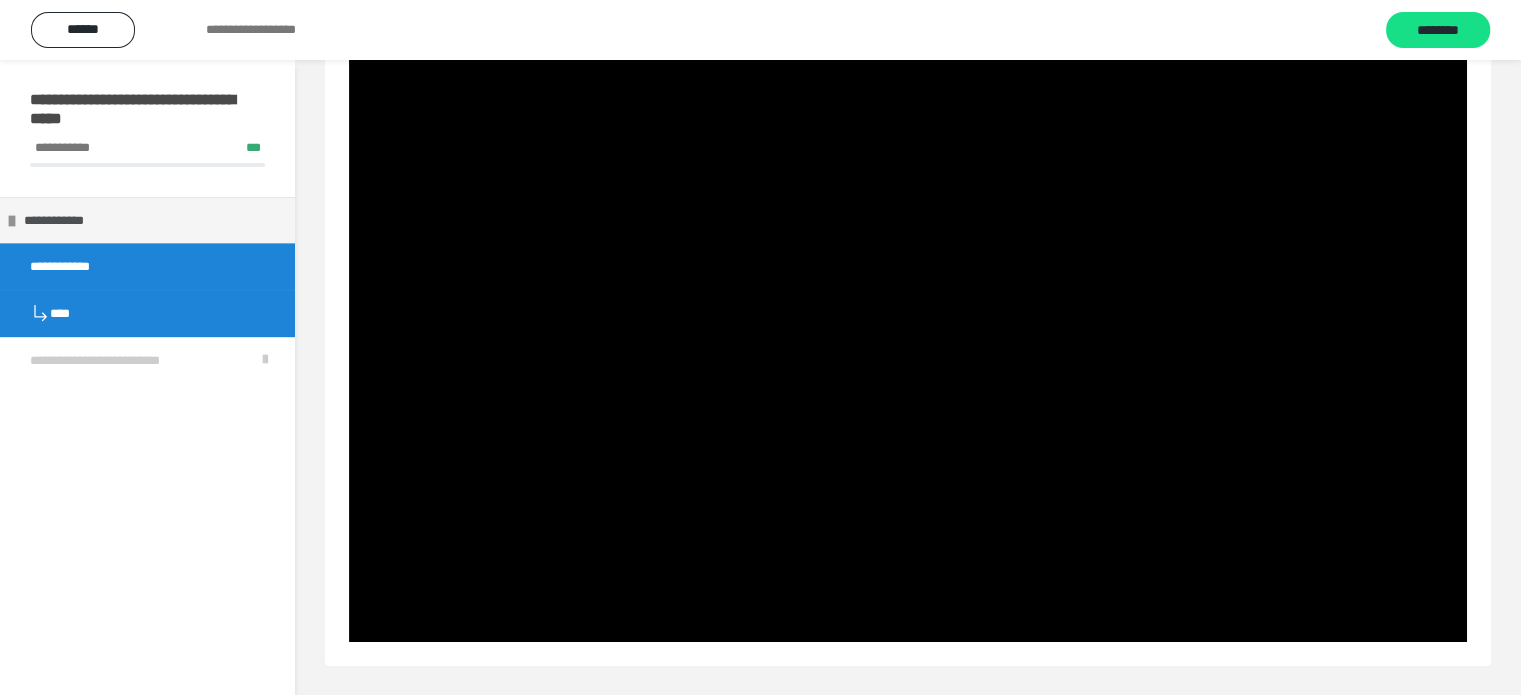 click on "**********" at bounding box center (147, 220) 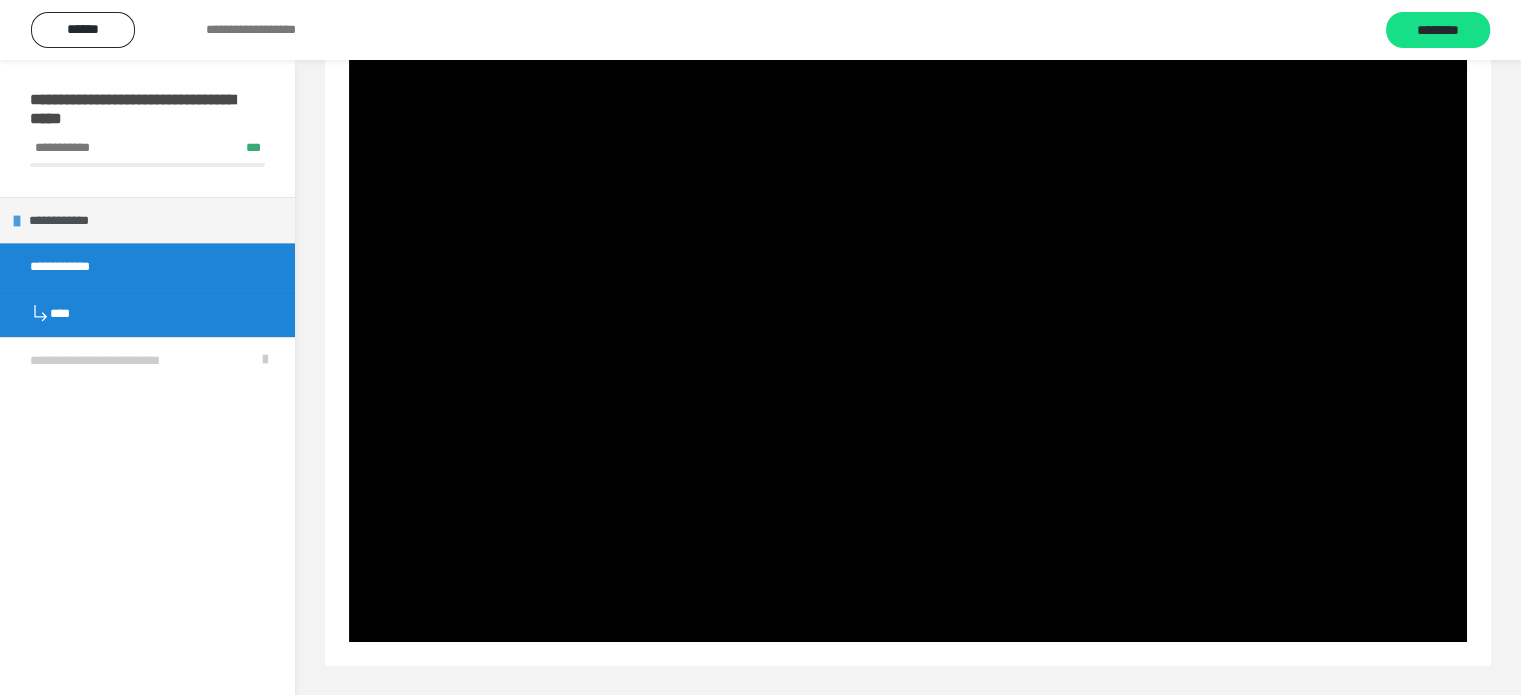 click at bounding box center (17, 221) 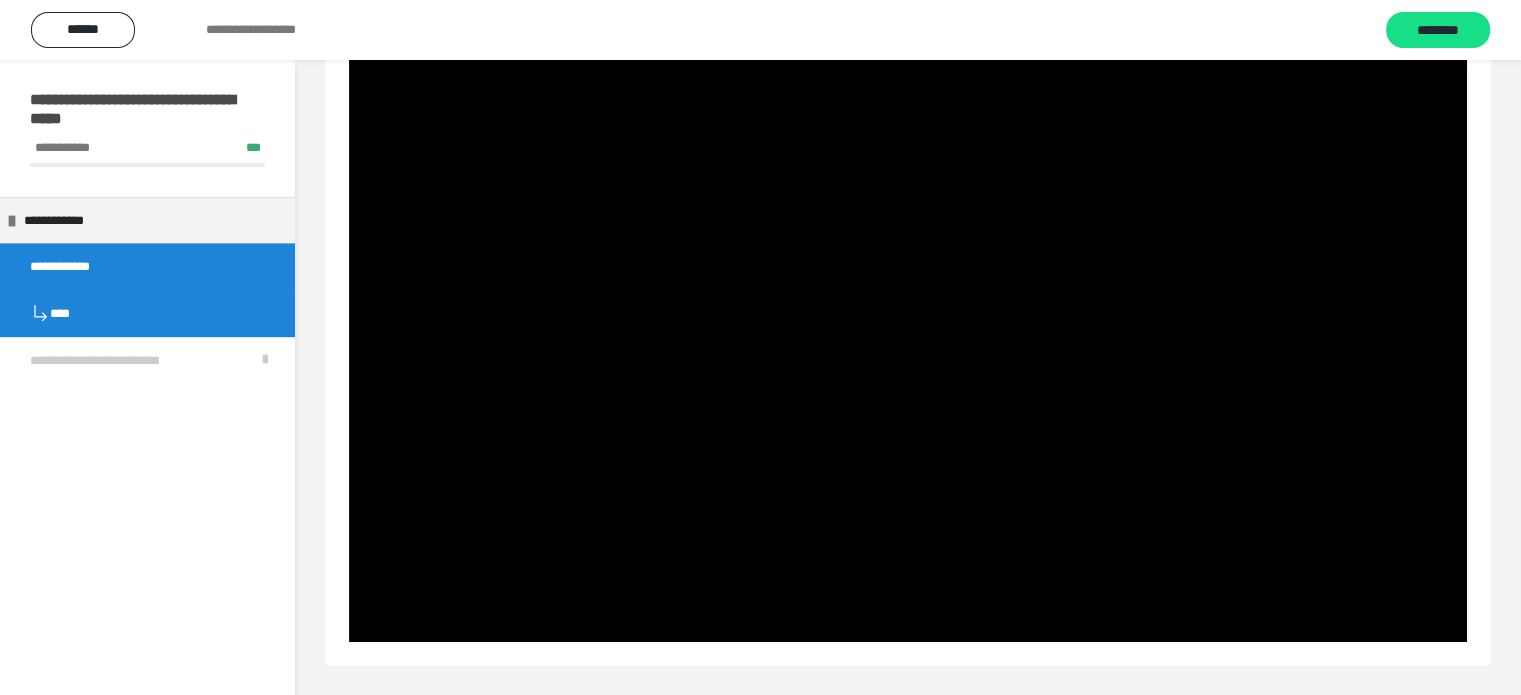 click on "**********" at bounding box center [70, 267] 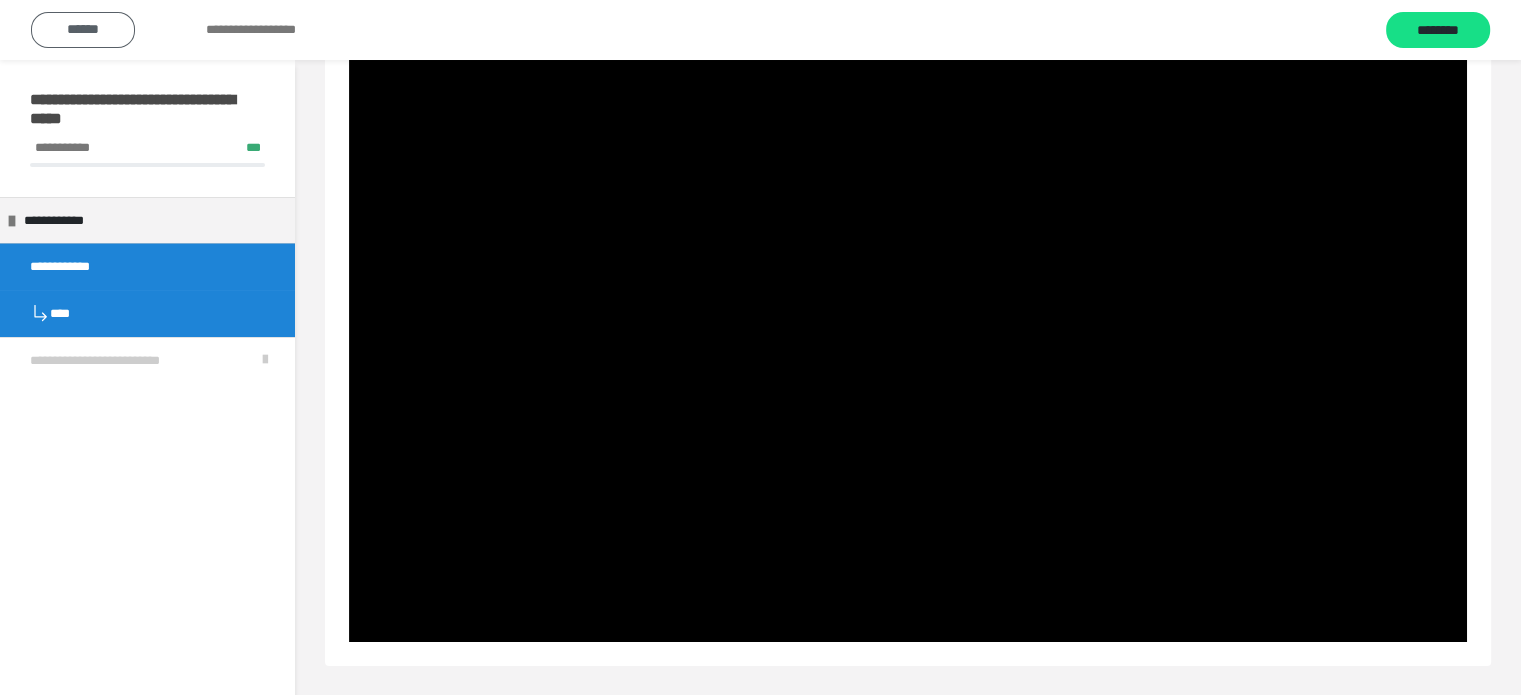 click on "******" at bounding box center [83, 29] 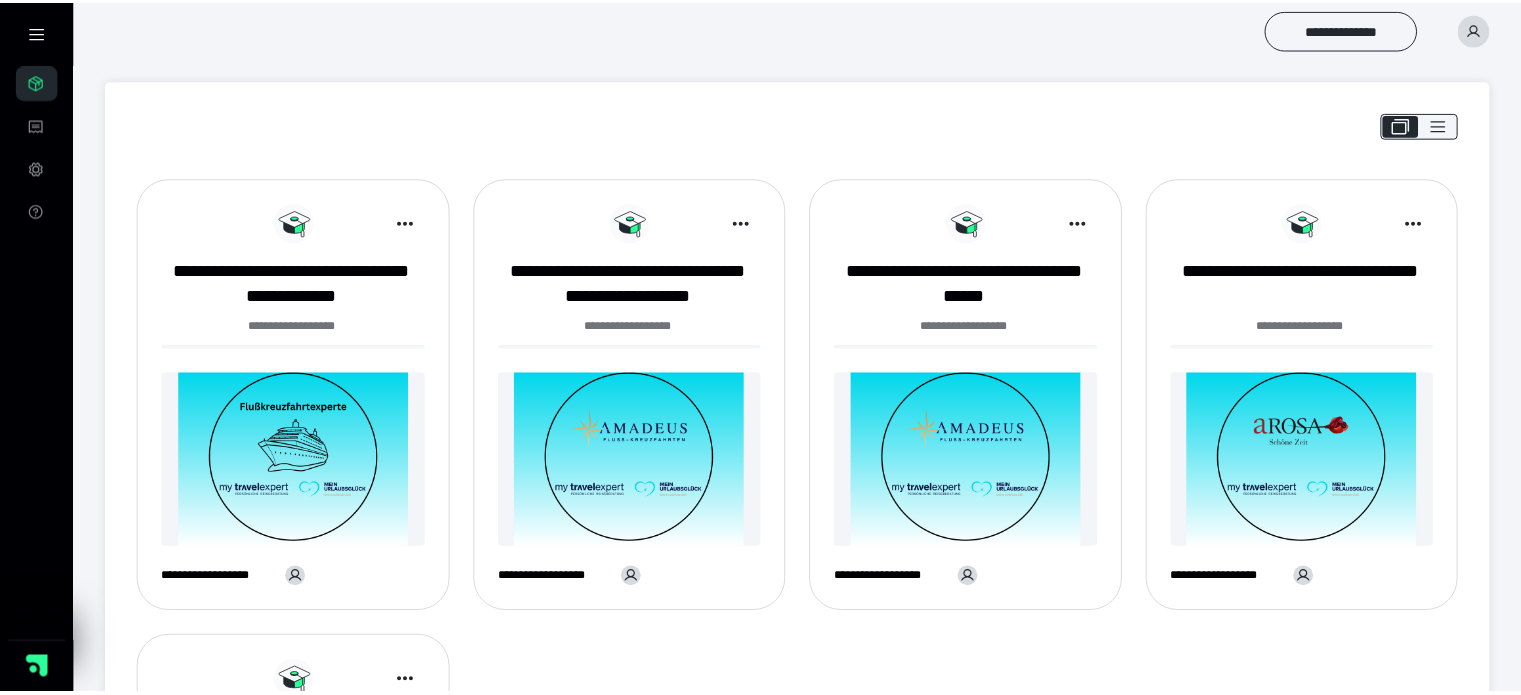 scroll, scrollTop: 432, scrollLeft: 0, axis: vertical 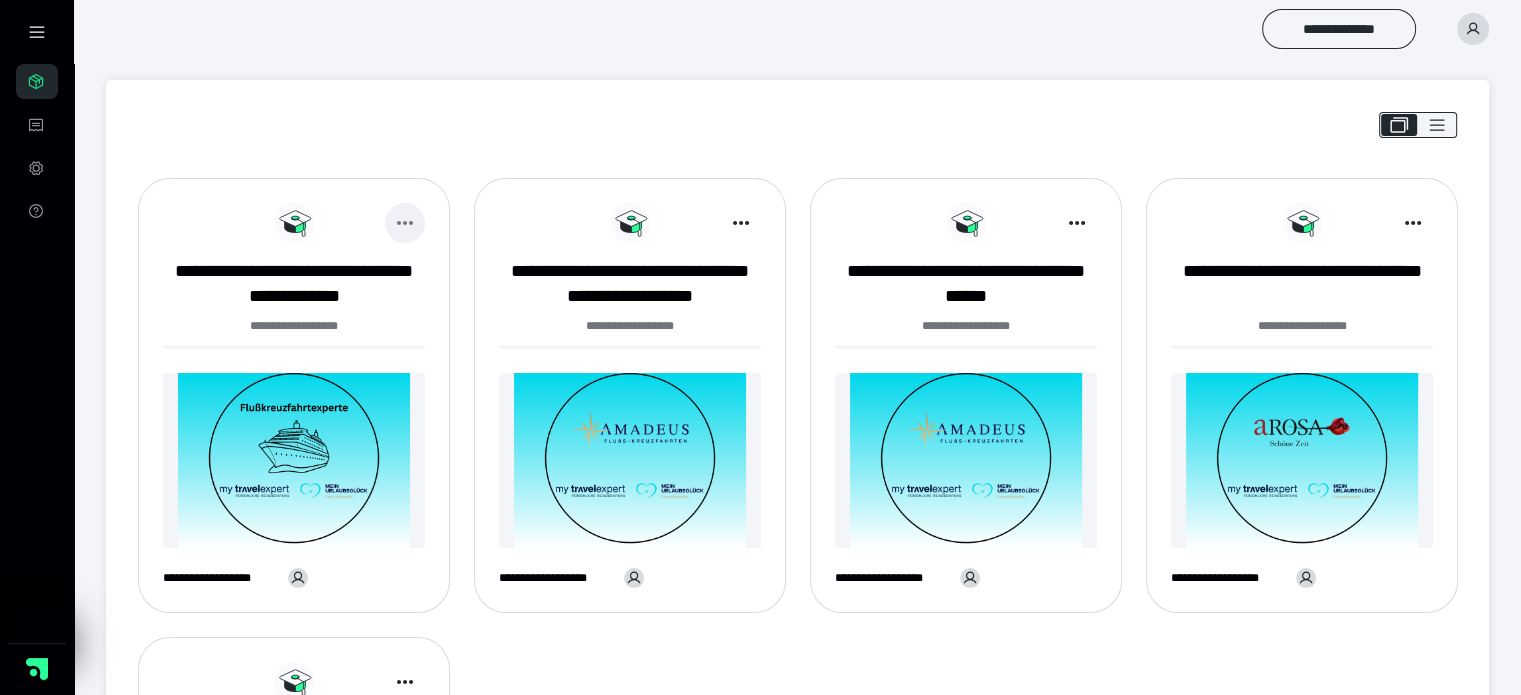 click 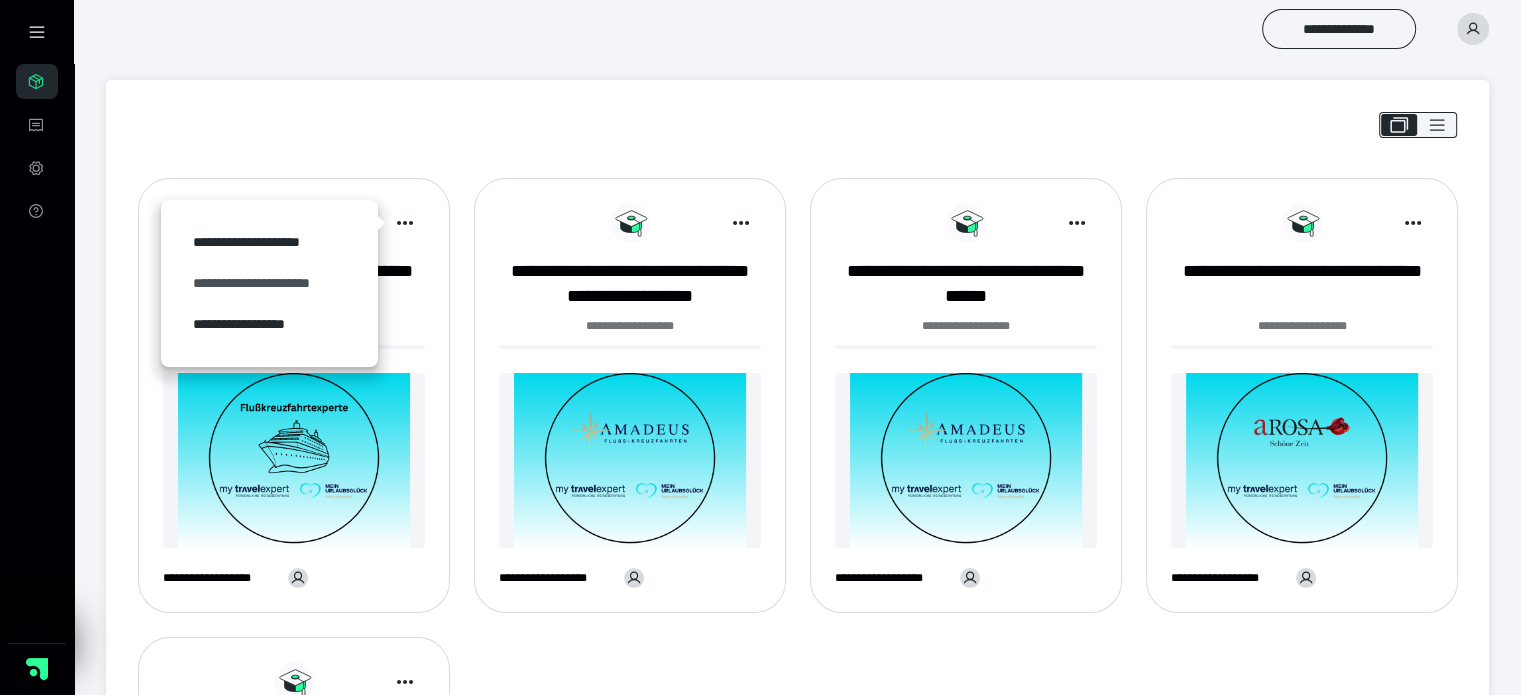 click on "**********" at bounding box center (269, 283) 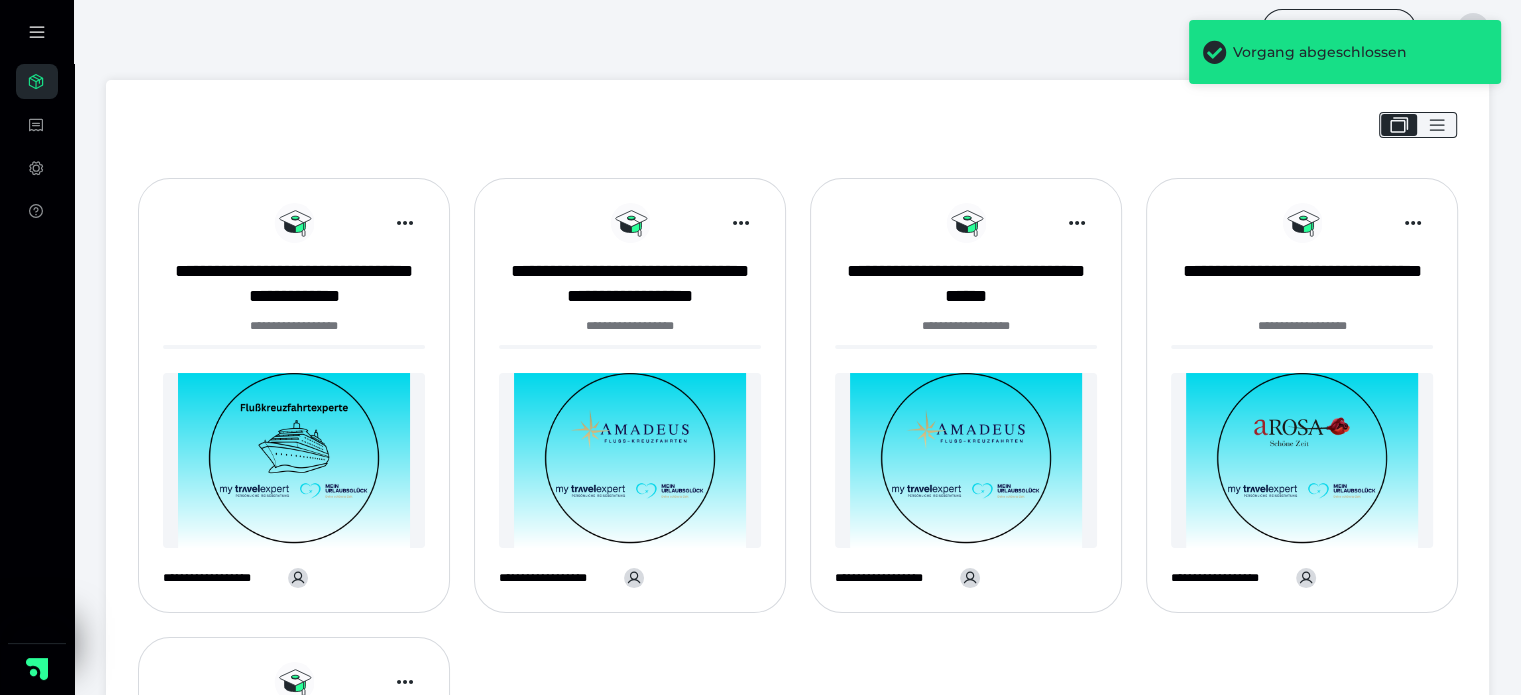 click on "**********" at bounding box center (294, 326) 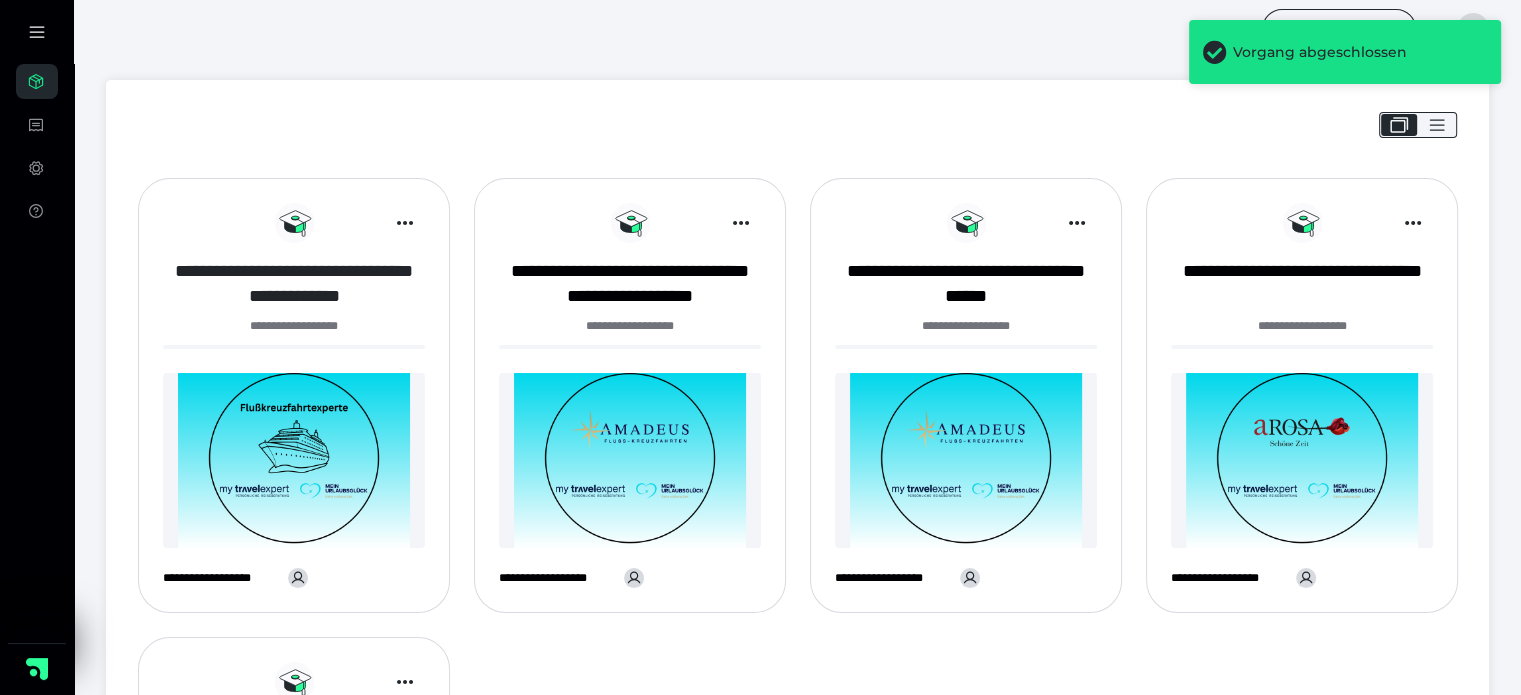 click on "**********" at bounding box center (294, 284) 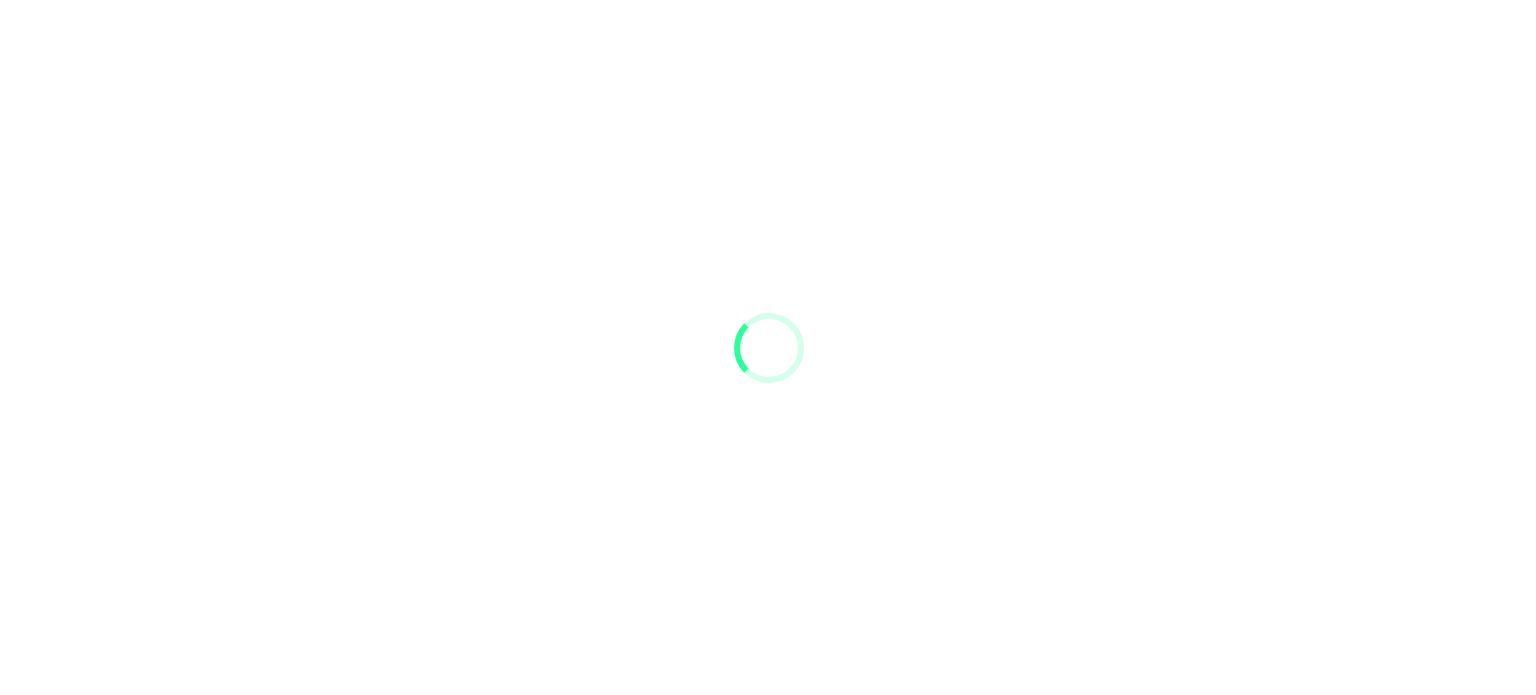 scroll, scrollTop: 0, scrollLeft: 0, axis: both 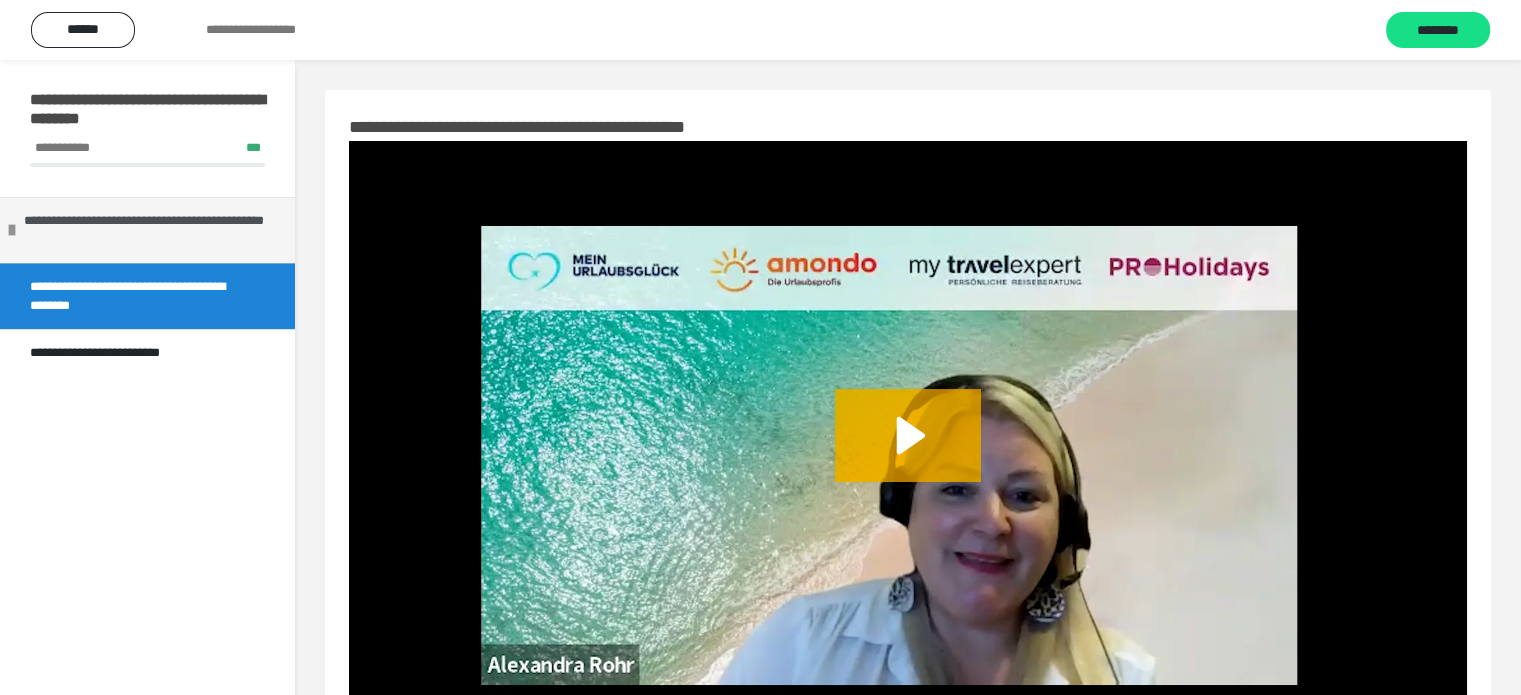 click on "**********" at bounding box center [152, 230] 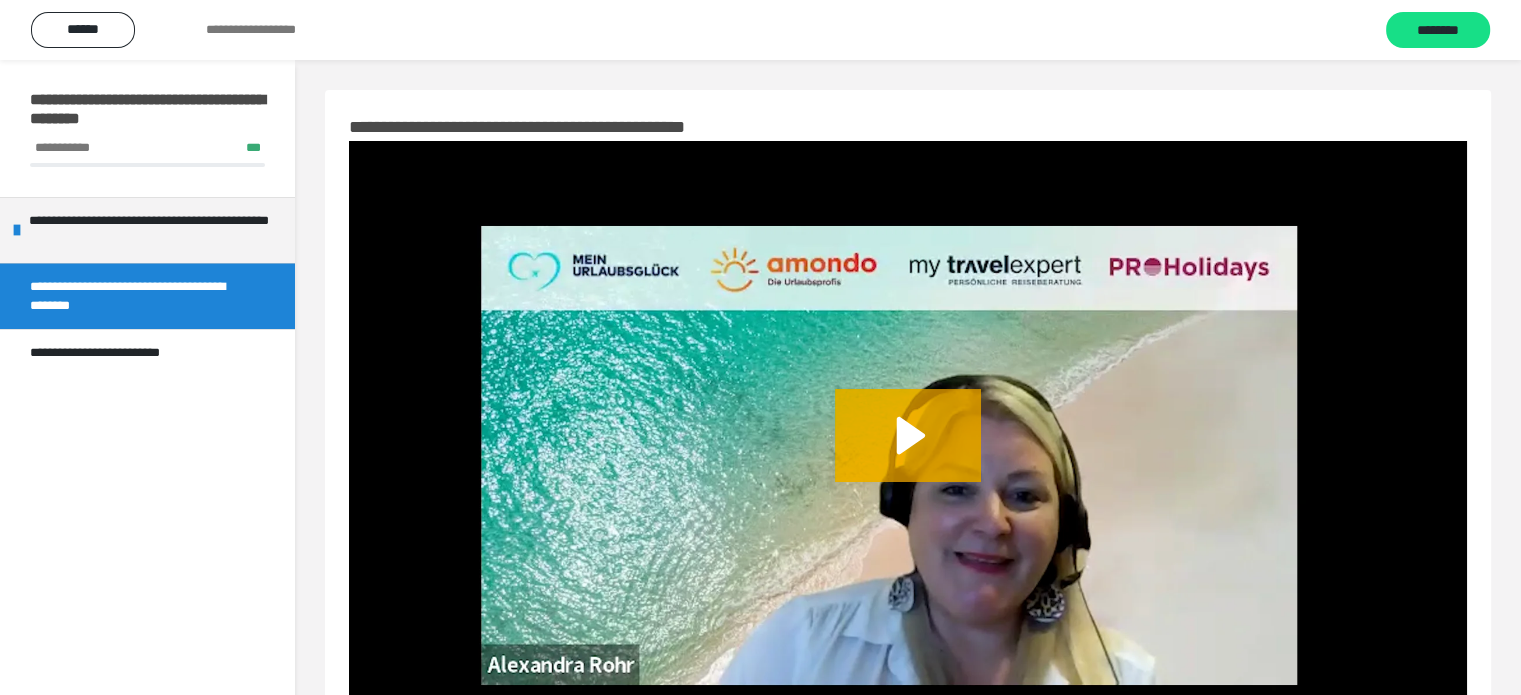 click on "**********" at bounding box center (139, 296) 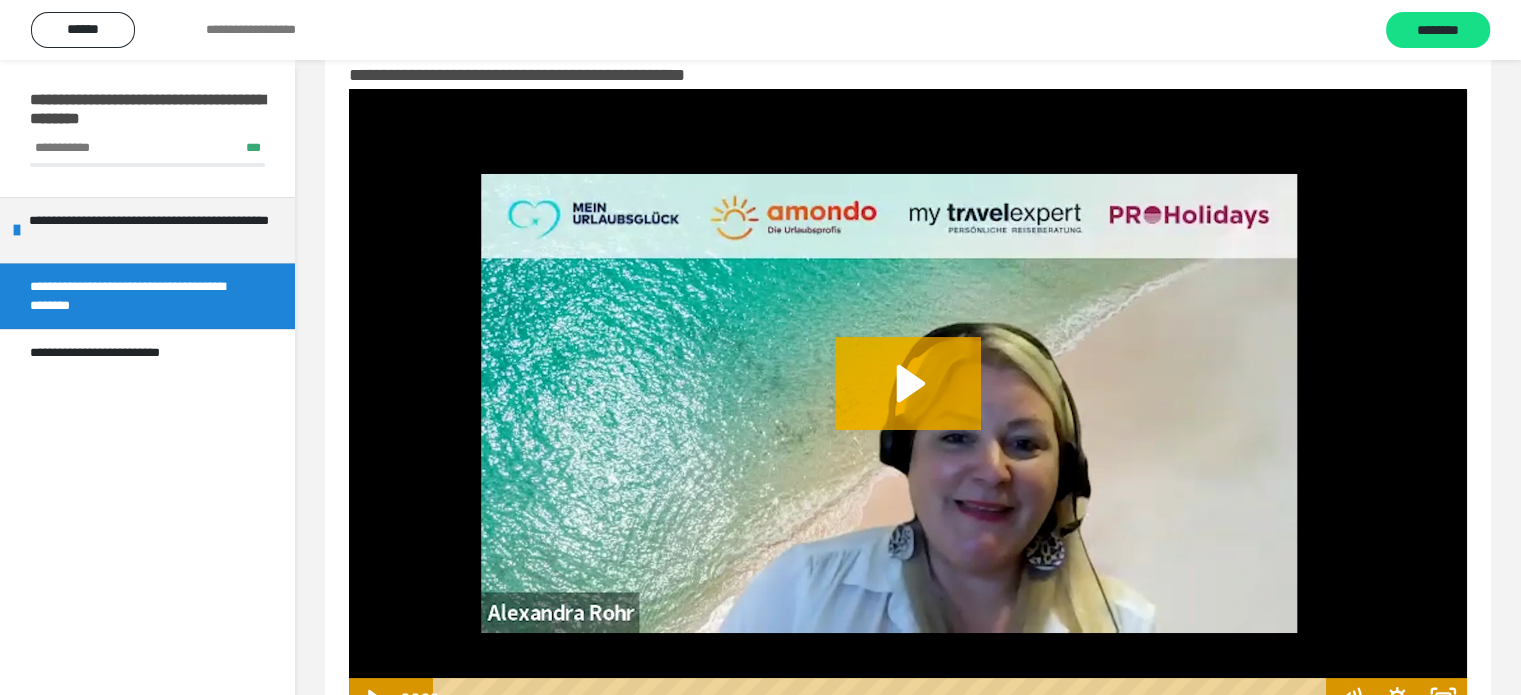scroll, scrollTop: 100, scrollLeft: 0, axis: vertical 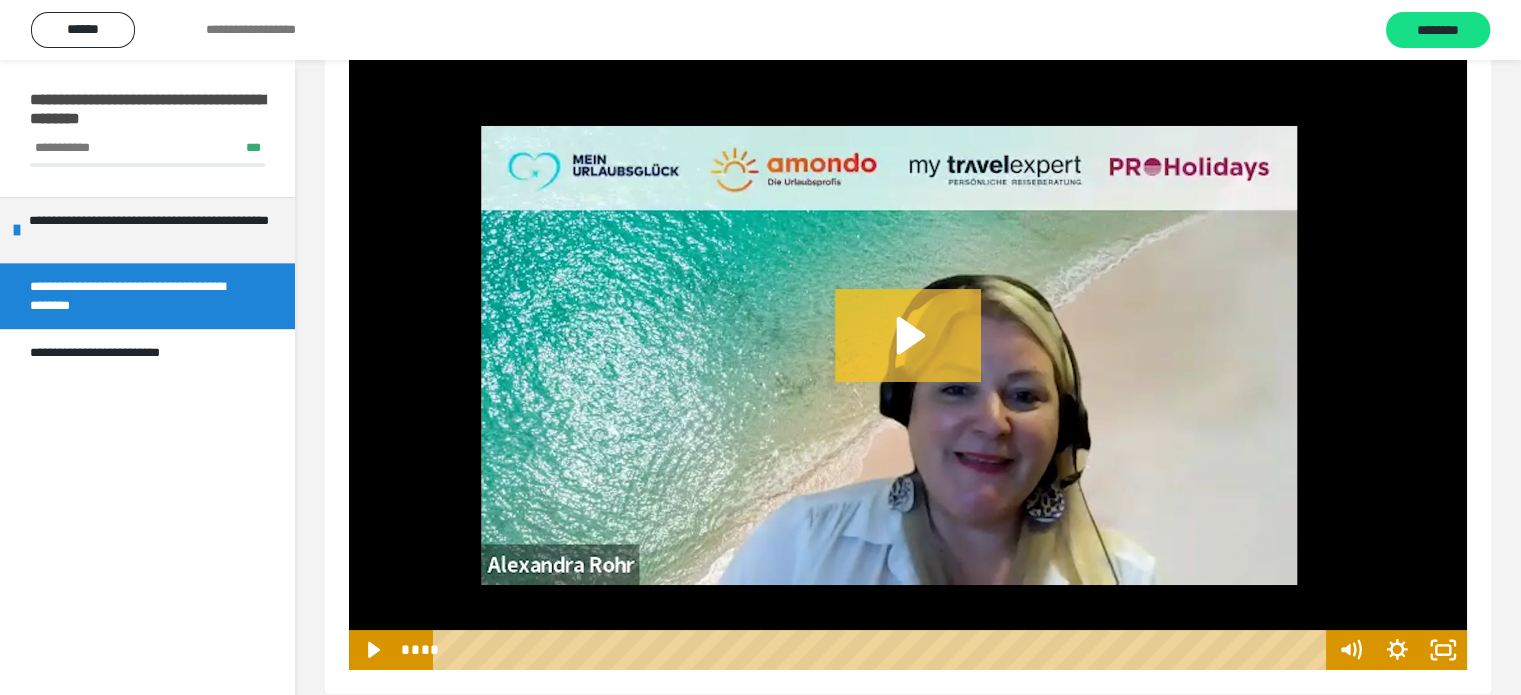 click 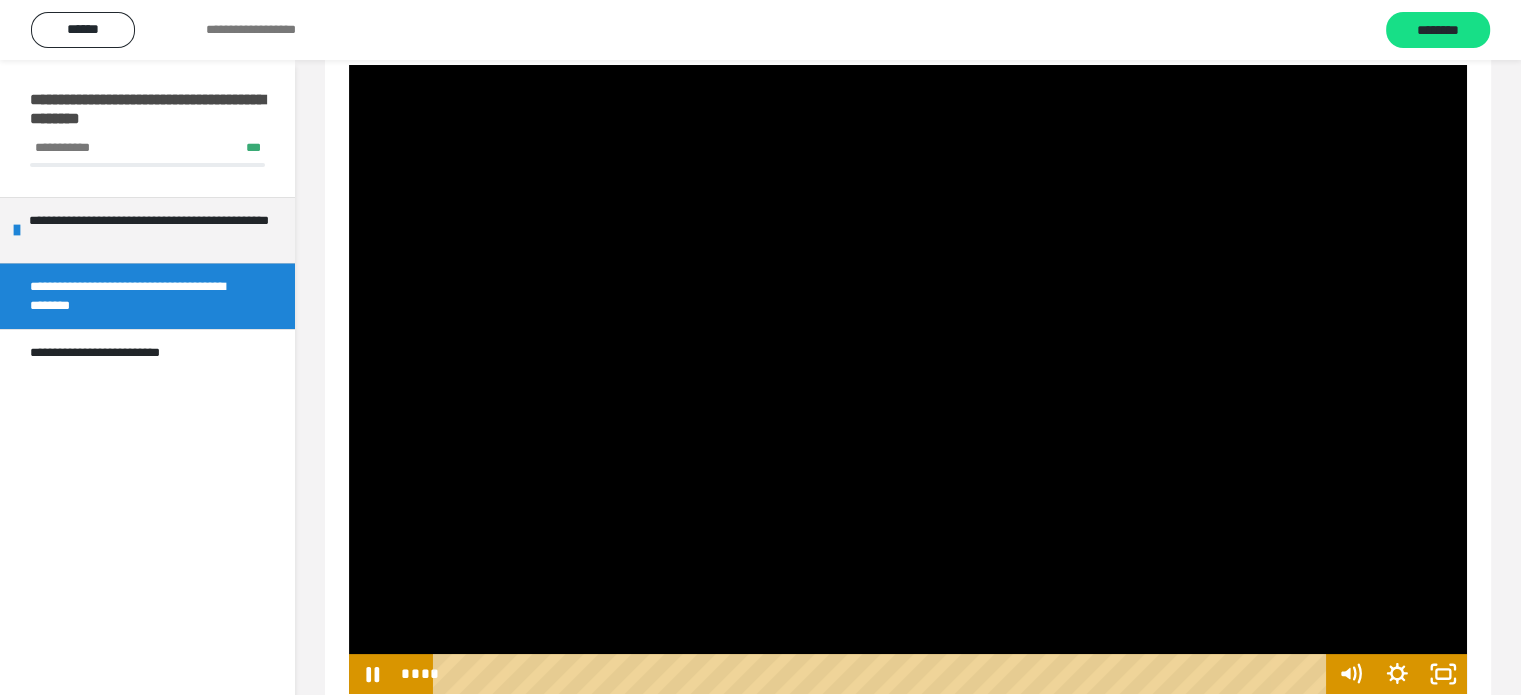 scroll, scrollTop: 128, scrollLeft: 0, axis: vertical 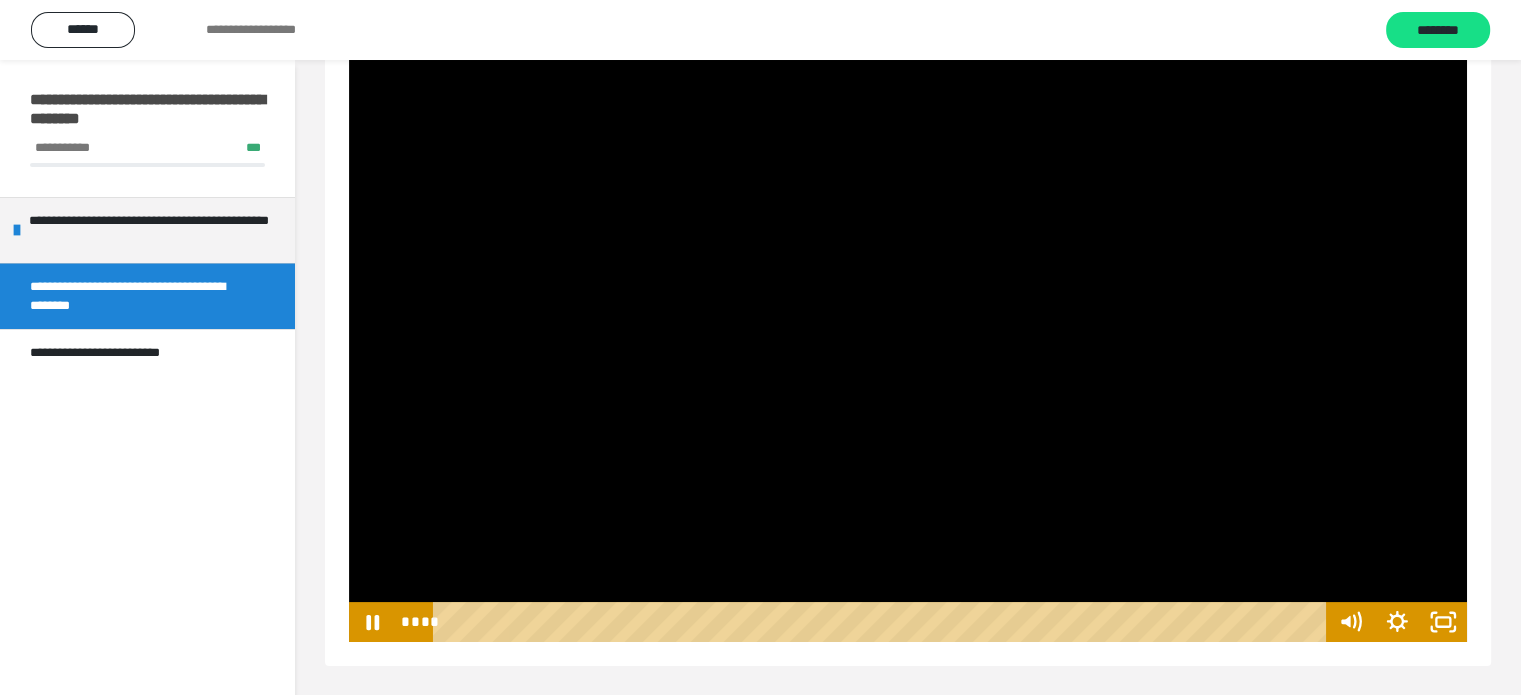 drag, startPoint x: 460, startPoint y: 617, endPoint x: 1363, endPoint y: 575, distance: 903.9762 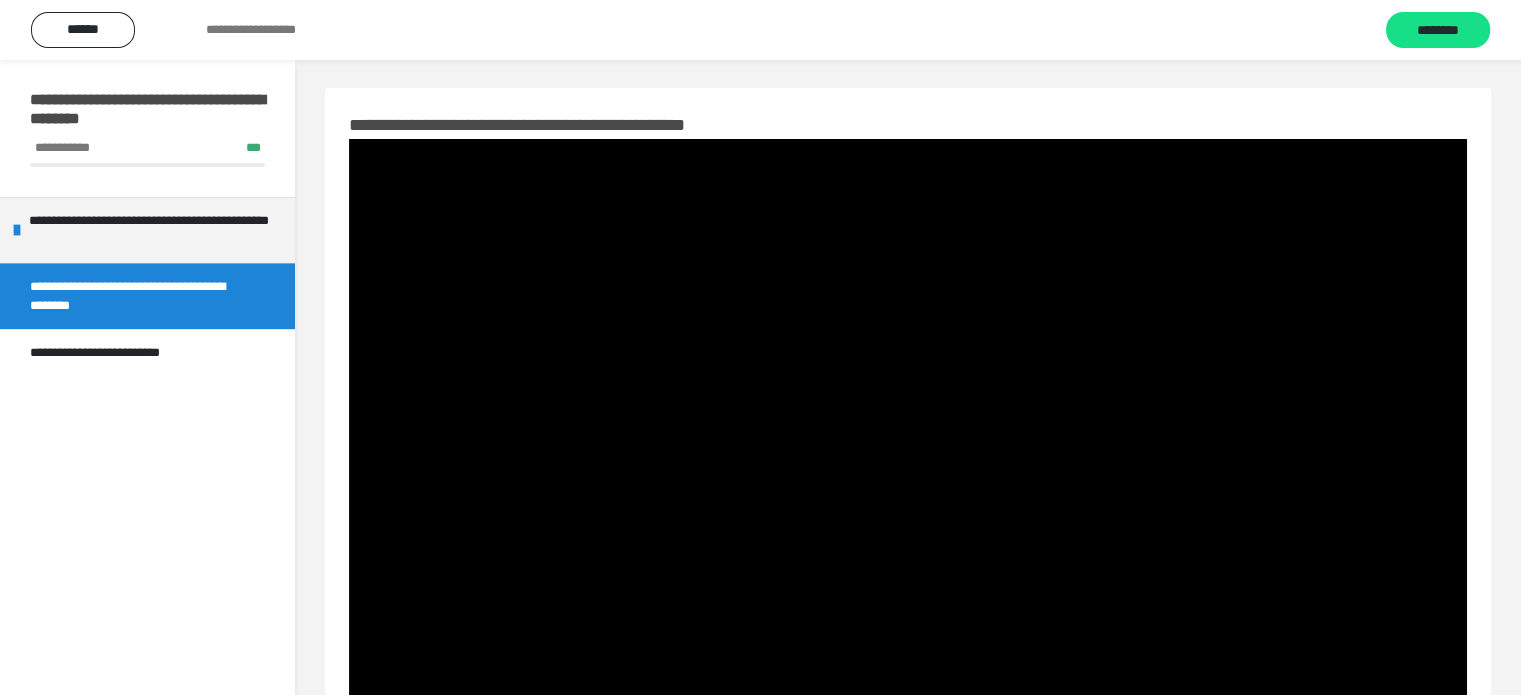 scroll, scrollTop: 0, scrollLeft: 0, axis: both 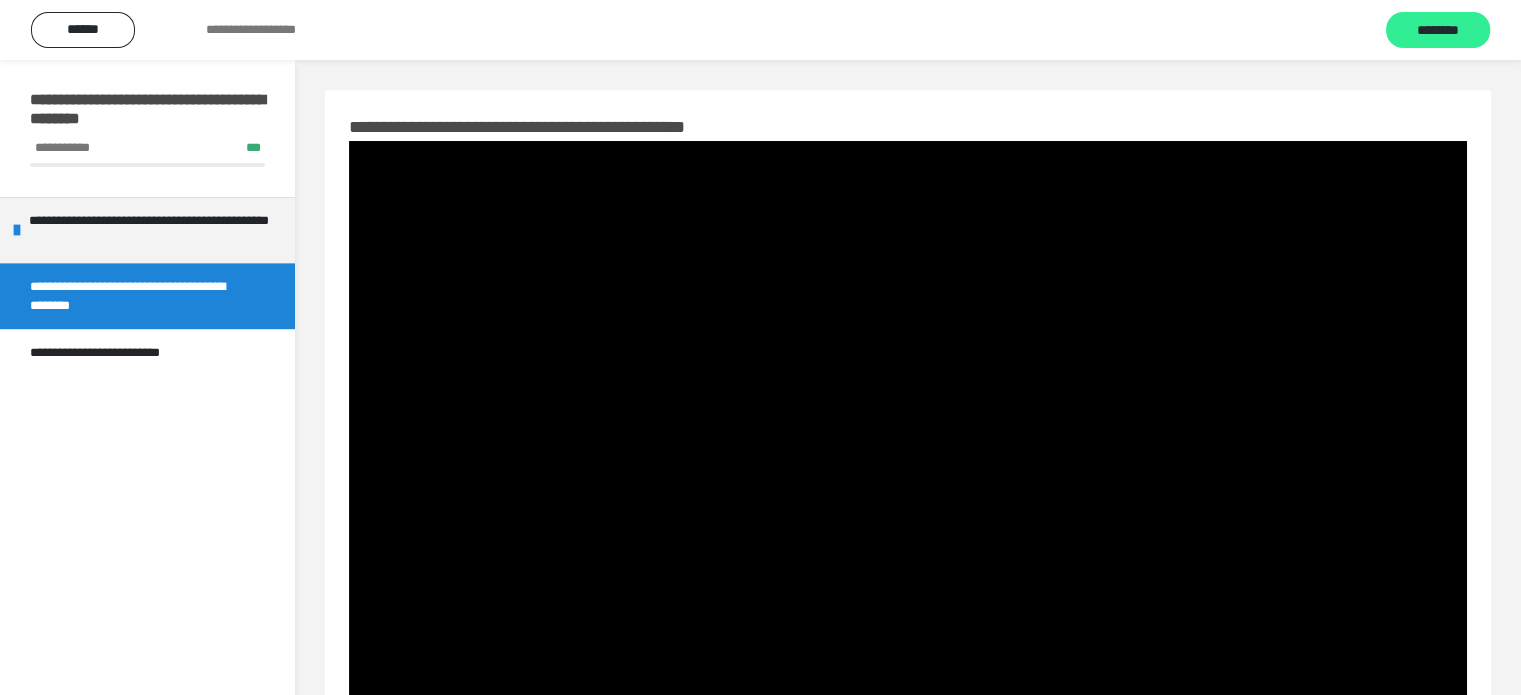 click on "********" at bounding box center [1438, 31] 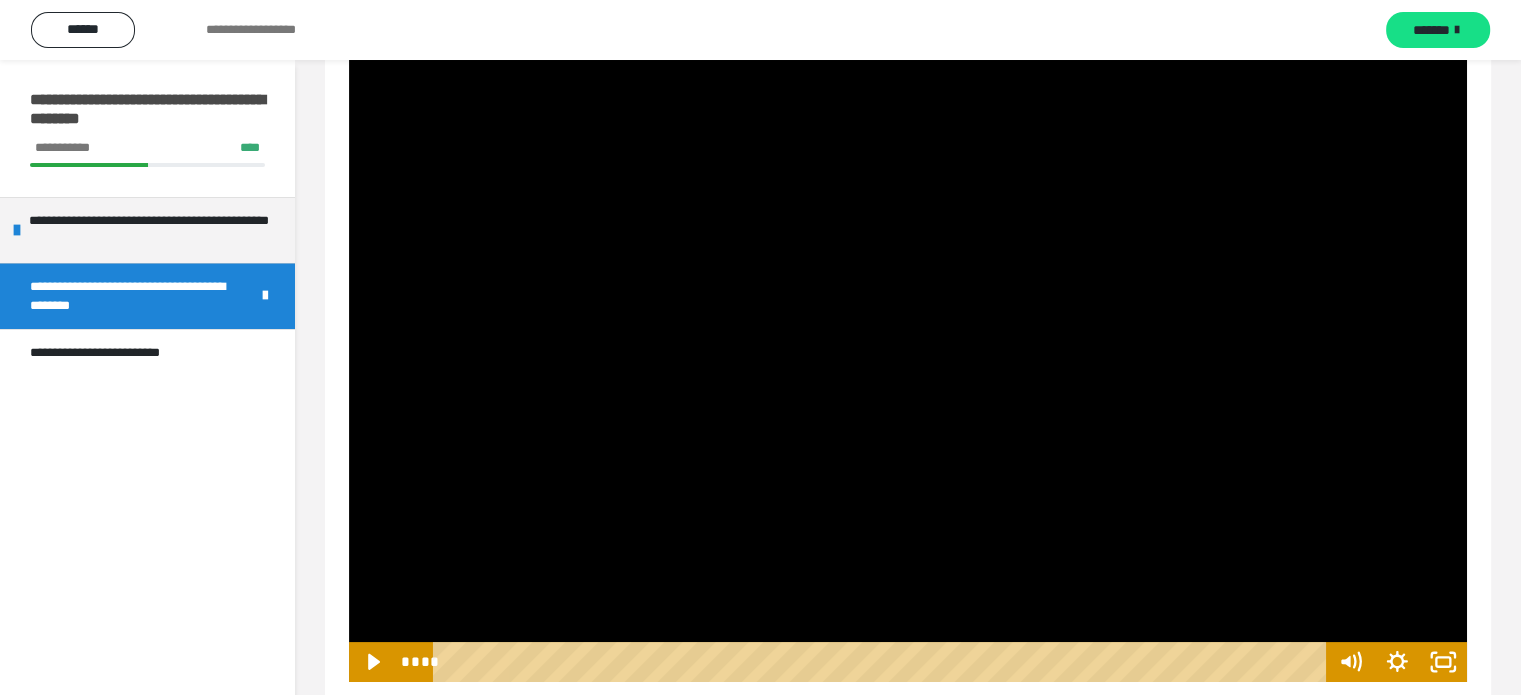 scroll, scrollTop: 128, scrollLeft: 0, axis: vertical 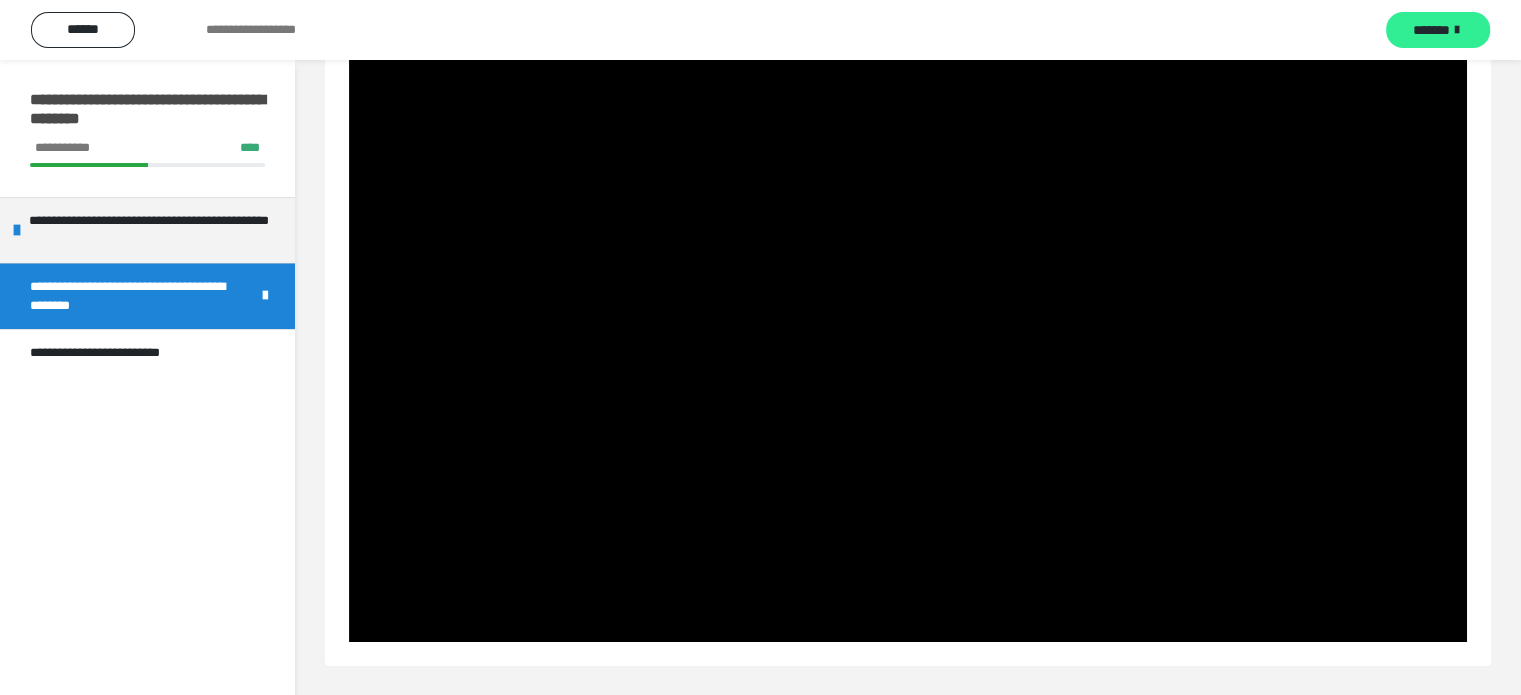 click on "*******" at bounding box center [1438, 30] 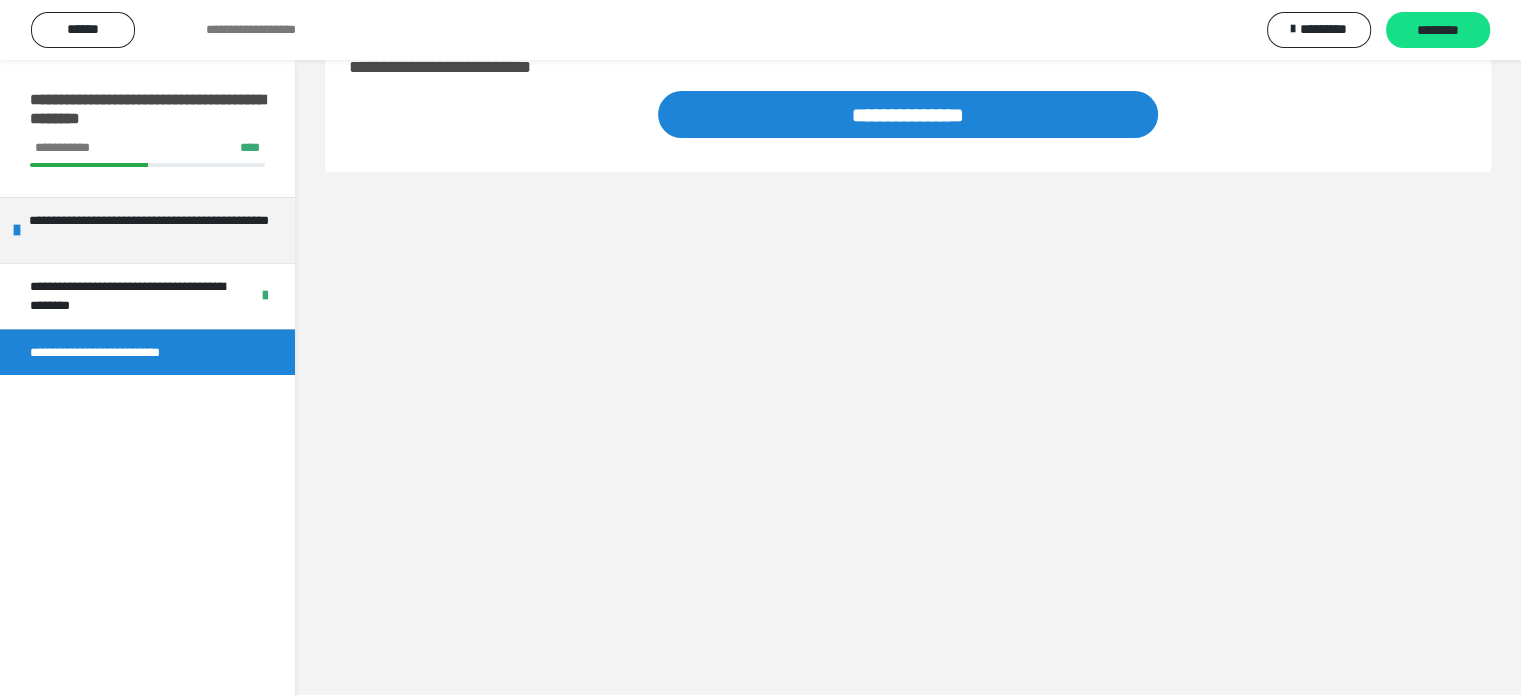 scroll, scrollTop: 0, scrollLeft: 0, axis: both 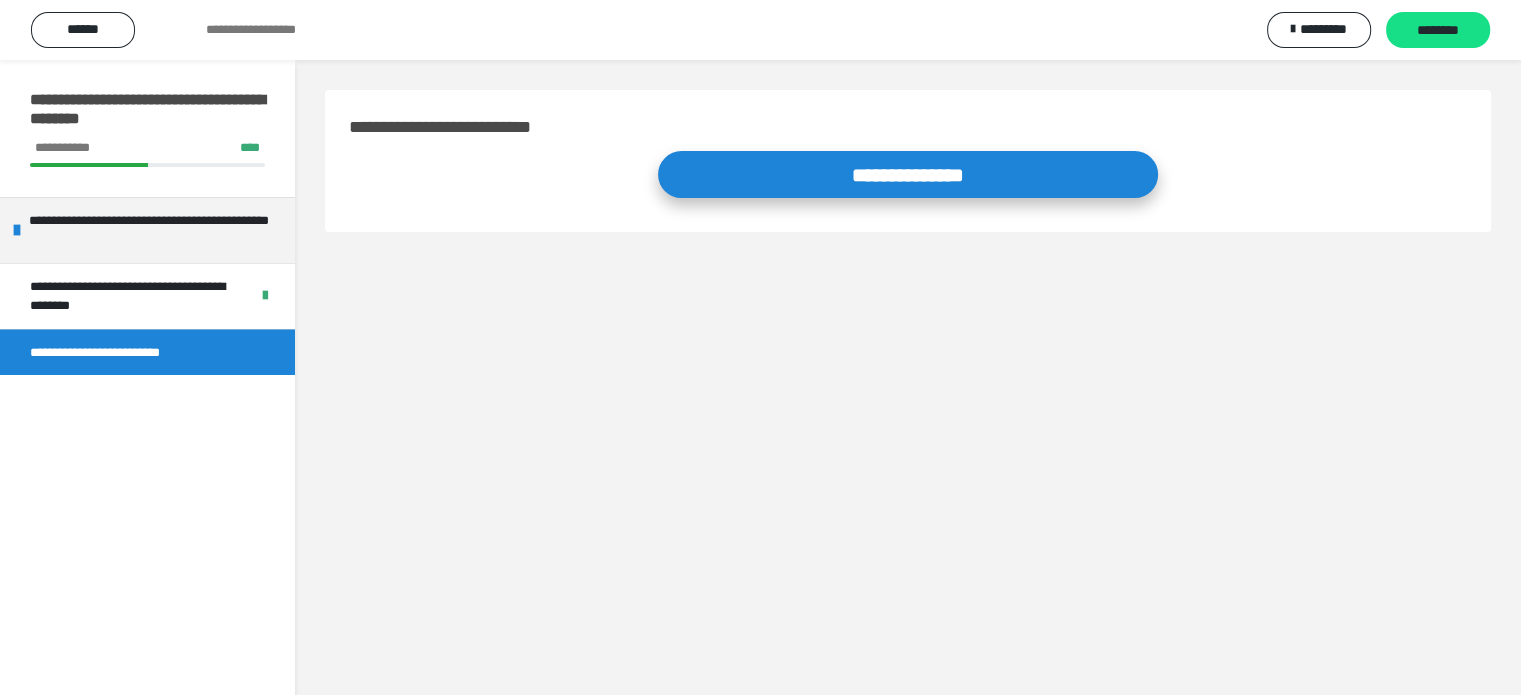 click on "**********" at bounding box center [908, 174] 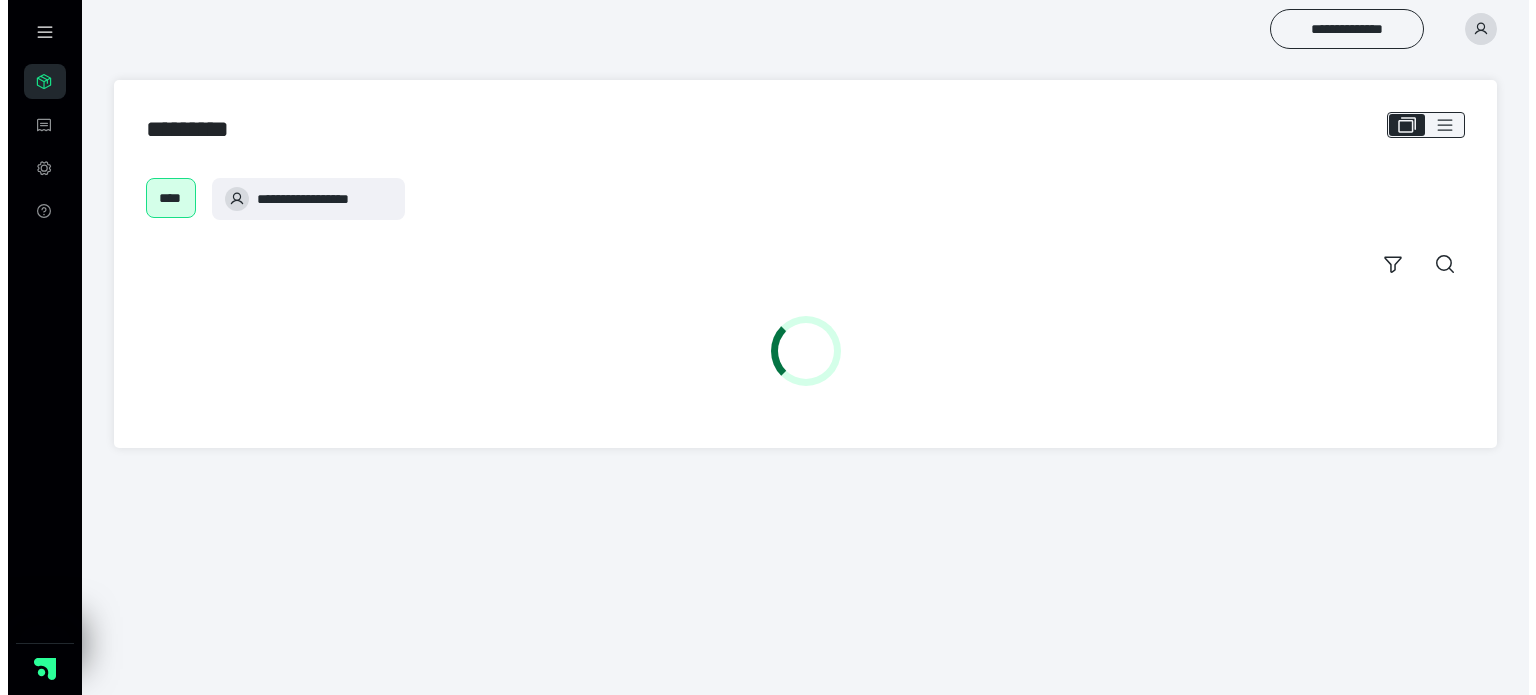 scroll, scrollTop: 0, scrollLeft: 0, axis: both 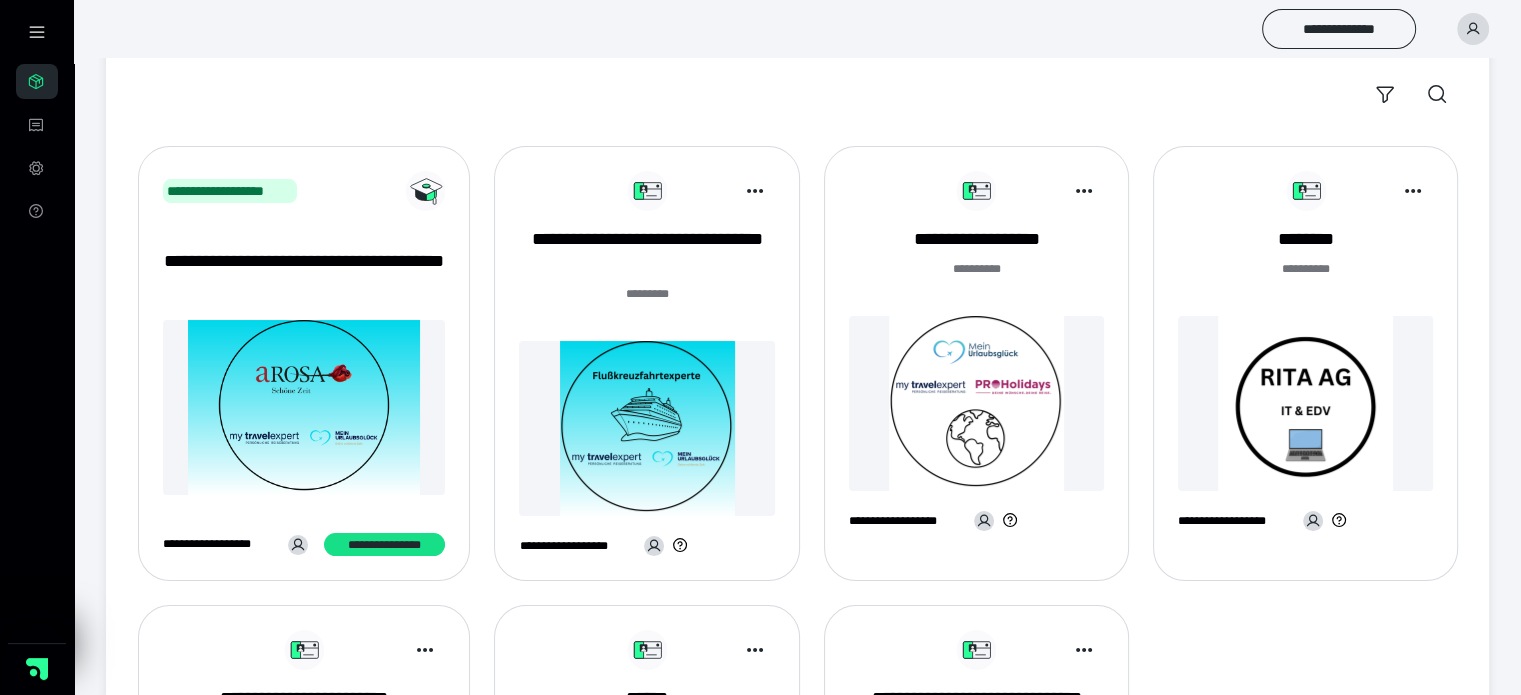 click at bounding box center (304, 407) 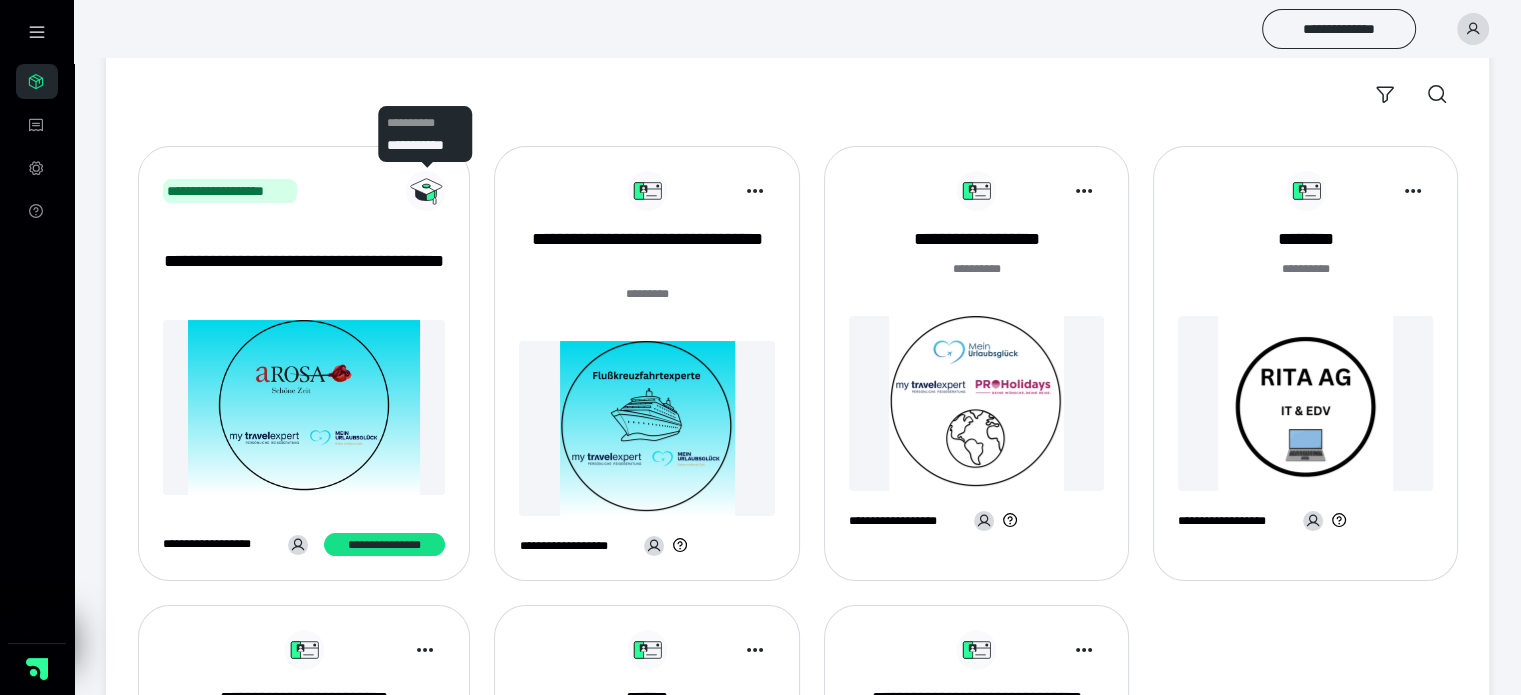 click 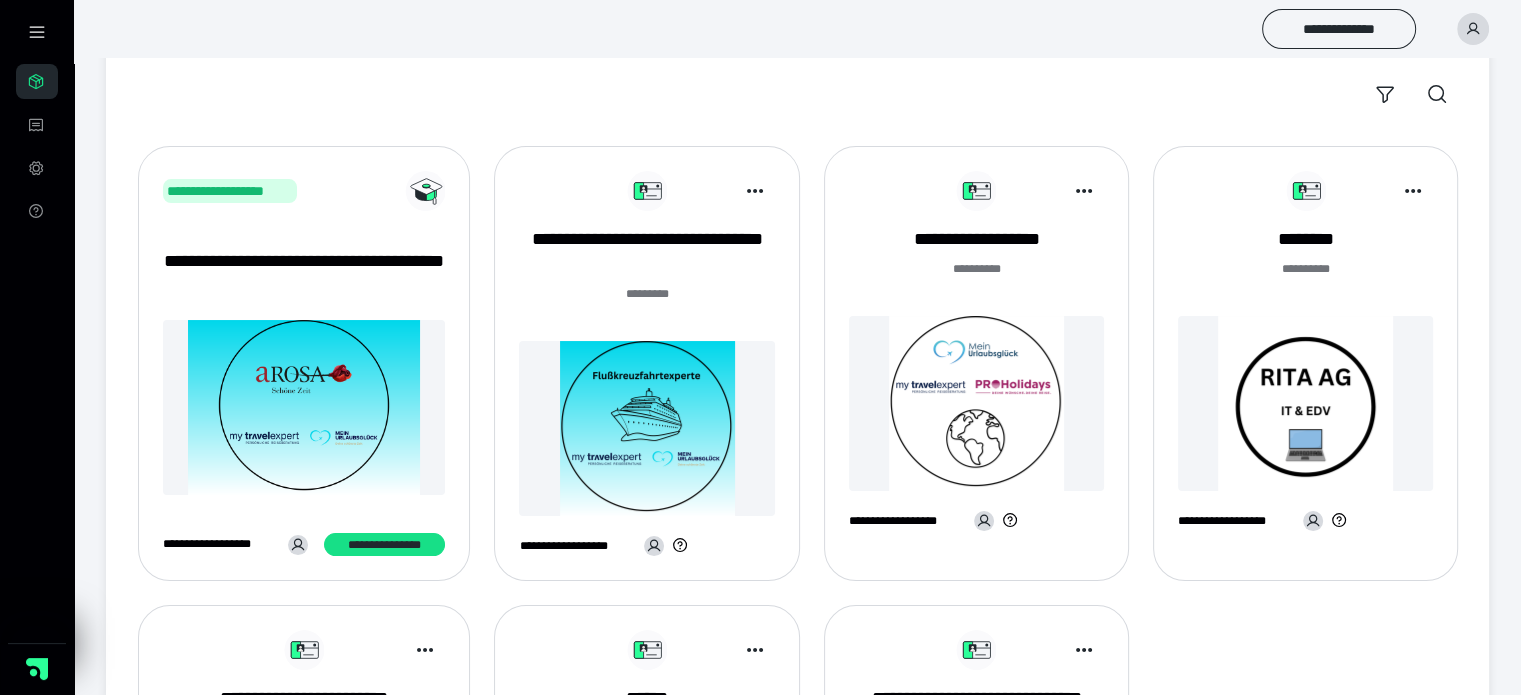 click on "**********" at bounding box center [230, 191] 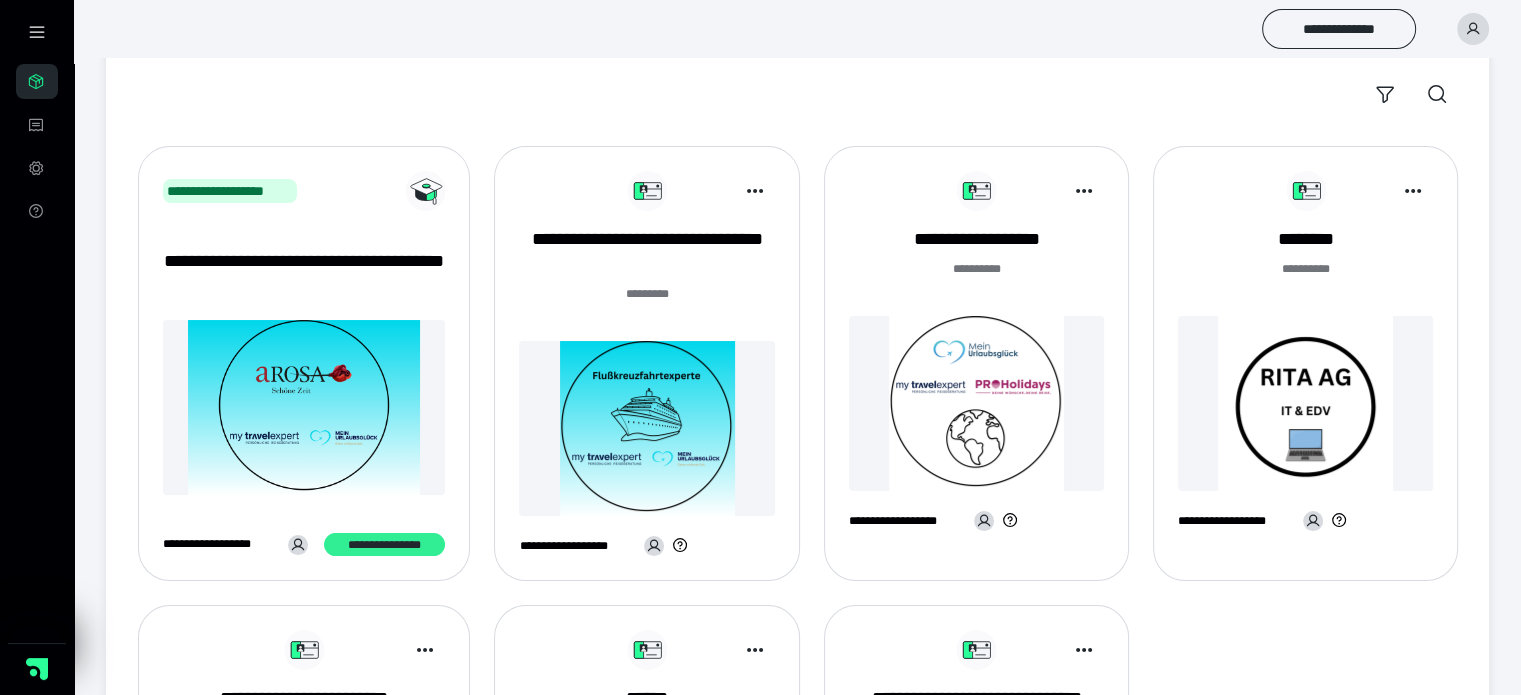click on "**********" at bounding box center [384, 545] 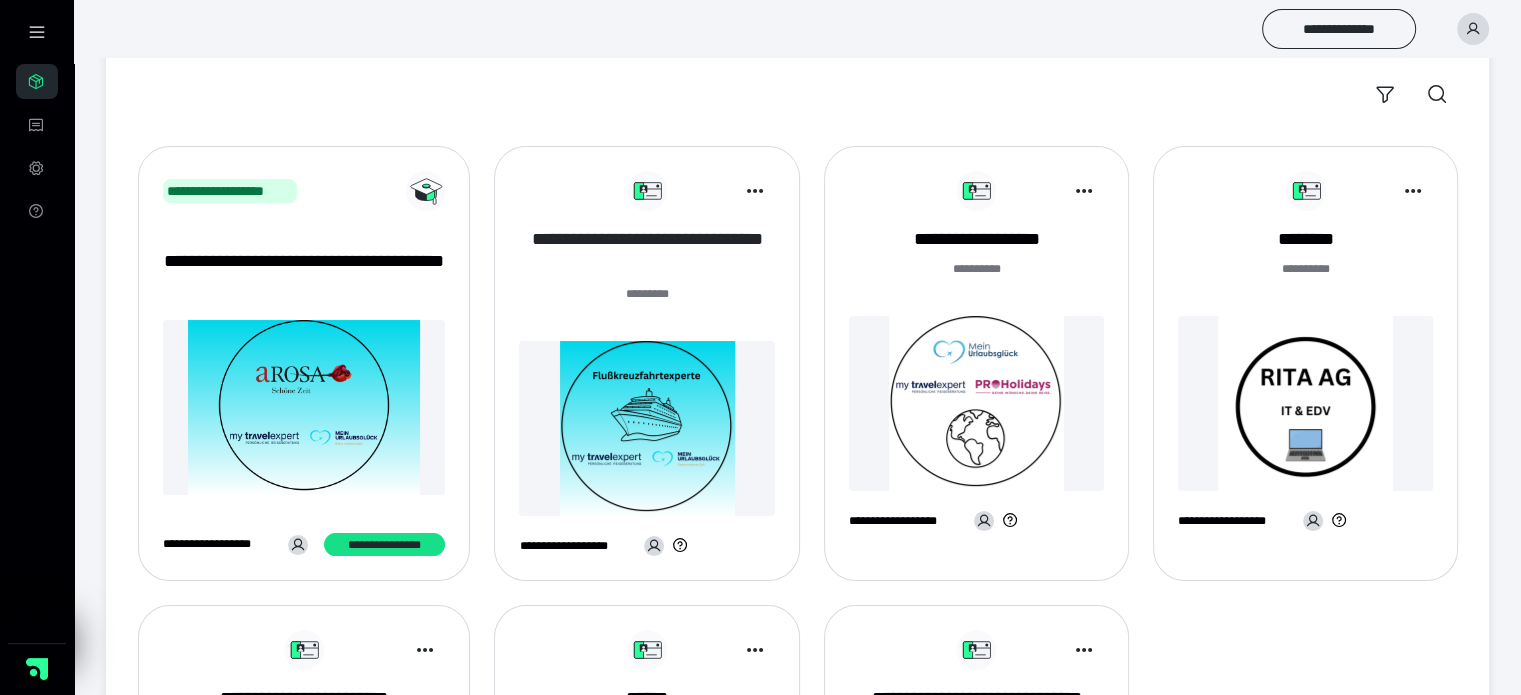 drag, startPoint x: 623, startPoint y: 225, endPoint x: 644, endPoint y: 215, distance: 23.259407 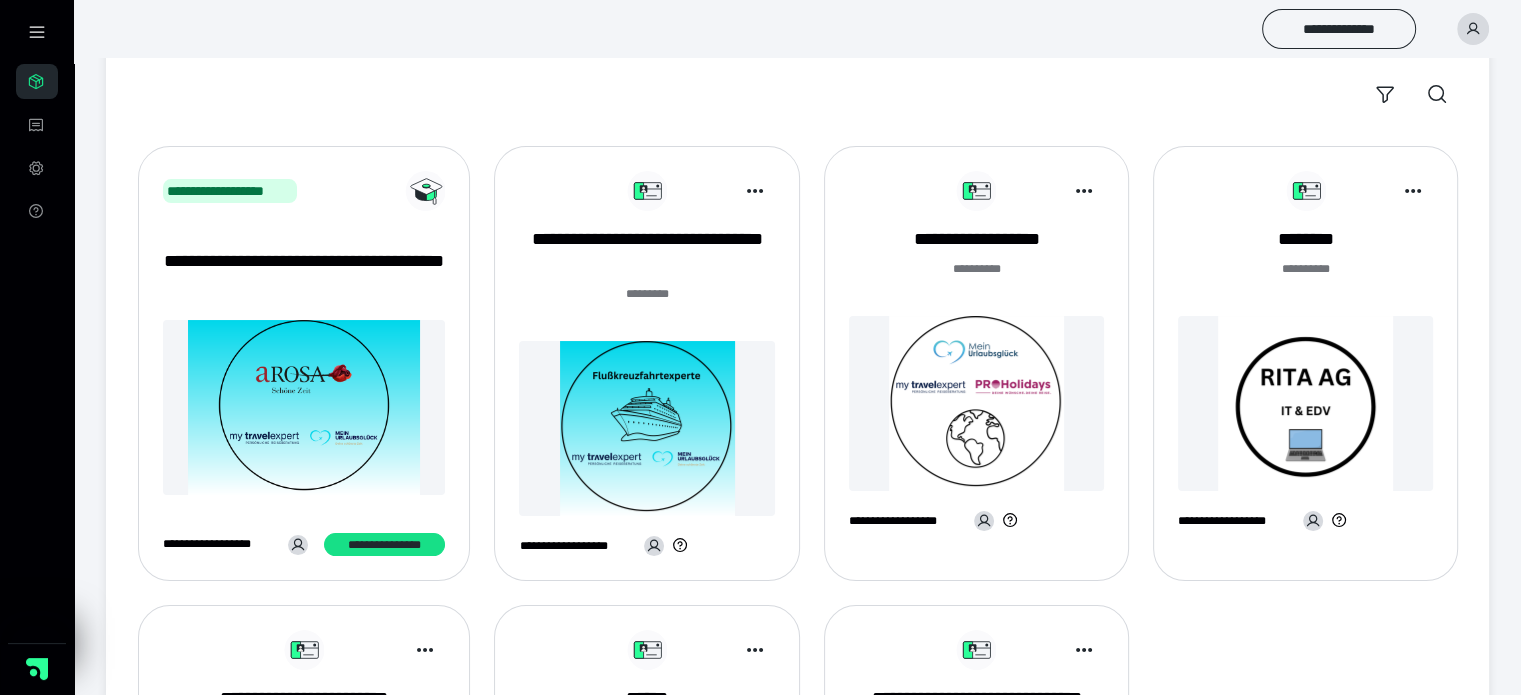 click on "**********" at bounding box center (646, 252) 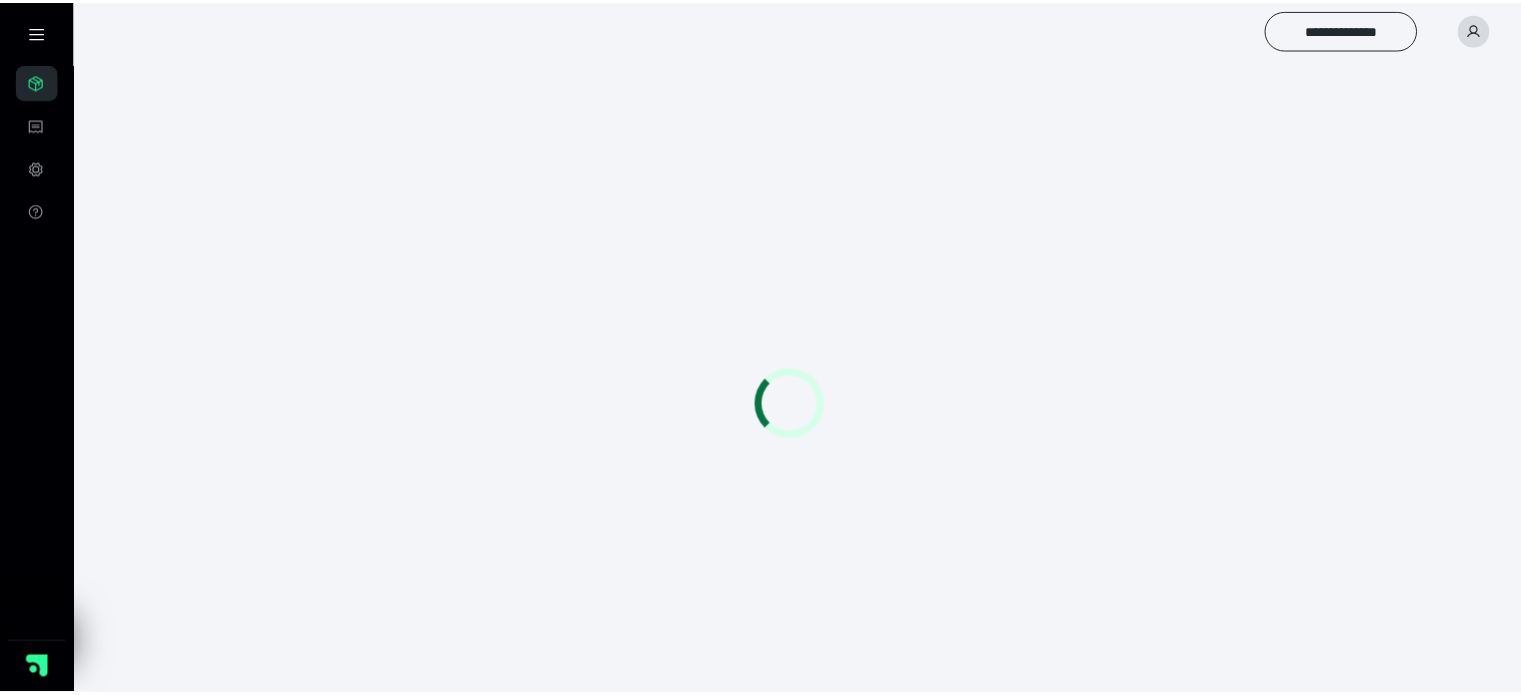 scroll, scrollTop: 0, scrollLeft: 0, axis: both 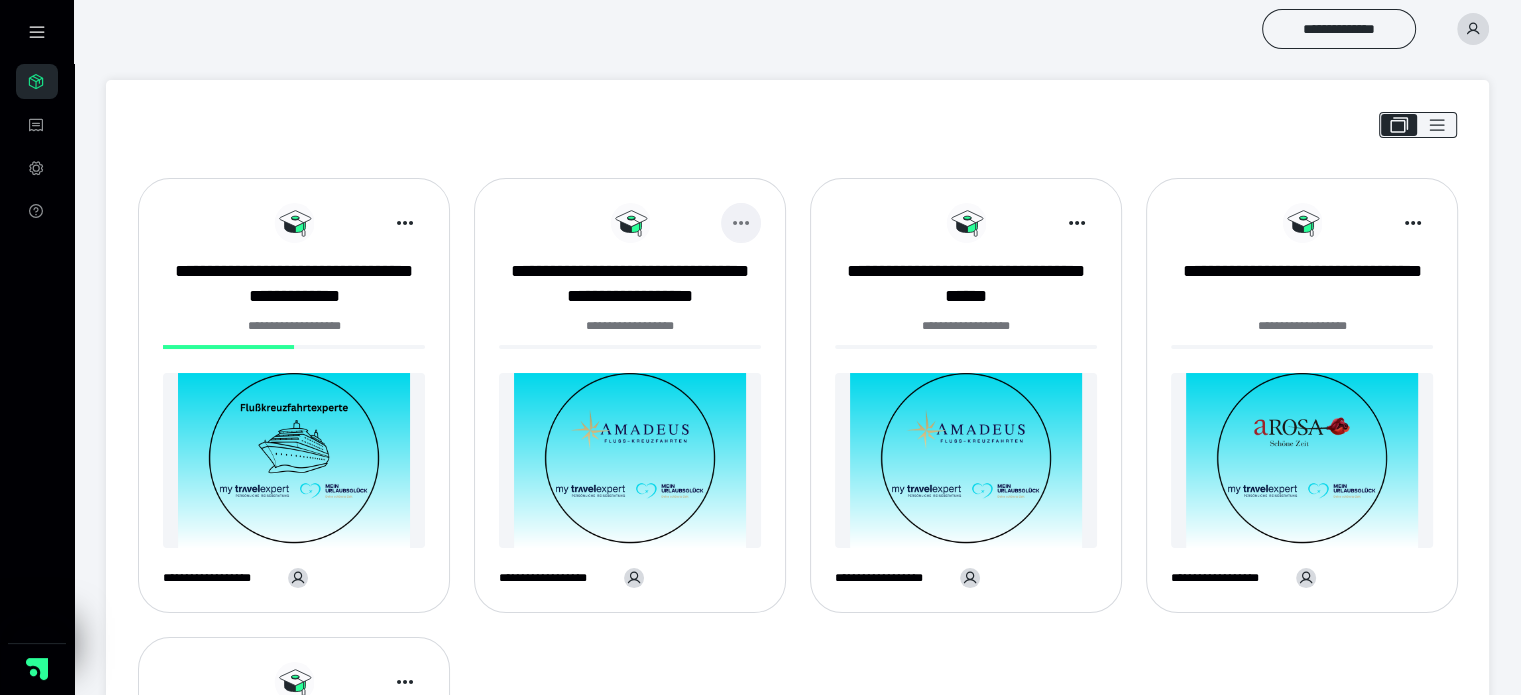 click 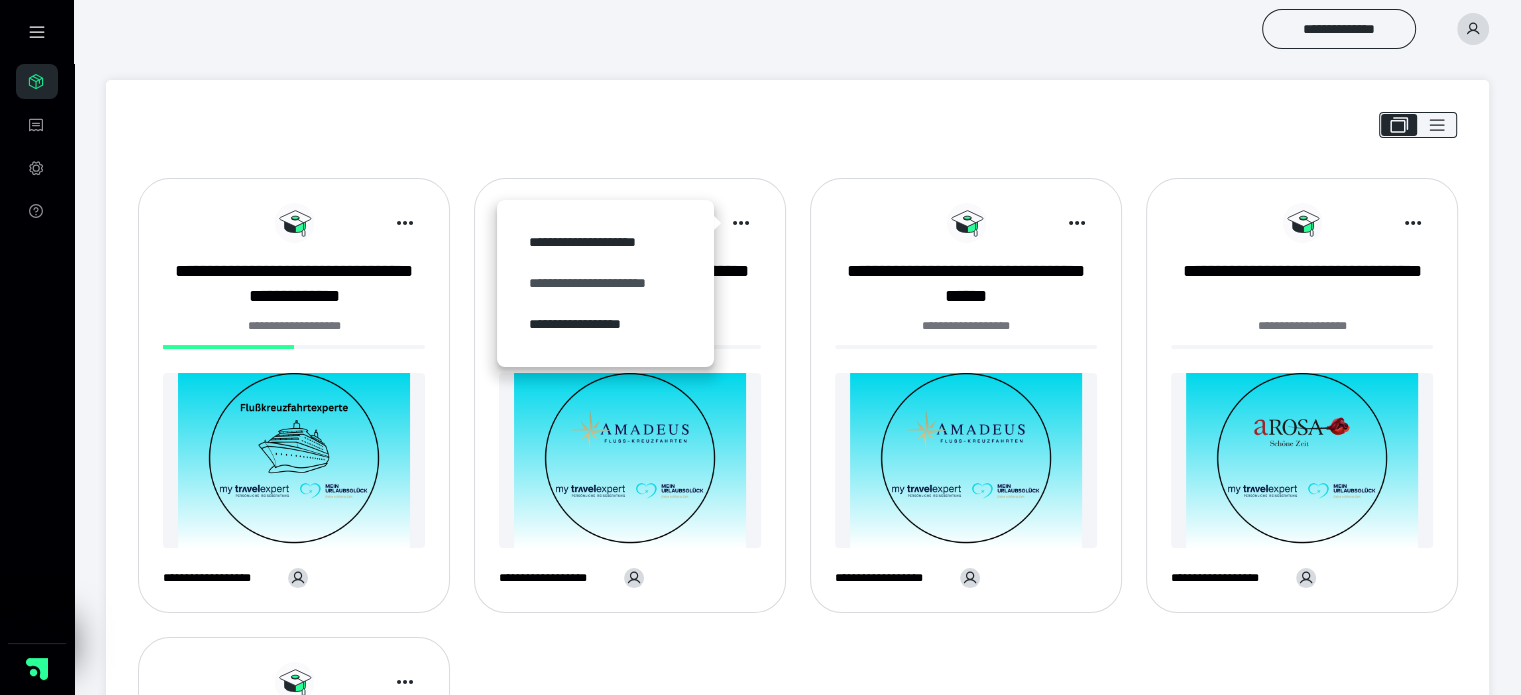 click on "**********" at bounding box center (605, 283) 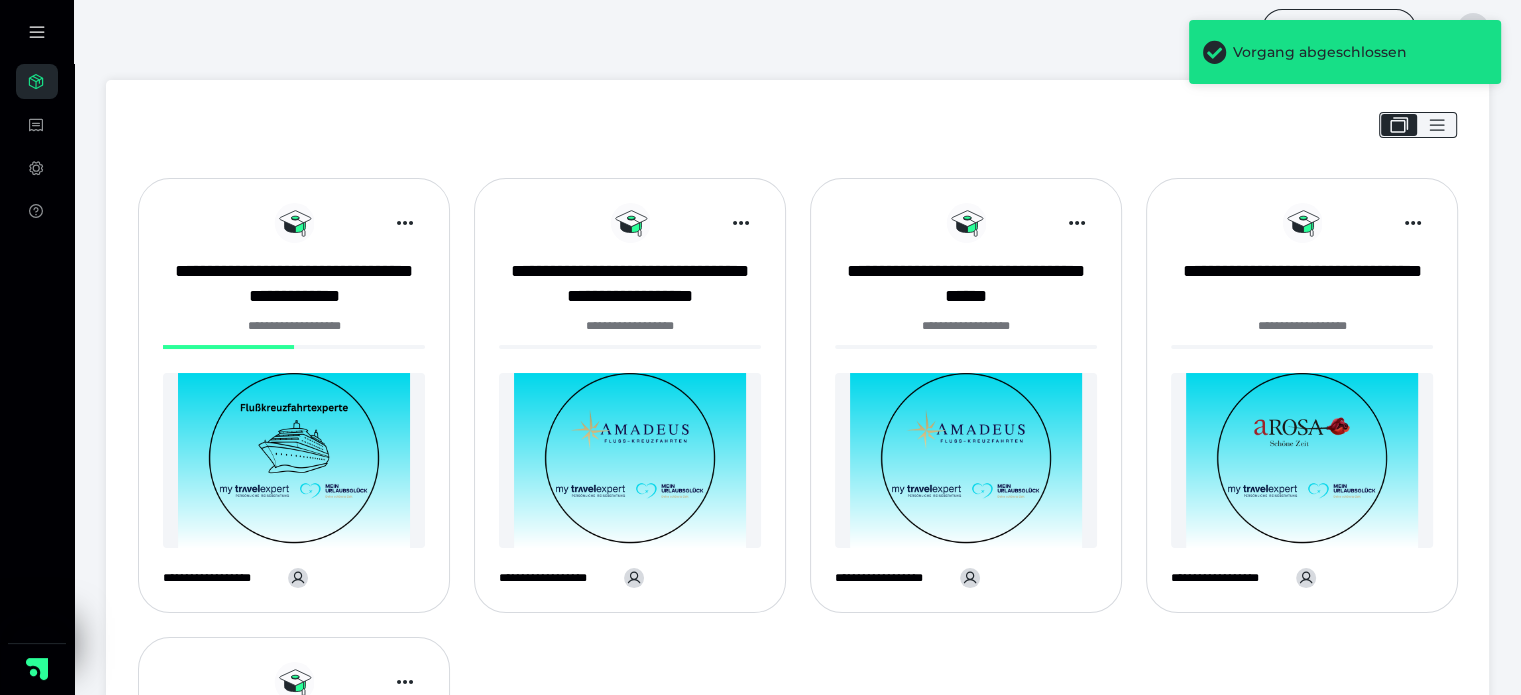 click on "**********" at bounding box center [630, 284] 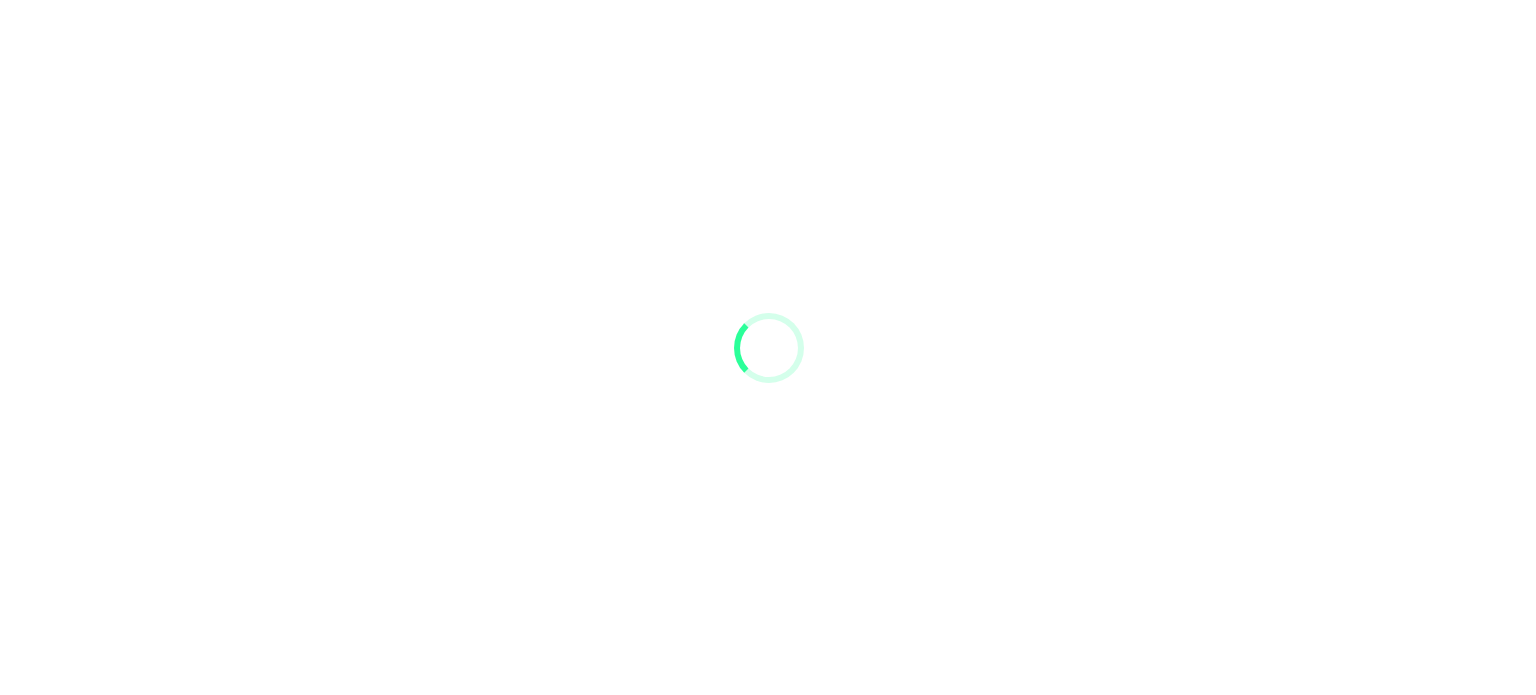 scroll, scrollTop: 0, scrollLeft: 0, axis: both 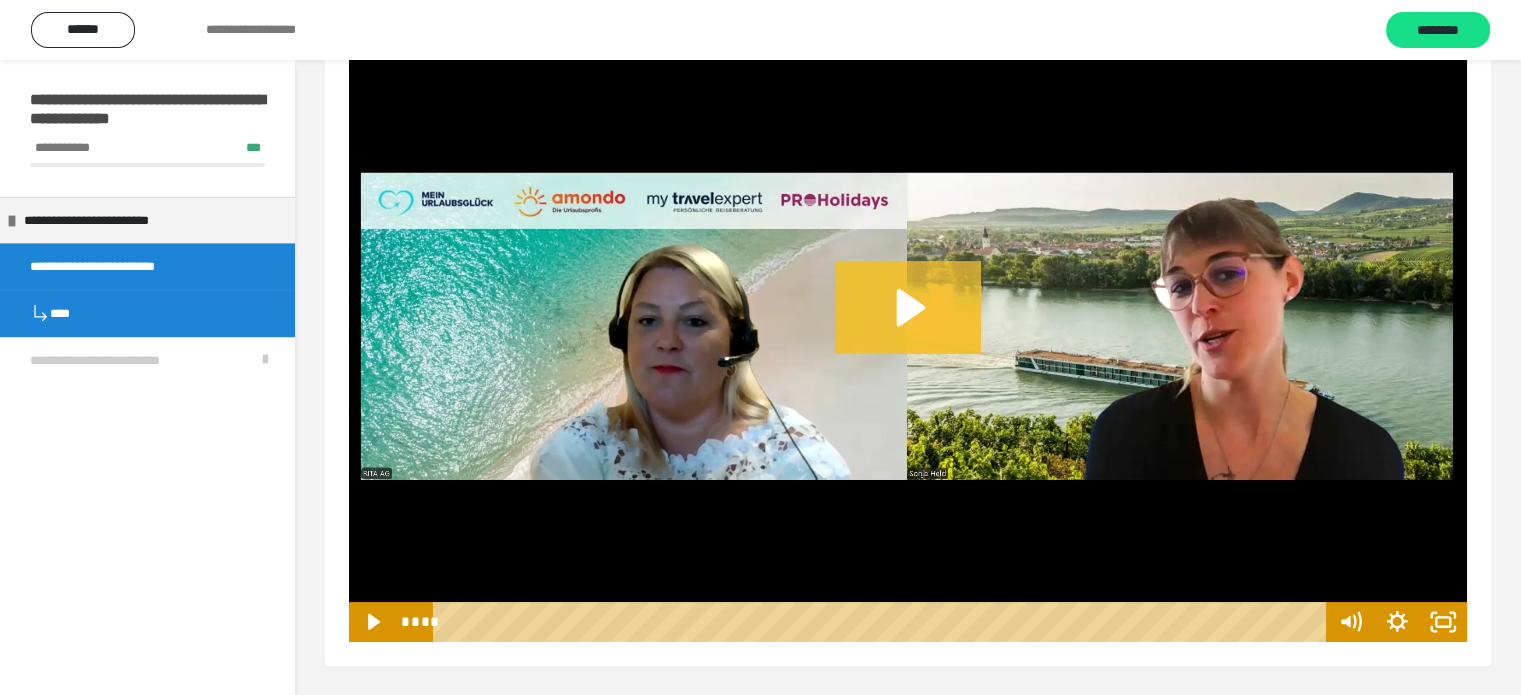 click 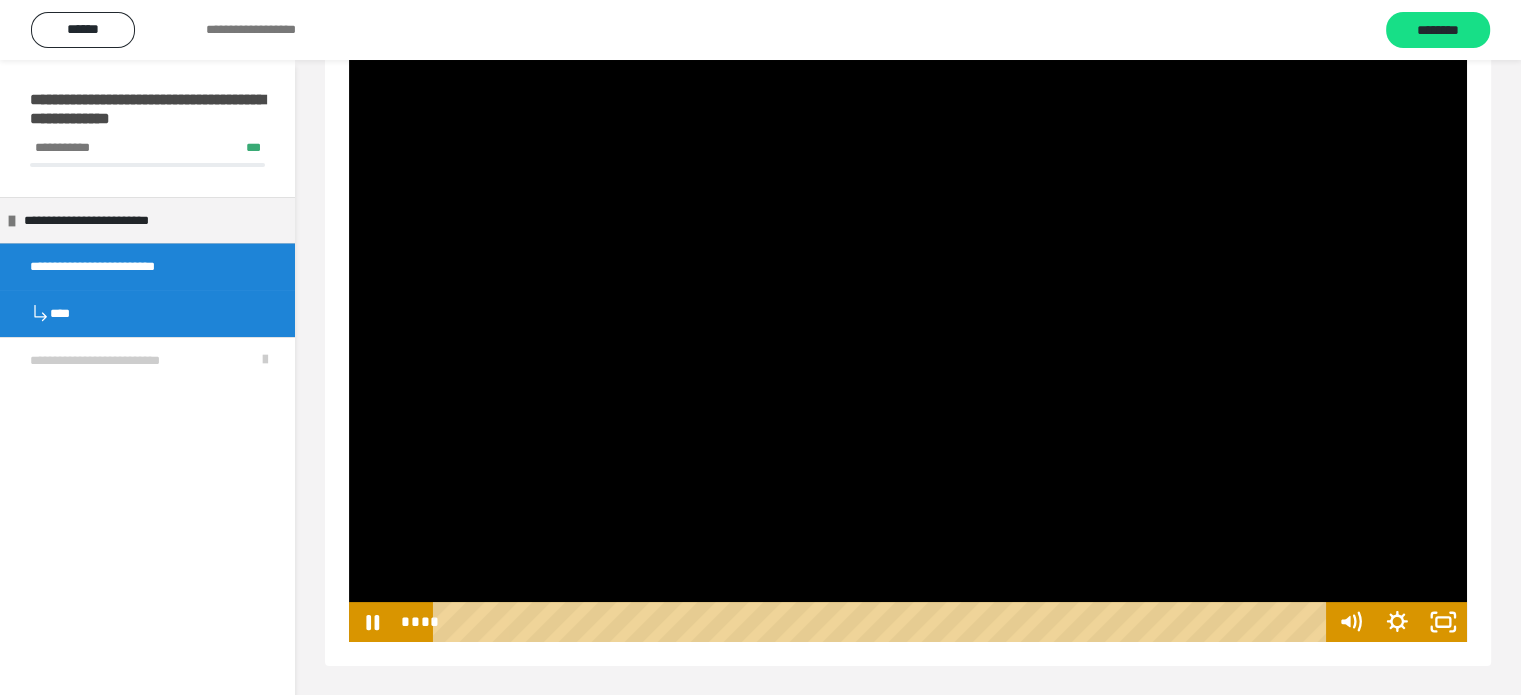 drag, startPoint x: 452, startPoint y: 623, endPoint x: 750, endPoint y: 641, distance: 298.54312 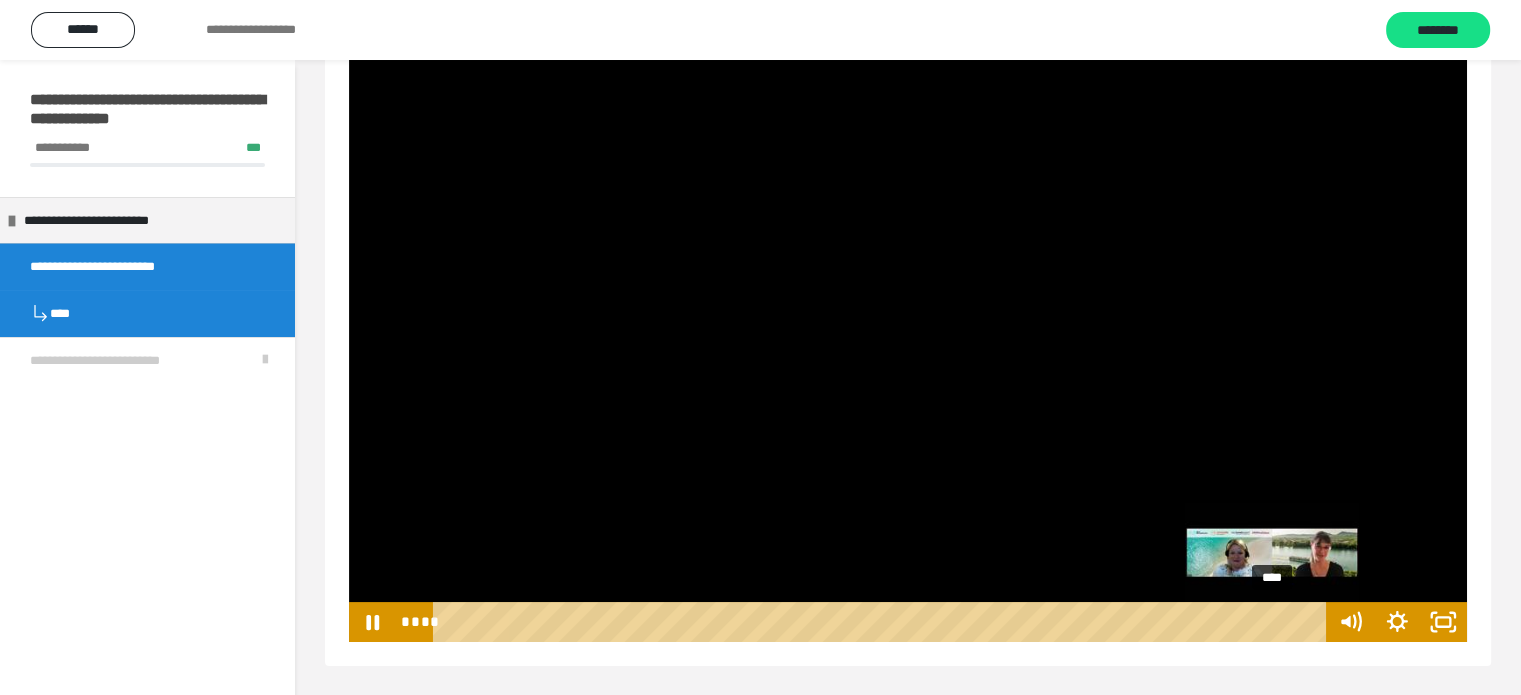 drag, startPoint x: 761, startPoint y: 619, endPoint x: 1273, endPoint y: 626, distance: 512.04785 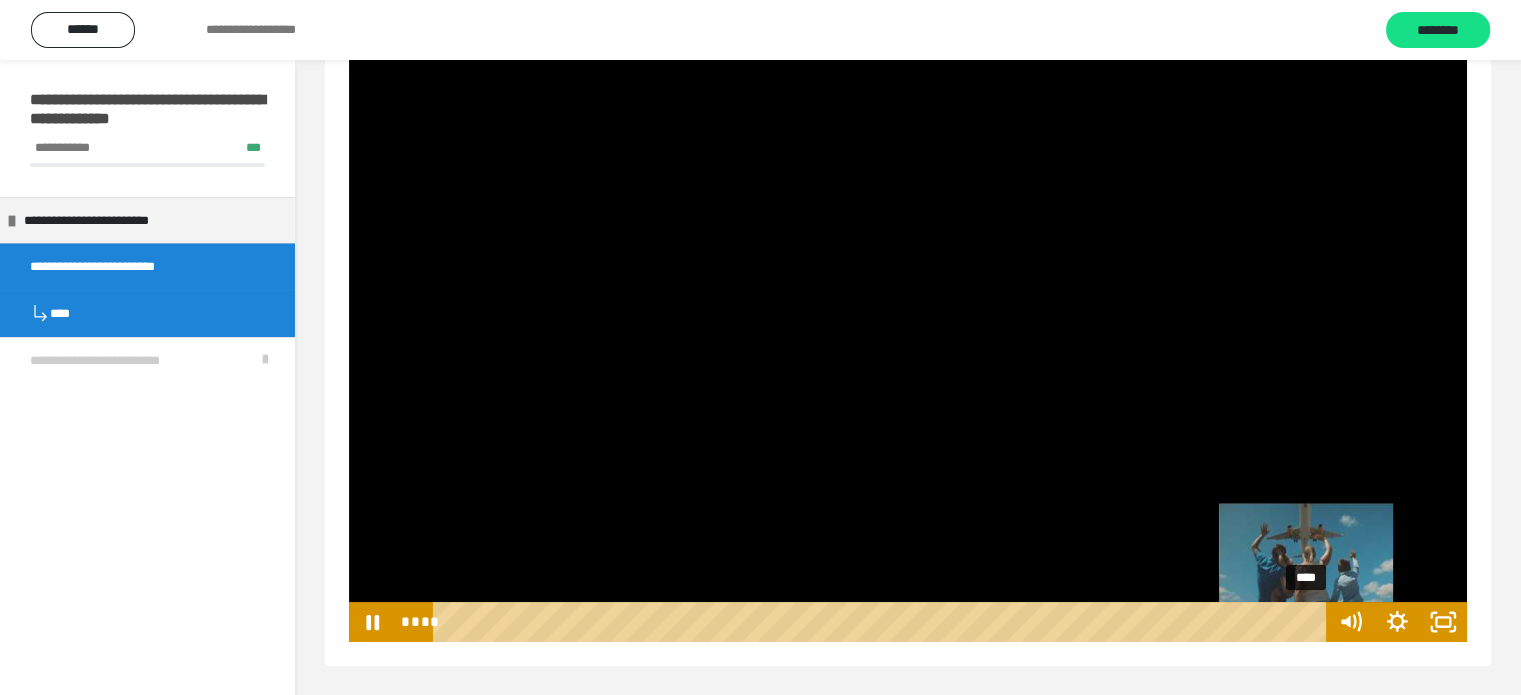 click on "****" at bounding box center [882, 622] 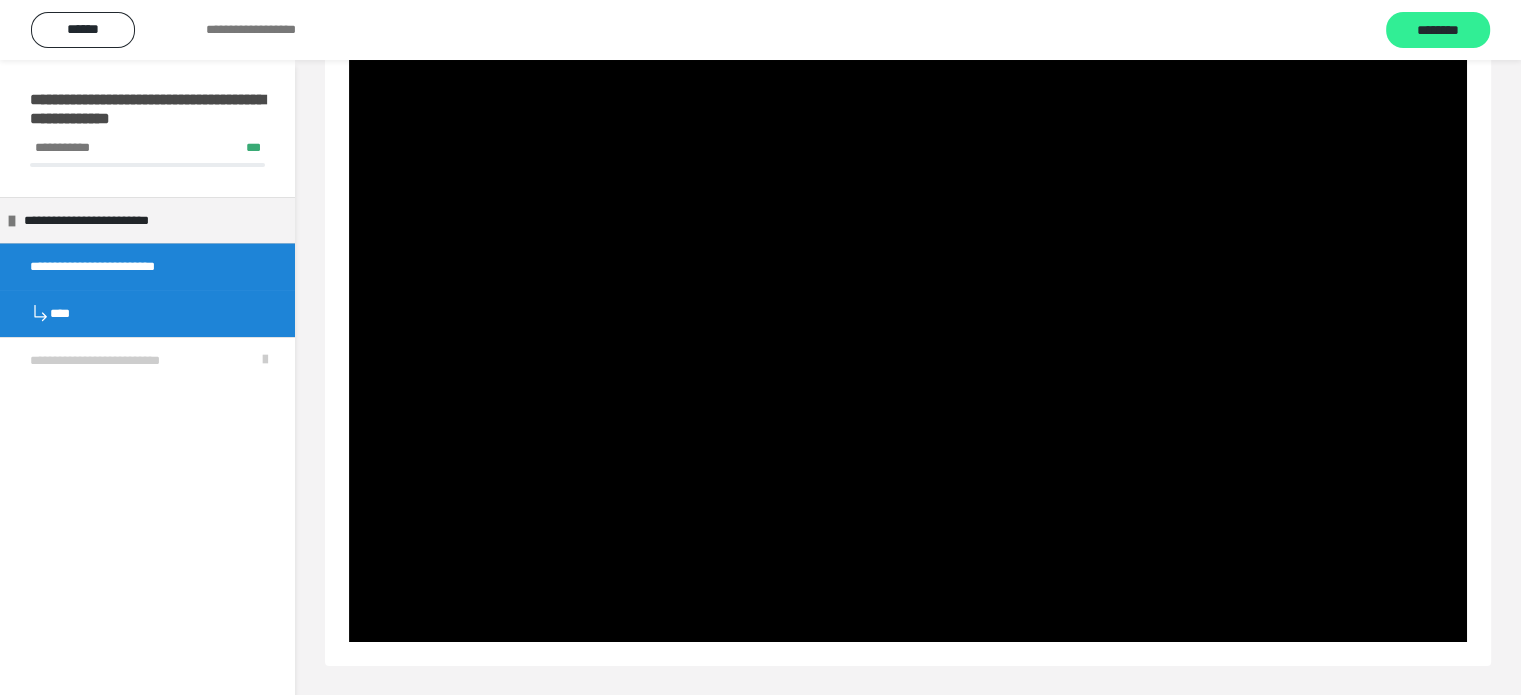 click on "********" at bounding box center [1438, 31] 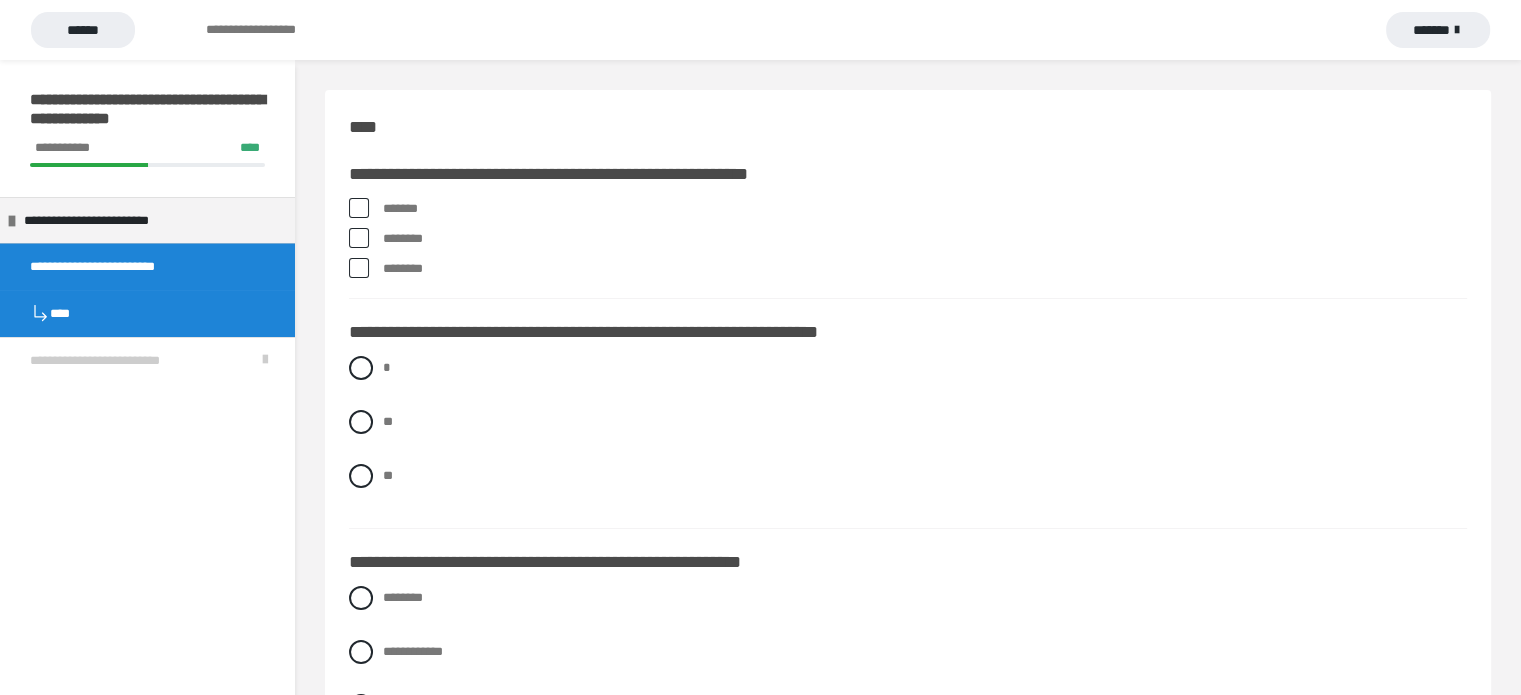 scroll, scrollTop: 100, scrollLeft: 0, axis: vertical 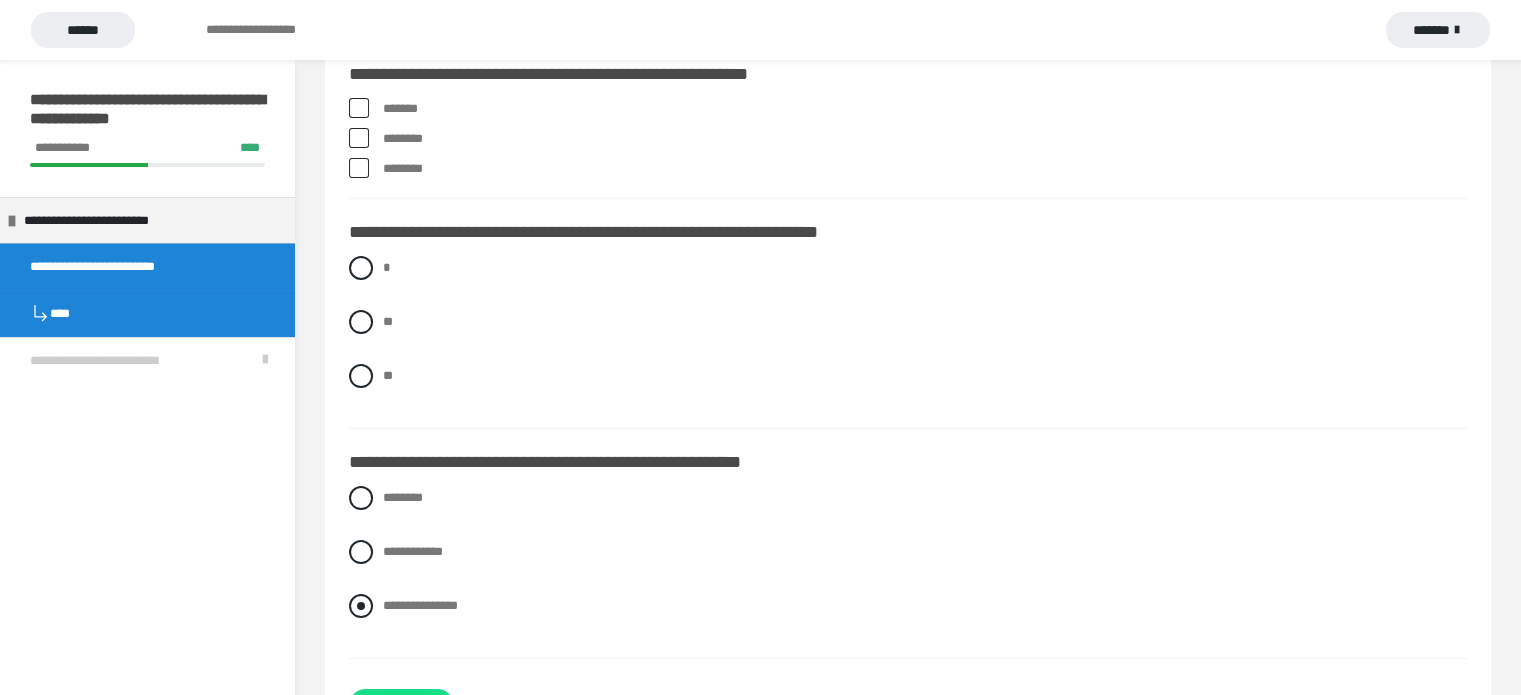 click on "**********" at bounding box center (420, 605) 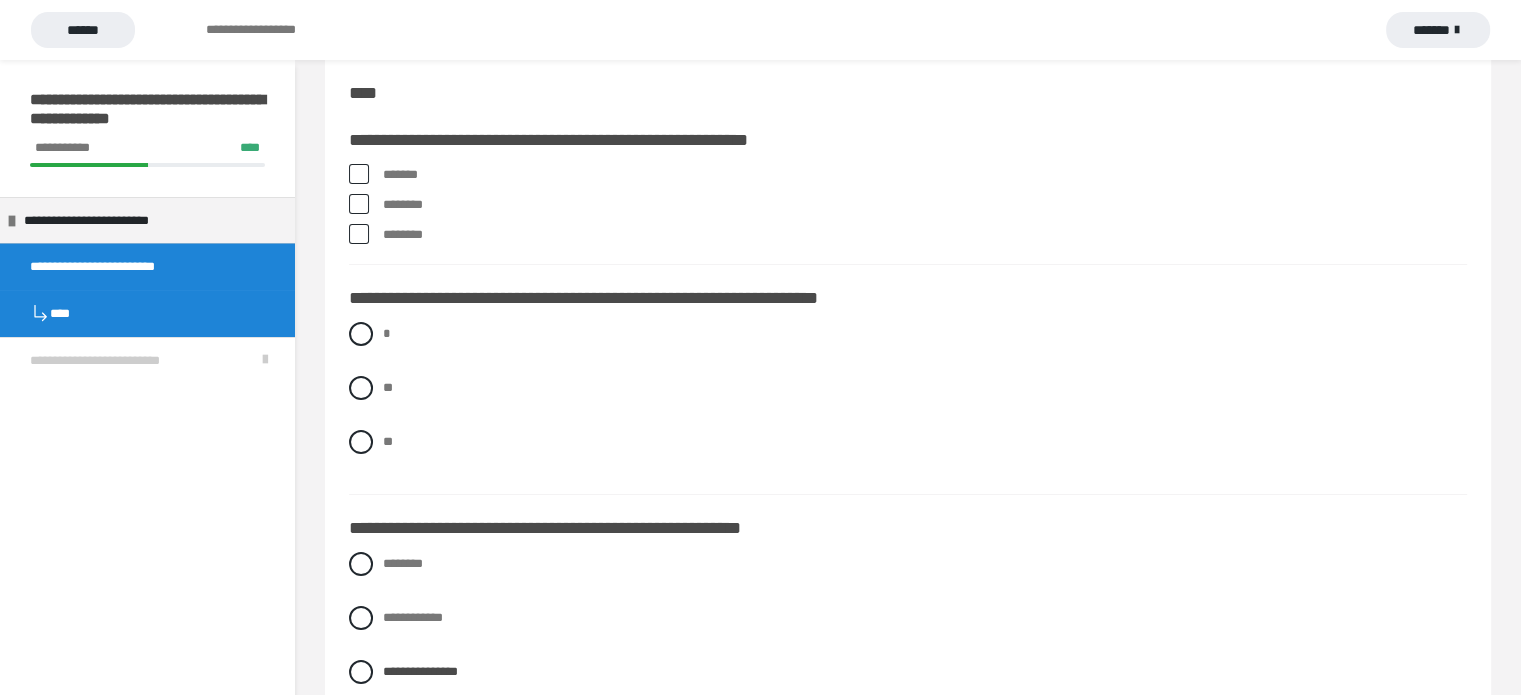 scroll, scrollTop: 0, scrollLeft: 0, axis: both 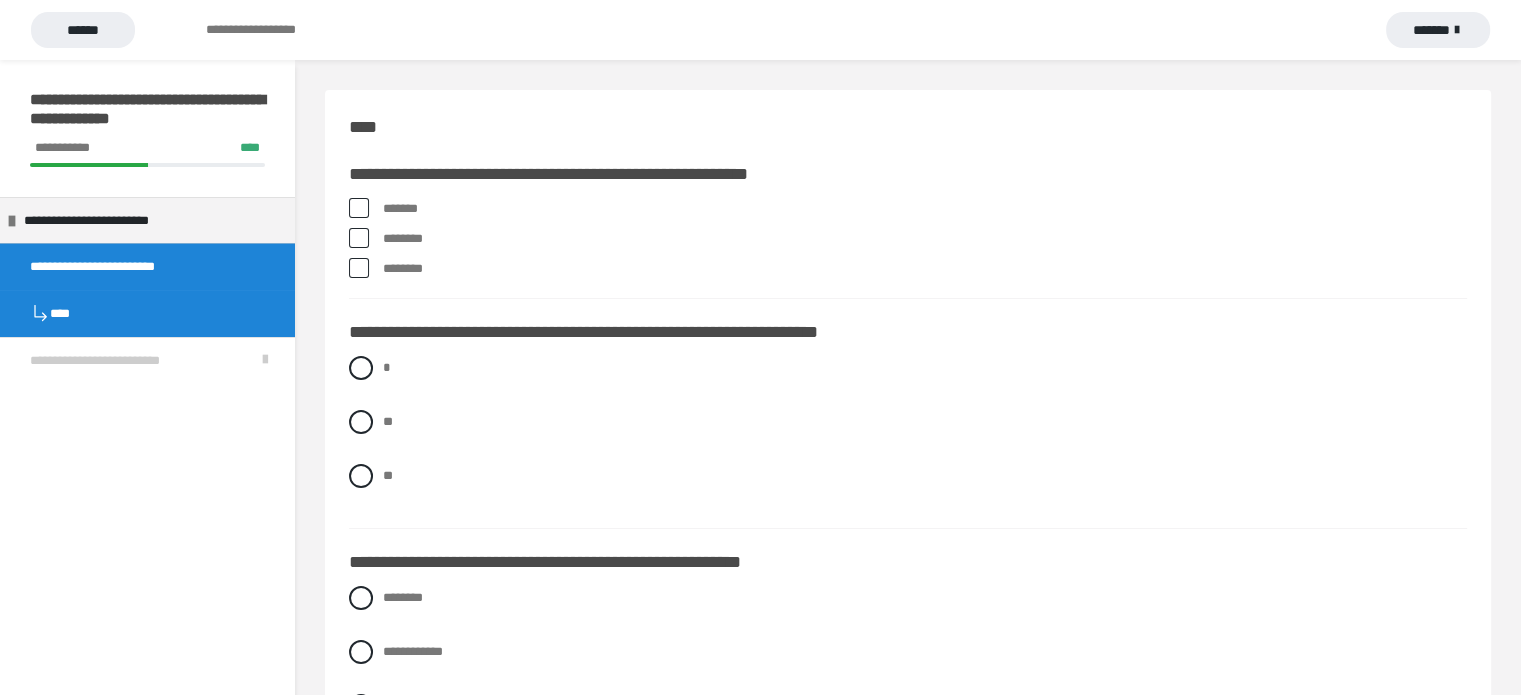click at bounding box center (359, 208) 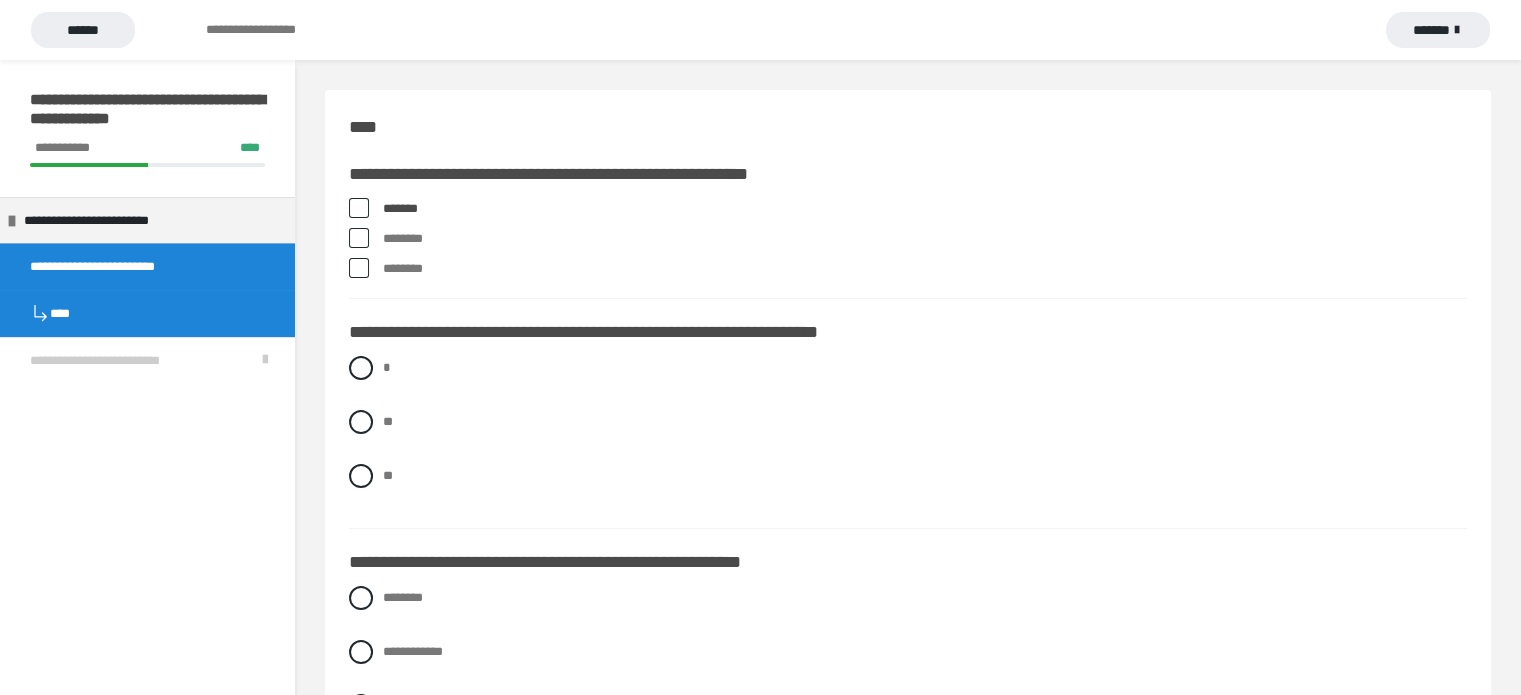 click on "********" at bounding box center [908, 239] 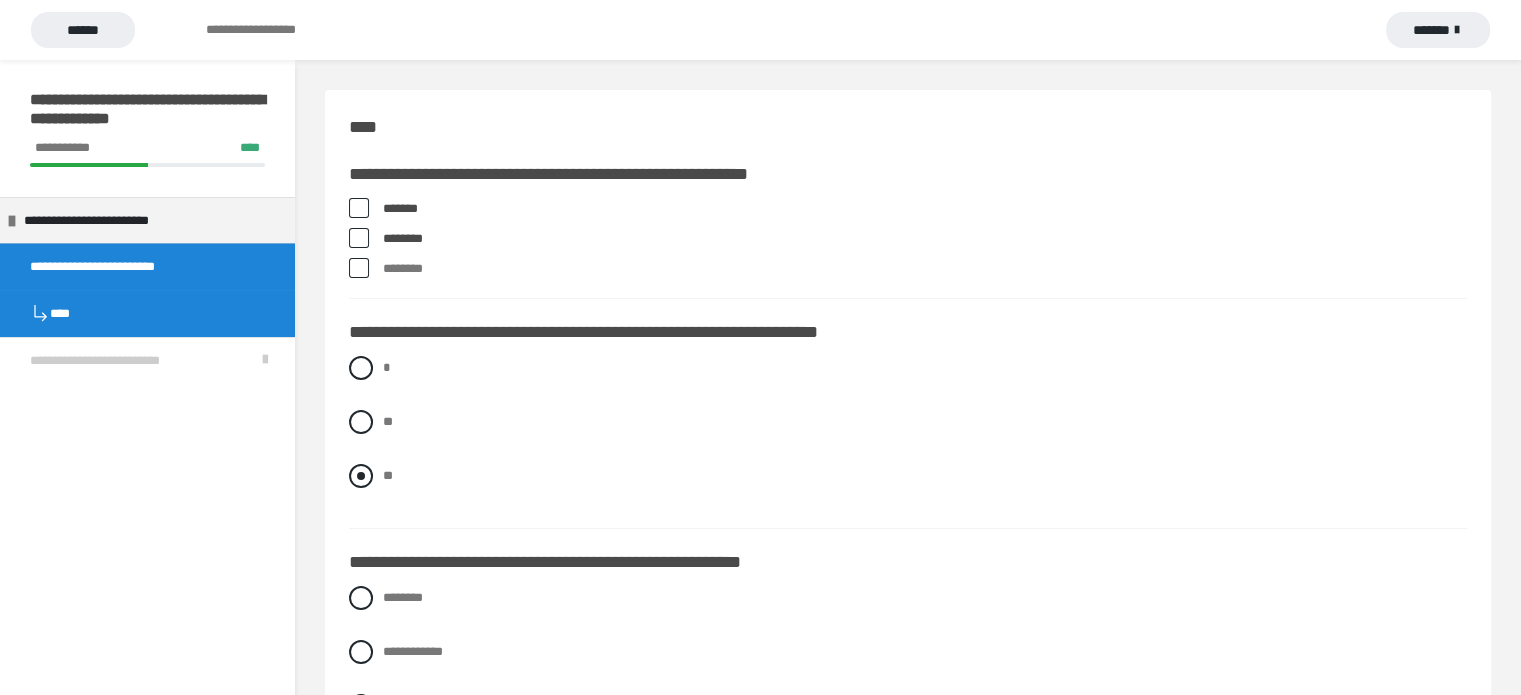 click at bounding box center [361, 476] 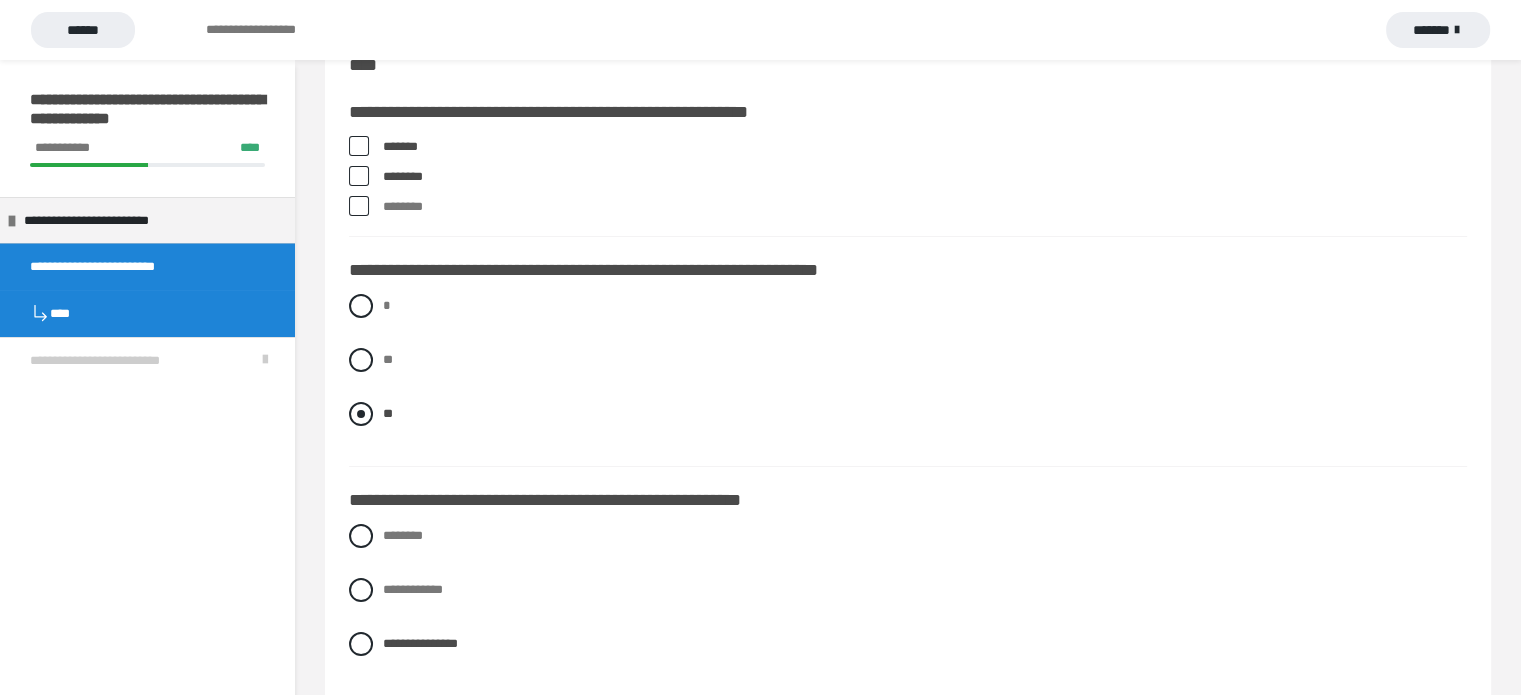 scroll, scrollTop: 180, scrollLeft: 0, axis: vertical 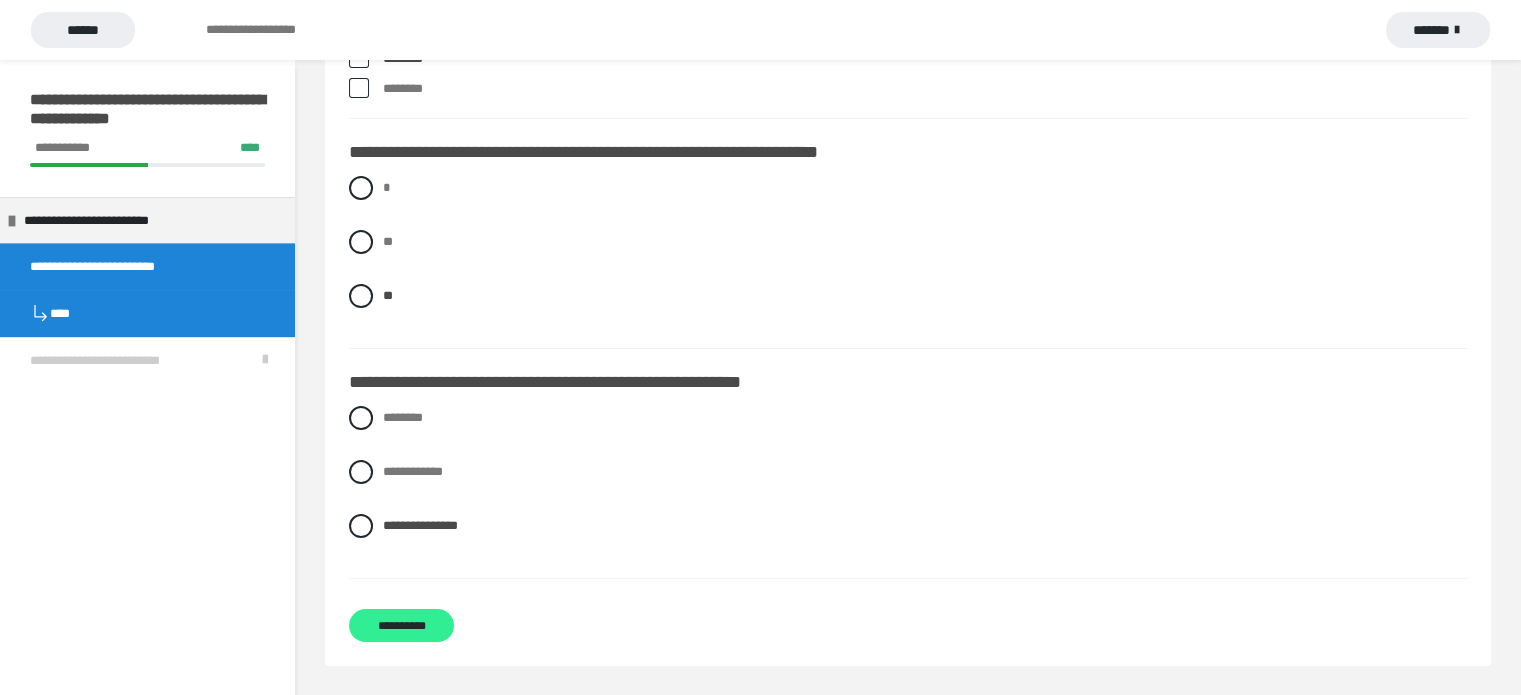 click on "**********" at bounding box center (401, 625) 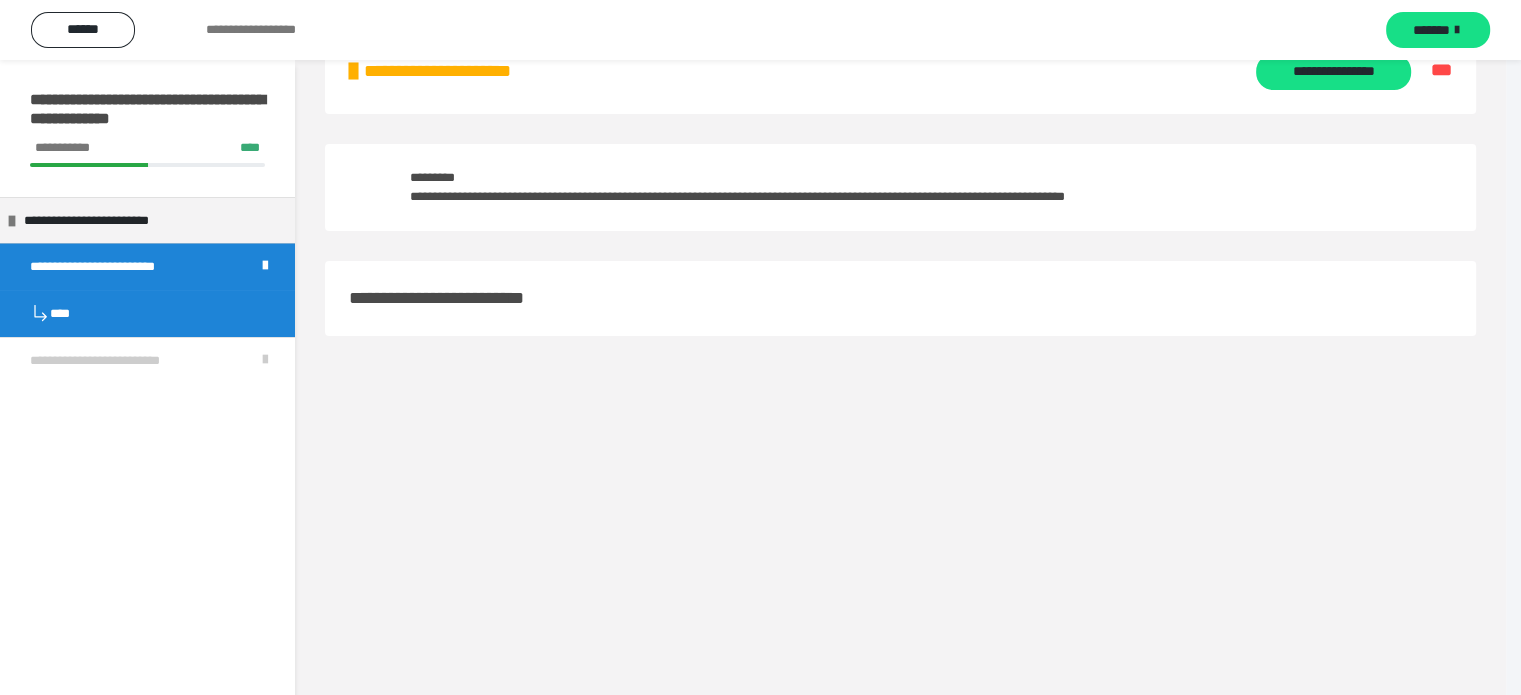 scroll, scrollTop: 60, scrollLeft: 0, axis: vertical 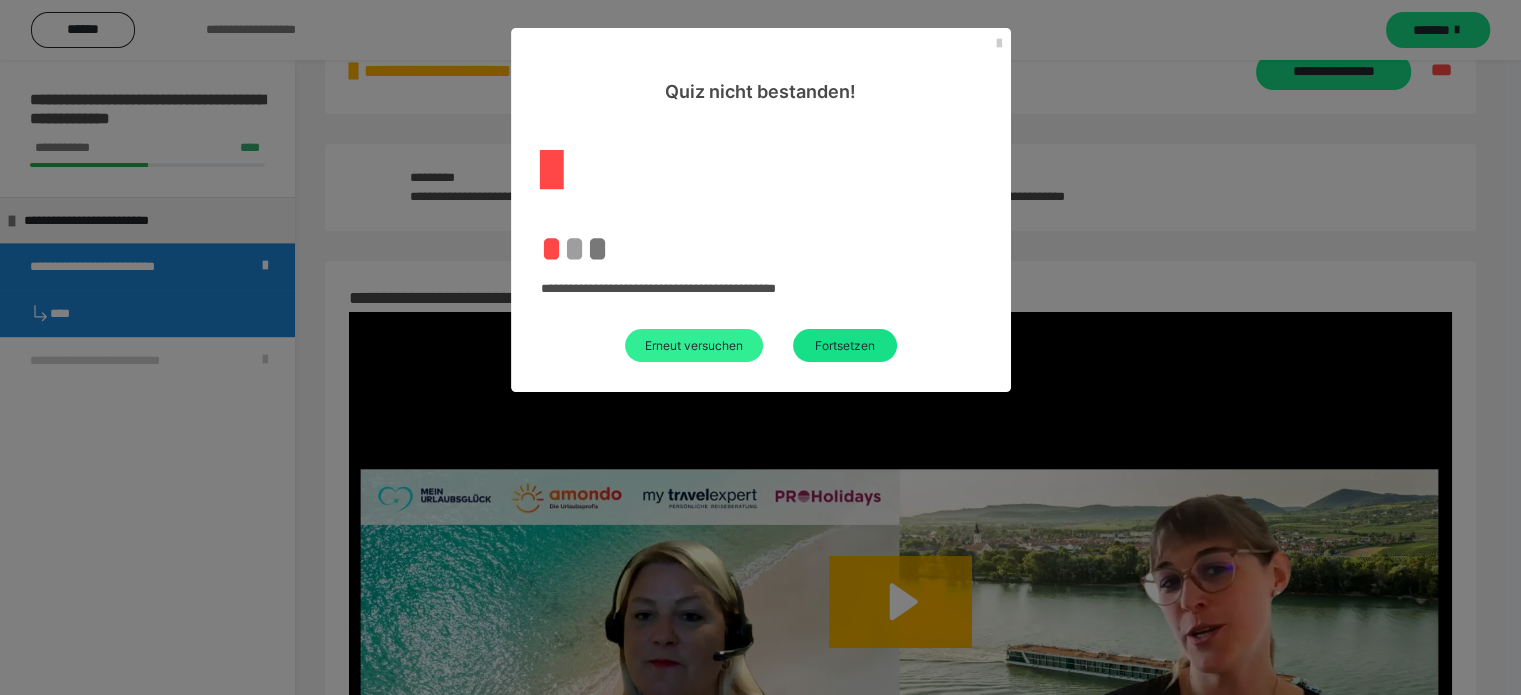 click on "Erneut versuchen" at bounding box center [694, 345] 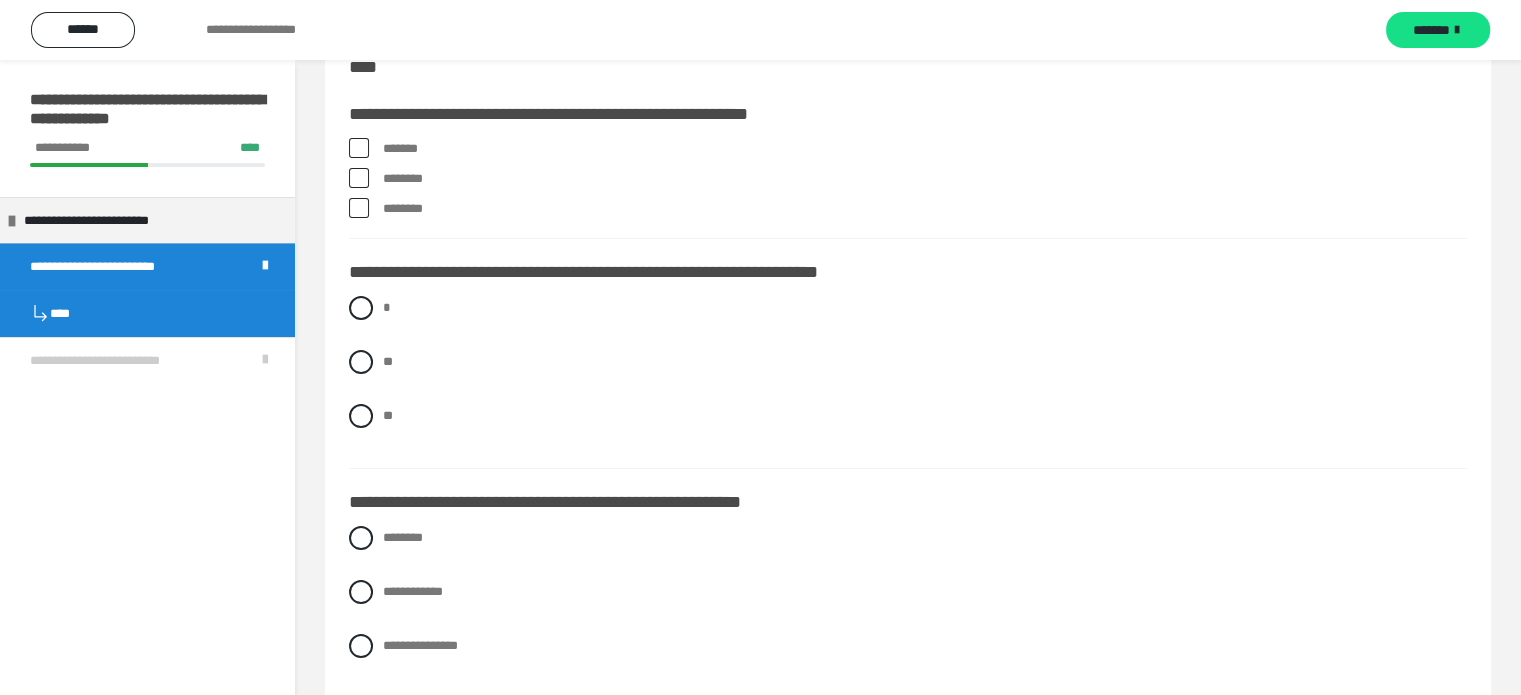 click at bounding box center (359, 148) 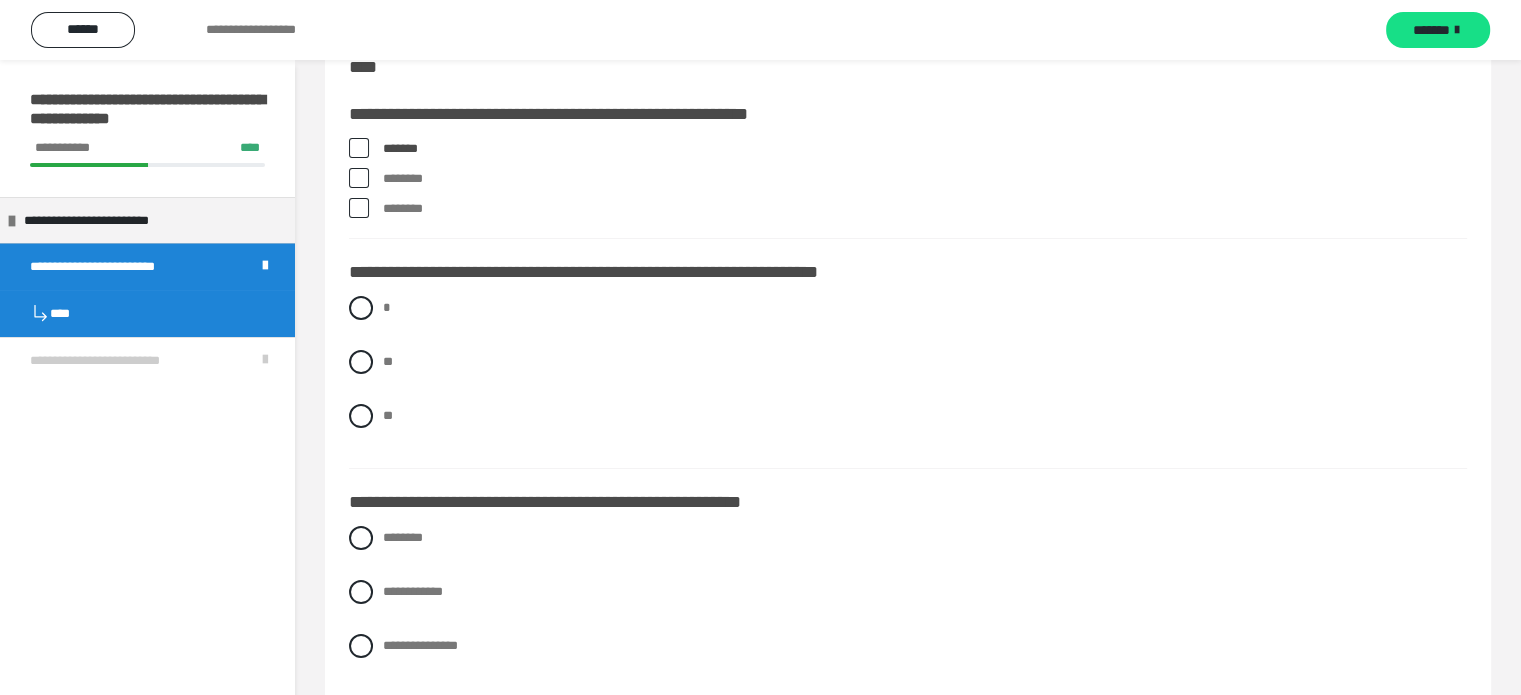 drag, startPoint x: 358, startPoint y: 173, endPoint x: 367, endPoint y: 270, distance: 97.41663 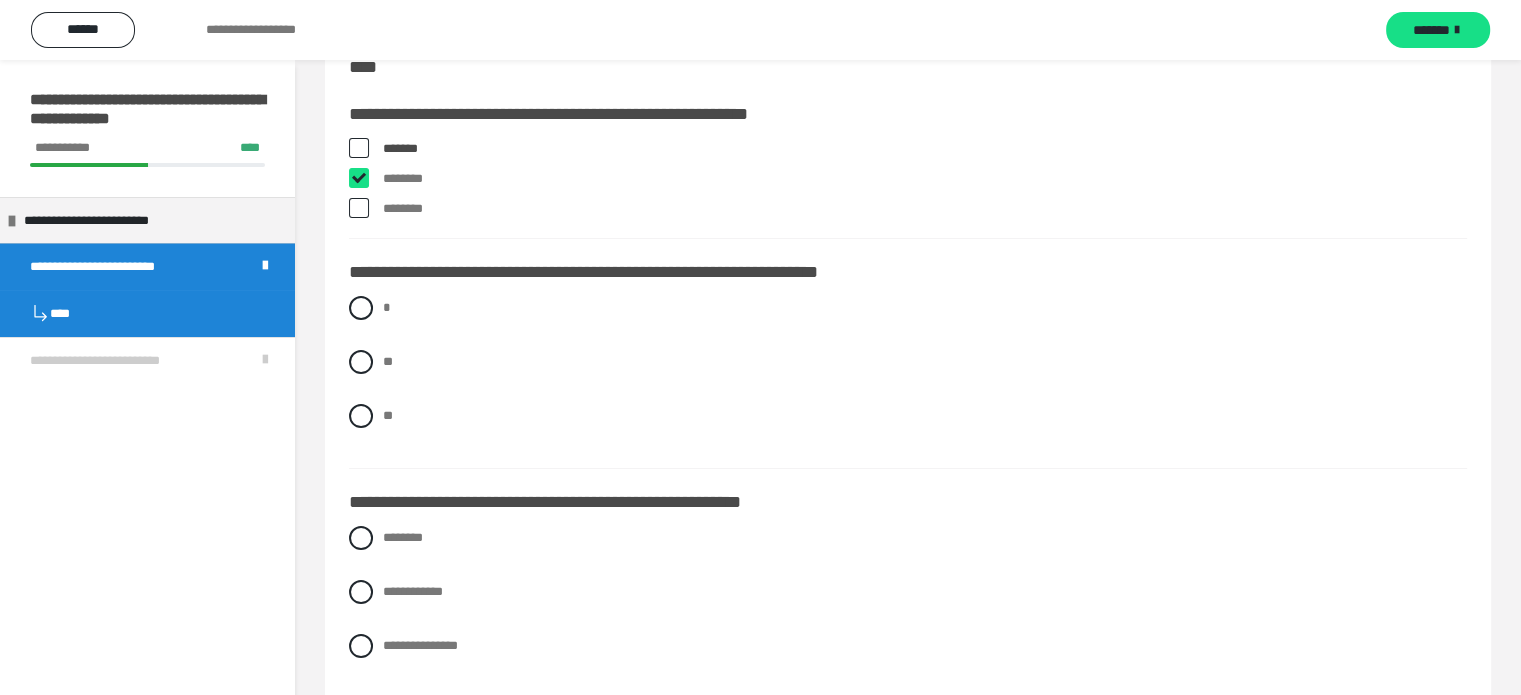 checkbox on "****" 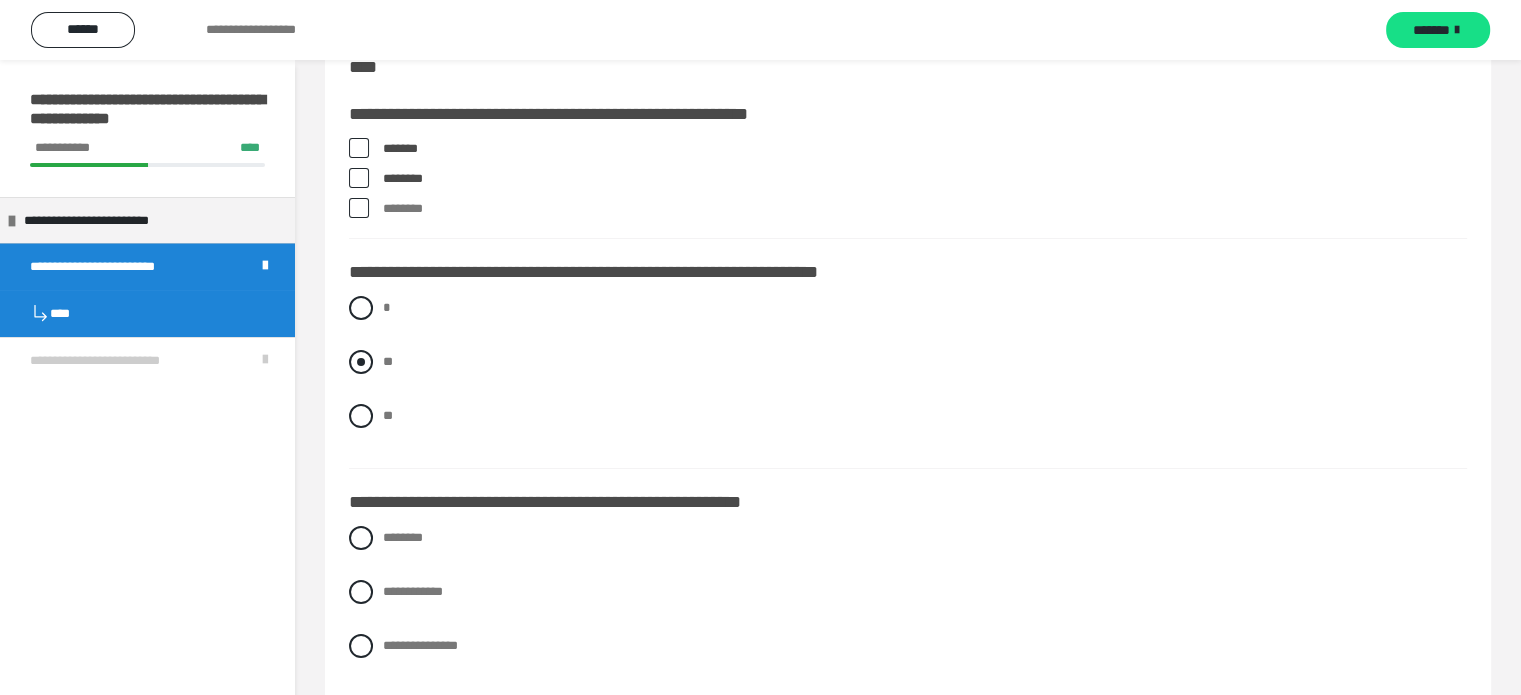 click at bounding box center [361, 362] 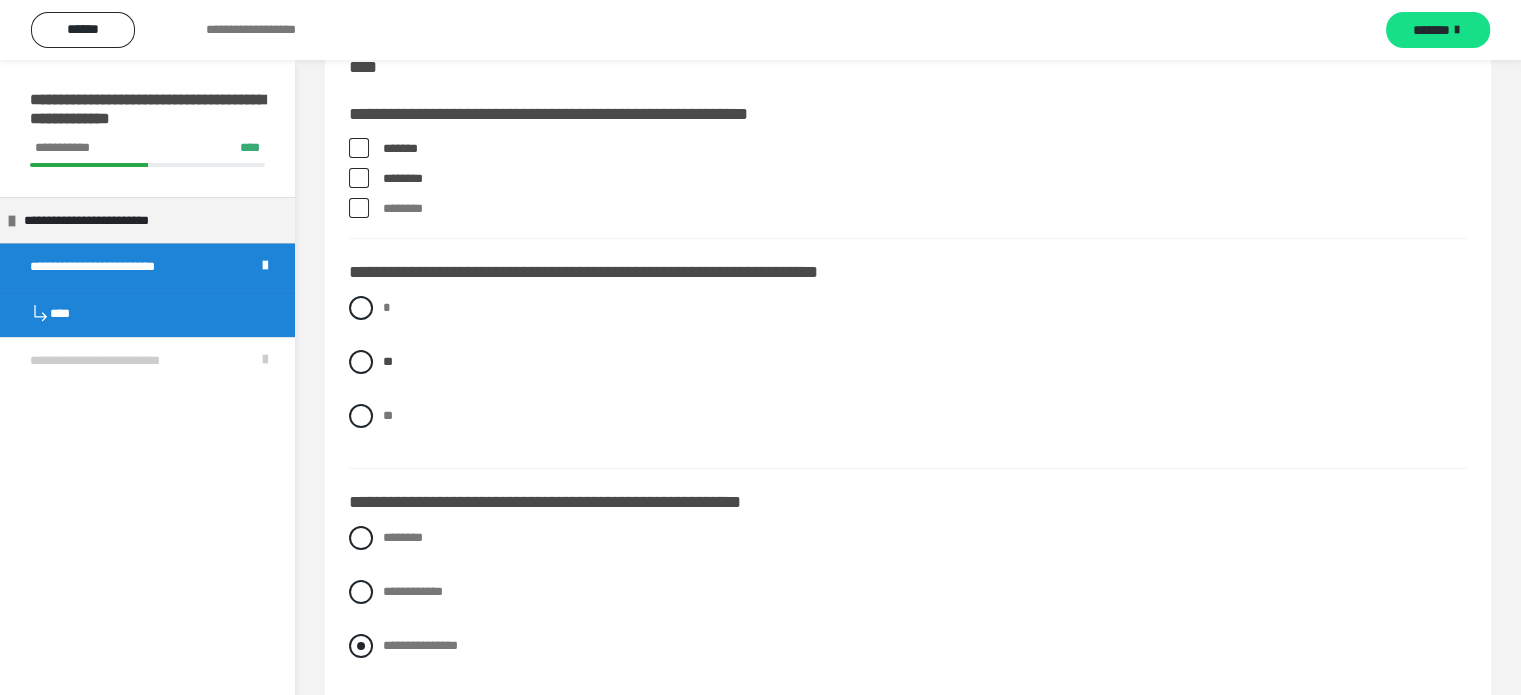 click at bounding box center [361, 646] 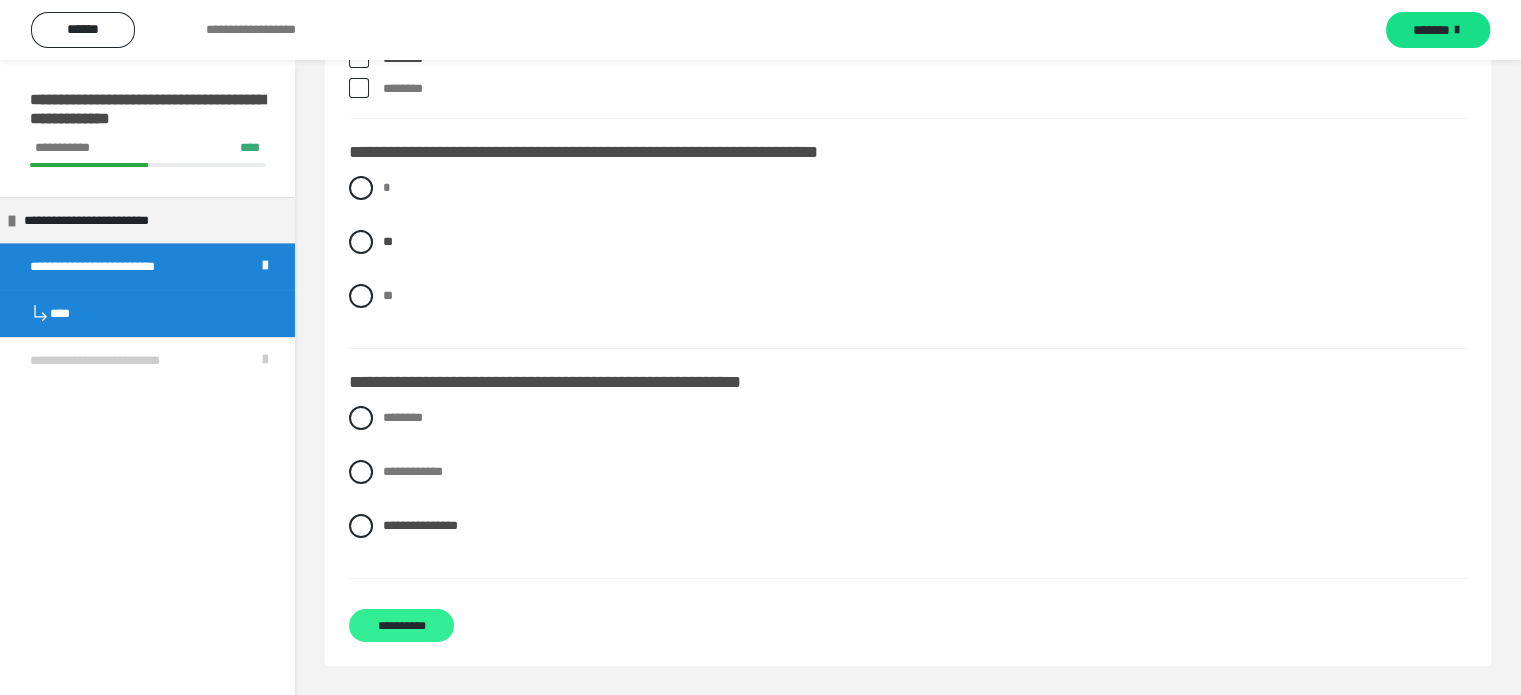 click on "**********" at bounding box center (401, 625) 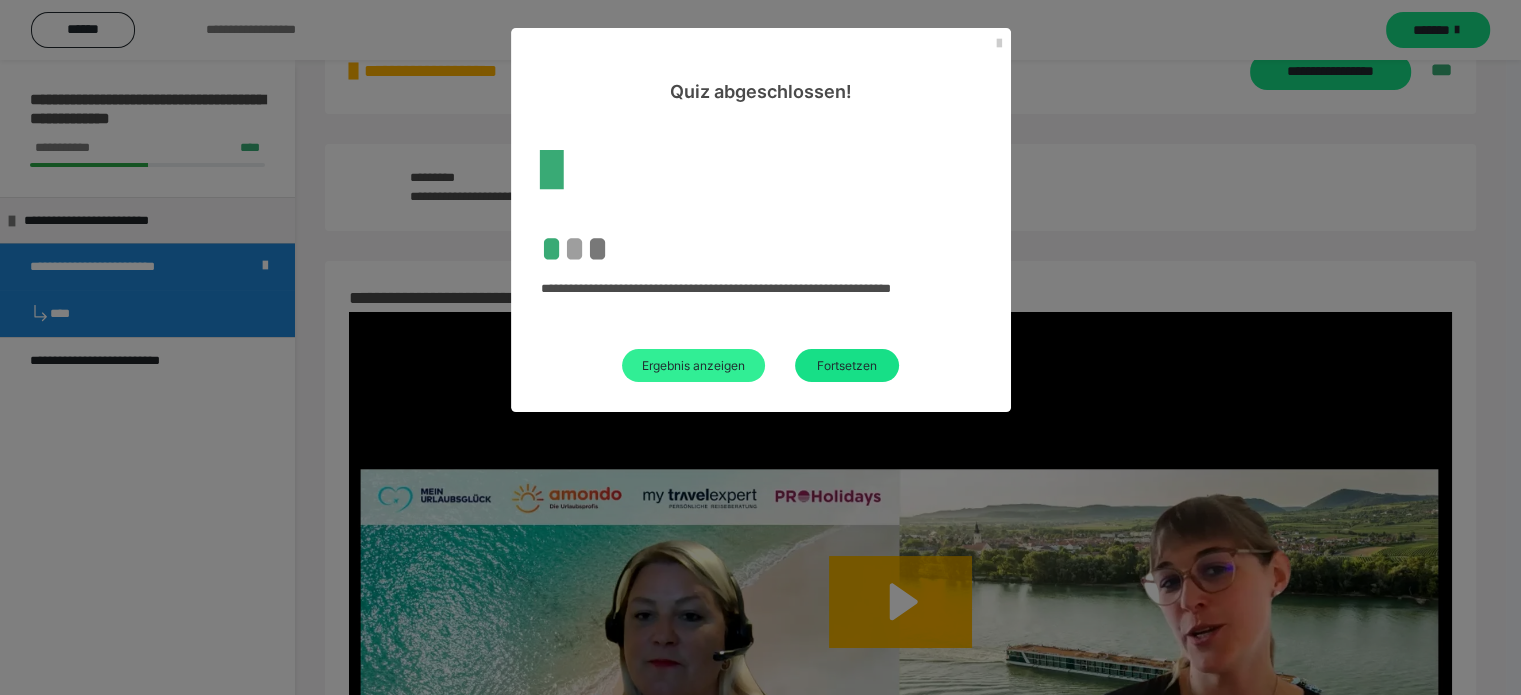 click on "Ergebnis anzeigen" at bounding box center (693, 365) 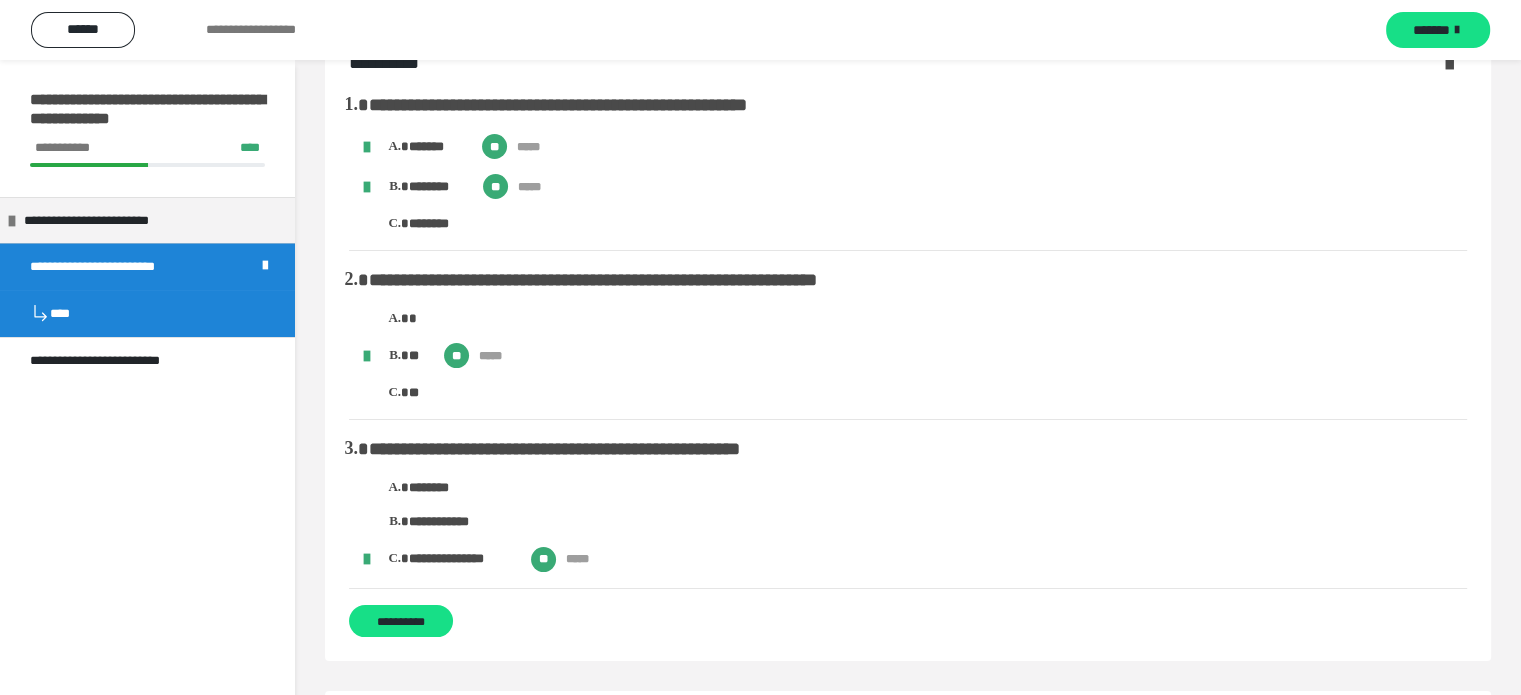 scroll, scrollTop: 160, scrollLeft: 0, axis: vertical 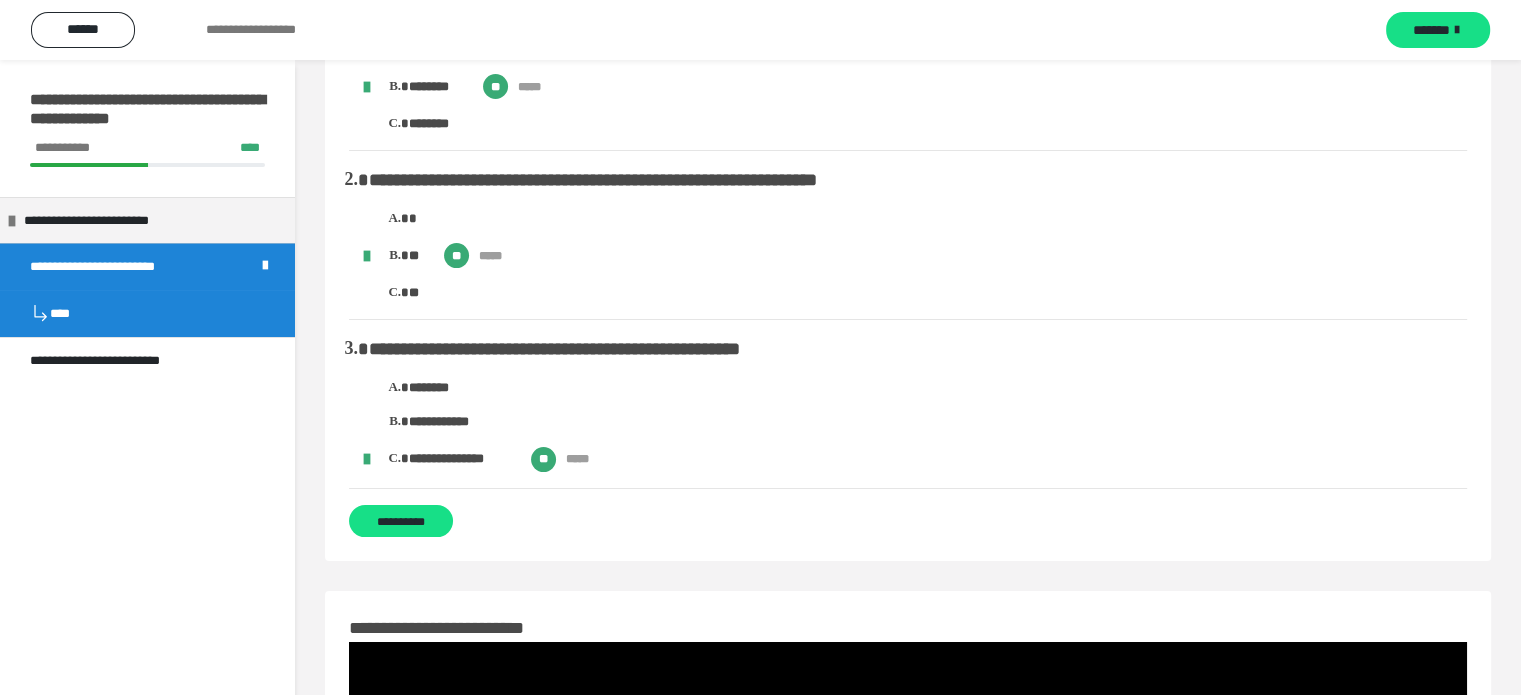 drag, startPoint x: 364, startPoint y: 524, endPoint x: 760, endPoint y: 479, distance: 398.5486 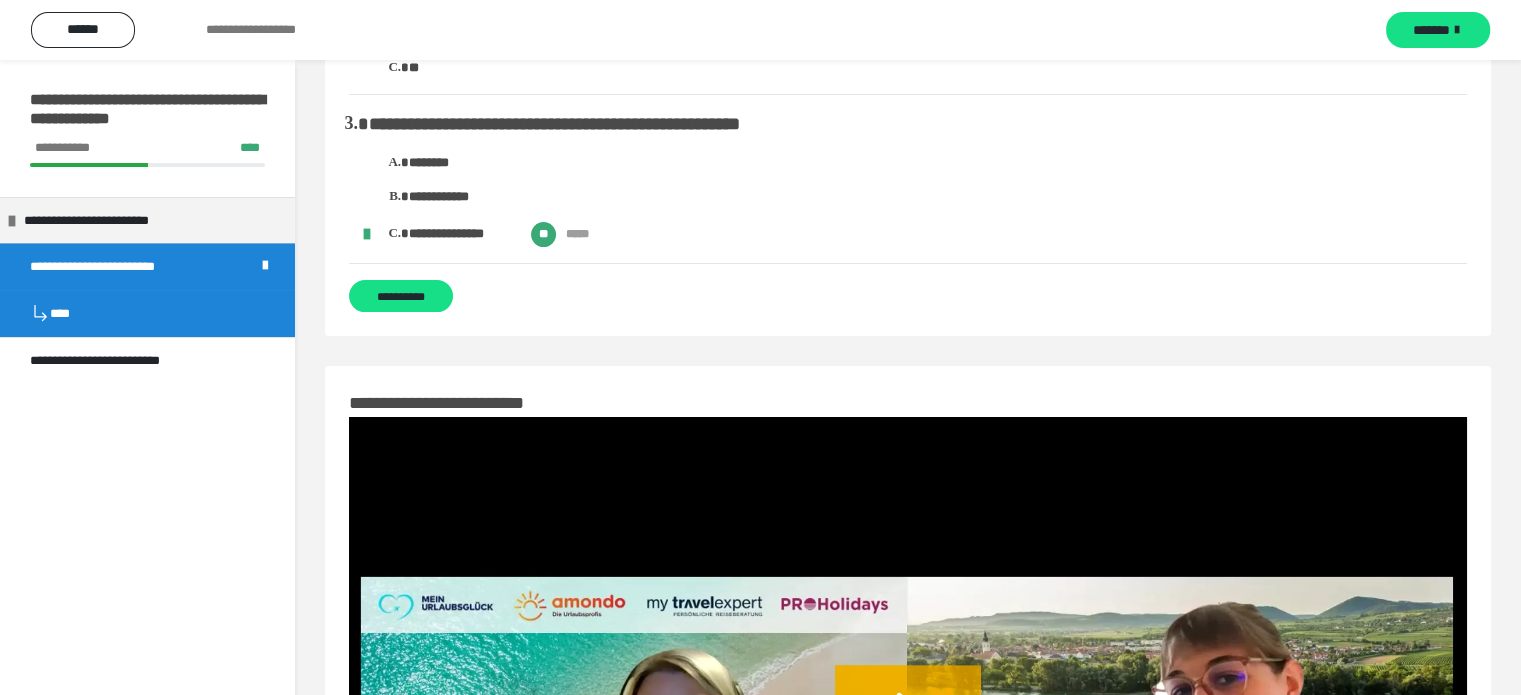 scroll, scrollTop: 60, scrollLeft: 0, axis: vertical 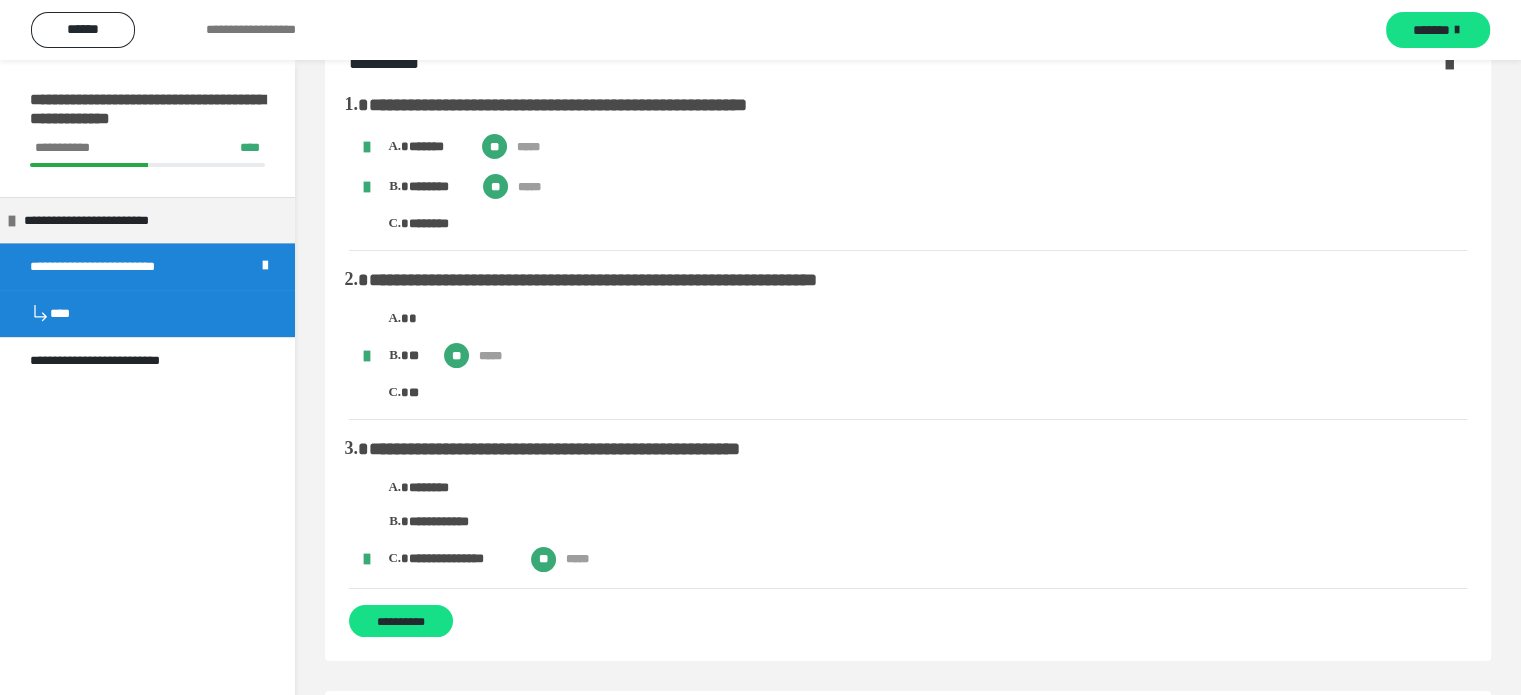 click on "**********" at bounding box center (401, 621) 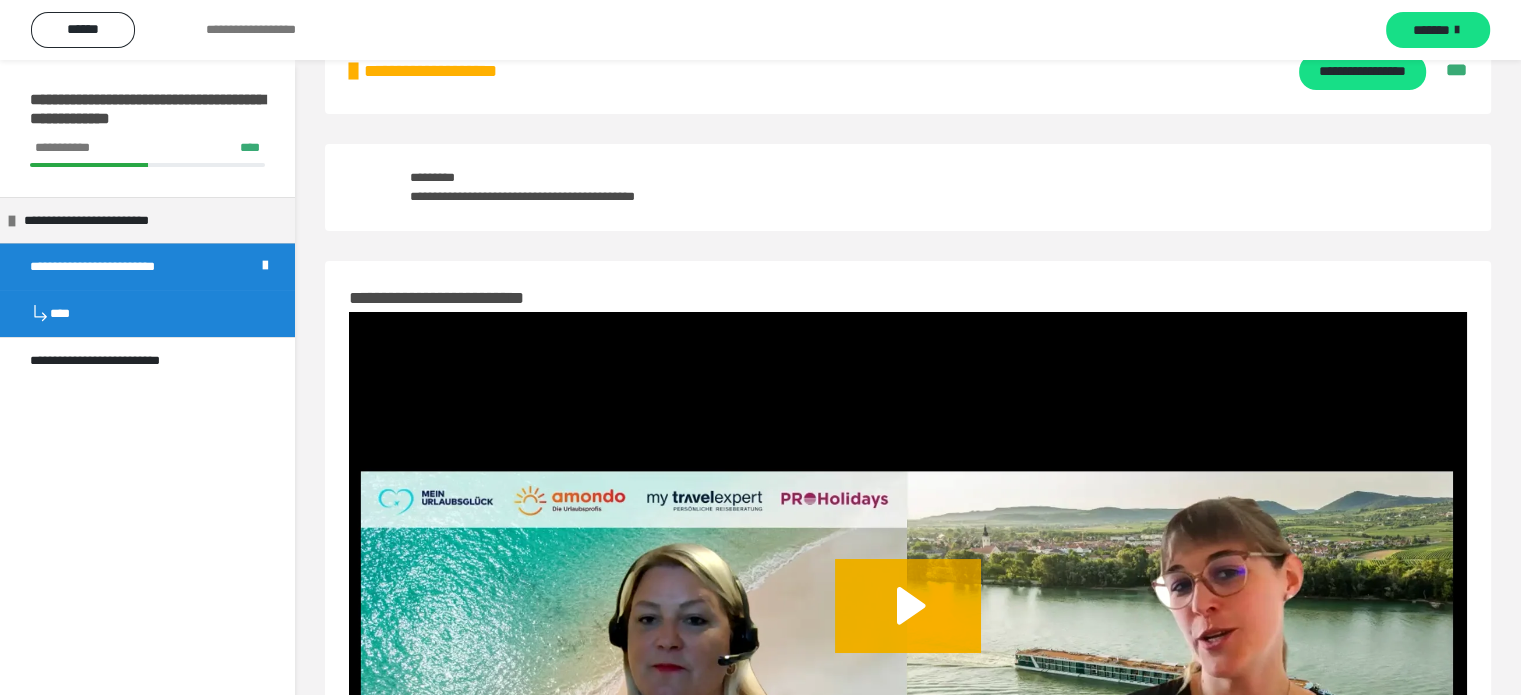 scroll, scrollTop: 0, scrollLeft: 0, axis: both 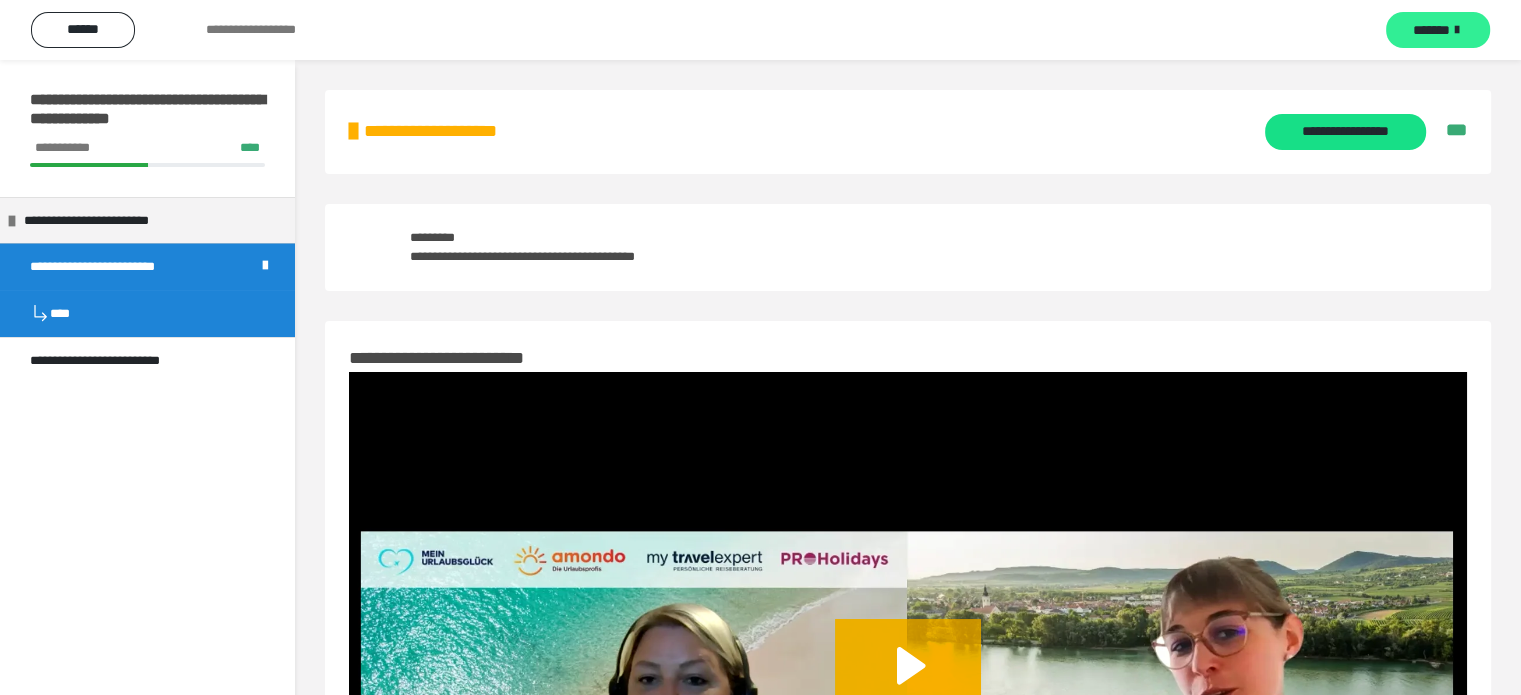 click on "*******" at bounding box center [1431, 30] 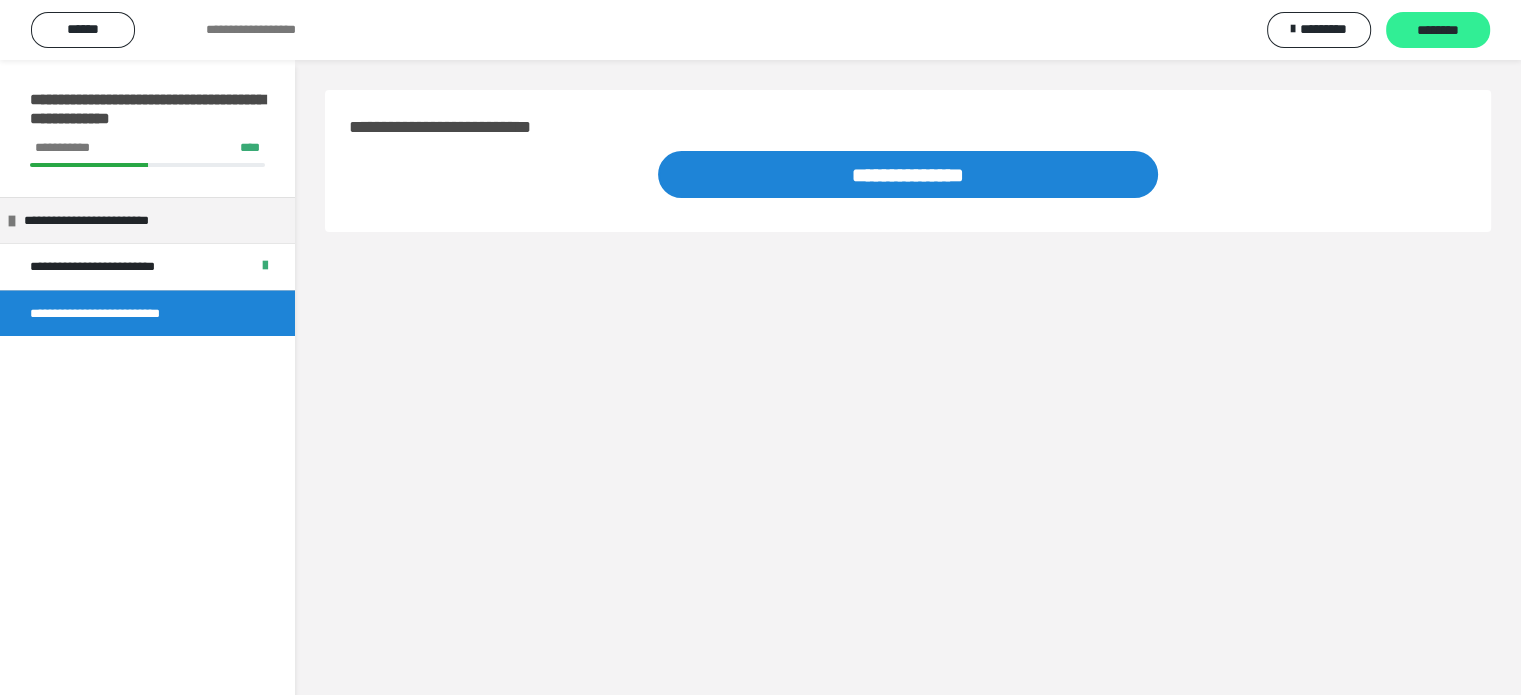 click on "********" at bounding box center (1438, 31) 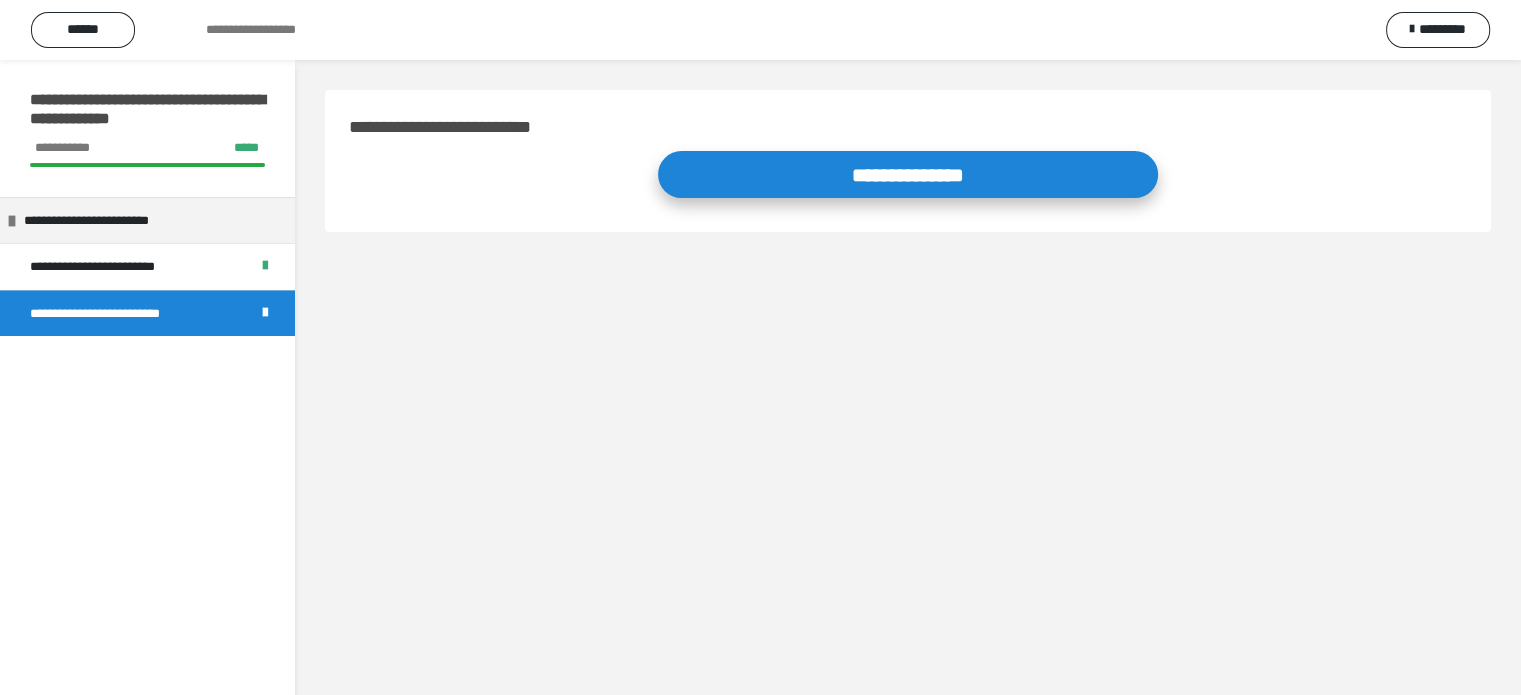 click on "**********" at bounding box center (908, 174) 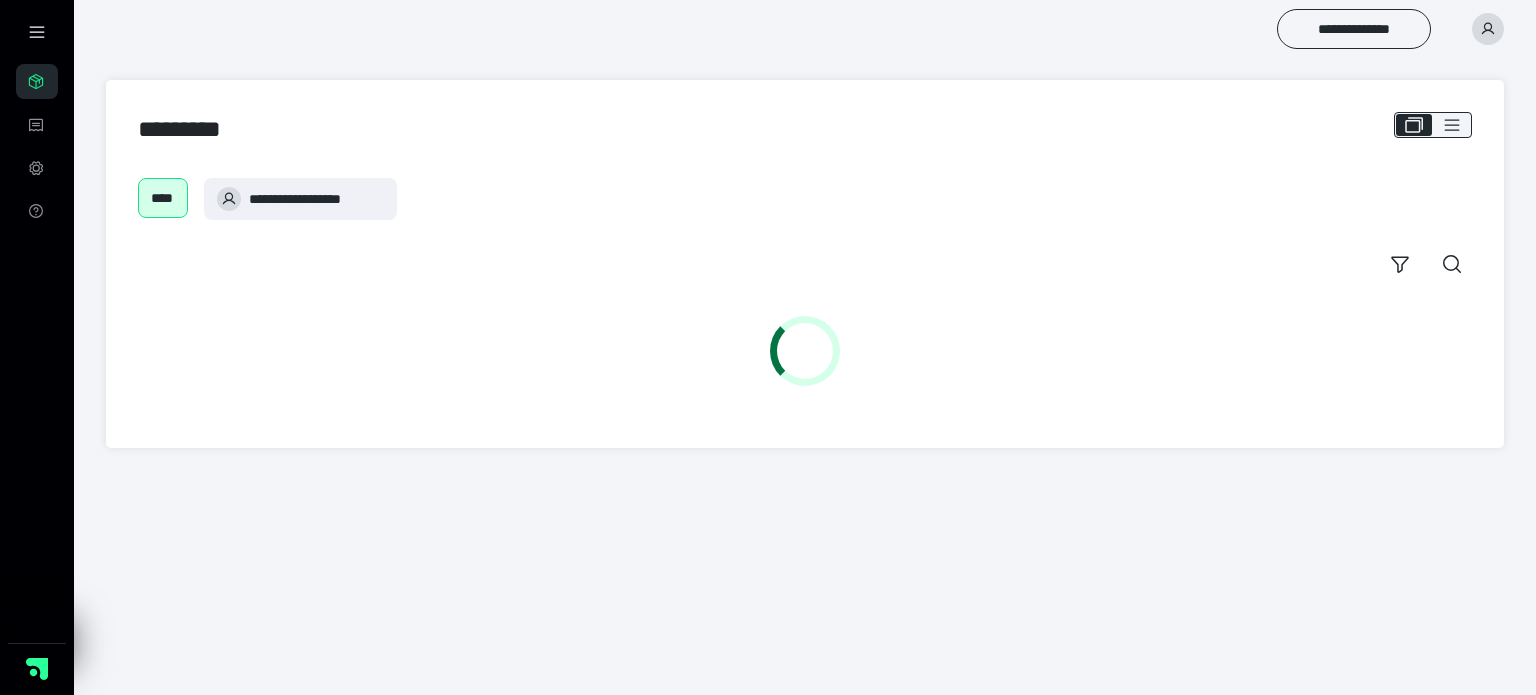 scroll, scrollTop: 0, scrollLeft: 0, axis: both 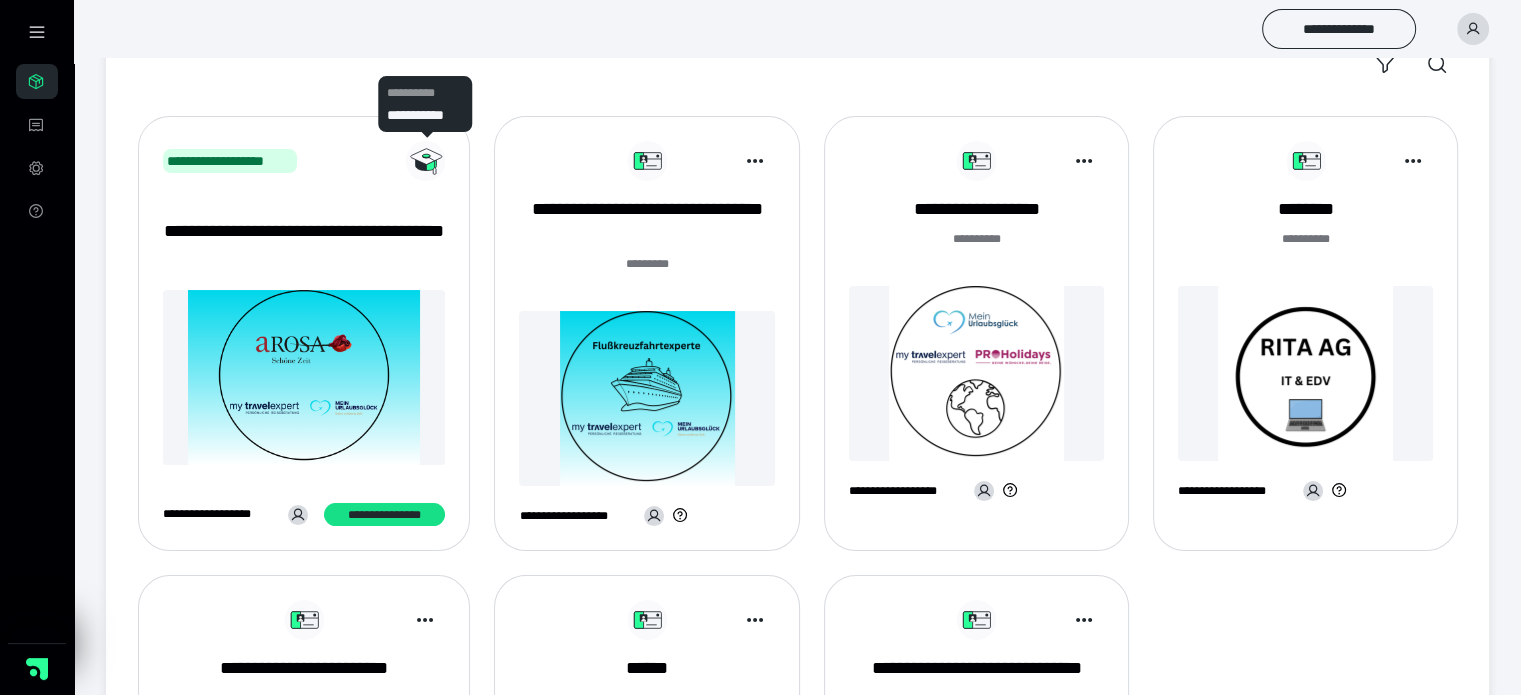 click 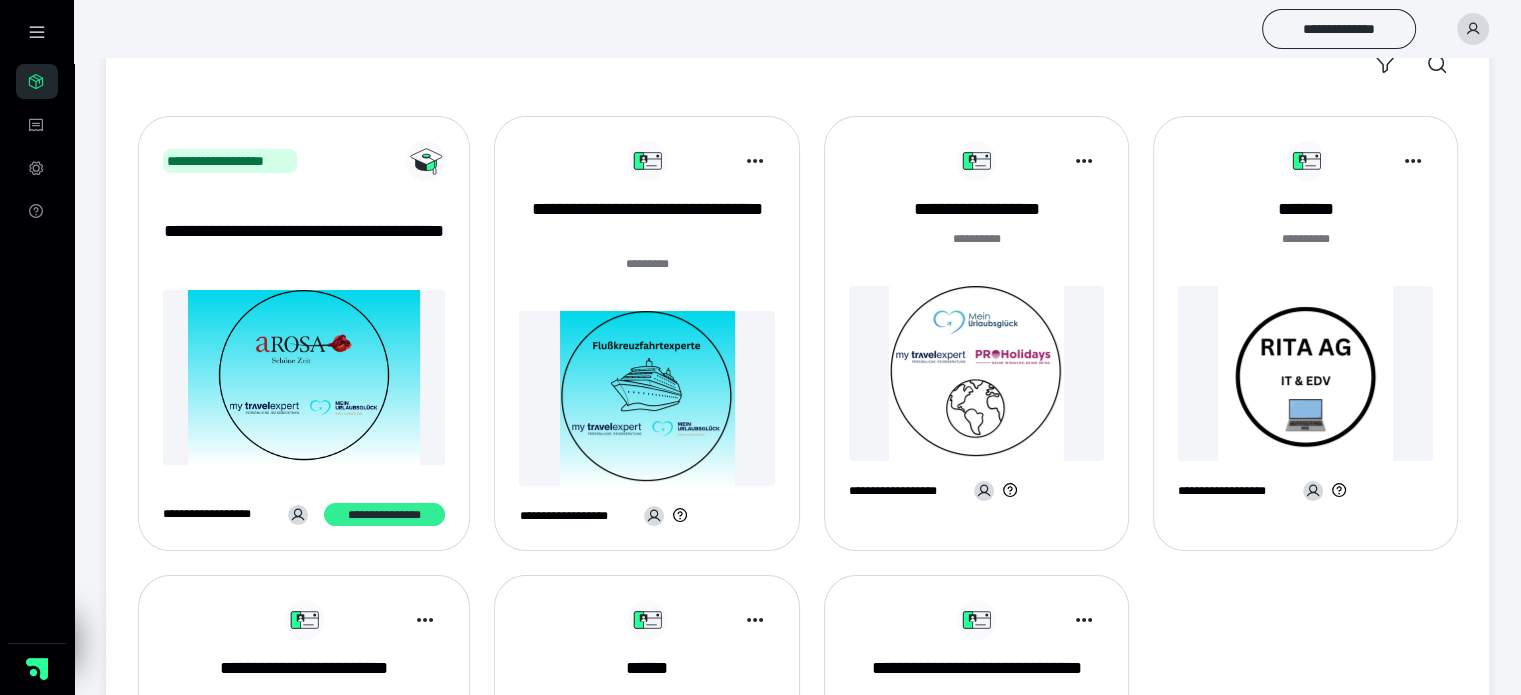 click on "**********" at bounding box center (384, 515) 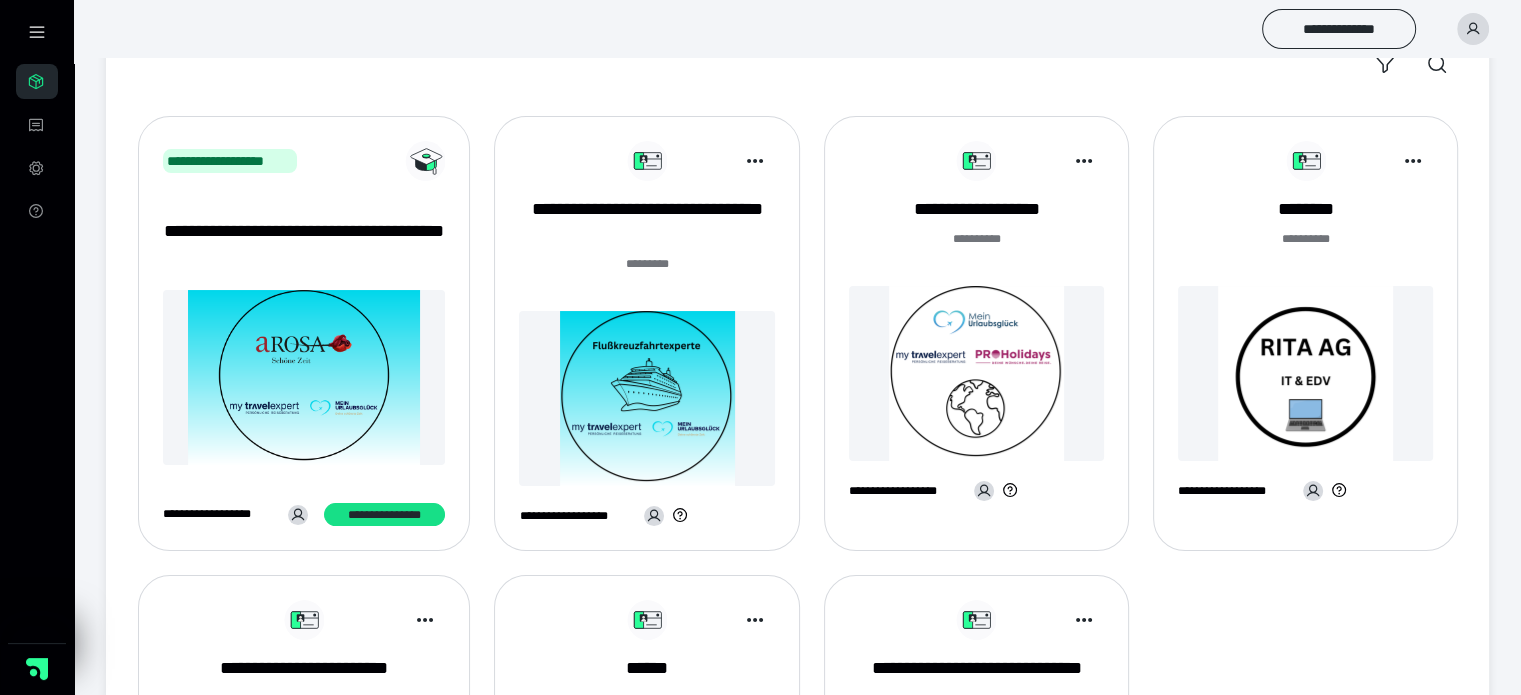 click at bounding box center [646, 398] 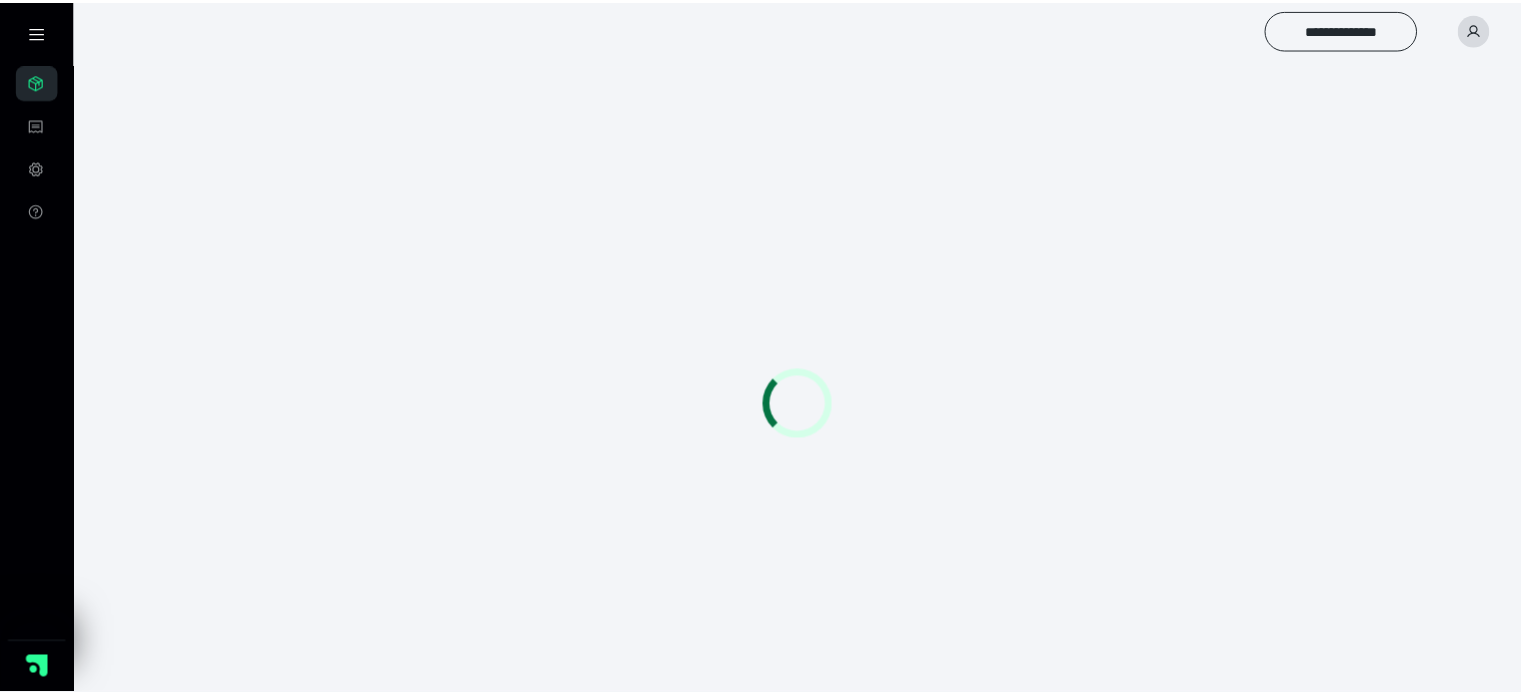 scroll, scrollTop: 0, scrollLeft: 0, axis: both 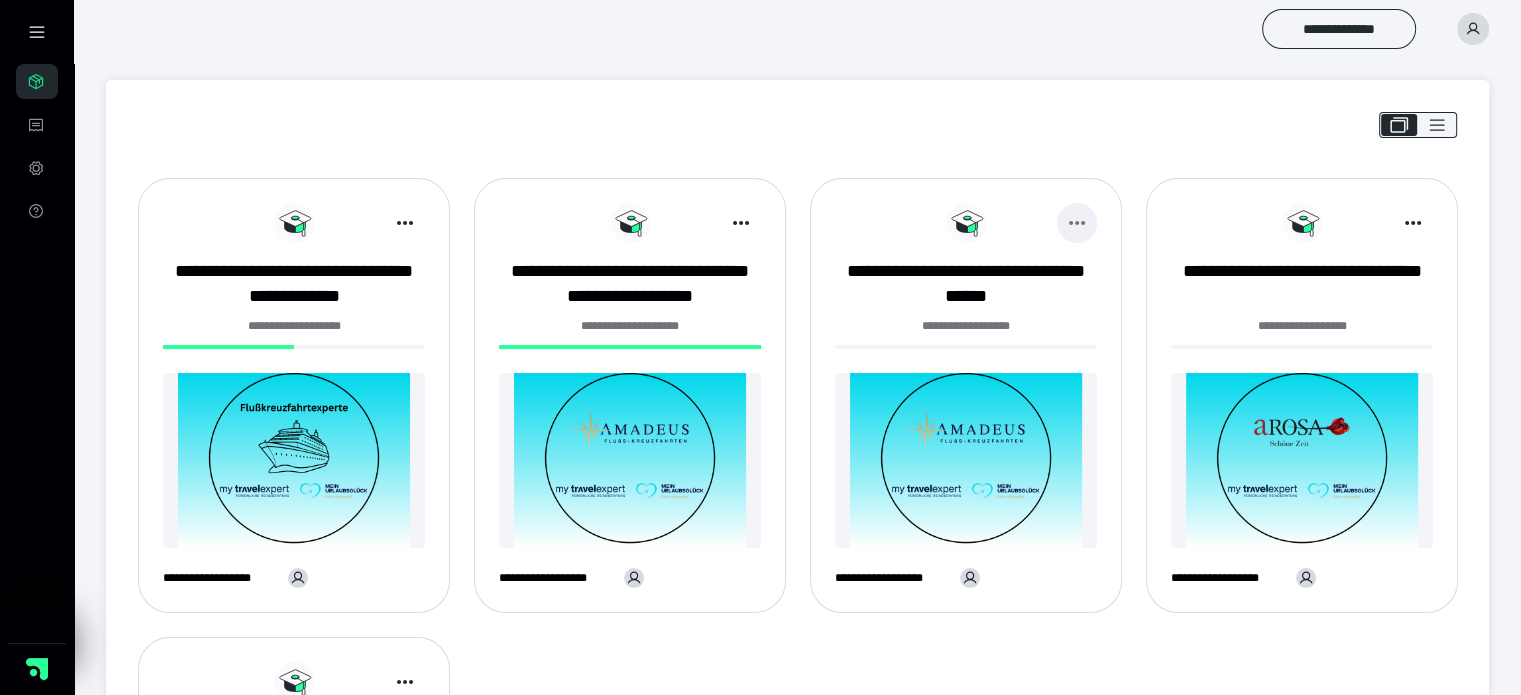 click 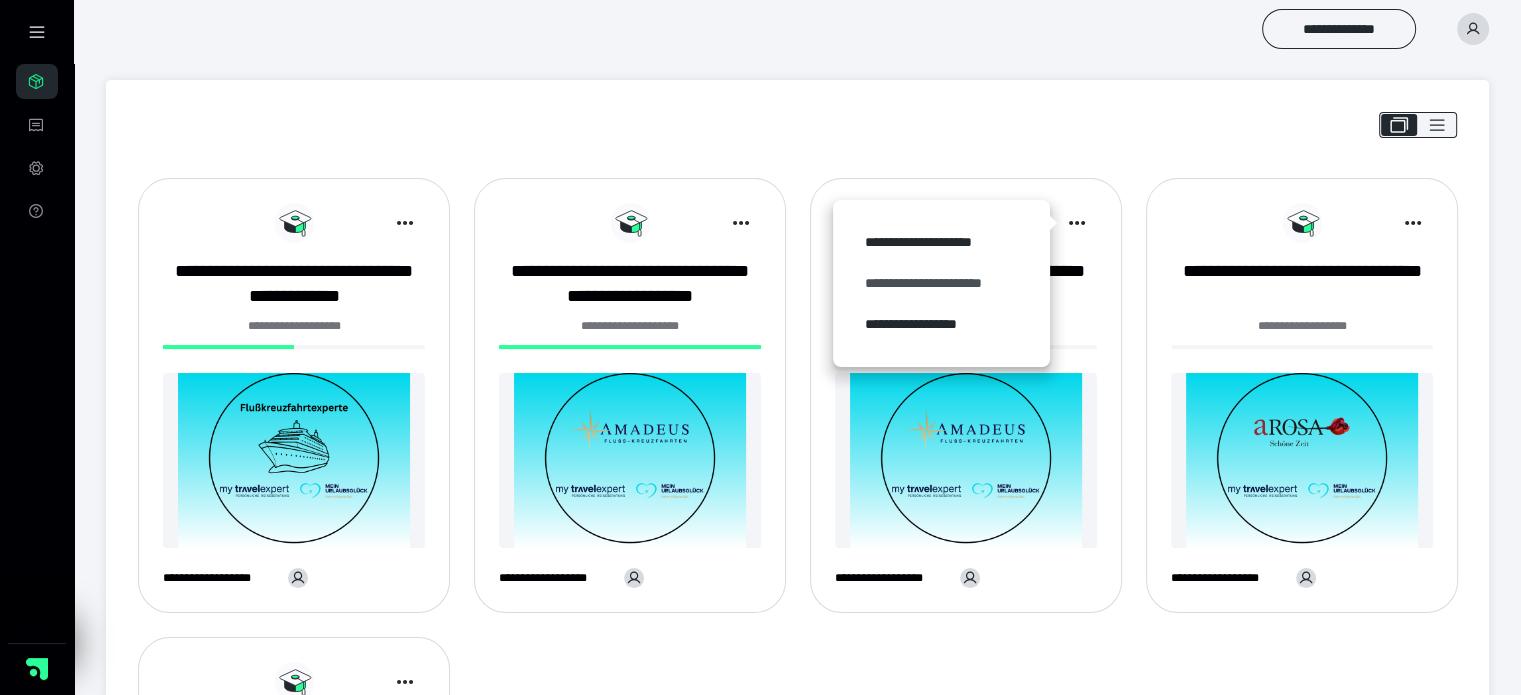 click on "**********" at bounding box center (941, 283) 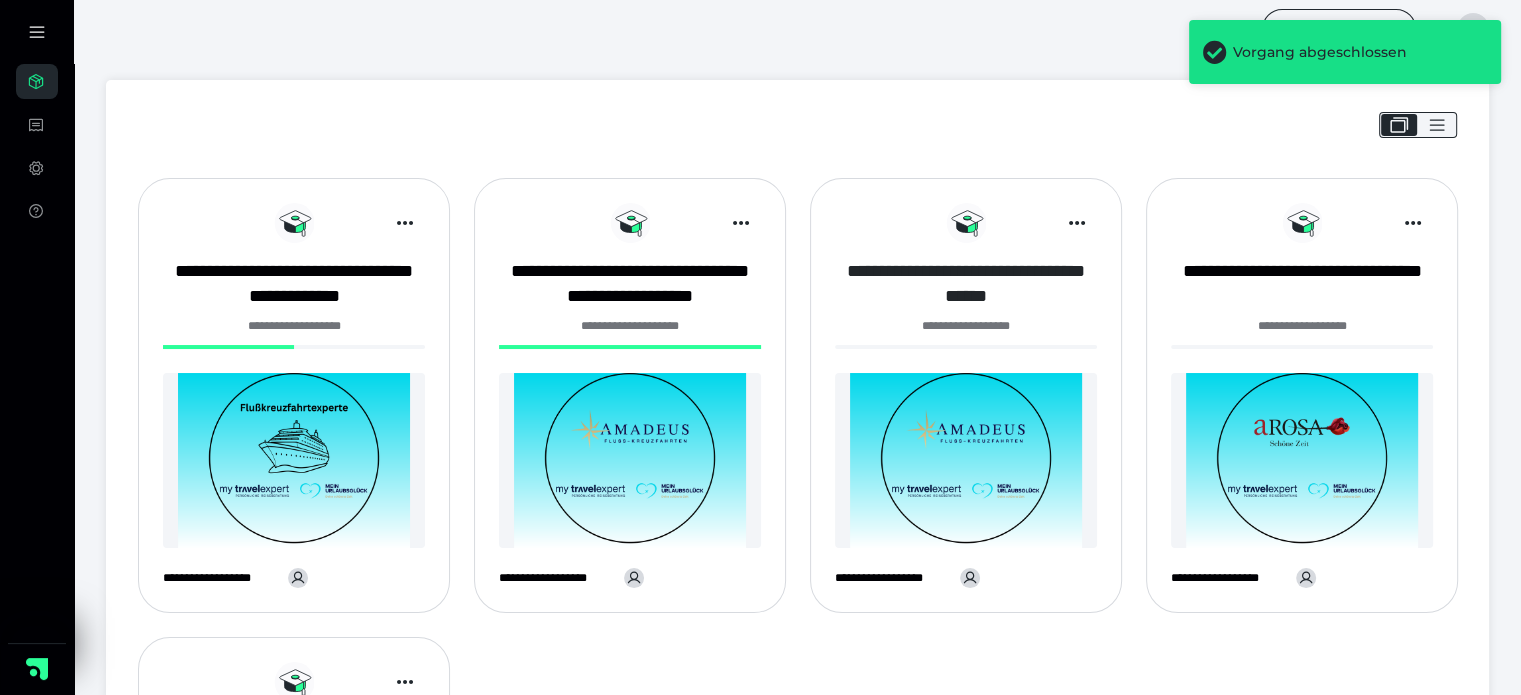 click on "**********" at bounding box center (966, 284) 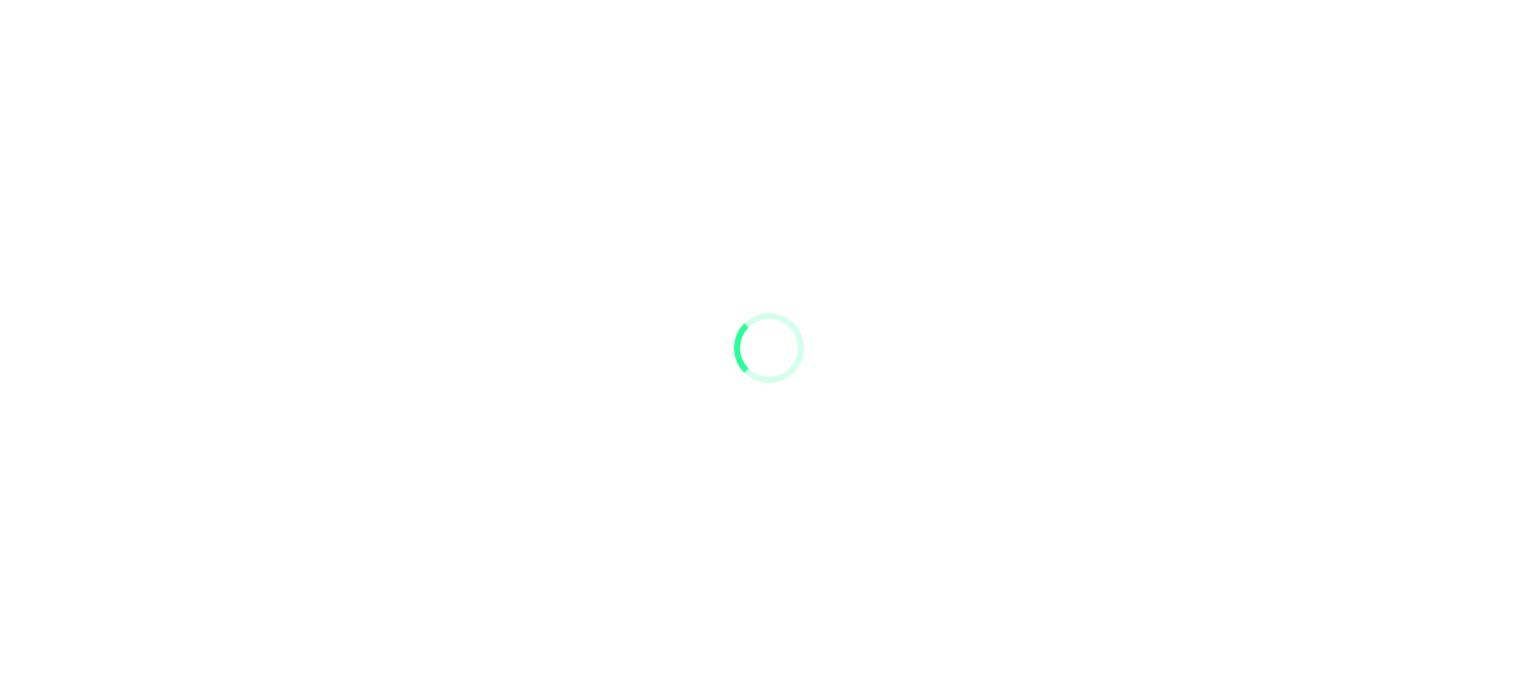 scroll, scrollTop: 0, scrollLeft: 0, axis: both 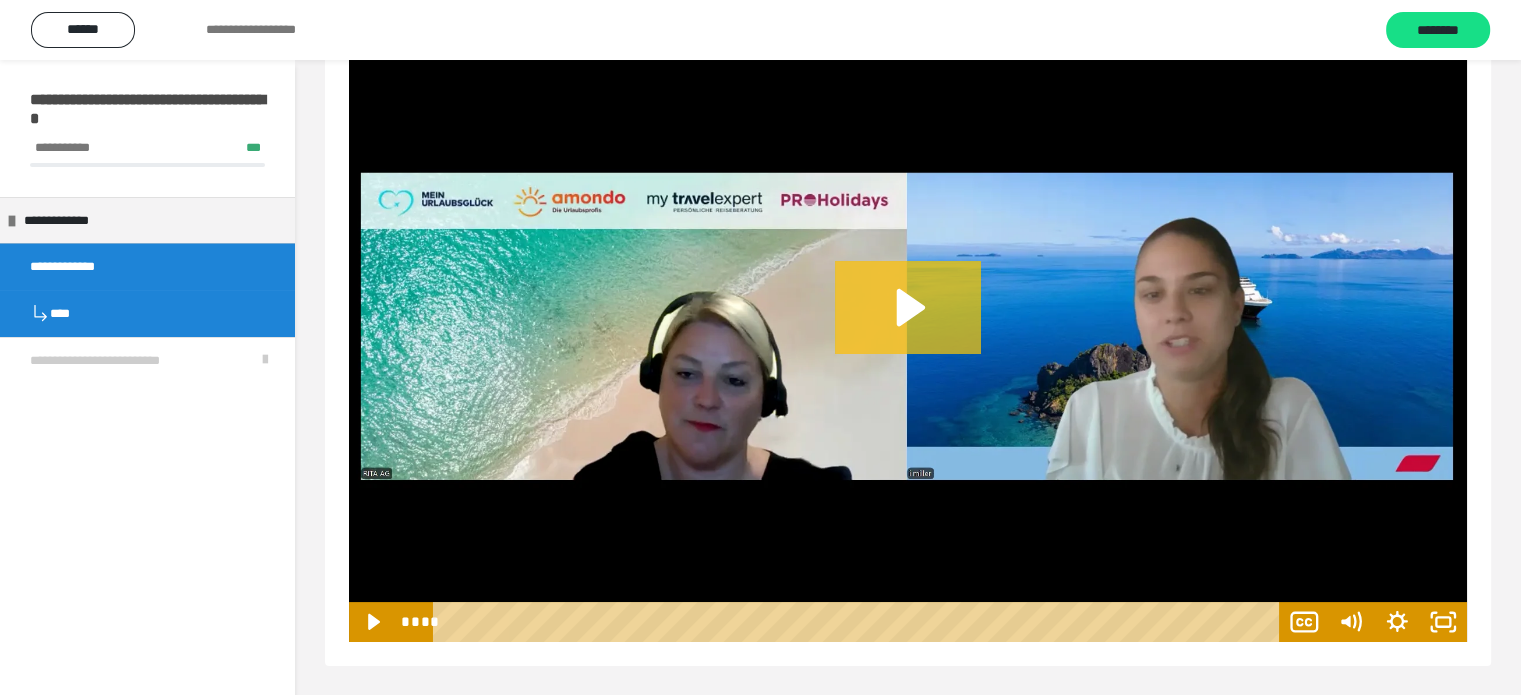 click 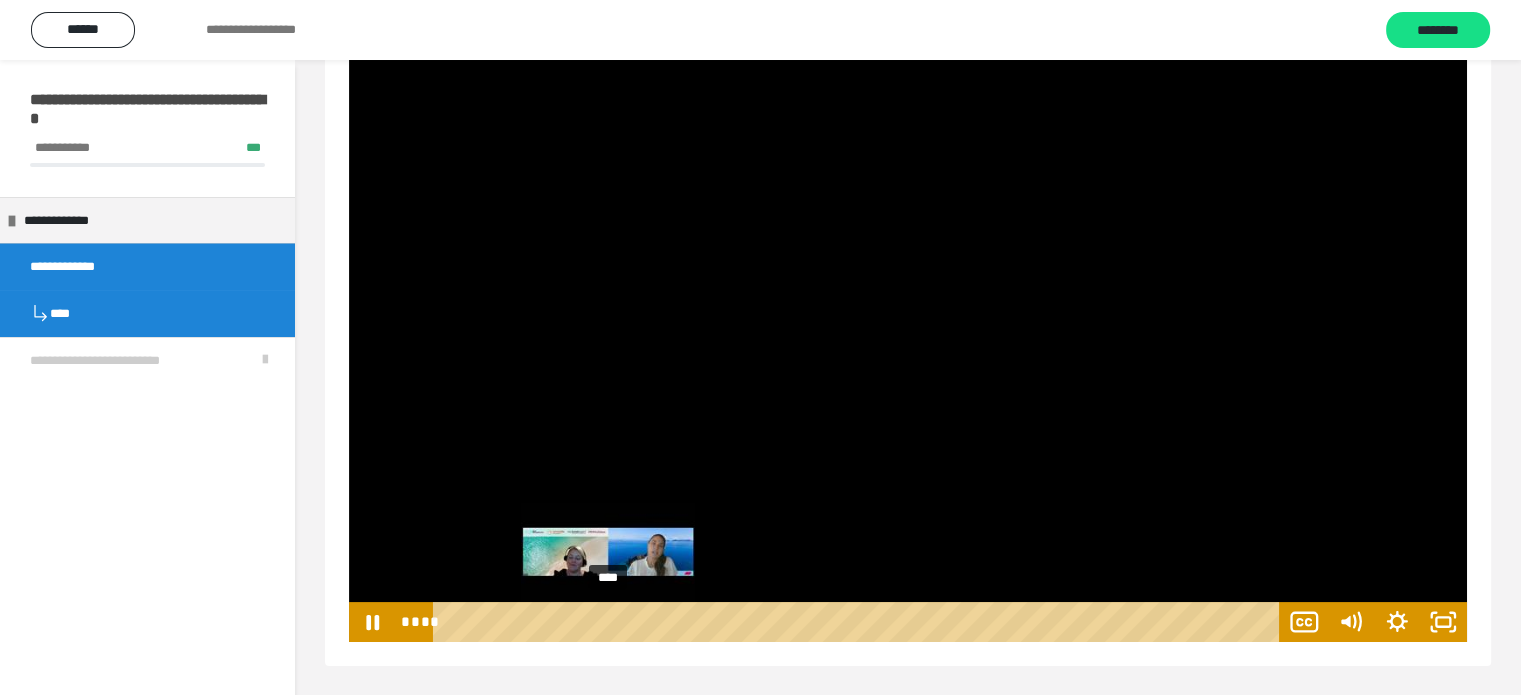drag, startPoint x: 462, startPoint y: 615, endPoint x: 608, endPoint y: 624, distance: 146.27713 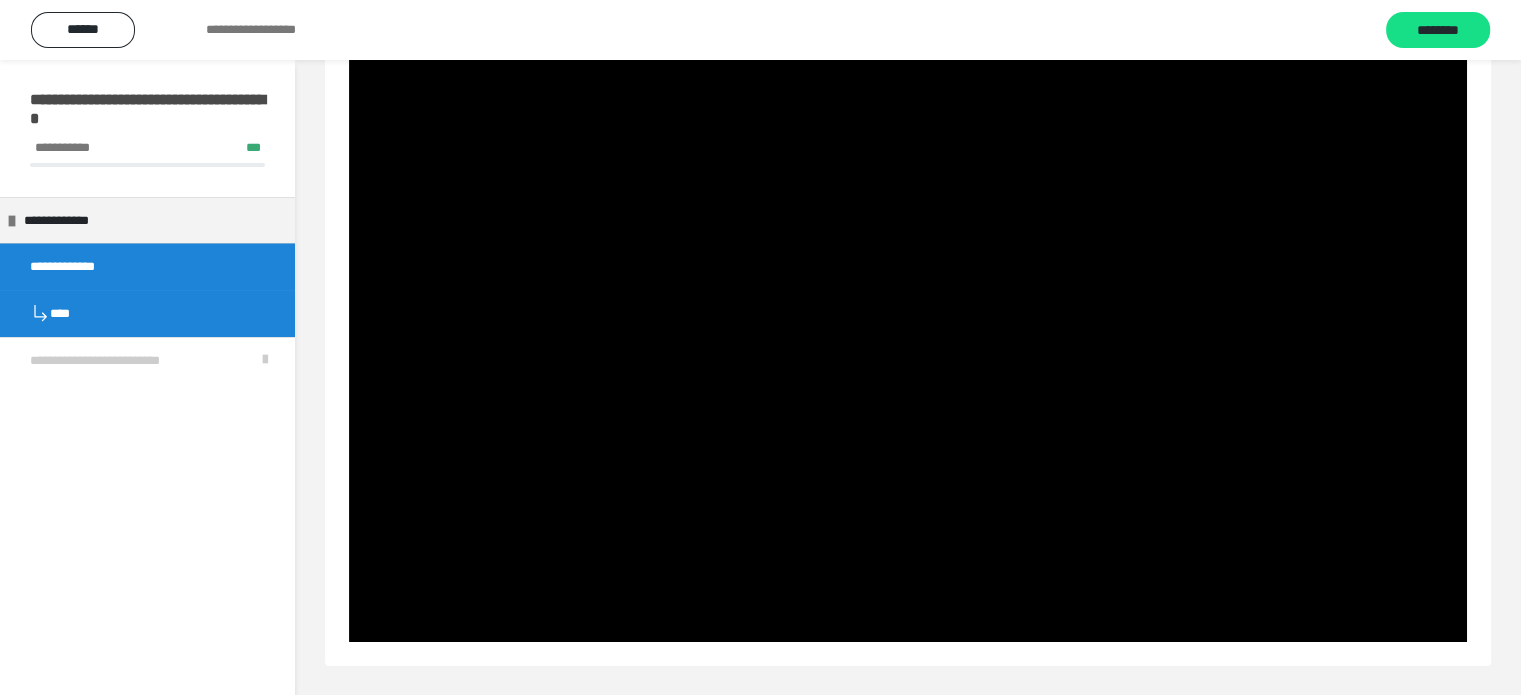 click on "**********" at bounding box center (908, 314) 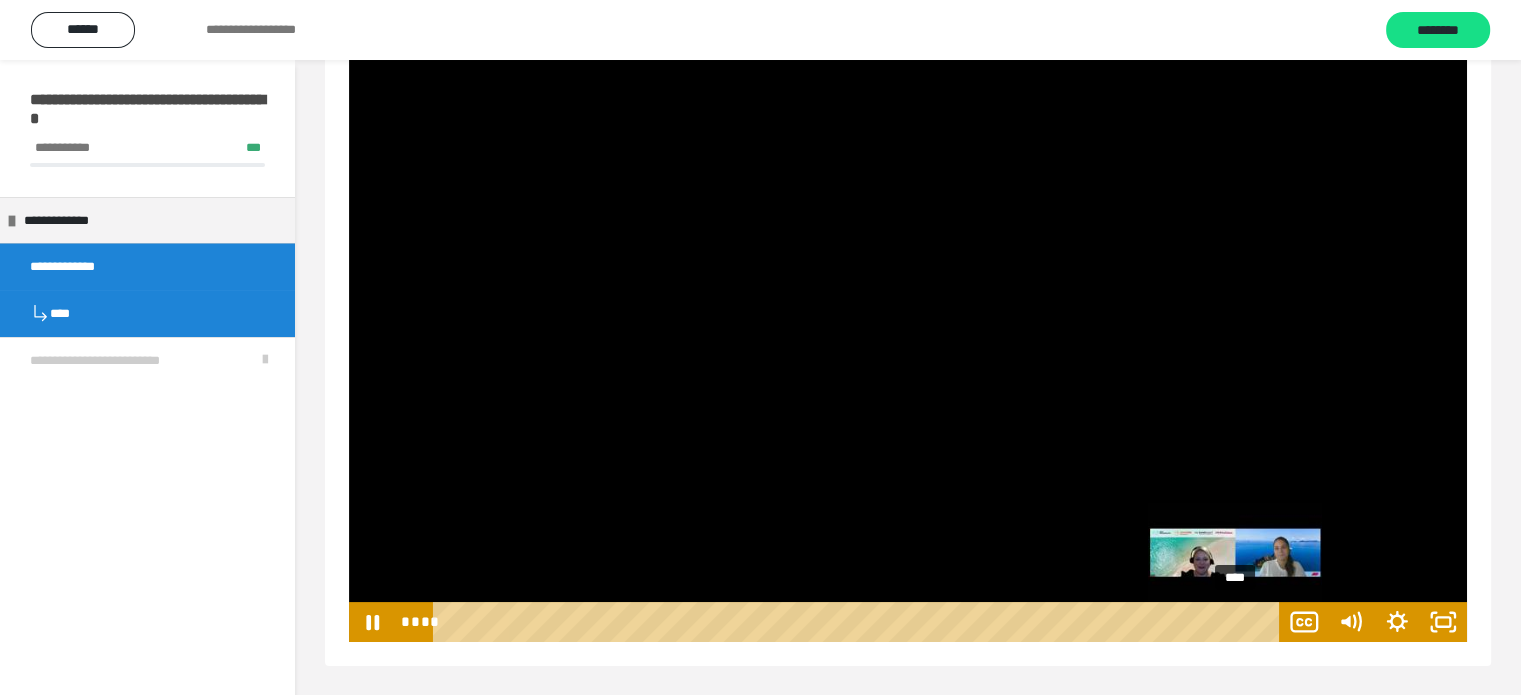 click on "****" at bounding box center [859, 622] 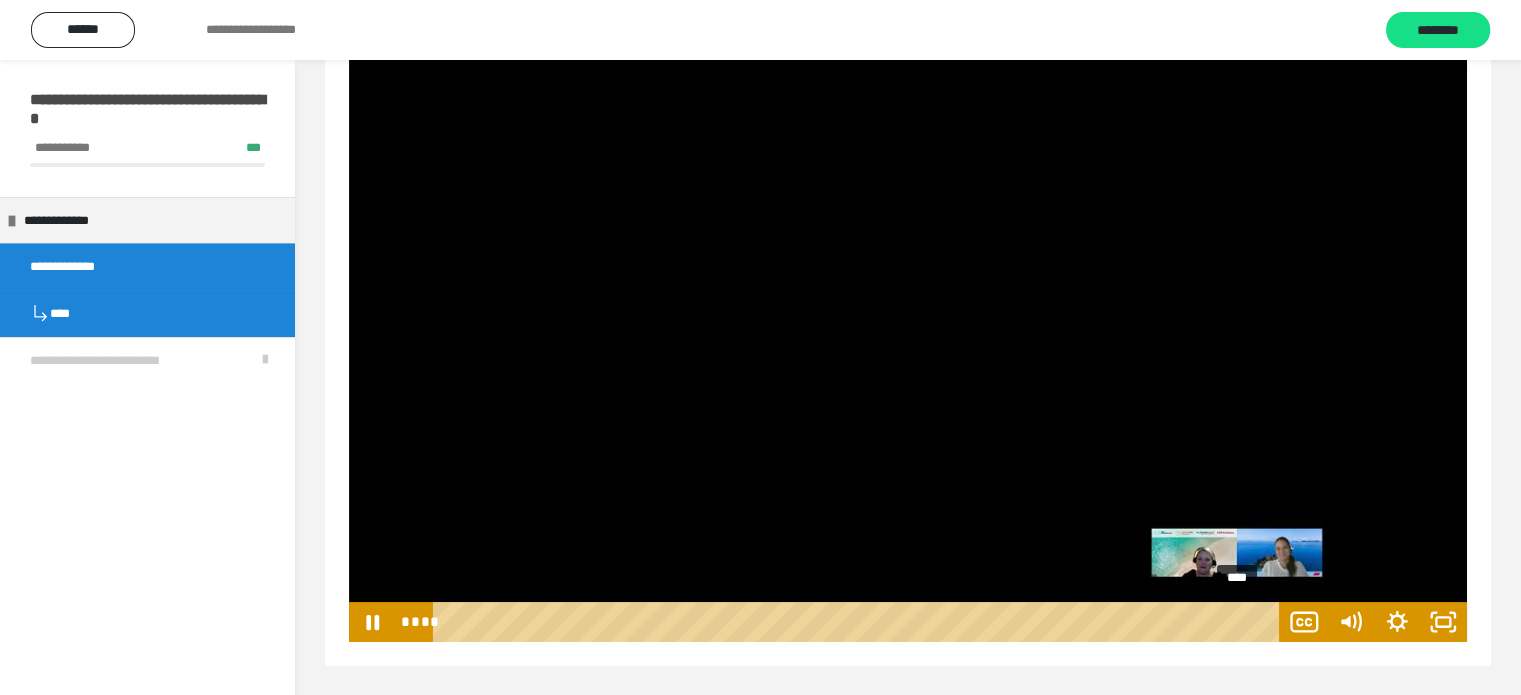 drag, startPoint x: 1238, startPoint y: 622, endPoint x: 1280, endPoint y: 619, distance: 42.107006 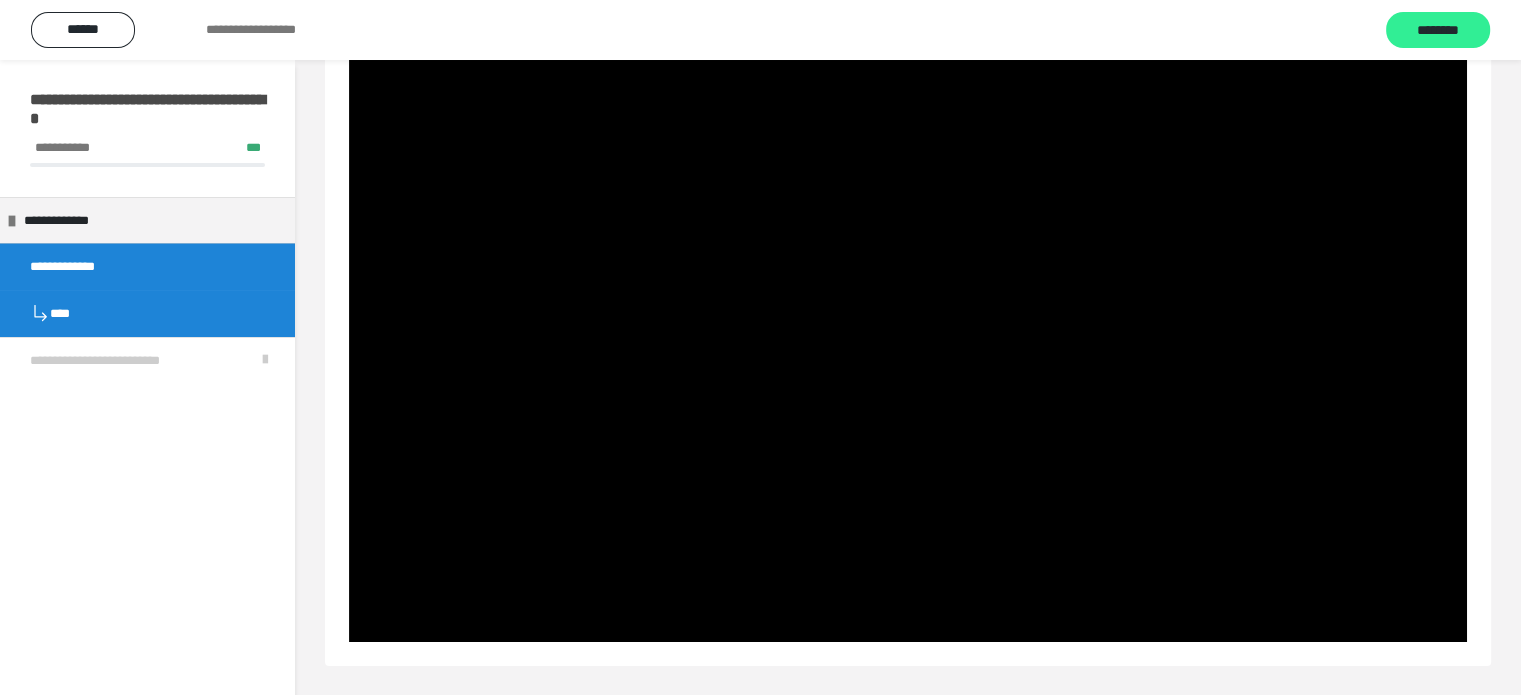 click on "********" at bounding box center (1438, 31) 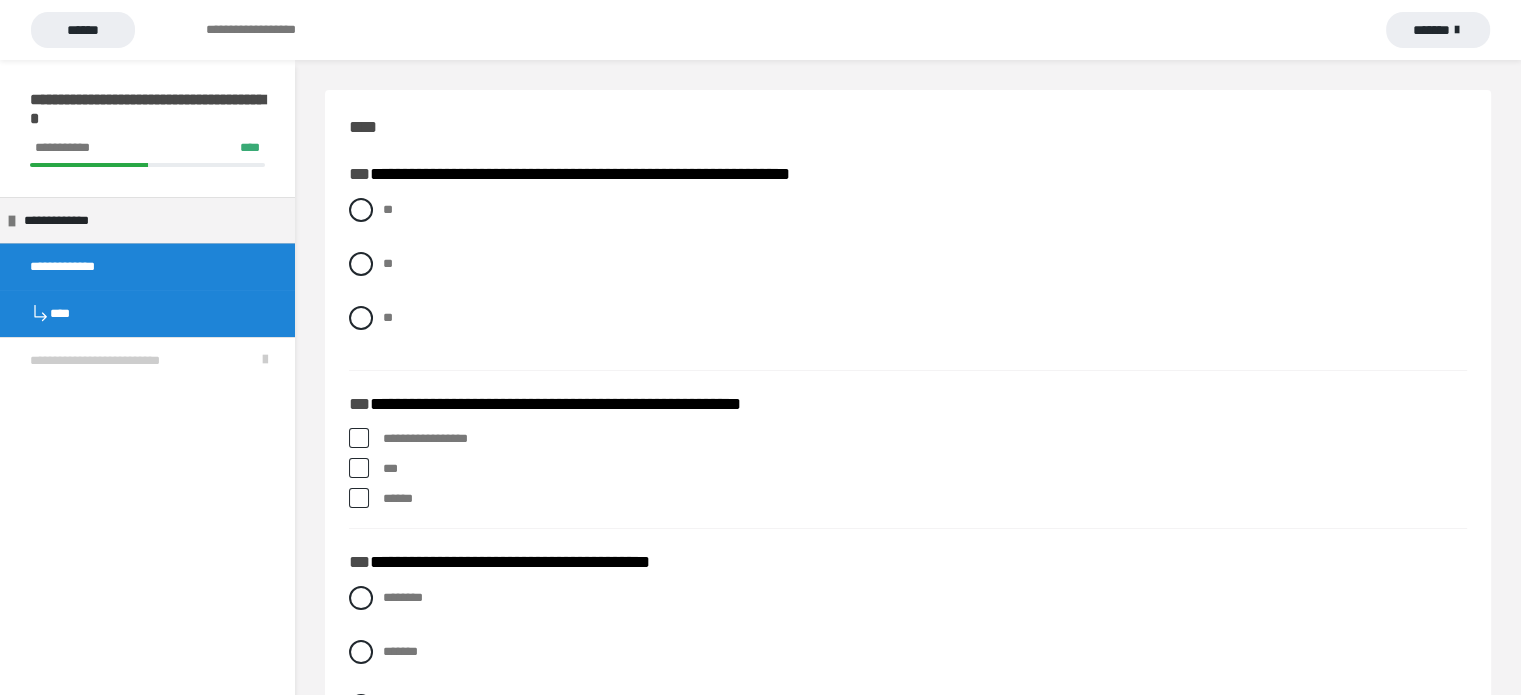 click at bounding box center [359, 438] 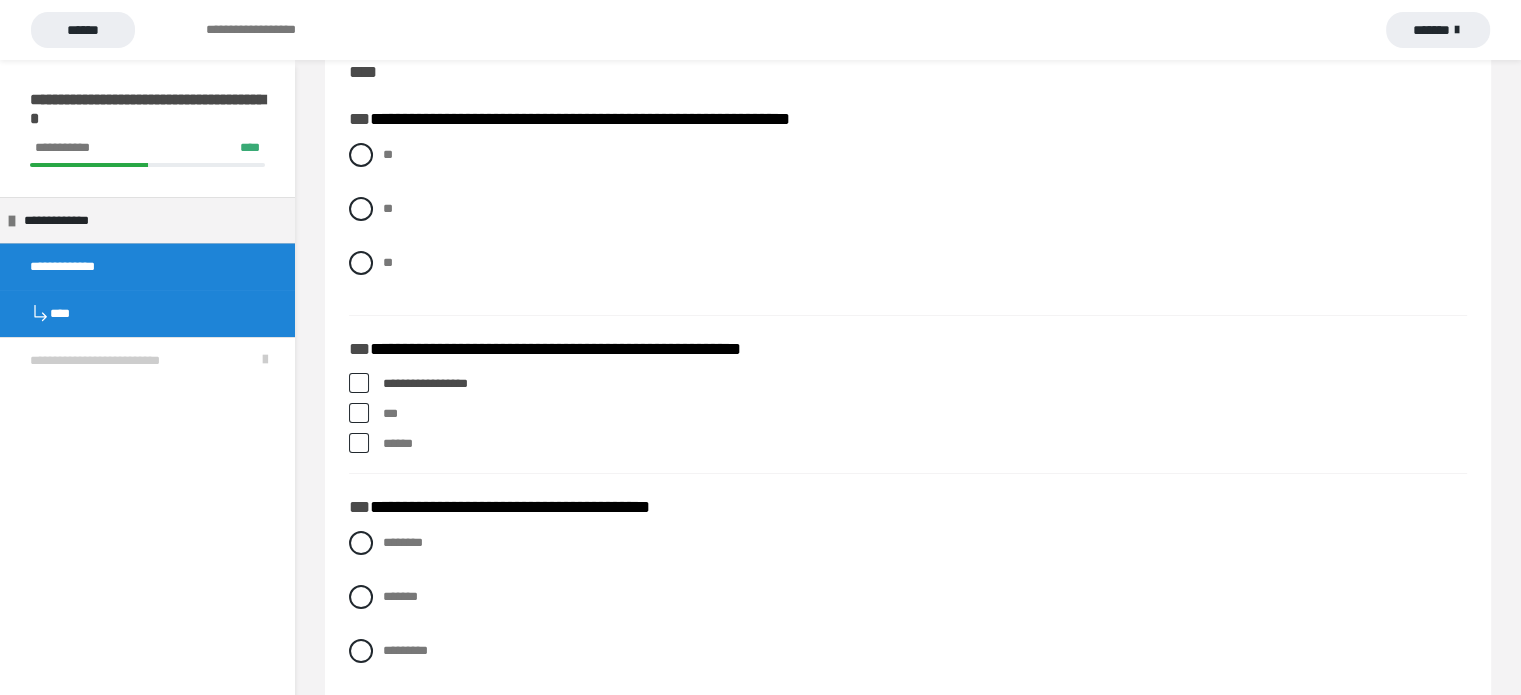 scroll, scrollTop: 100, scrollLeft: 0, axis: vertical 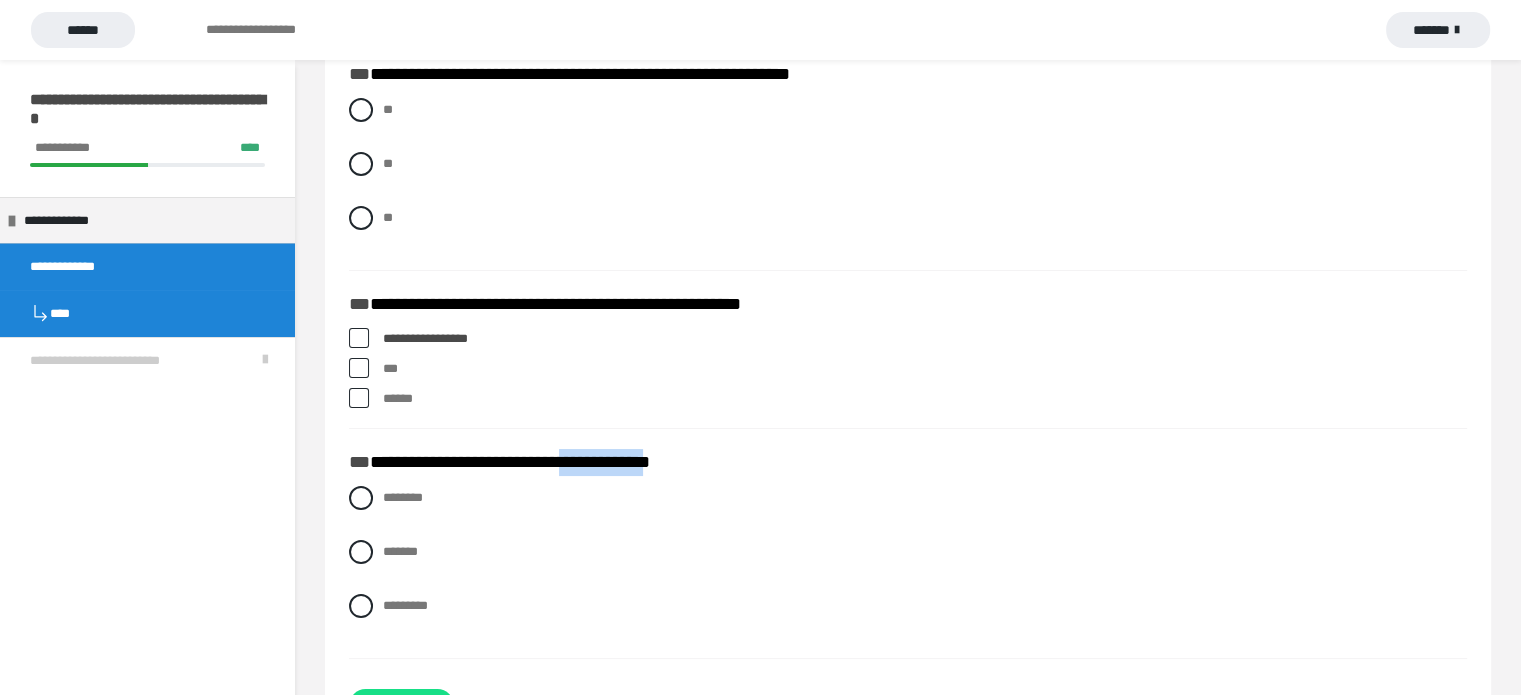 drag, startPoint x: 709, startPoint y: 469, endPoint x: 604, endPoint y: 471, distance: 105.01904 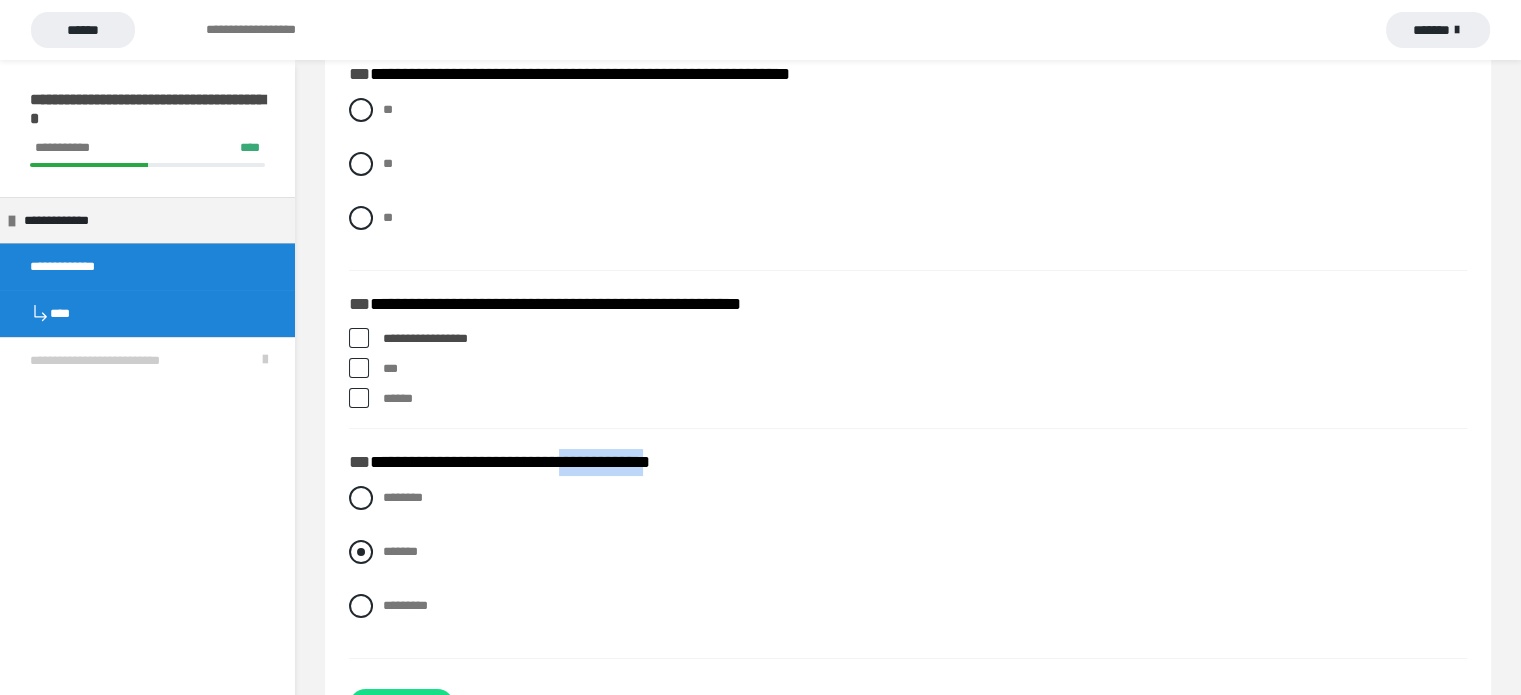 click at bounding box center [361, 552] 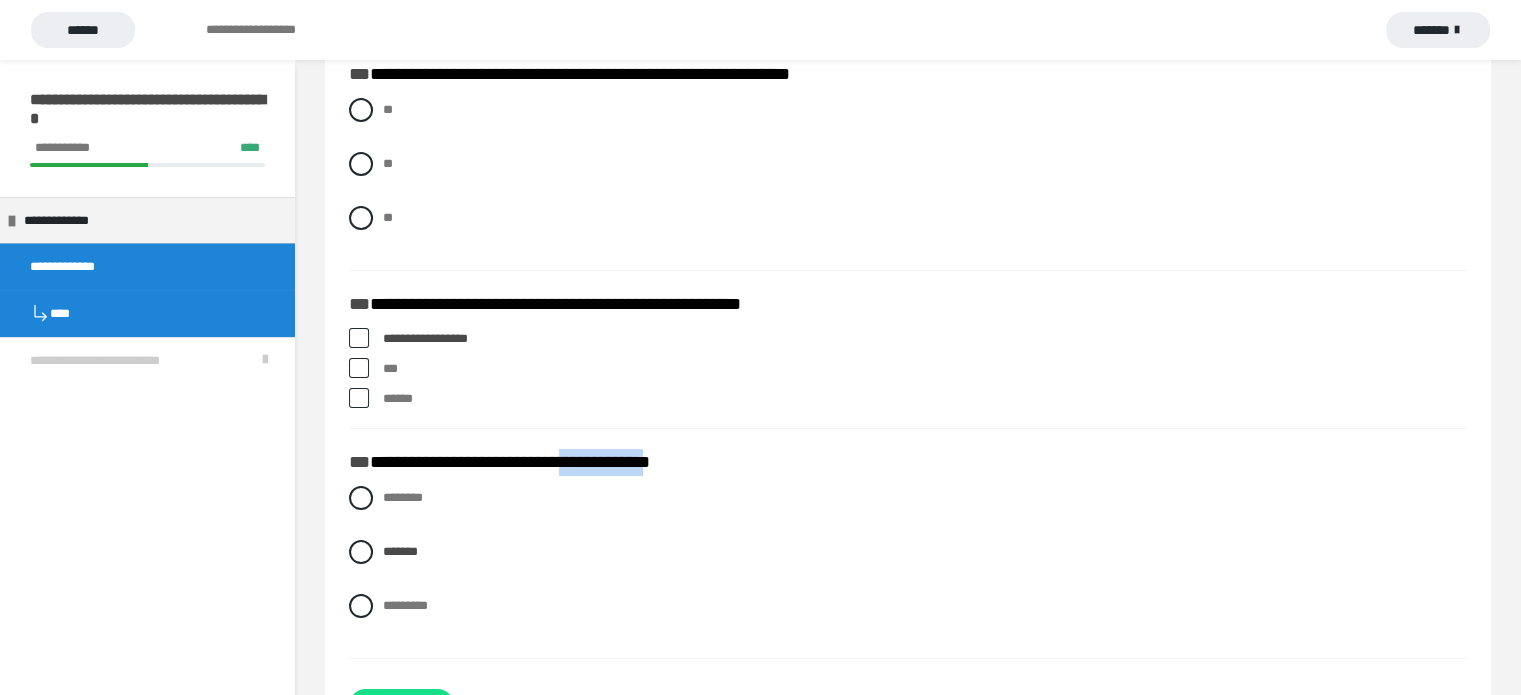 scroll, scrollTop: 180, scrollLeft: 0, axis: vertical 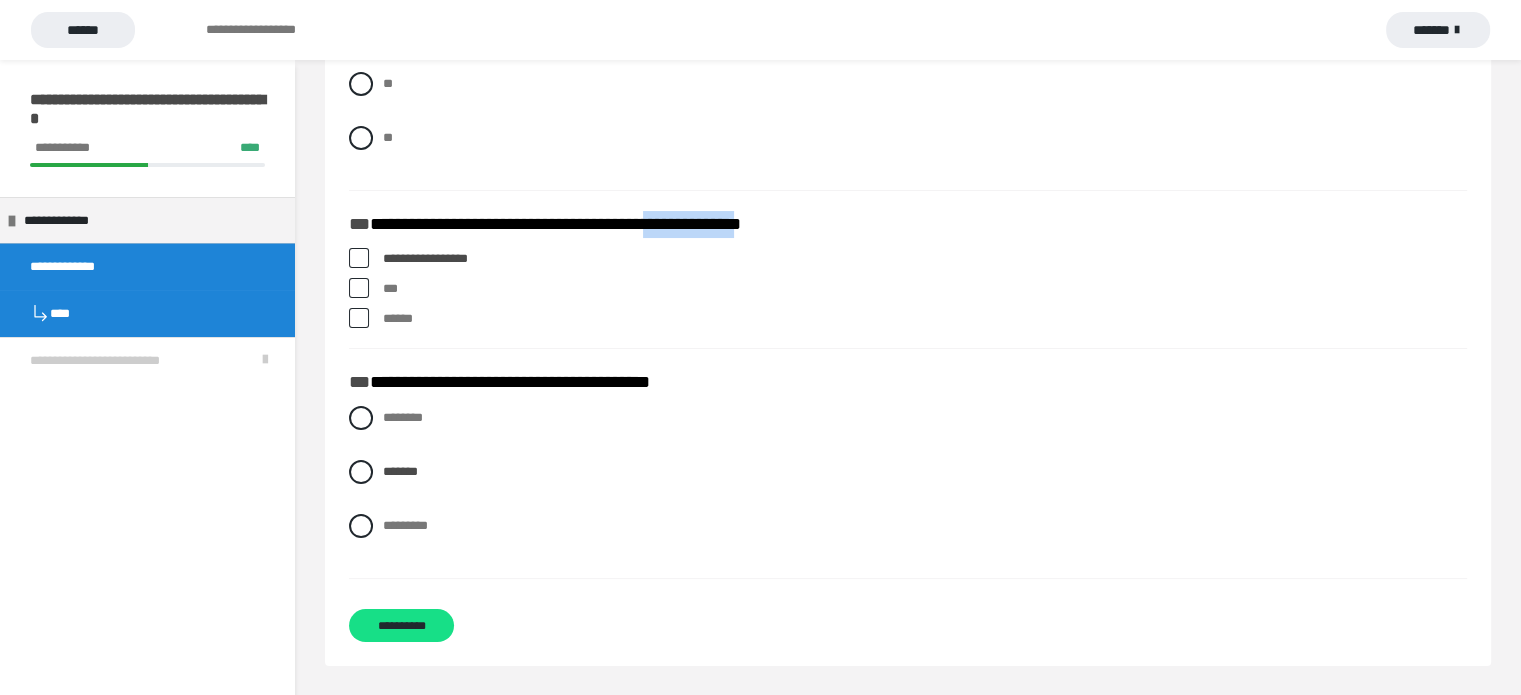 drag, startPoint x: 833, startPoint y: 220, endPoint x: 720, endPoint y: 234, distance: 113.86395 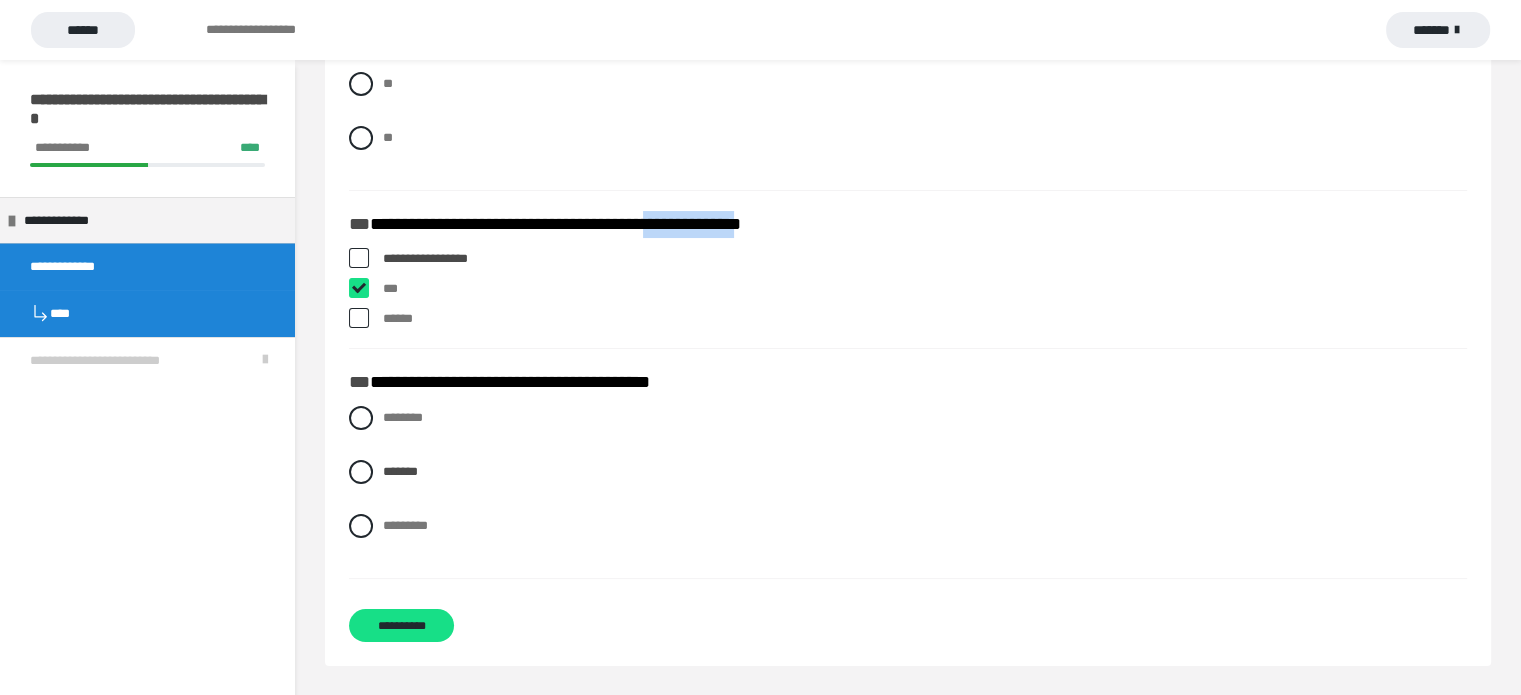 checkbox on "****" 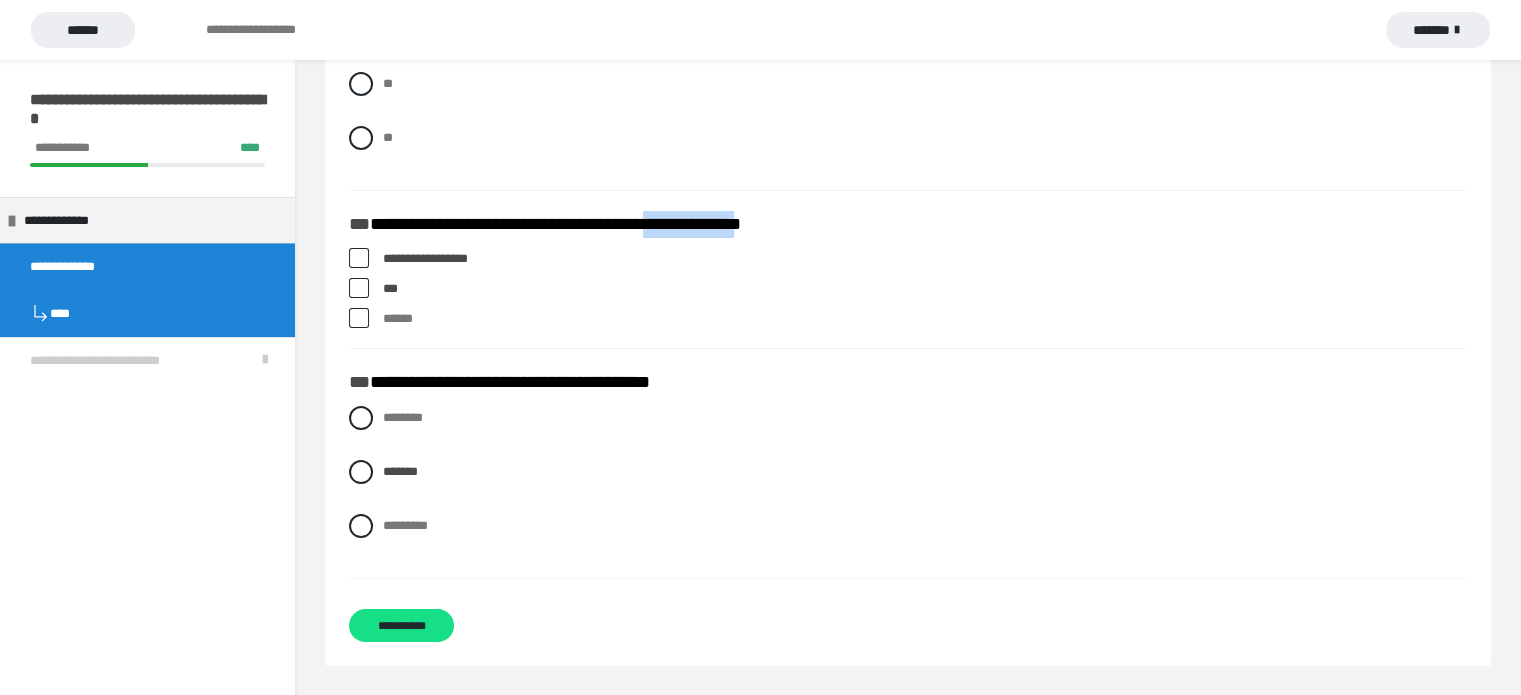 click at bounding box center [359, 318] 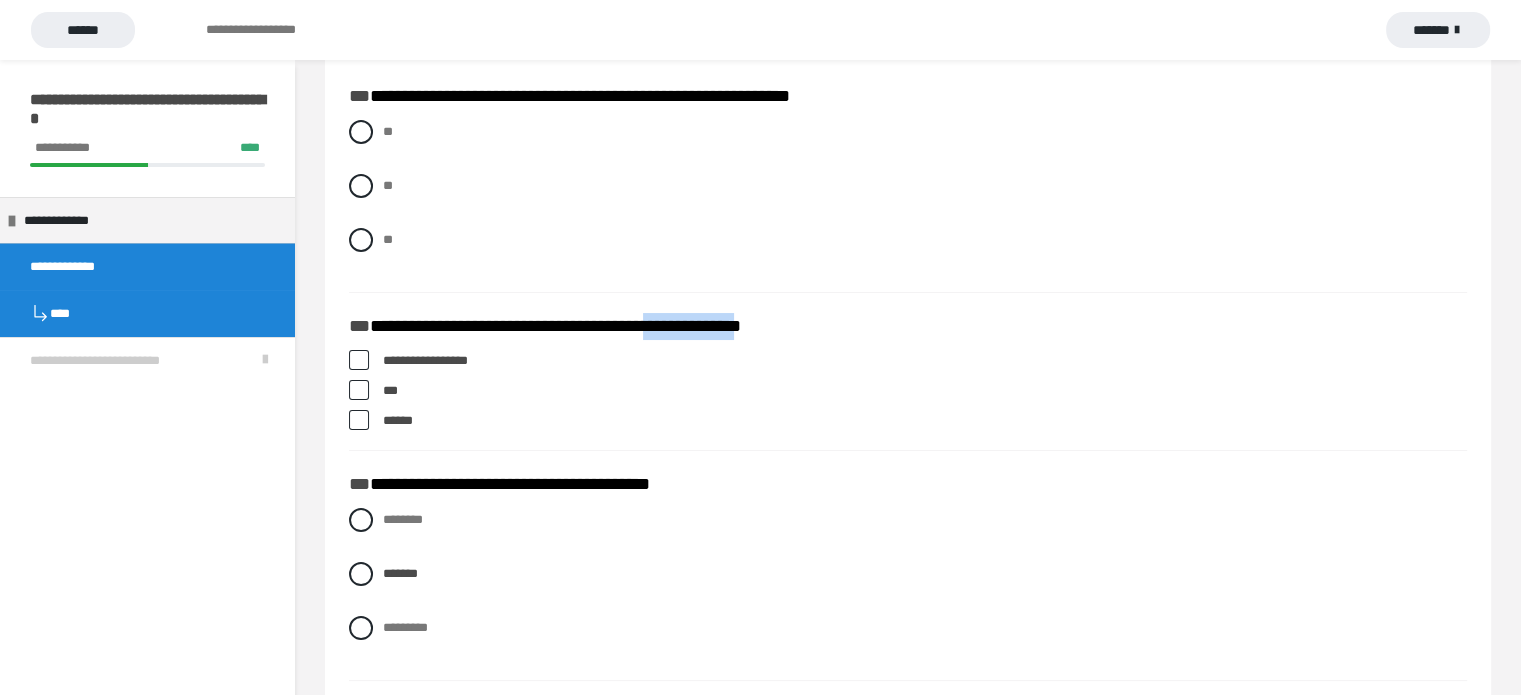scroll, scrollTop: 0, scrollLeft: 0, axis: both 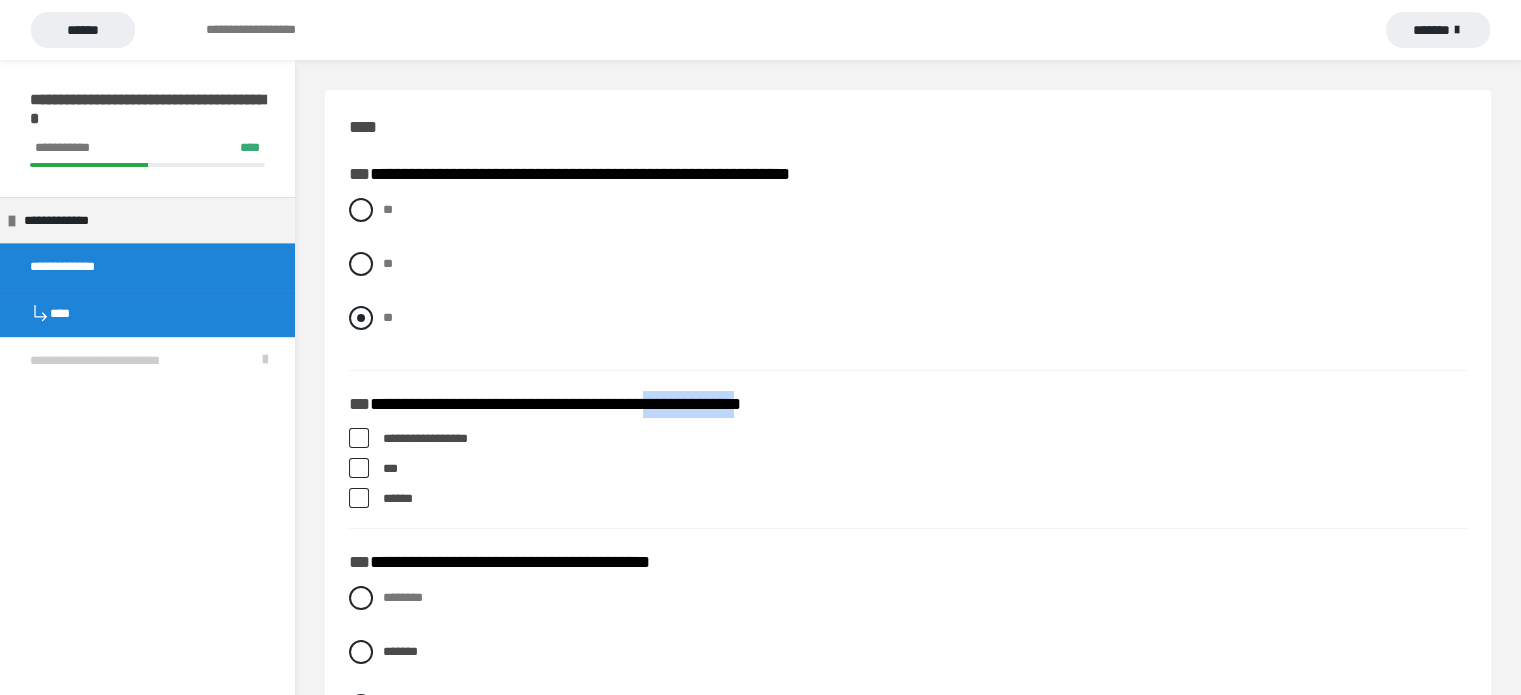 click at bounding box center [361, 318] 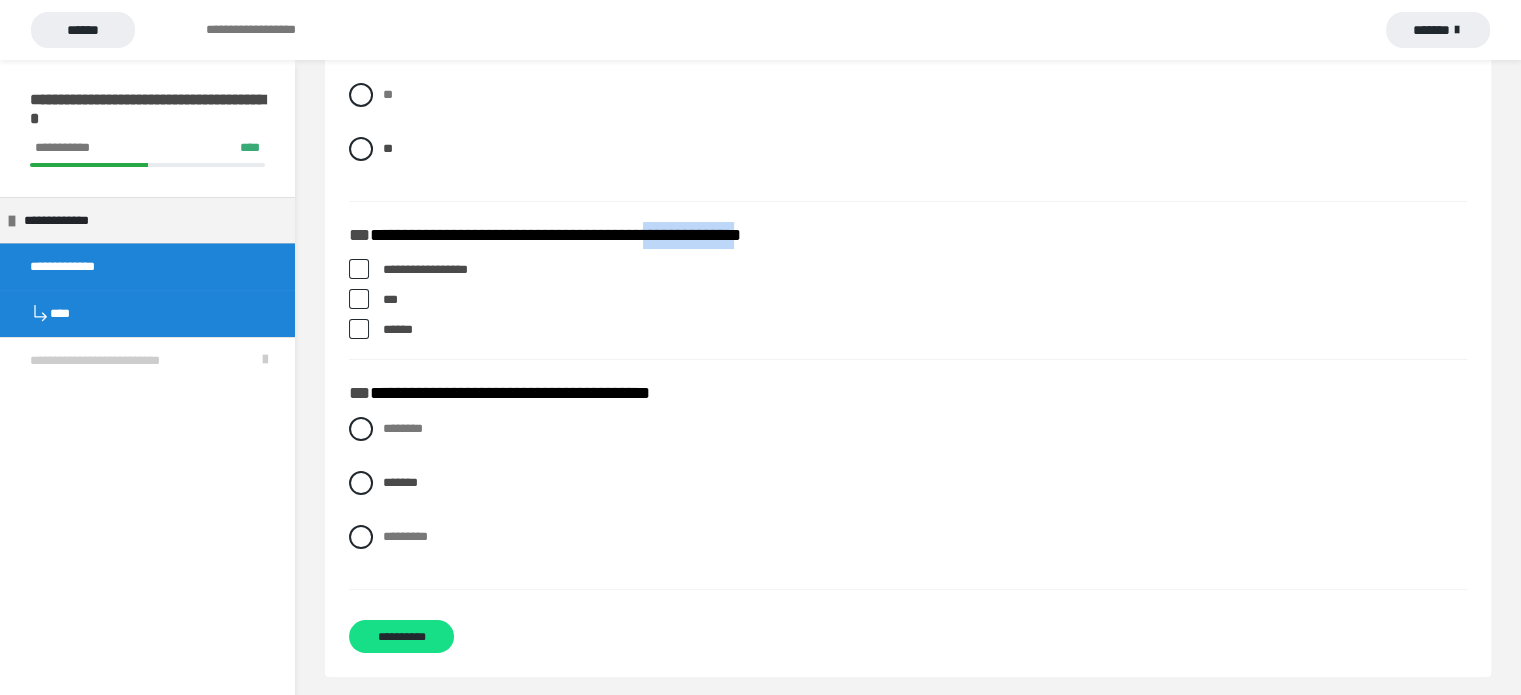 scroll, scrollTop: 180, scrollLeft: 0, axis: vertical 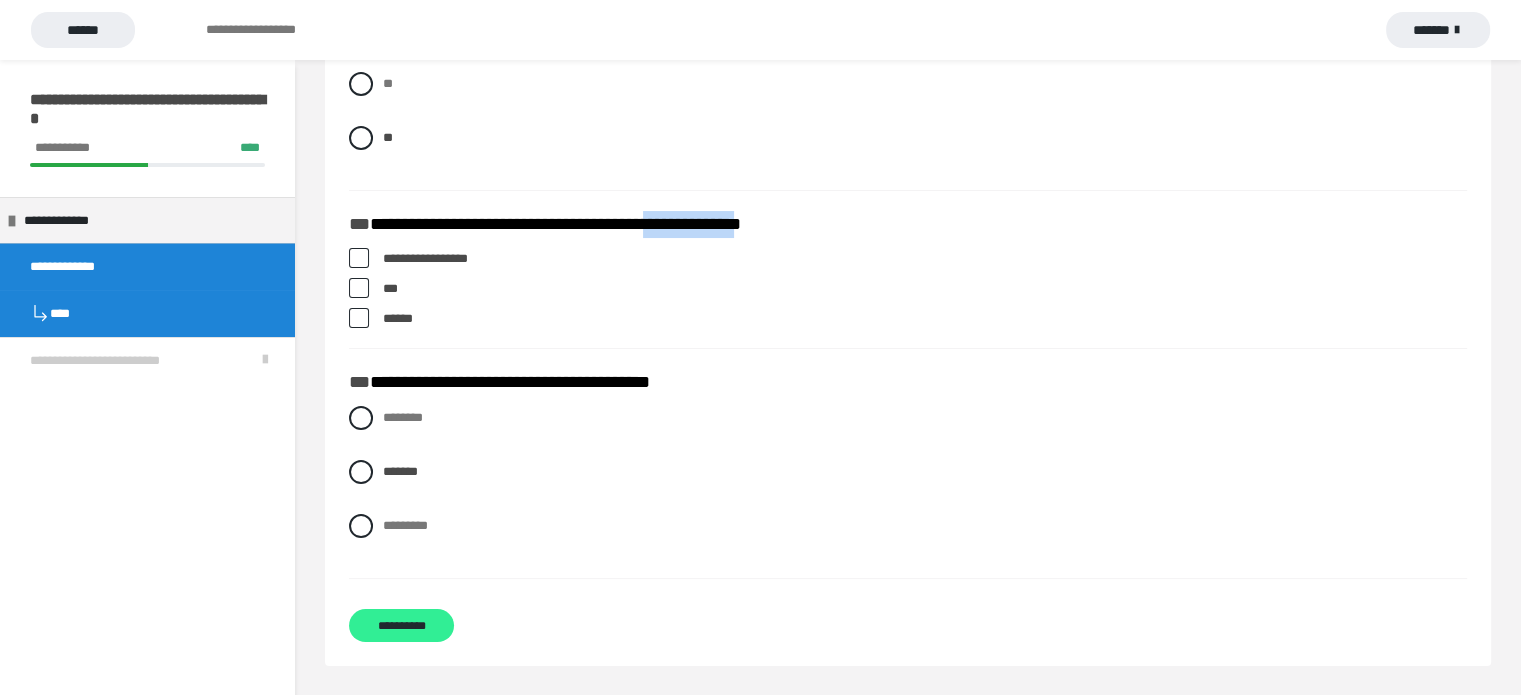click on "**********" at bounding box center (401, 625) 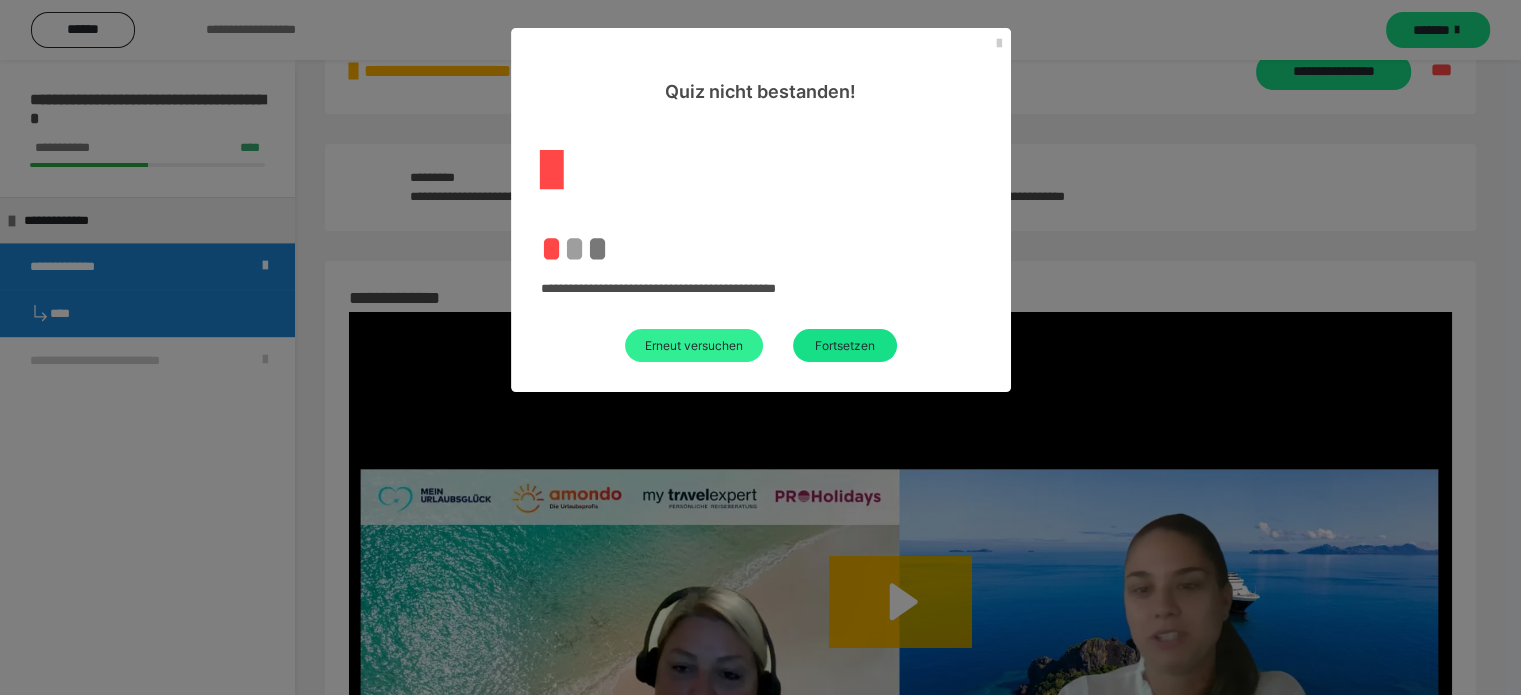 click on "Erneut versuchen" at bounding box center [694, 345] 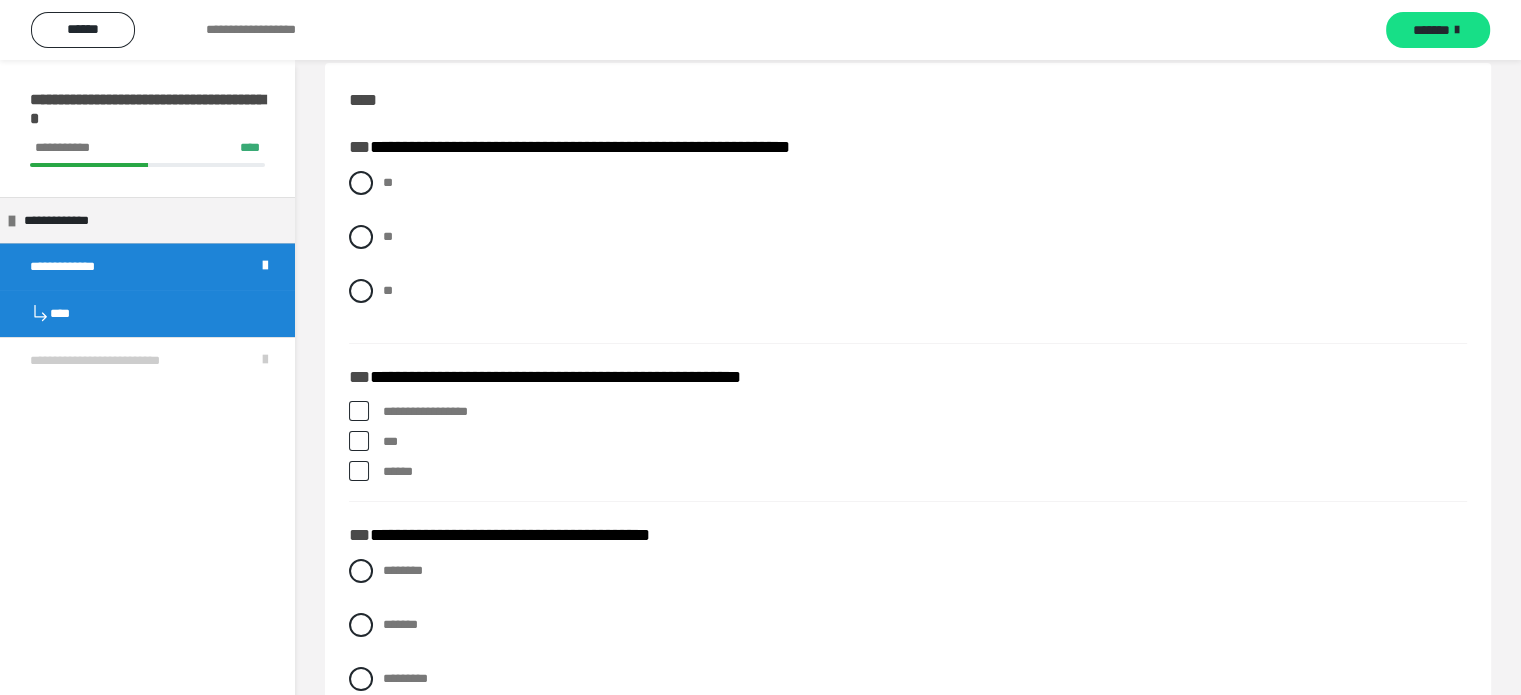 scroll, scrollTop: 0, scrollLeft: 0, axis: both 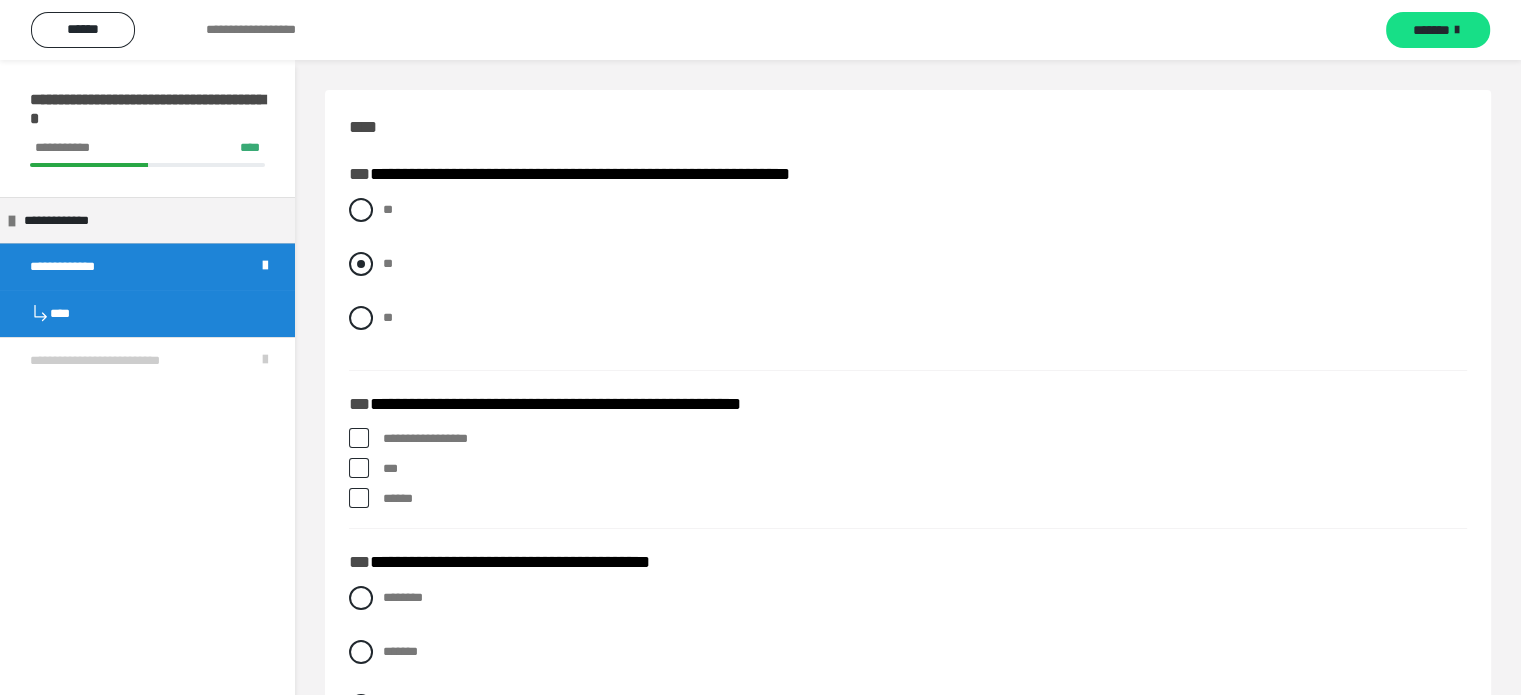 click at bounding box center (361, 264) 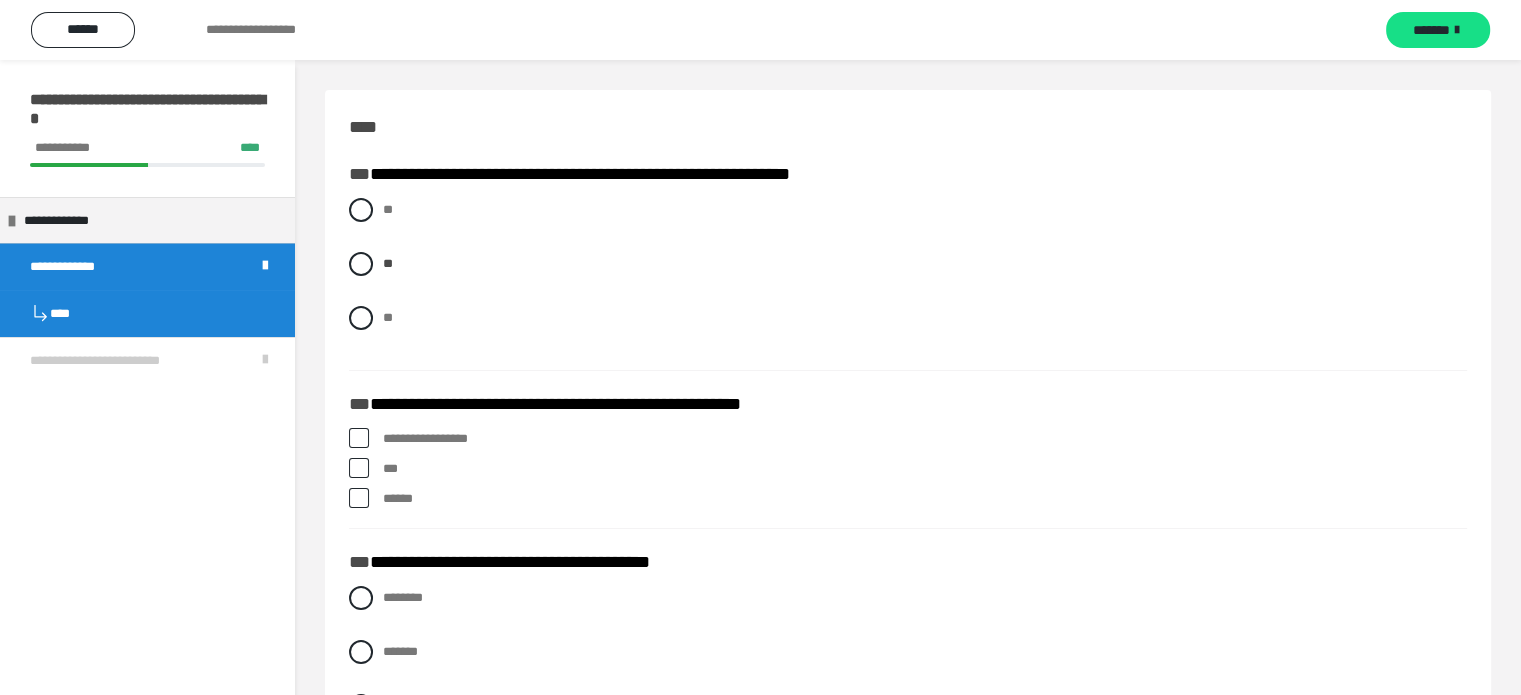 click at bounding box center (359, 438) 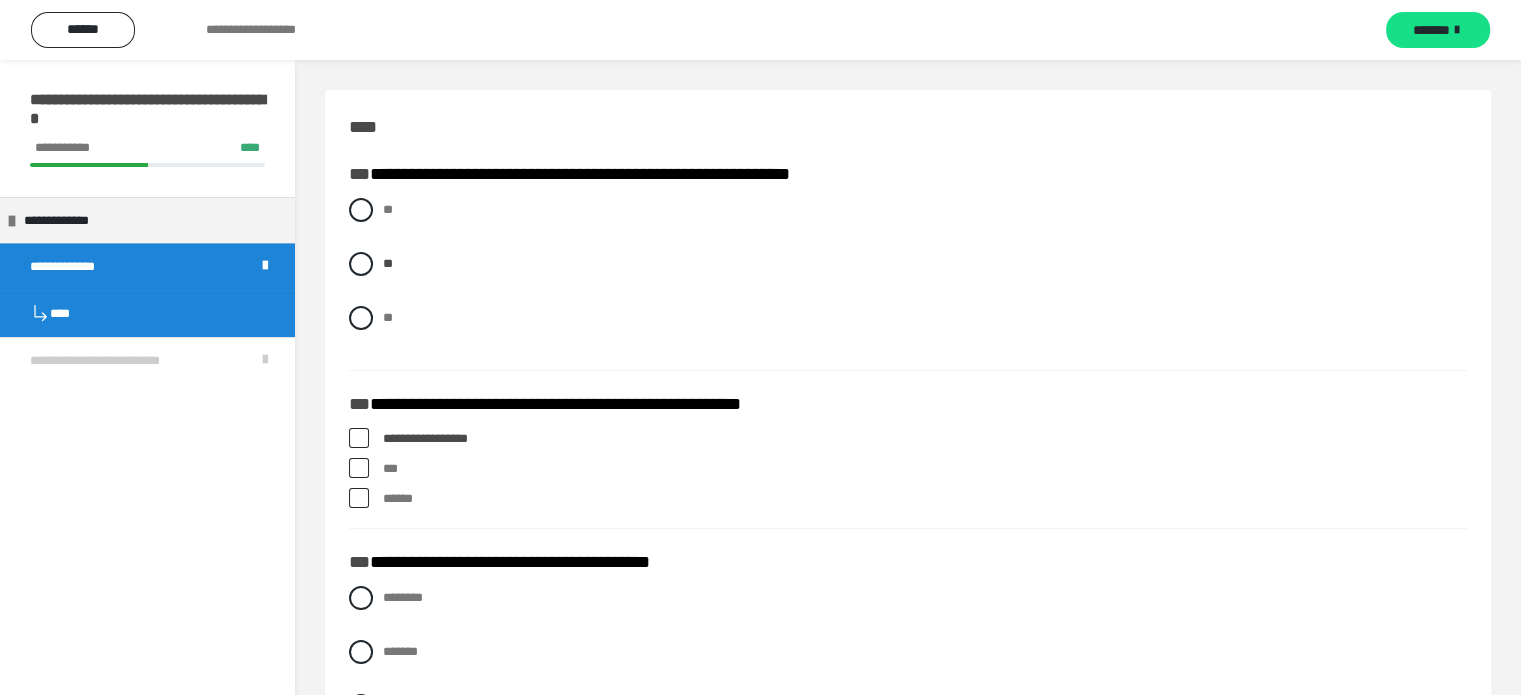 drag, startPoint x: 359, startPoint y: 467, endPoint x: 368, endPoint y: 489, distance: 23.769728 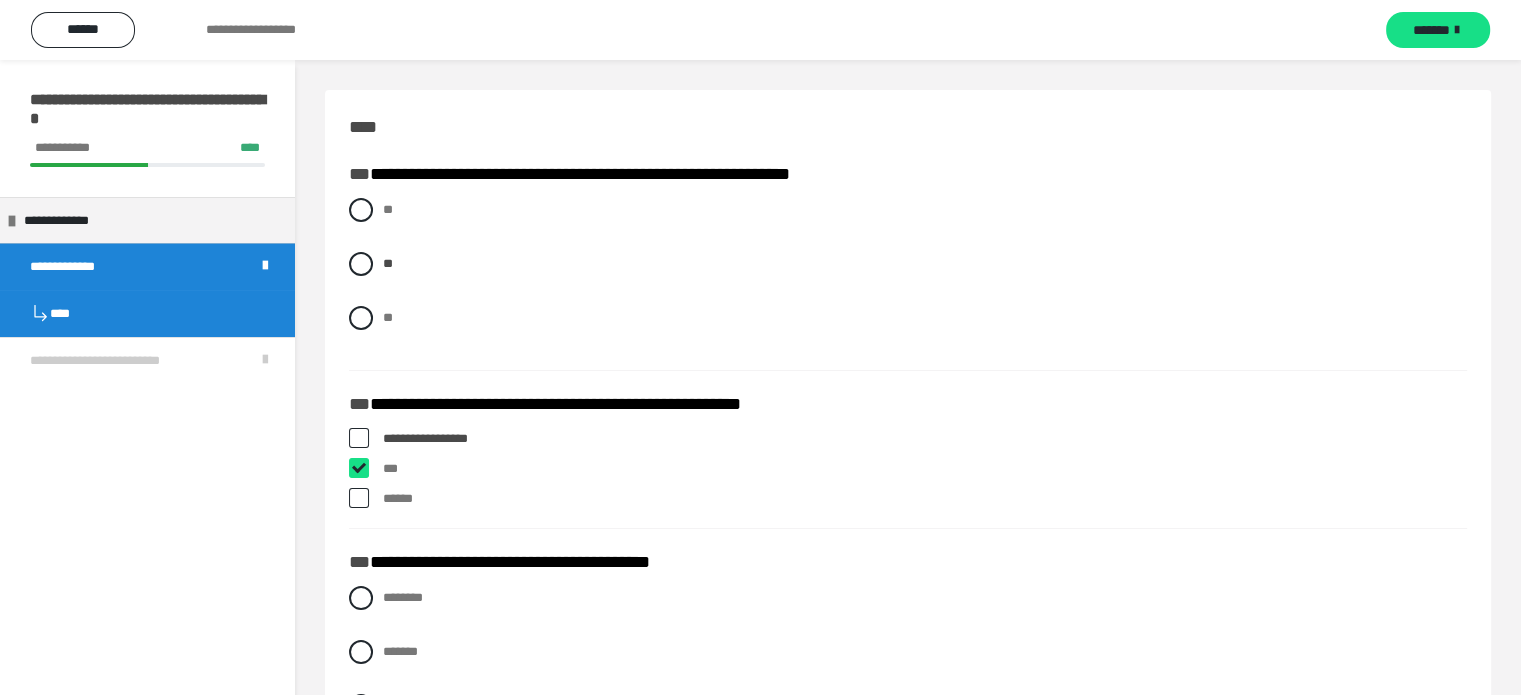 checkbox on "****" 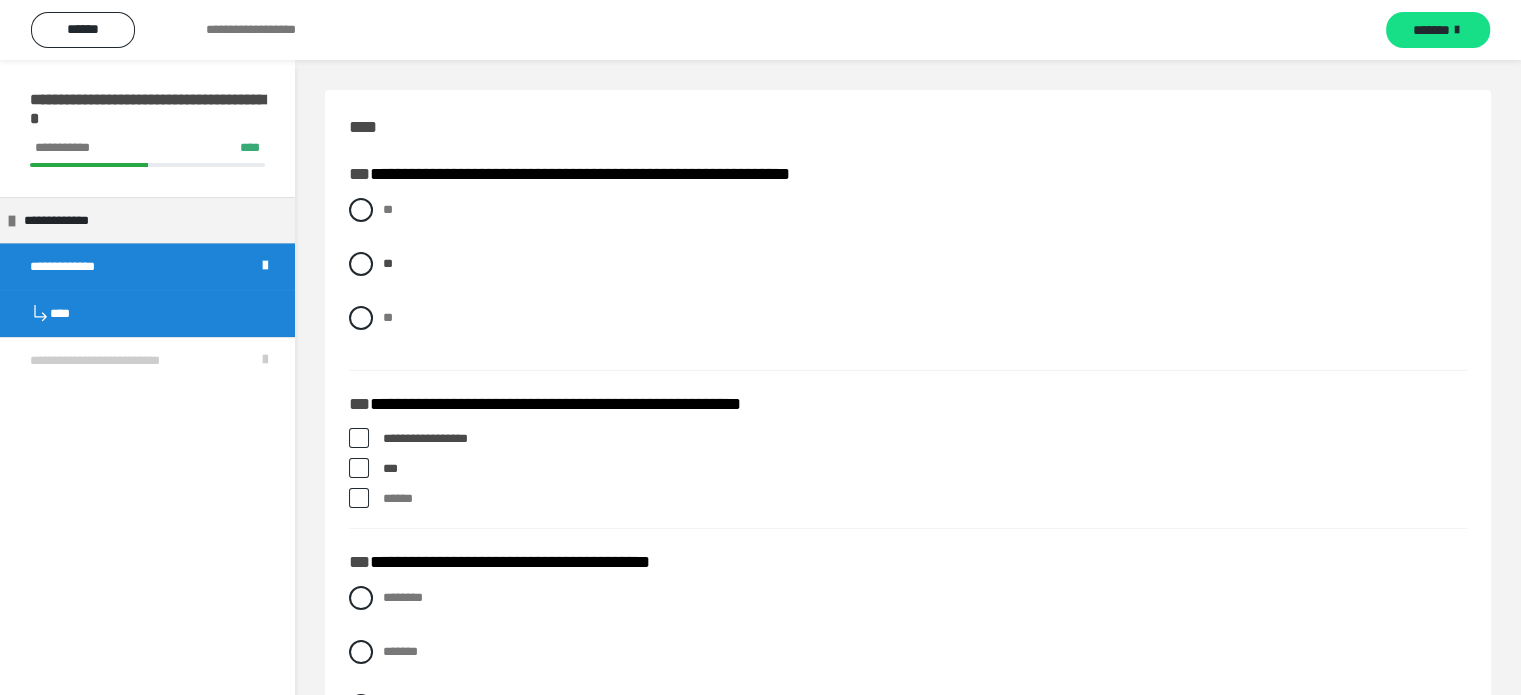 click at bounding box center (359, 498) 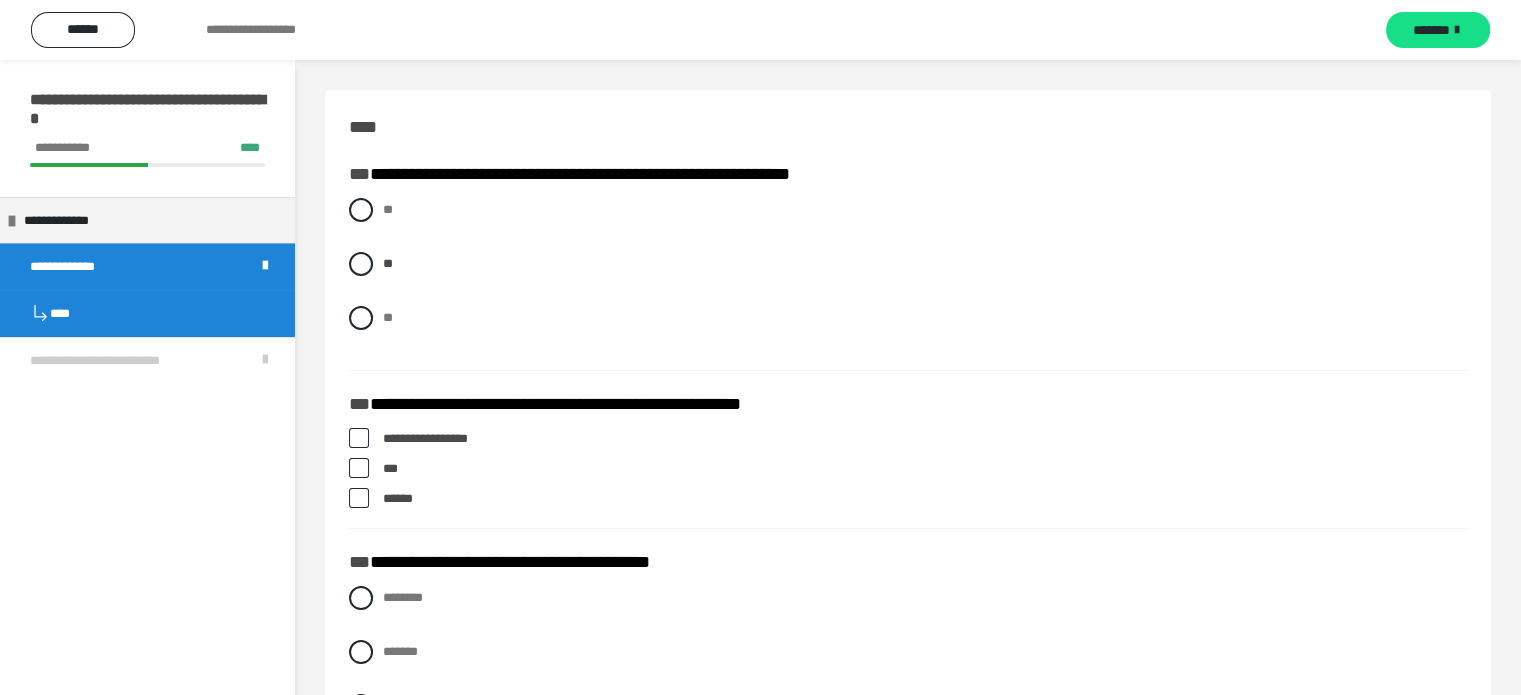 scroll, scrollTop: 100, scrollLeft: 0, axis: vertical 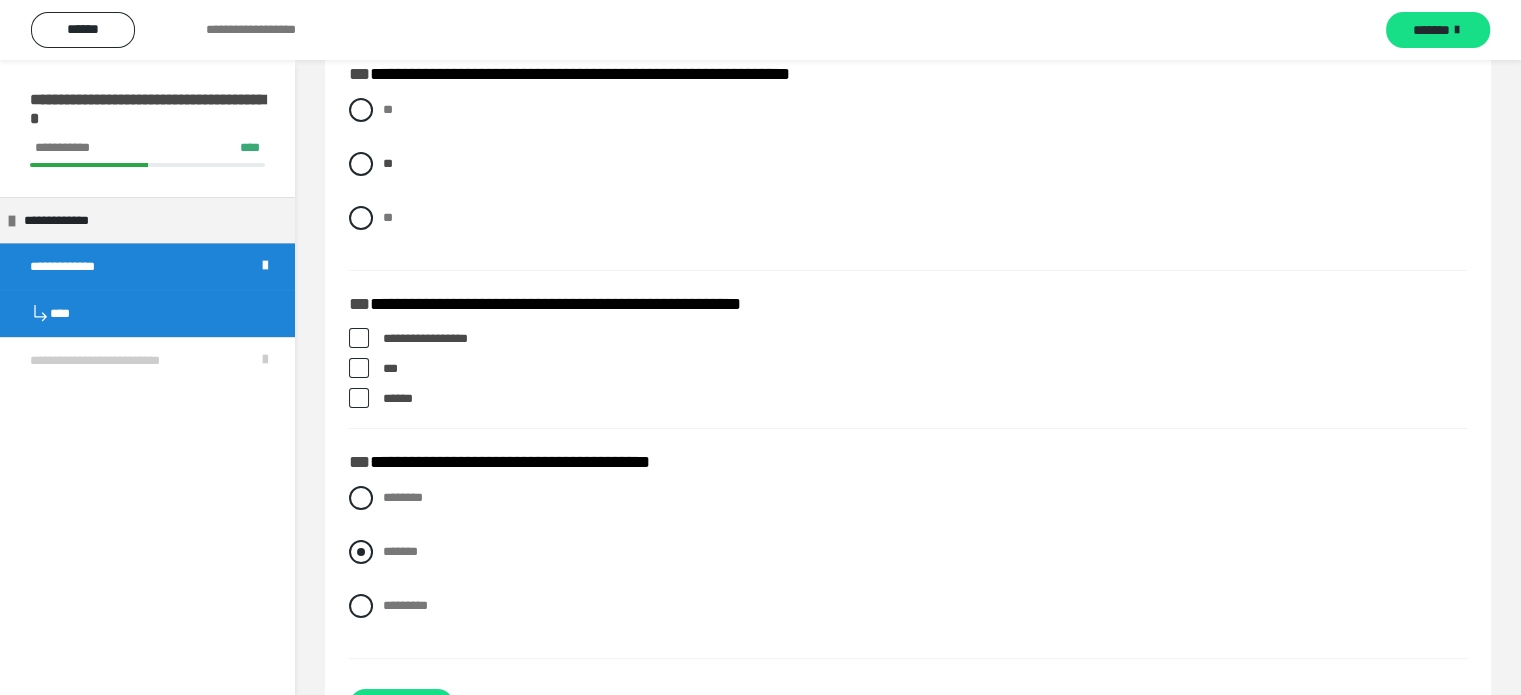 click on "*******" at bounding box center [908, 552] 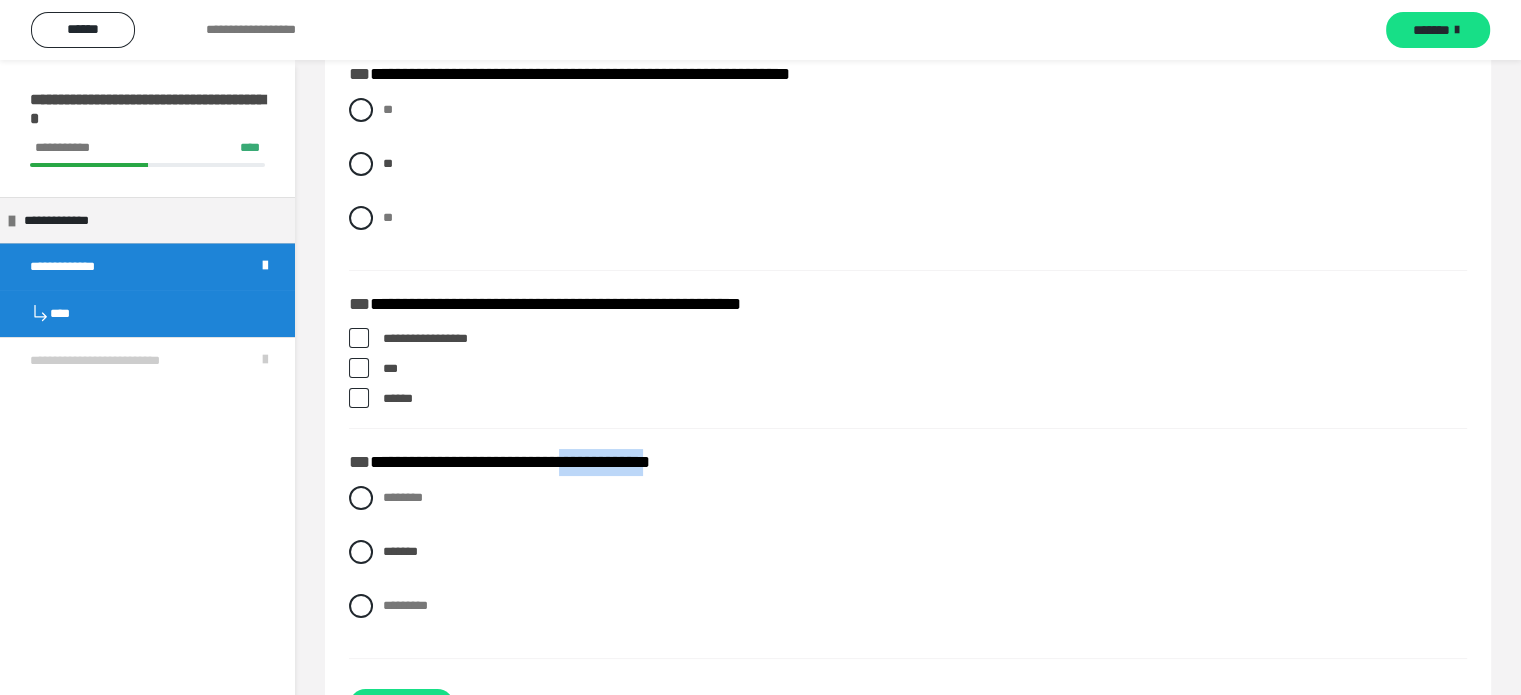 drag, startPoint x: 640, startPoint y: 461, endPoint x: 604, endPoint y: 461, distance: 36 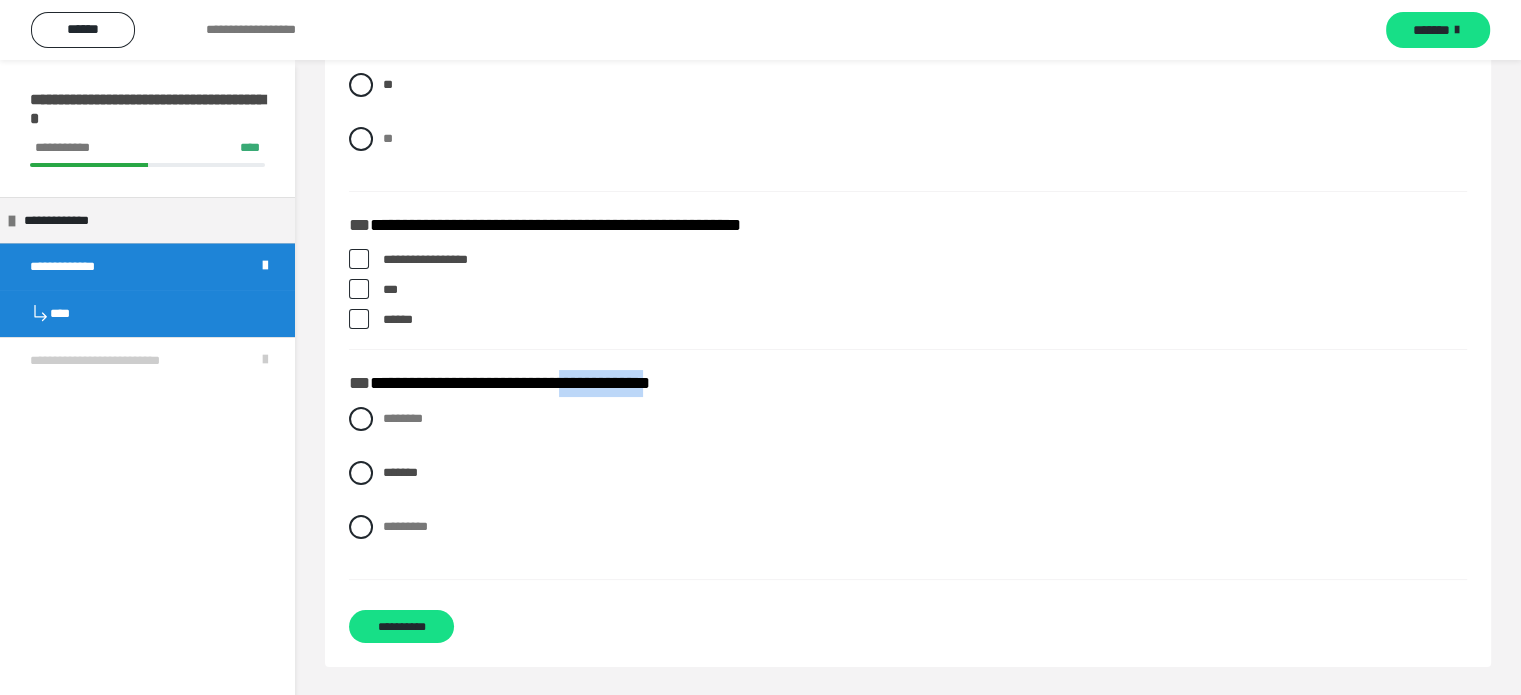 scroll, scrollTop: 180, scrollLeft: 0, axis: vertical 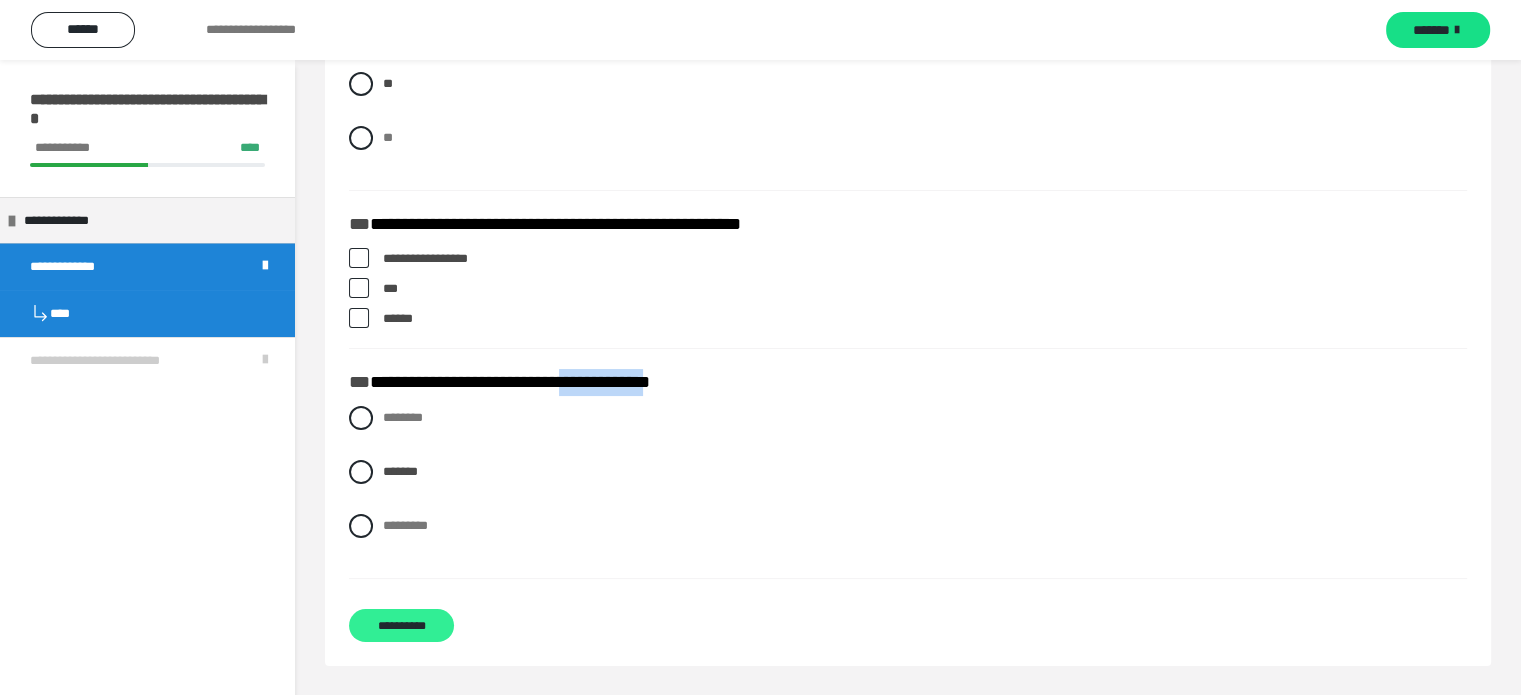 click on "**********" at bounding box center [401, 625] 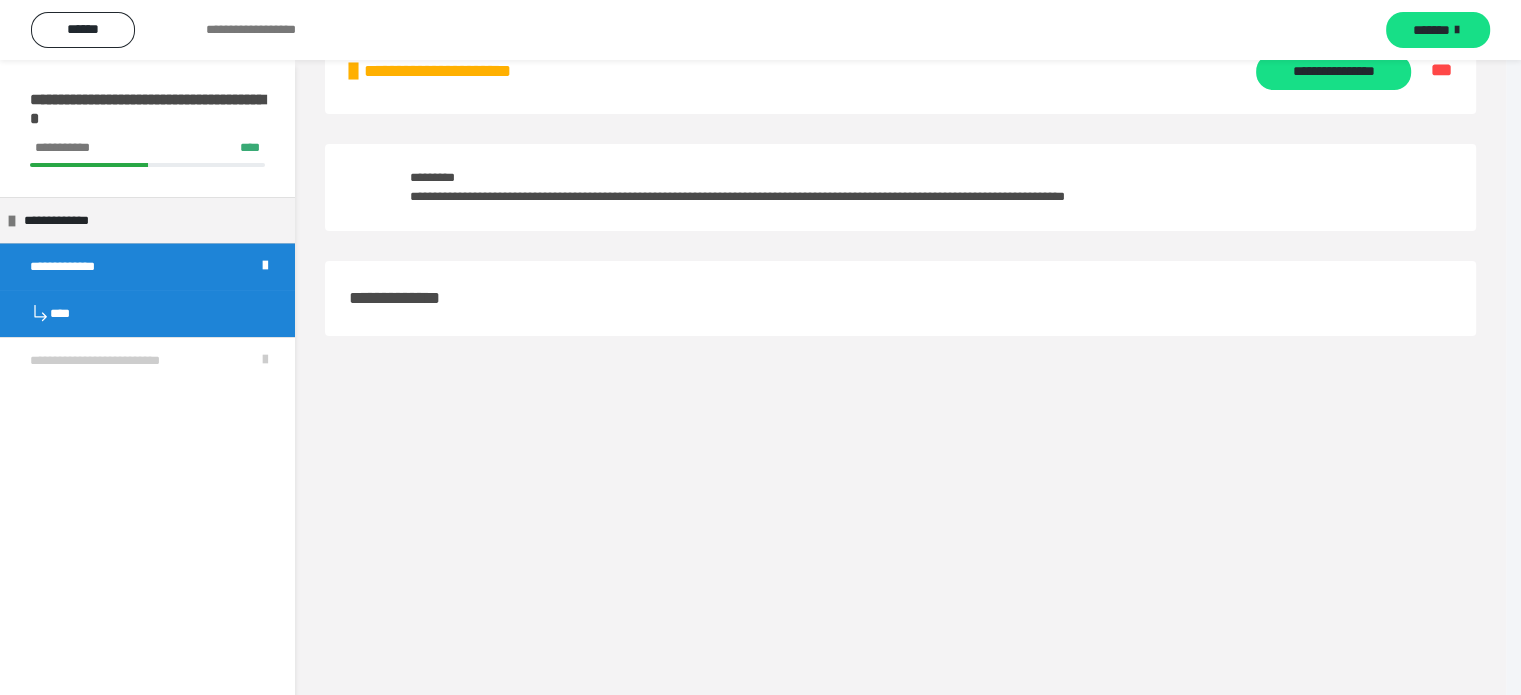 scroll, scrollTop: 60, scrollLeft: 0, axis: vertical 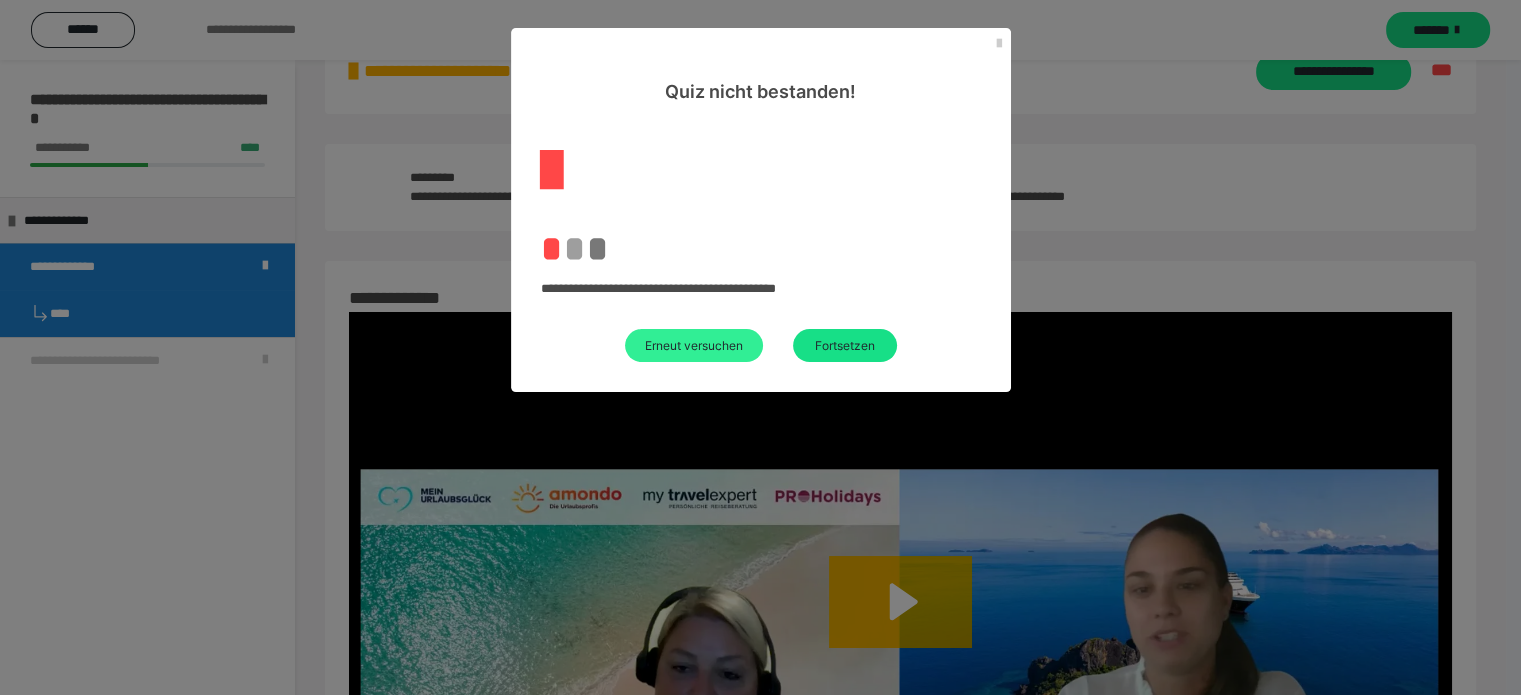 click on "Erneut versuchen" at bounding box center (694, 345) 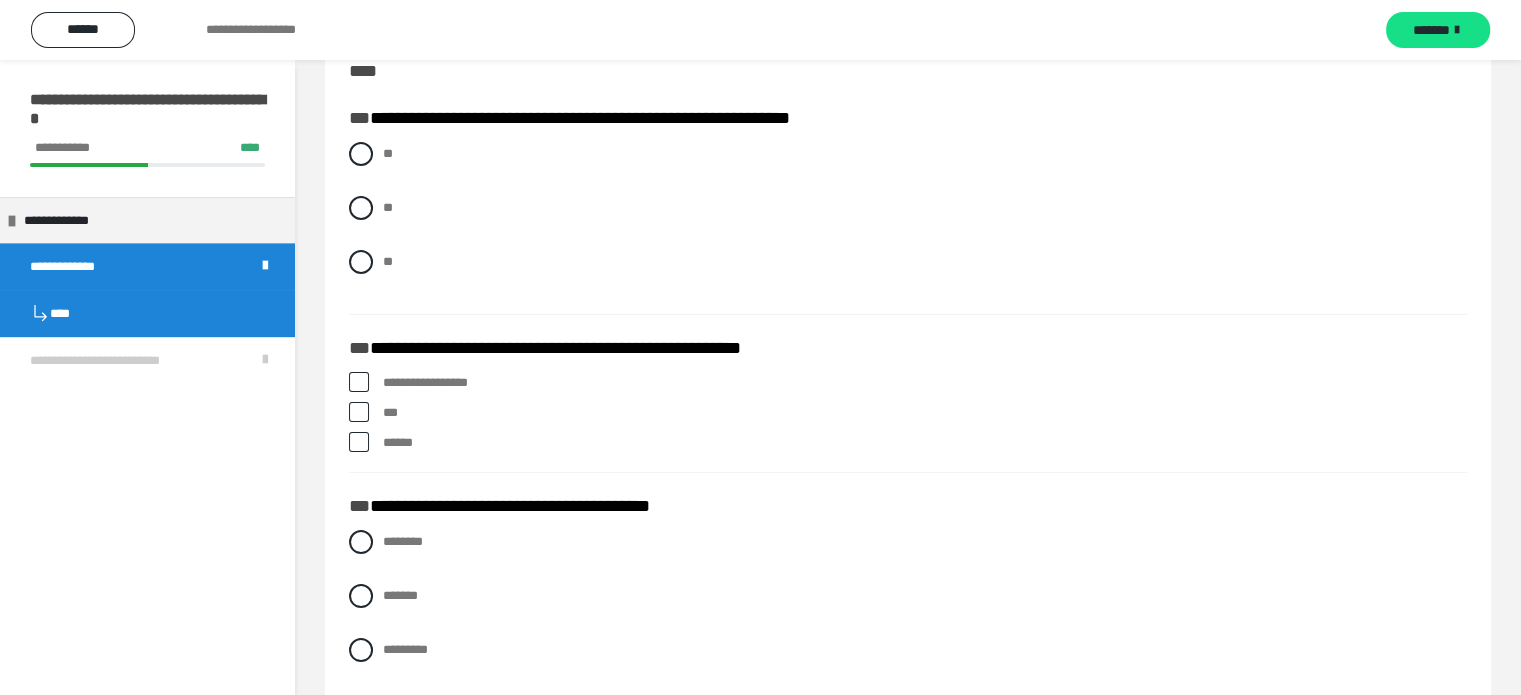 scroll, scrollTop: 0, scrollLeft: 0, axis: both 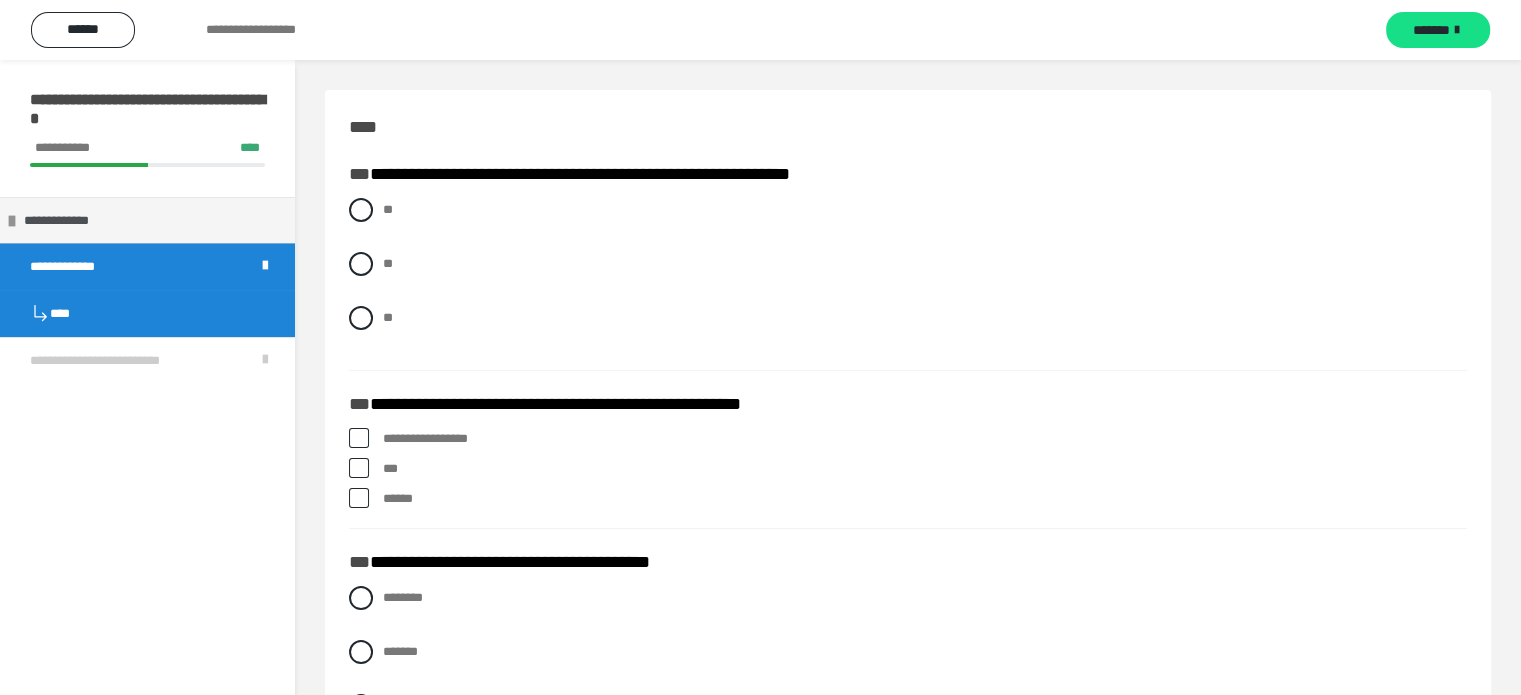 click on "**********" at bounding box center [65, 221] 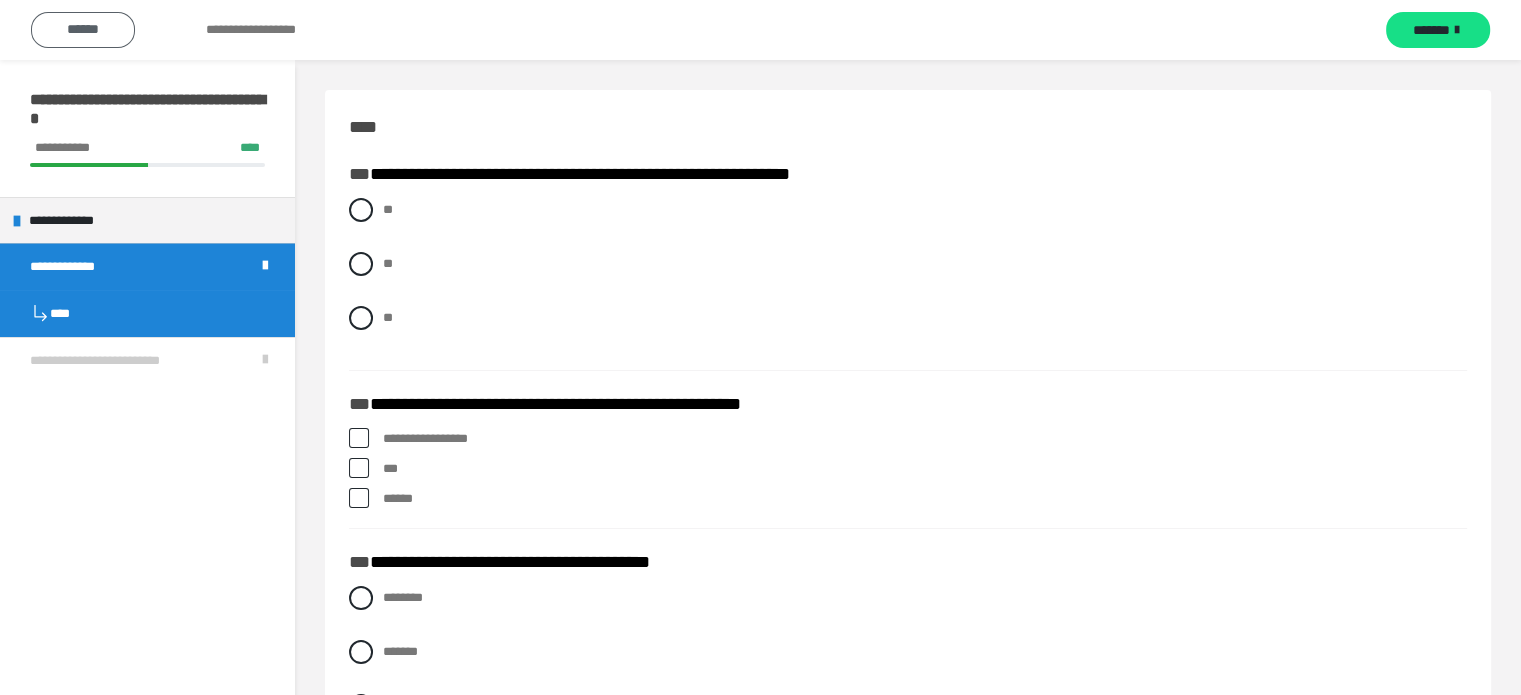 click on "******" at bounding box center [83, 29] 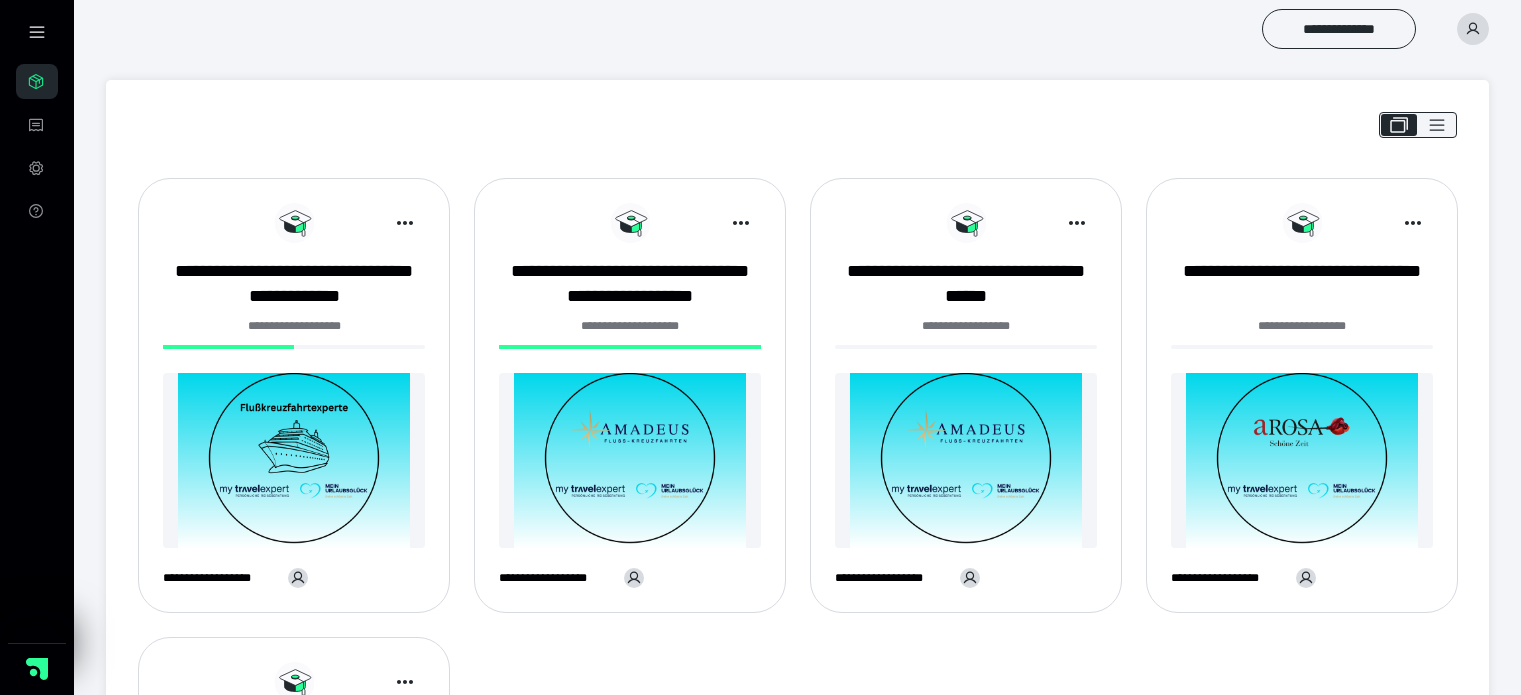 scroll, scrollTop: 0, scrollLeft: 0, axis: both 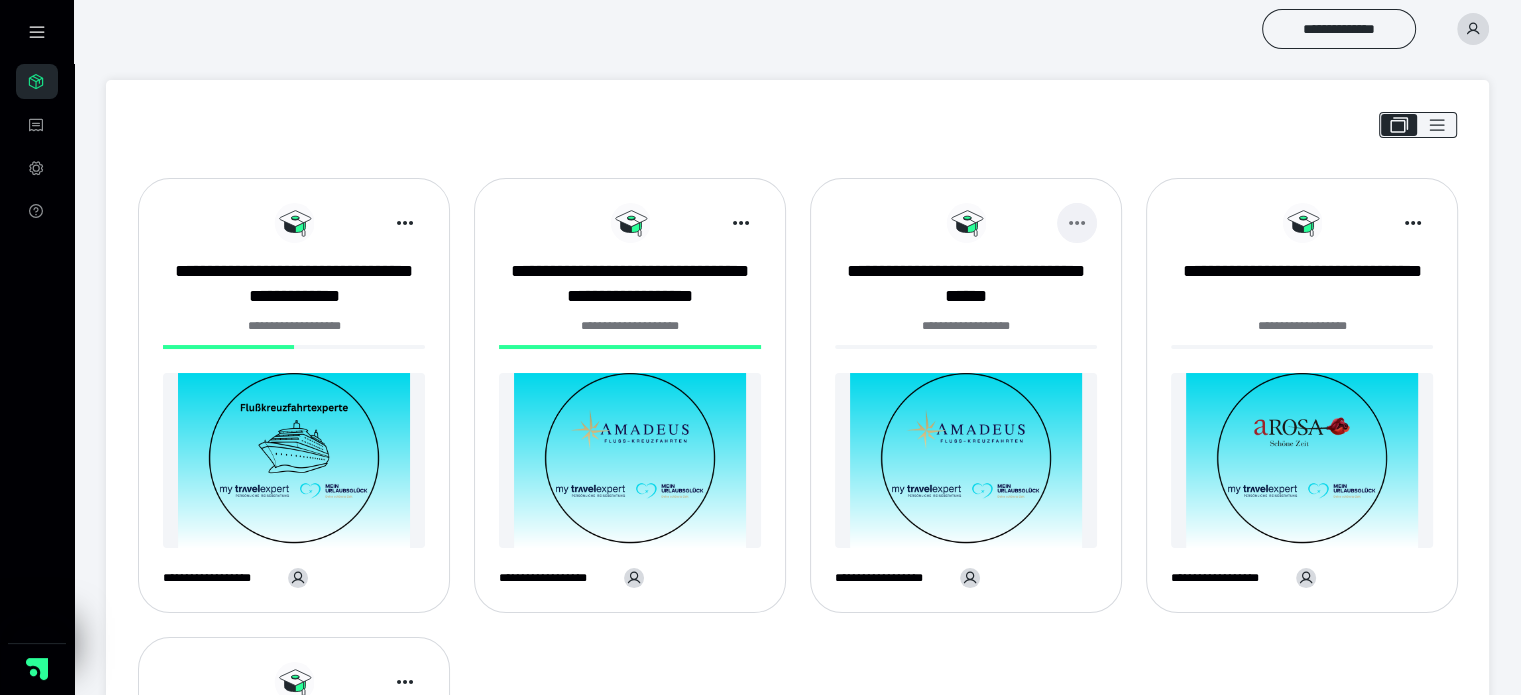 click at bounding box center (1077, 223) 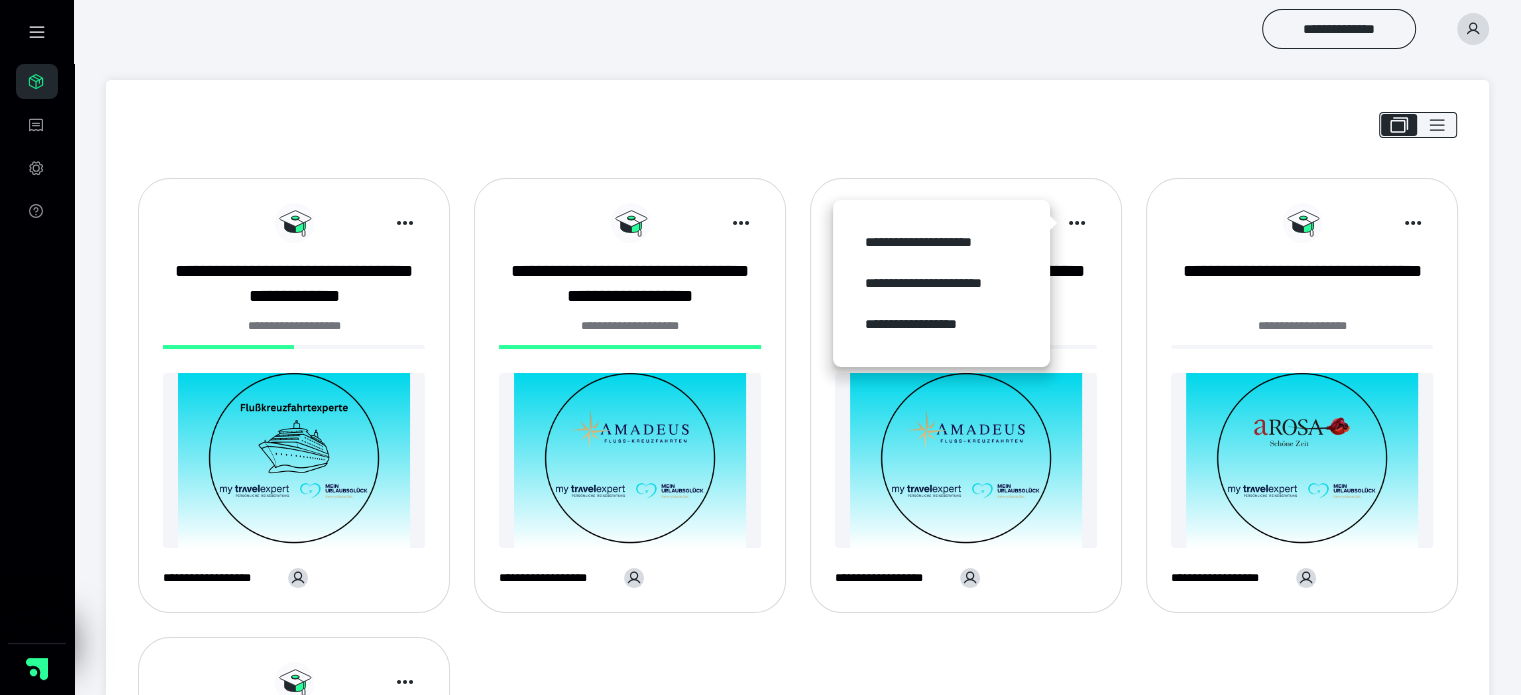 click at bounding box center [966, 460] 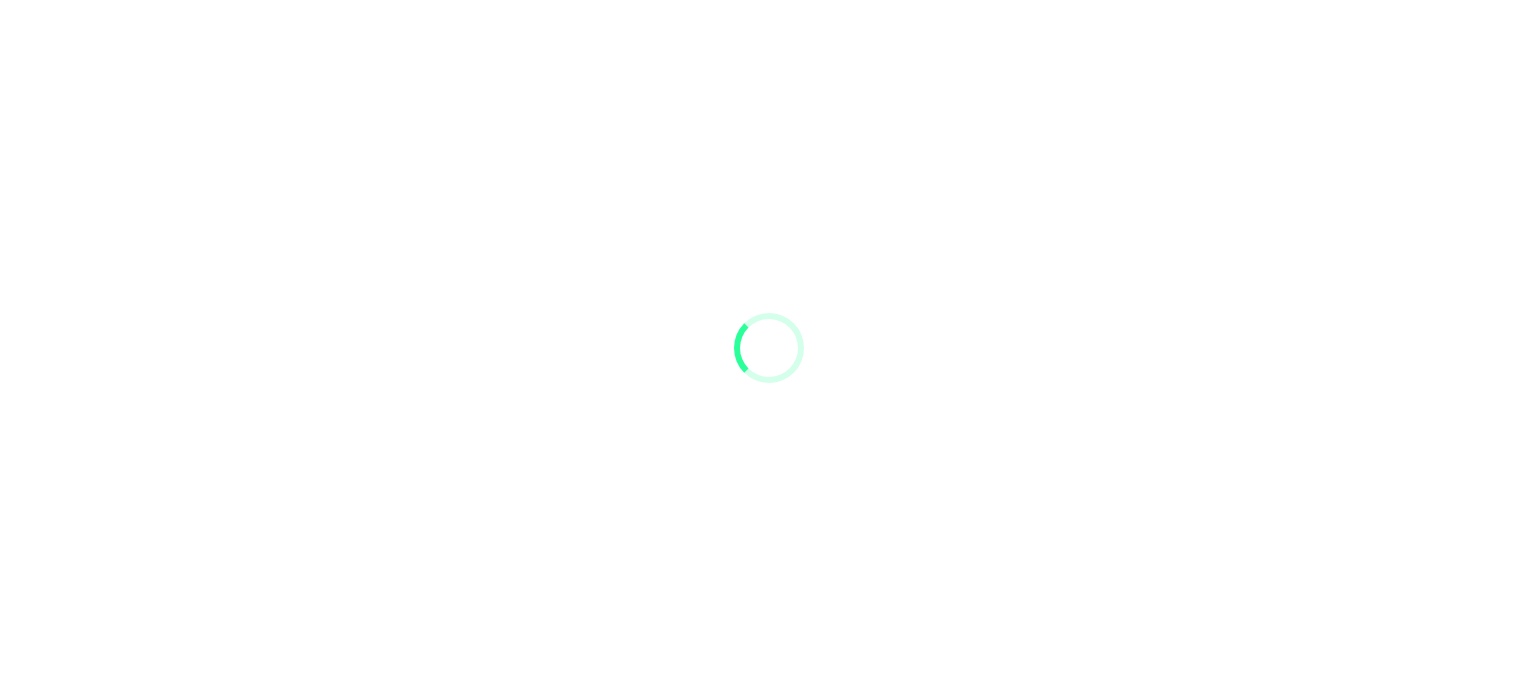scroll, scrollTop: 0, scrollLeft: 0, axis: both 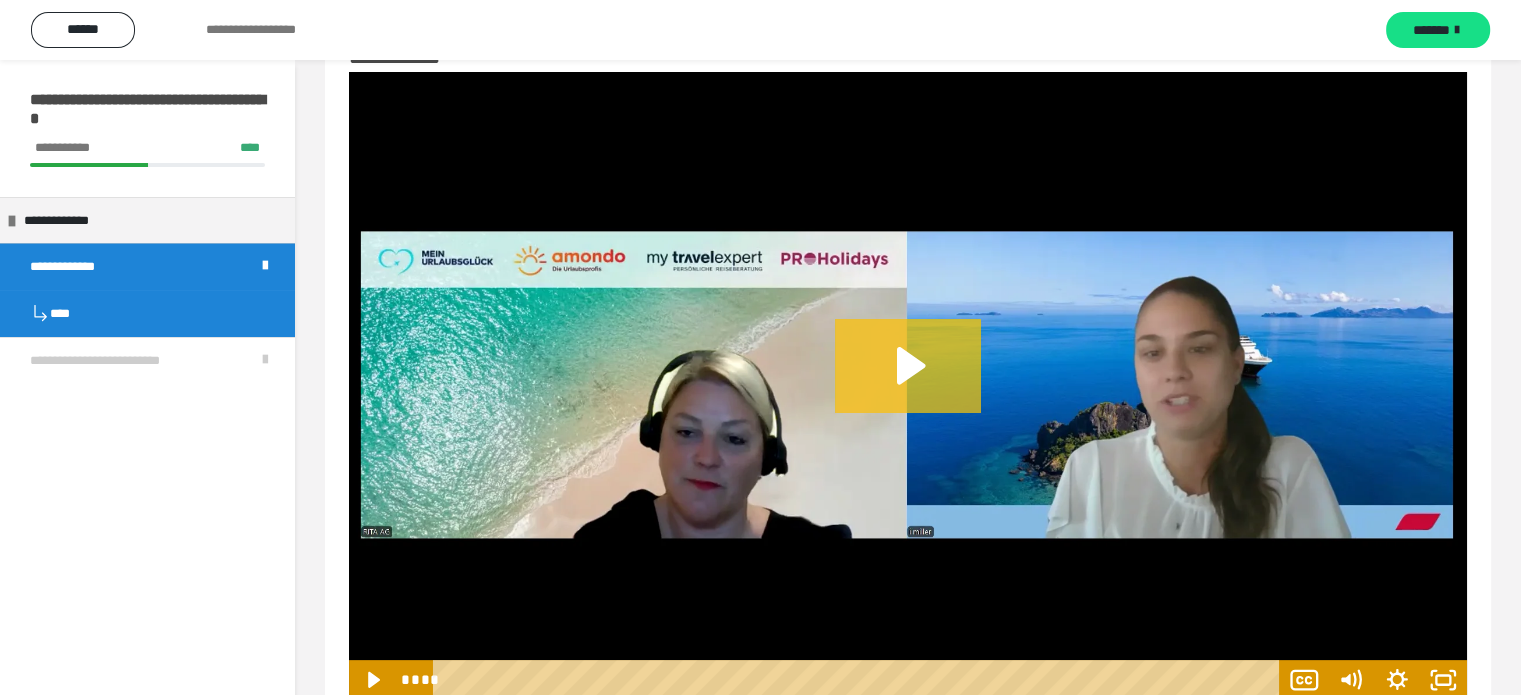 click 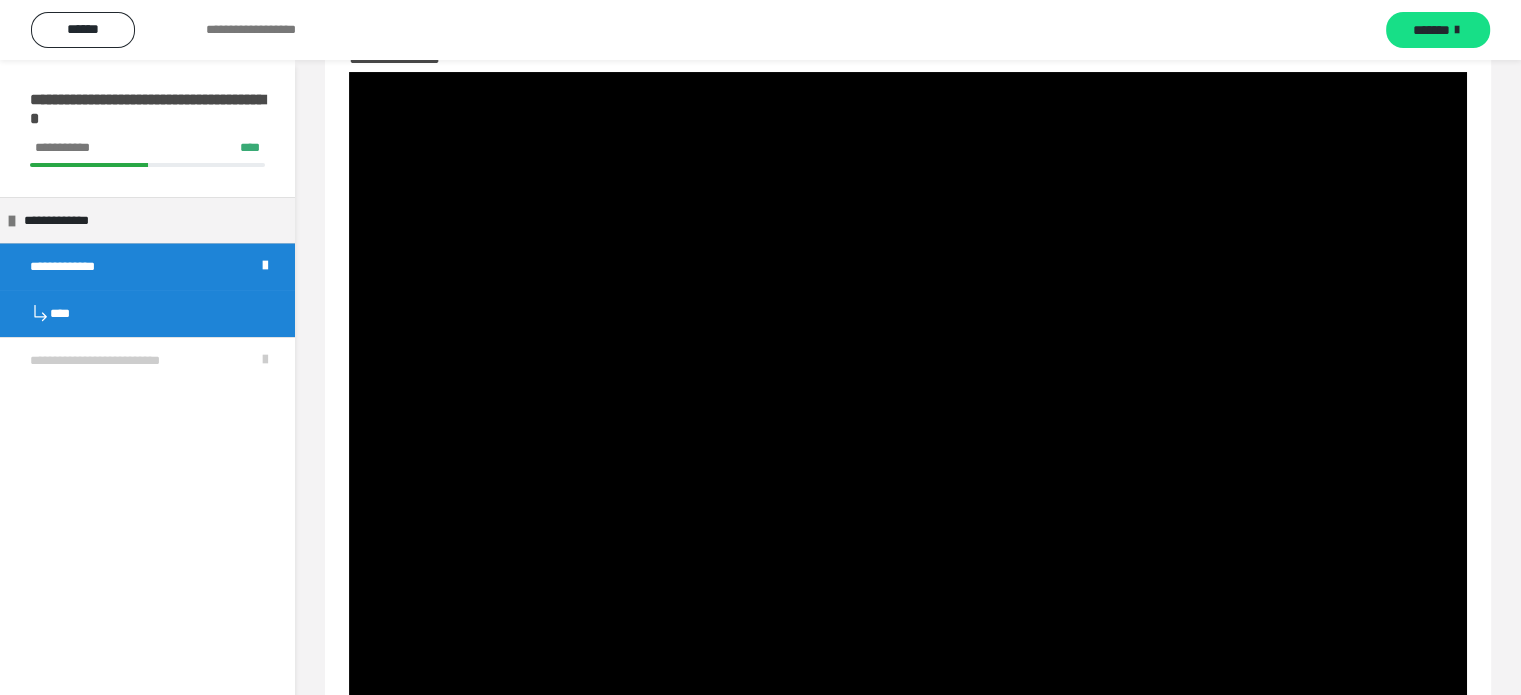 click on "****" at bounding box center (147, 313) 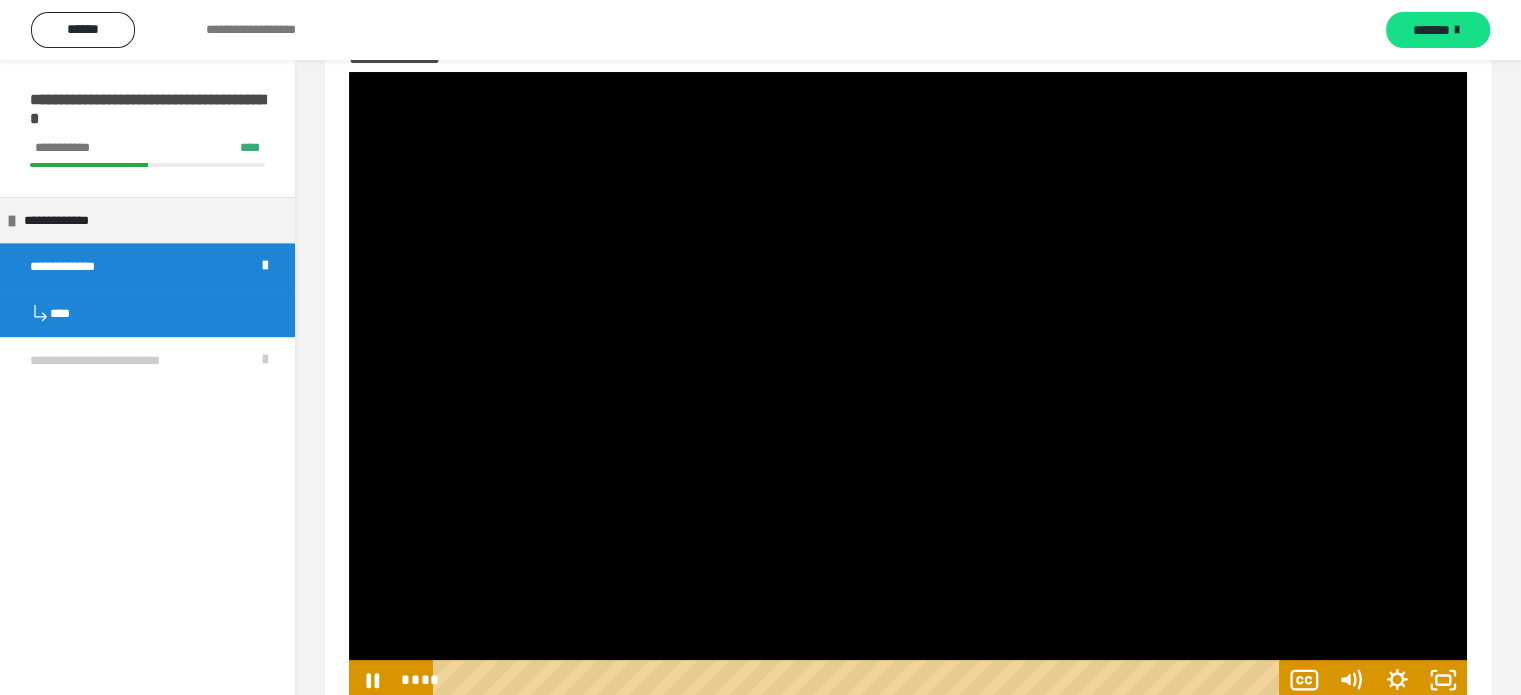 click on "****" at bounding box center (147, 313) 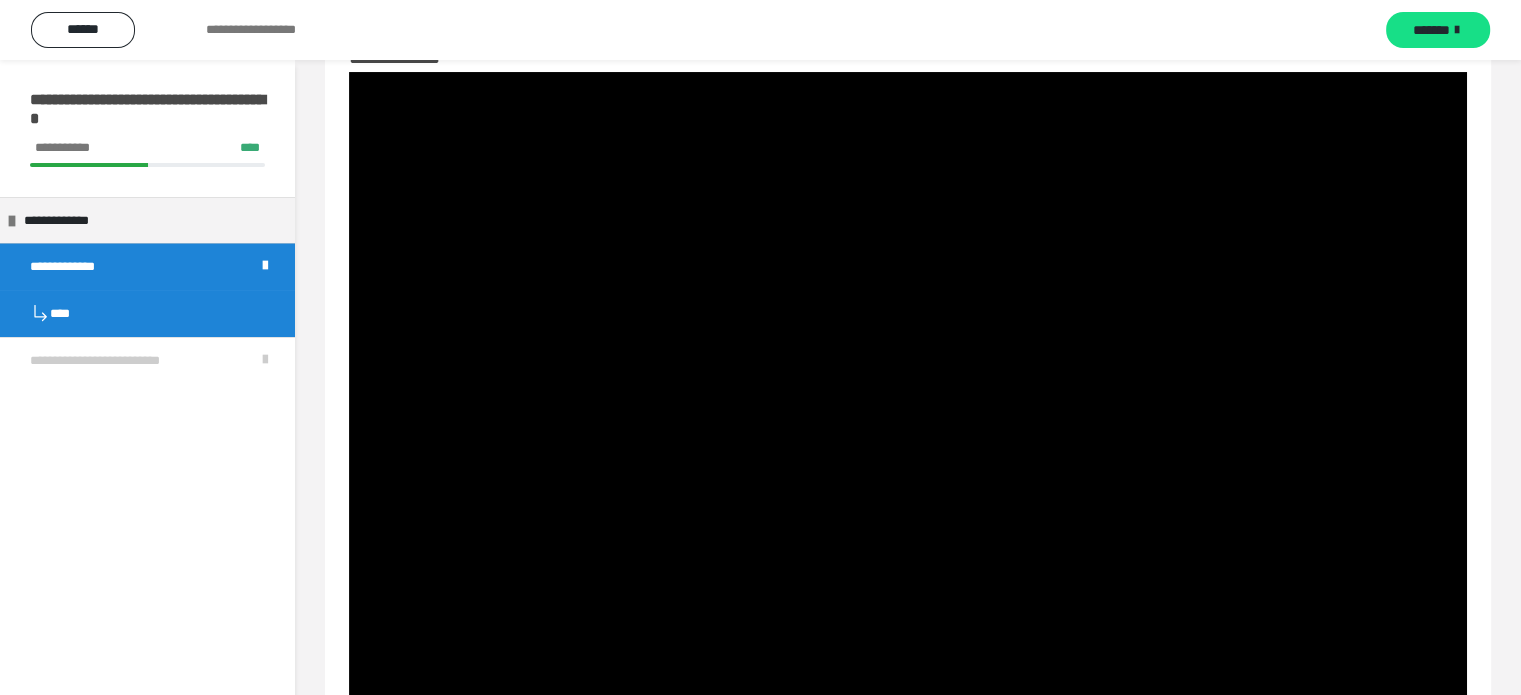 drag, startPoint x: 258, startPoint y: 266, endPoint x: 88, endPoint y: 311, distance: 175.85506 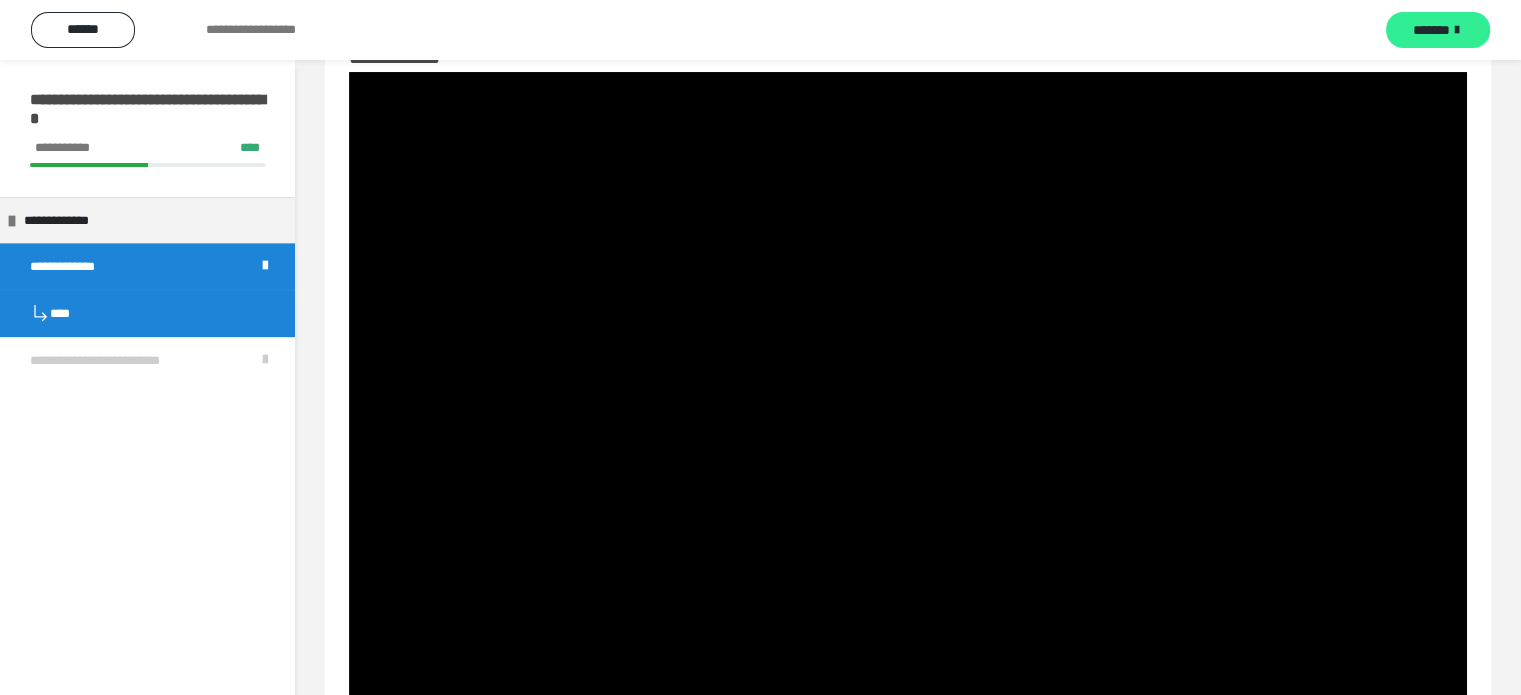 click on "*******" at bounding box center (1431, 30) 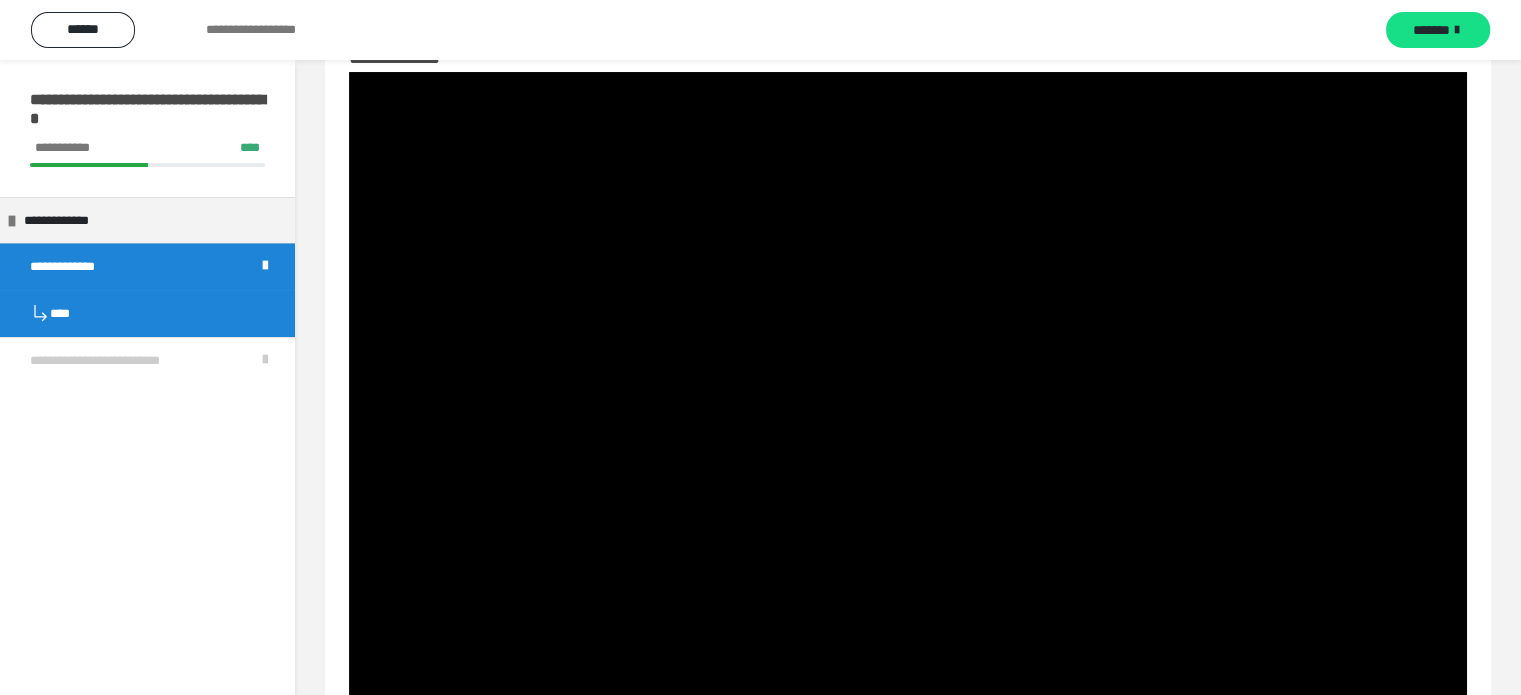 scroll, scrollTop: 60, scrollLeft: 0, axis: vertical 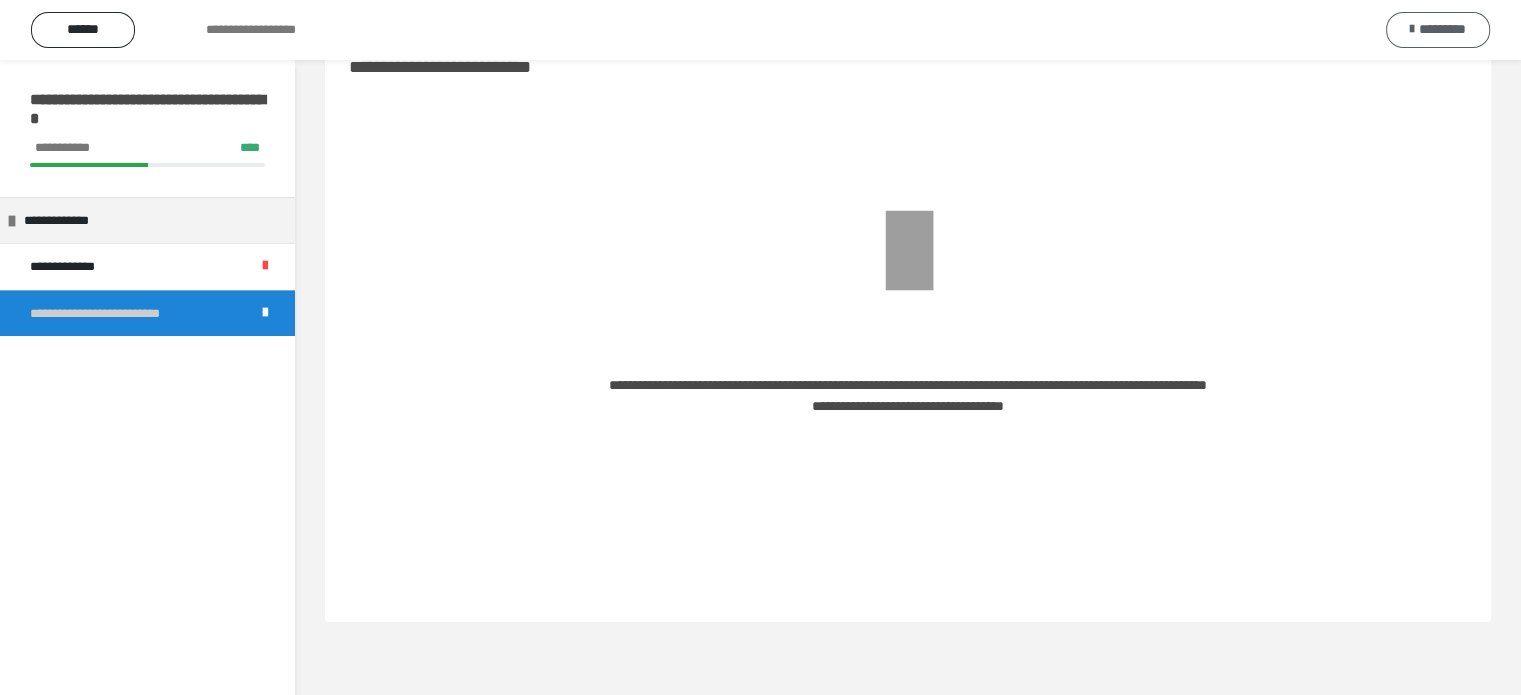 click on "*********" at bounding box center (1442, 29) 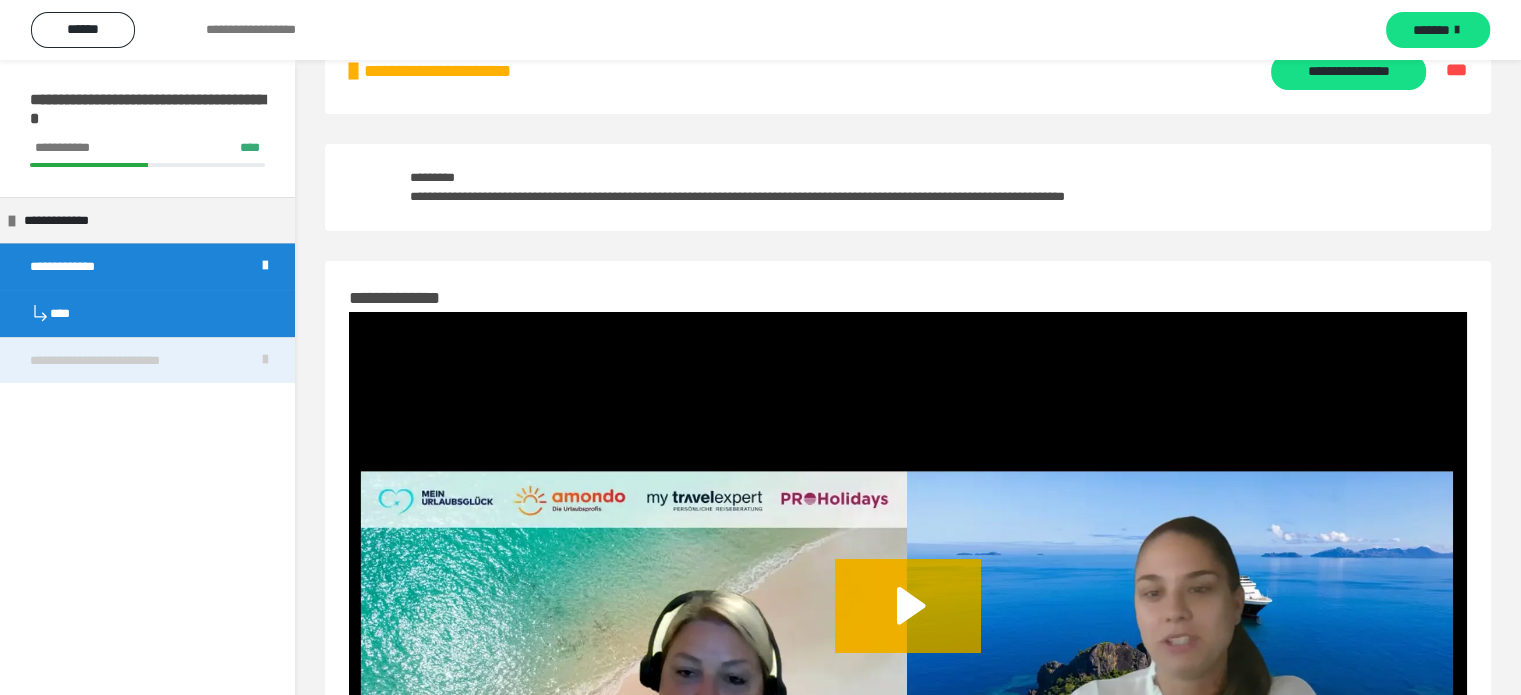 click on "**********" at bounding box center [116, 361] 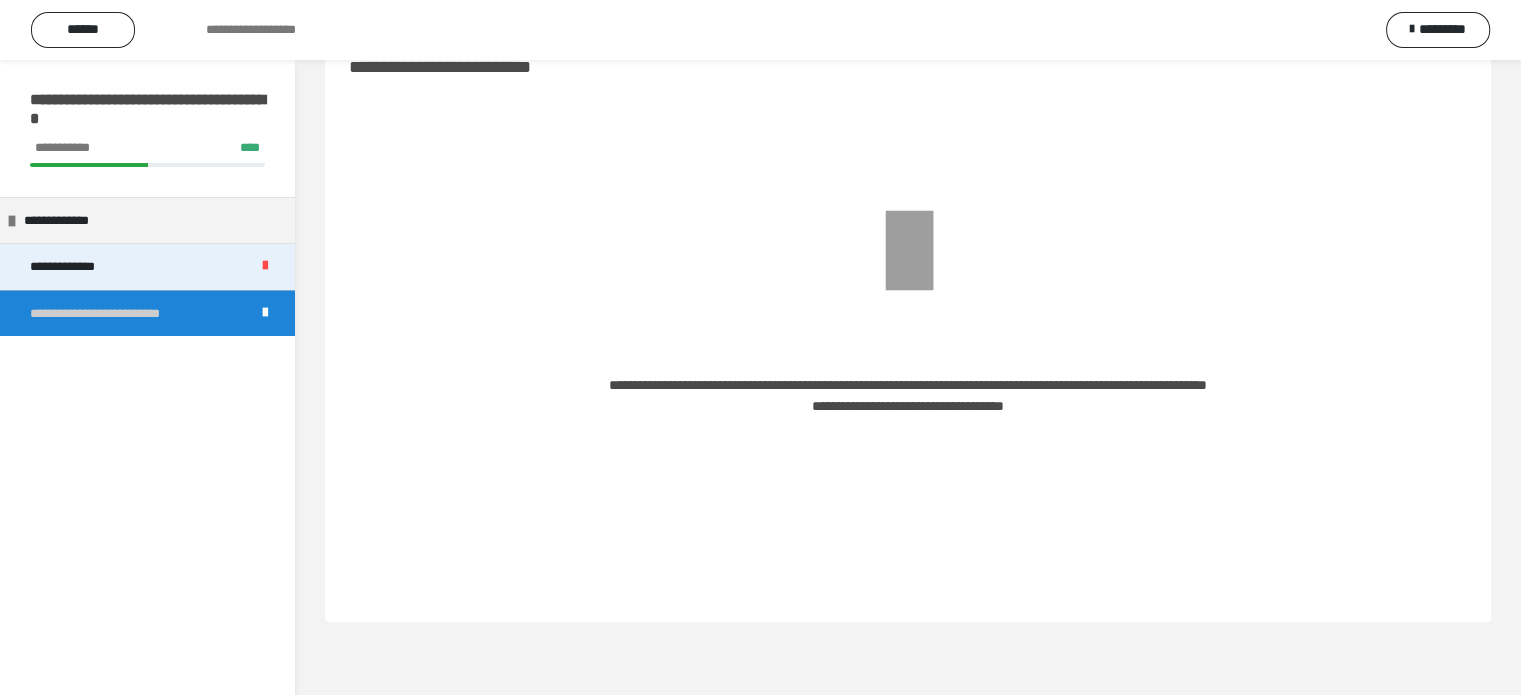click on "**********" at bounding box center (72, 267) 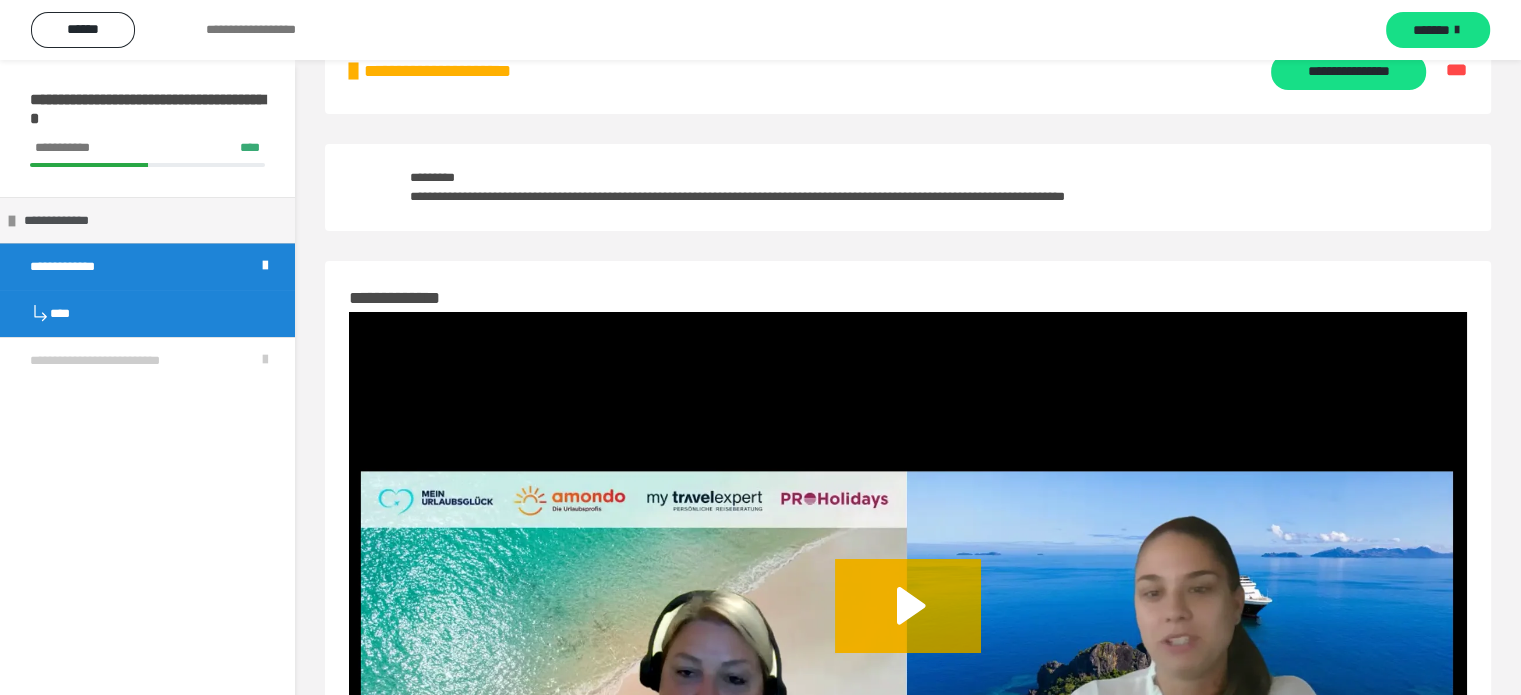 click on "**********" at bounding box center [65, 221] 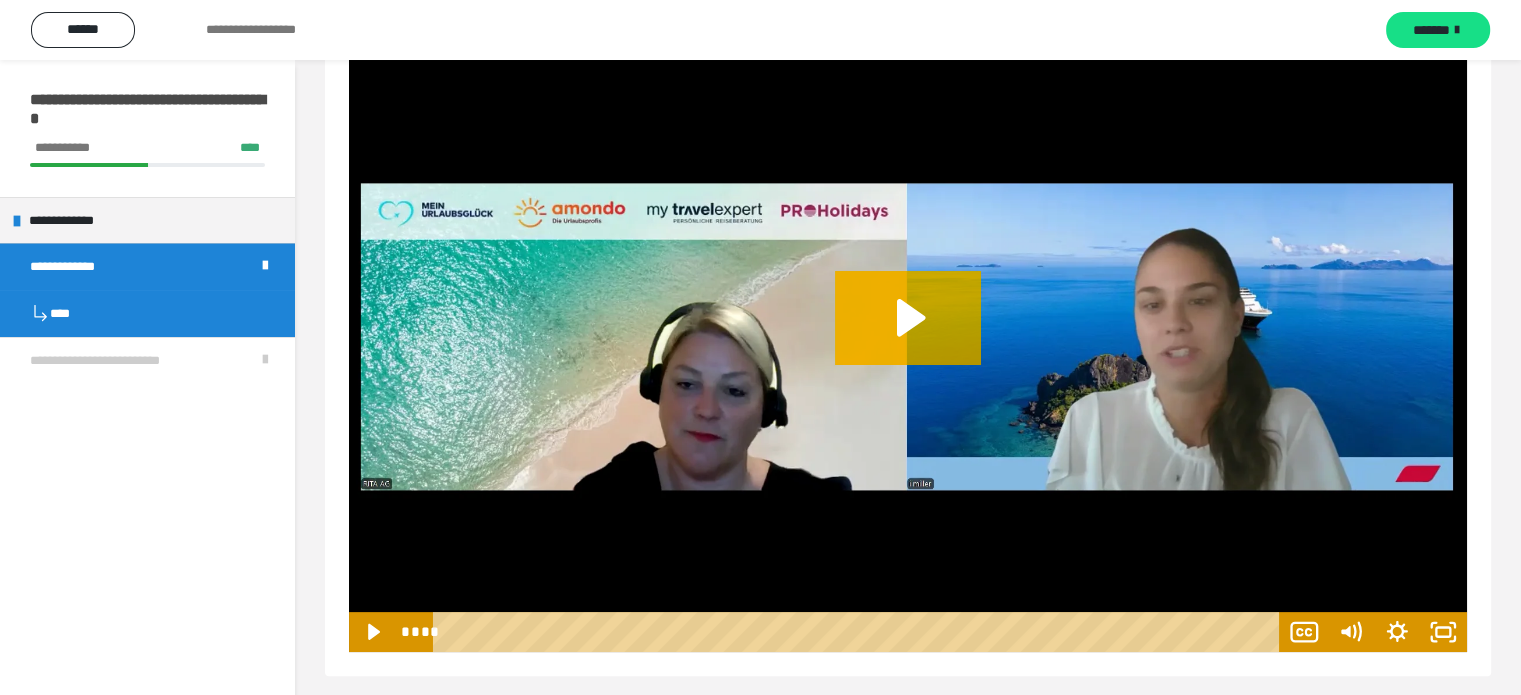 scroll, scrollTop: 359, scrollLeft: 0, axis: vertical 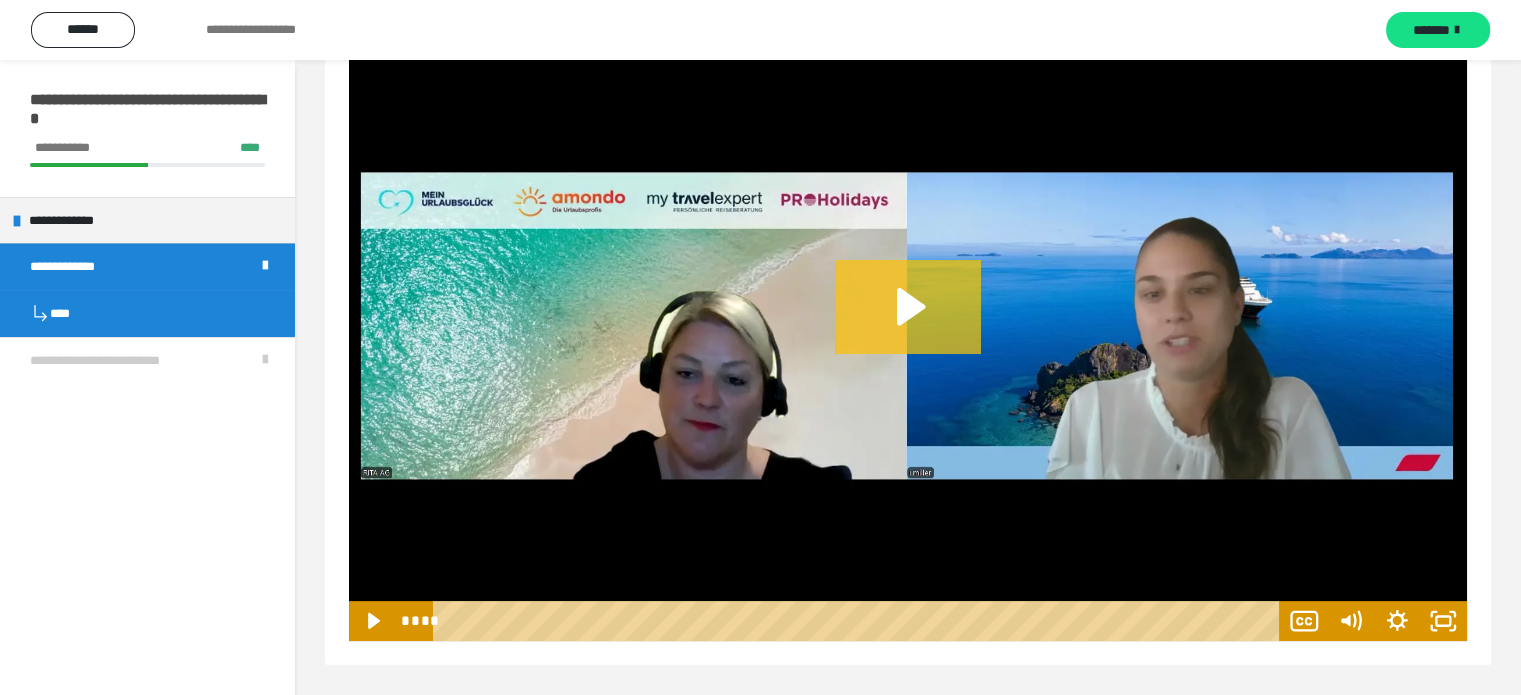 click 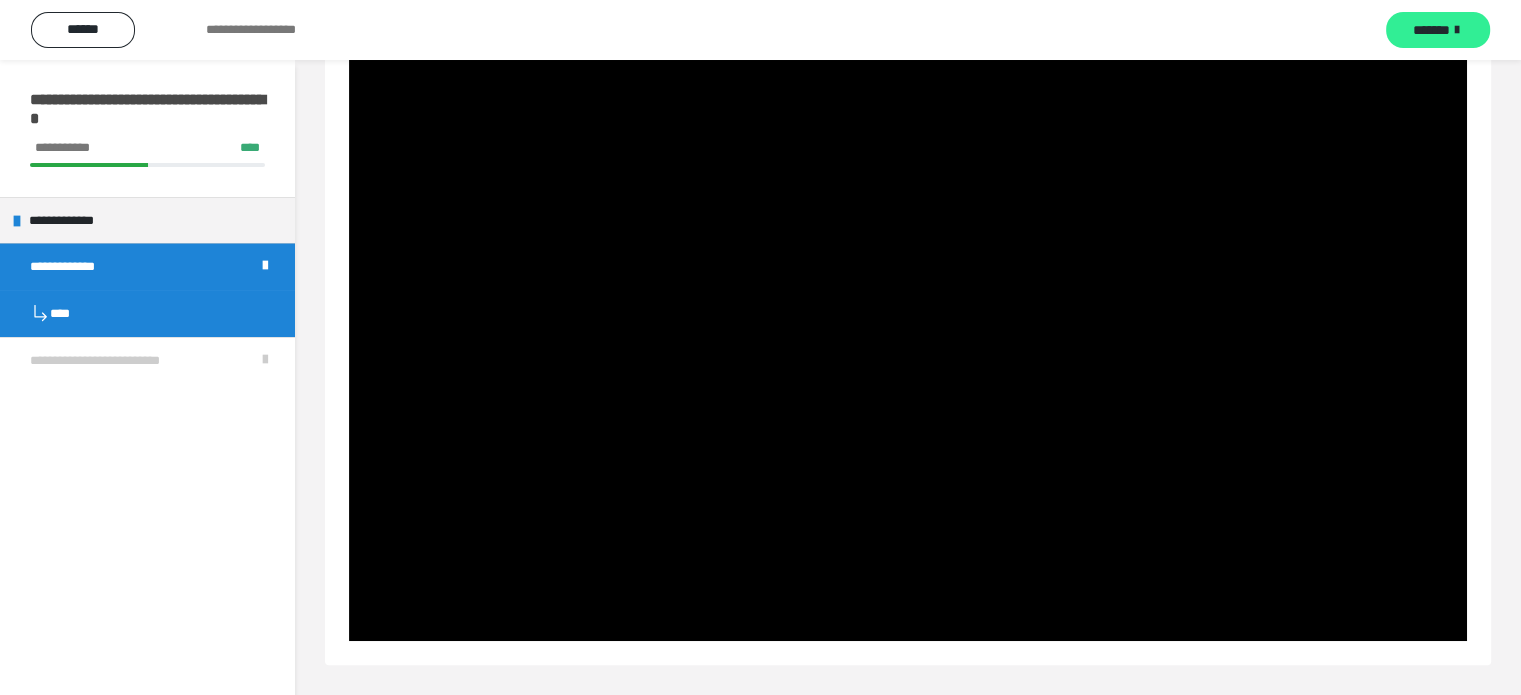 click on "*******" at bounding box center [1438, 30] 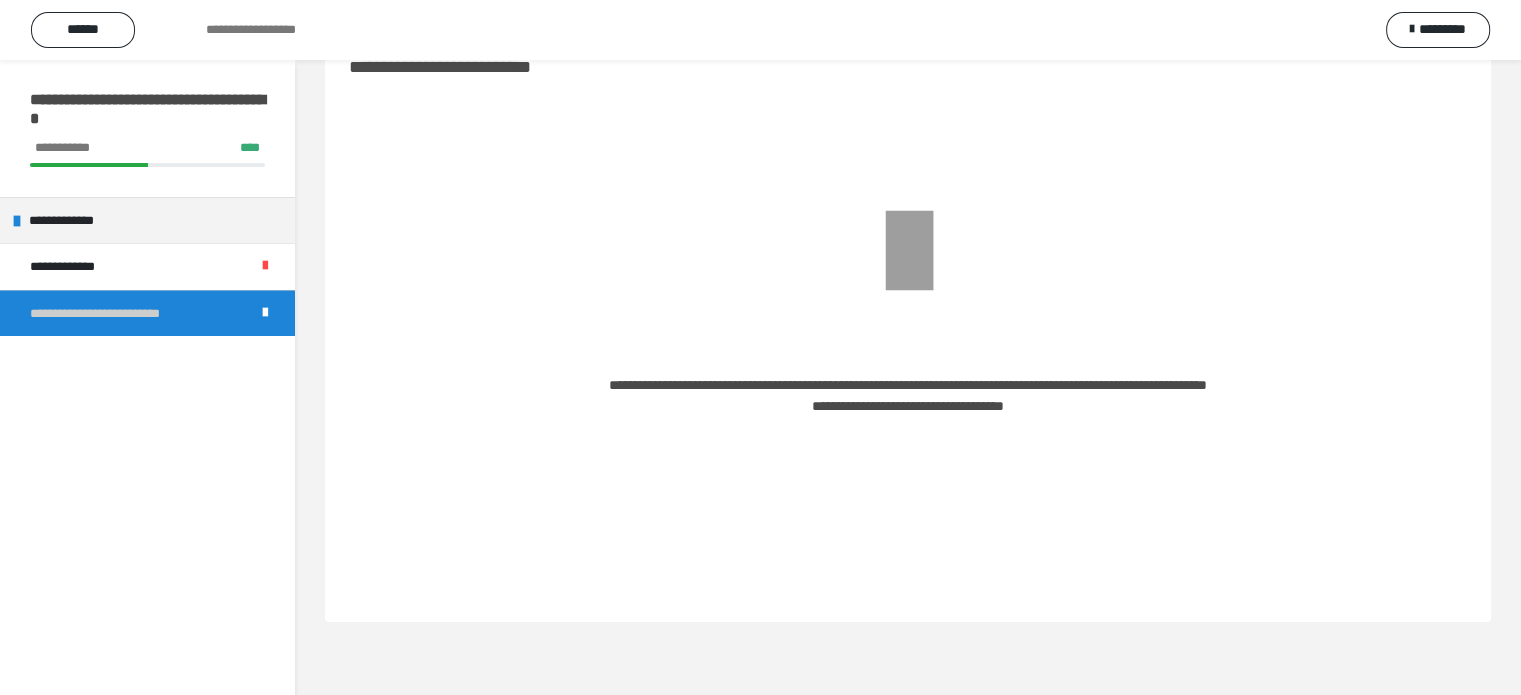scroll, scrollTop: 60, scrollLeft: 0, axis: vertical 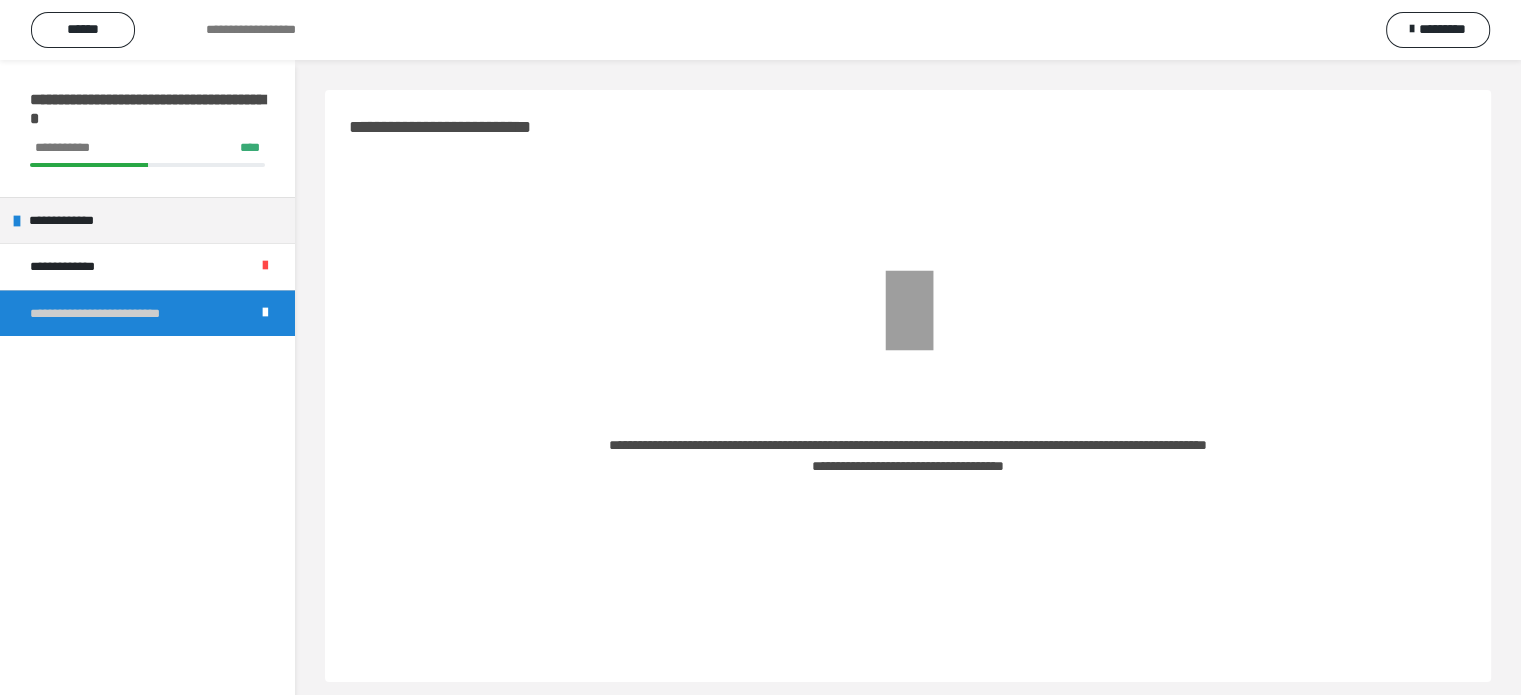 click on "**********" at bounding box center [147, 128] 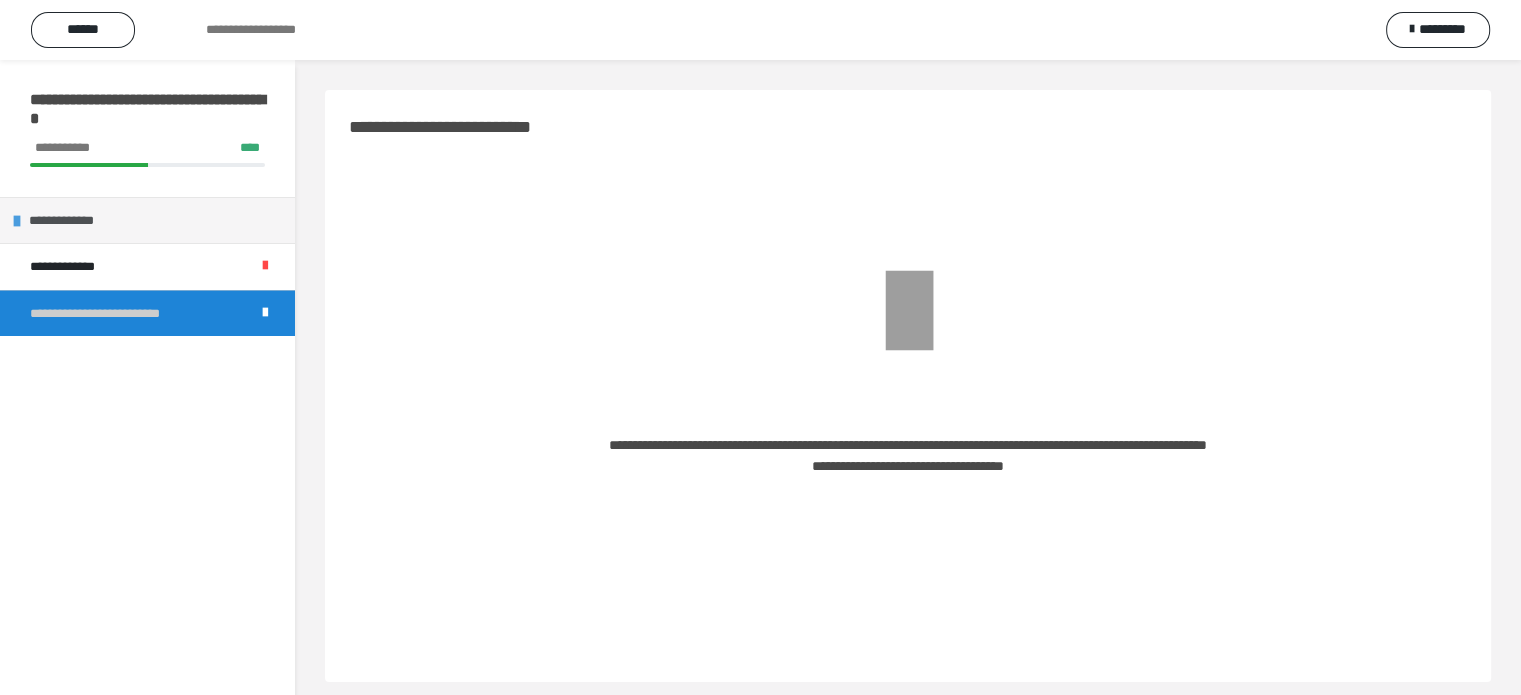 click at bounding box center [17, 221] 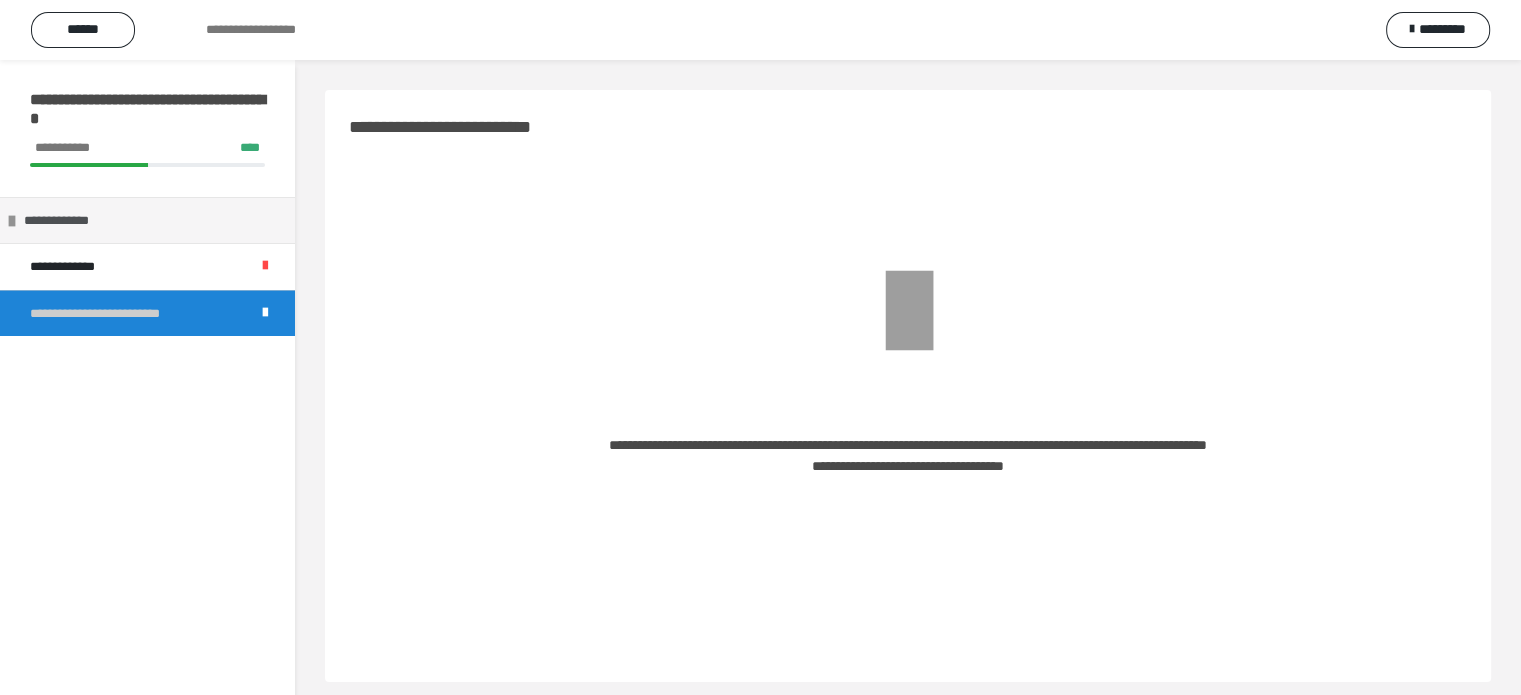 click on "**********" at bounding box center [147, 220] 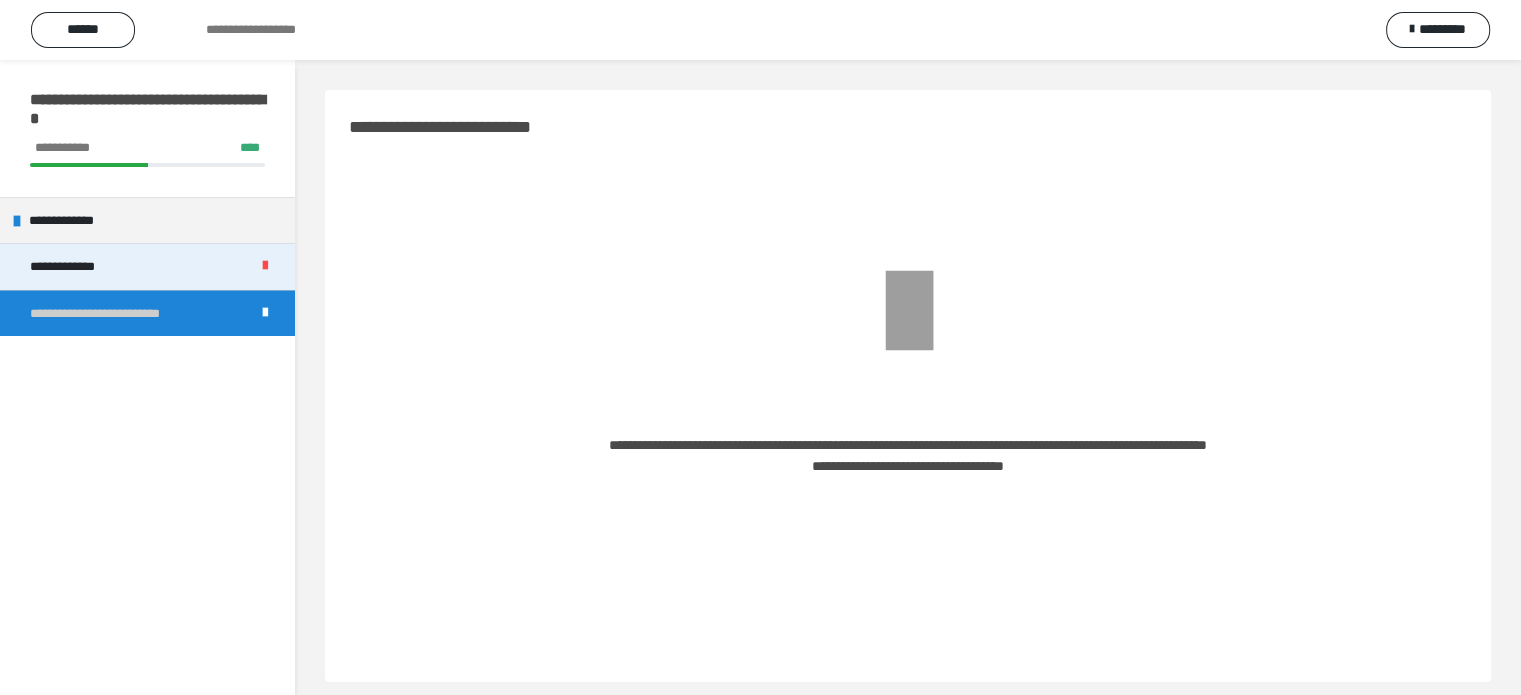 click at bounding box center (265, 266) 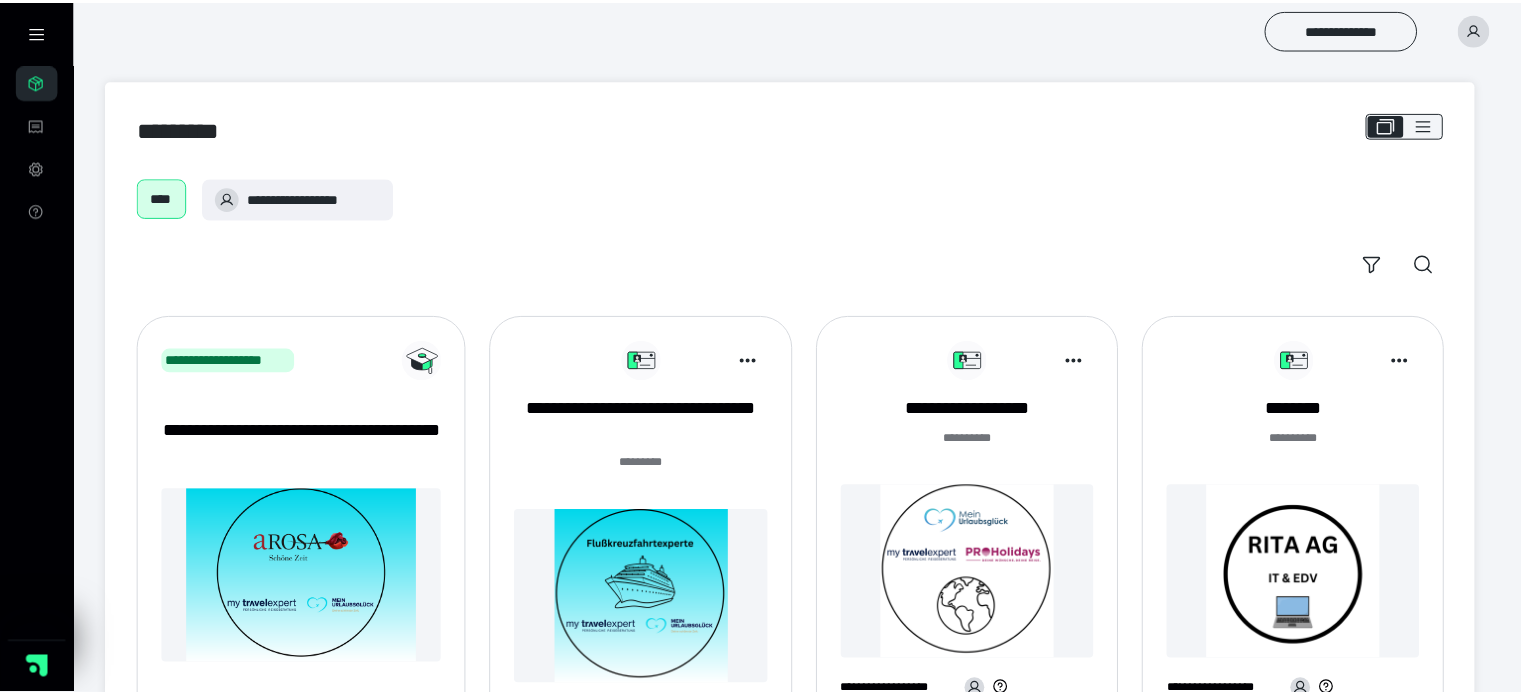 scroll, scrollTop: 0, scrollLeft: 0, axis: both 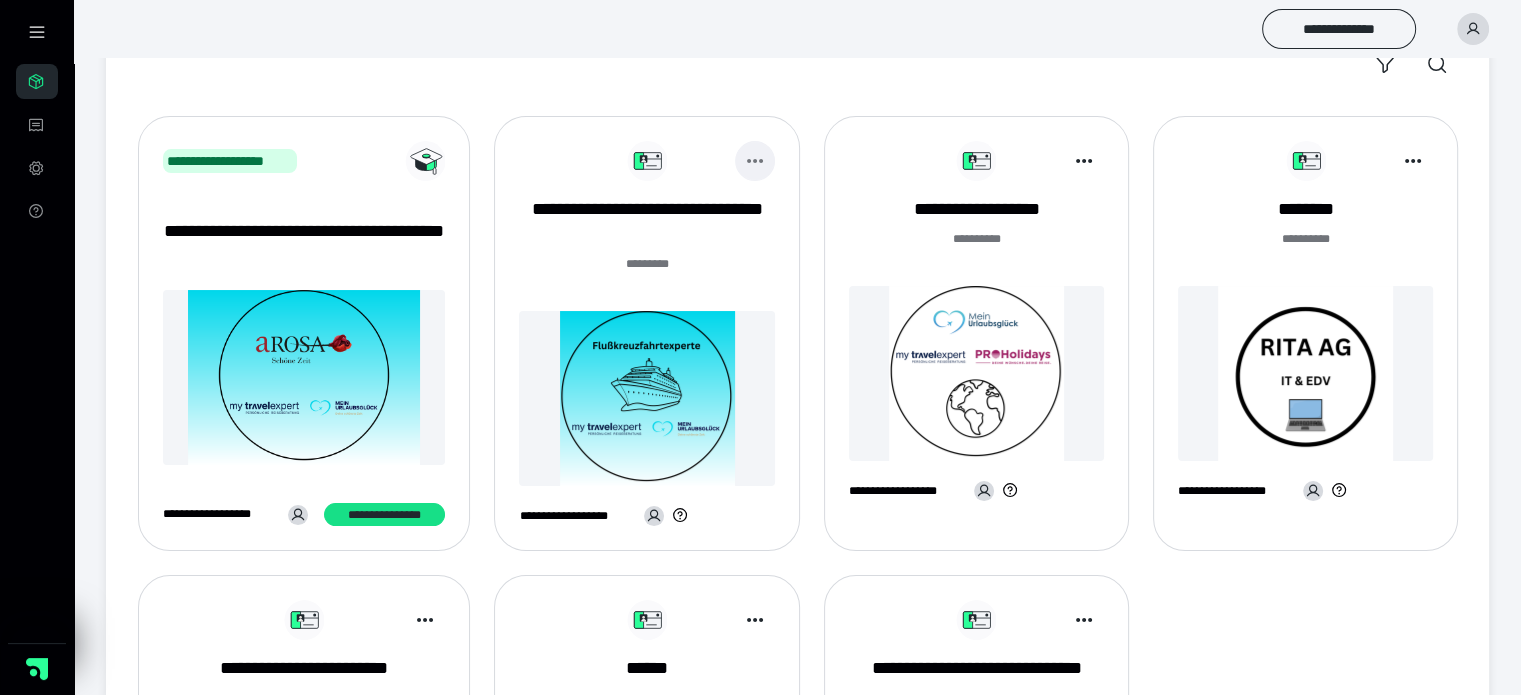 click 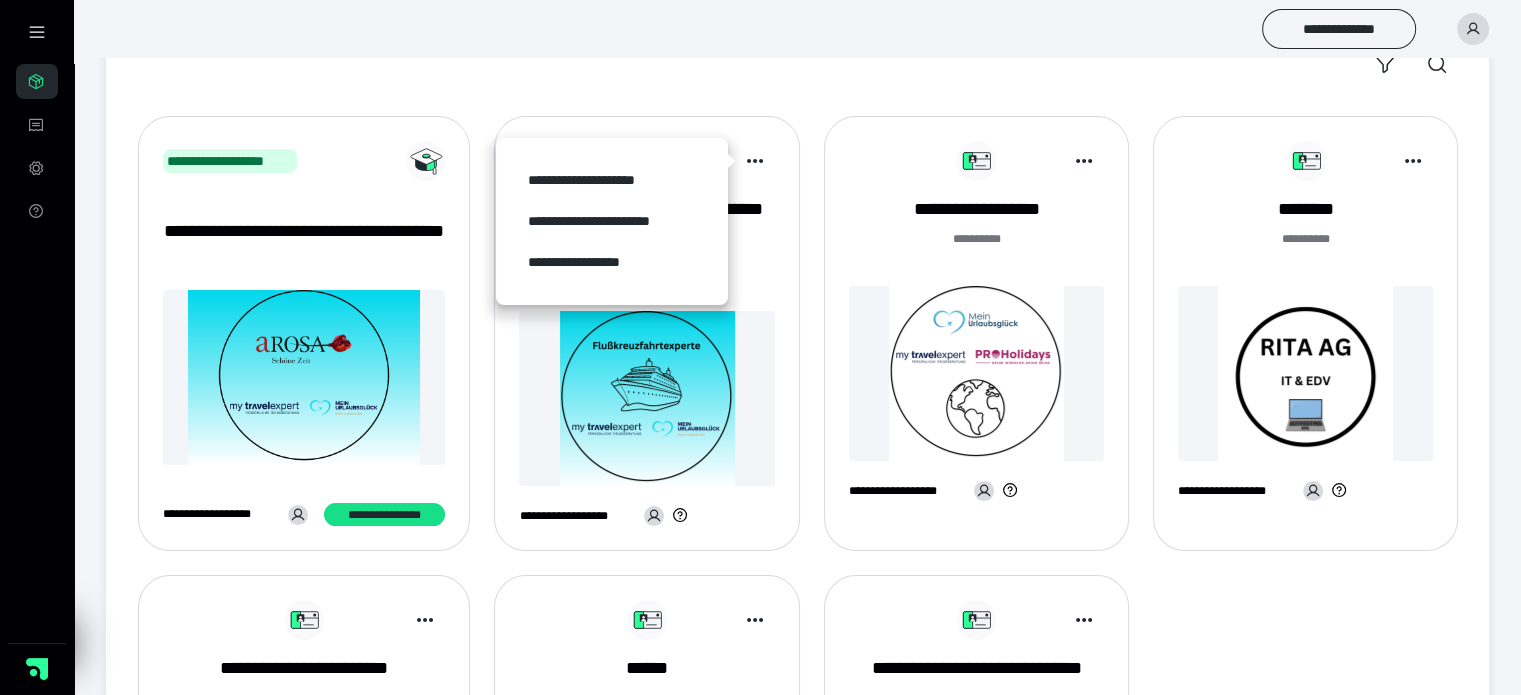click at bounding box center (646, 398) 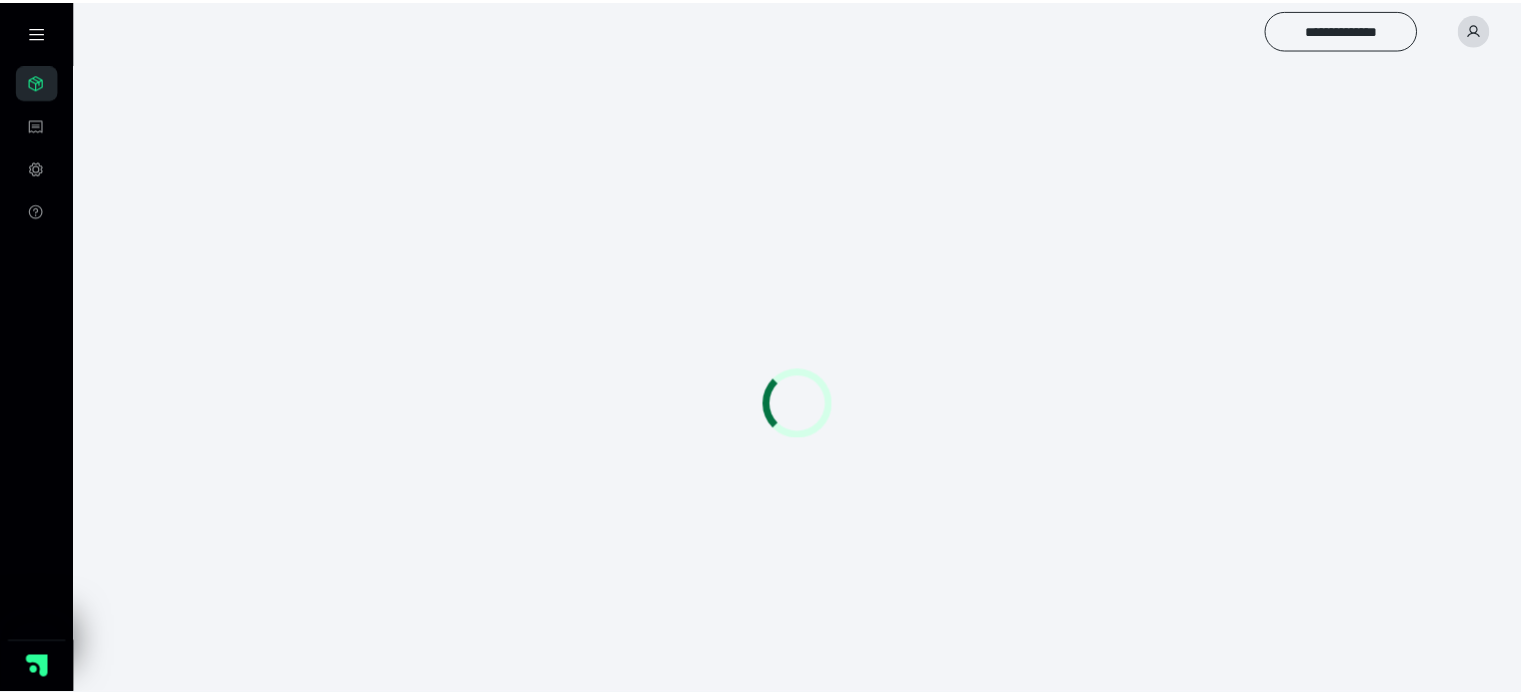 scroll, scrollTop: 0, scrollLeft: 0, axis: both 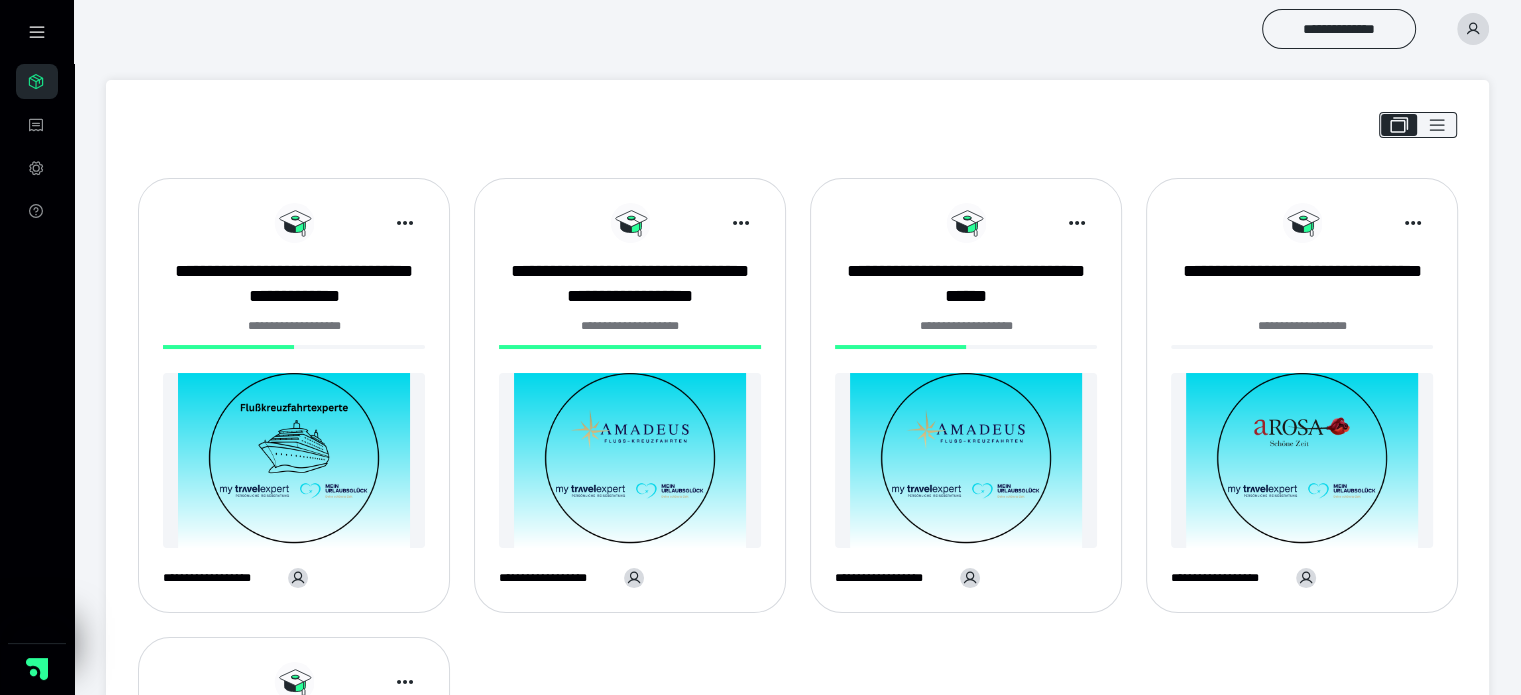 click at bounding box center (966, 460) 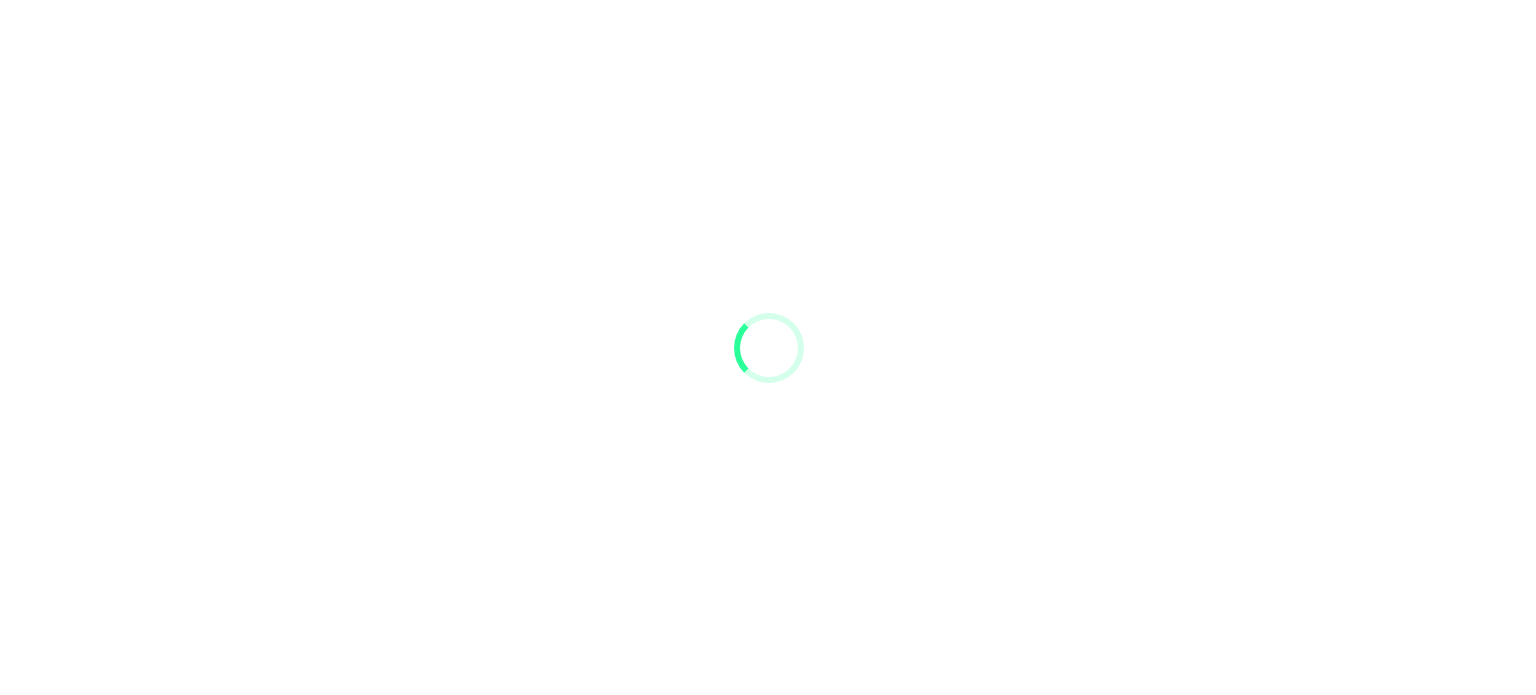scroll, scrollTop: 0, scrollLeft: 0, axis: both 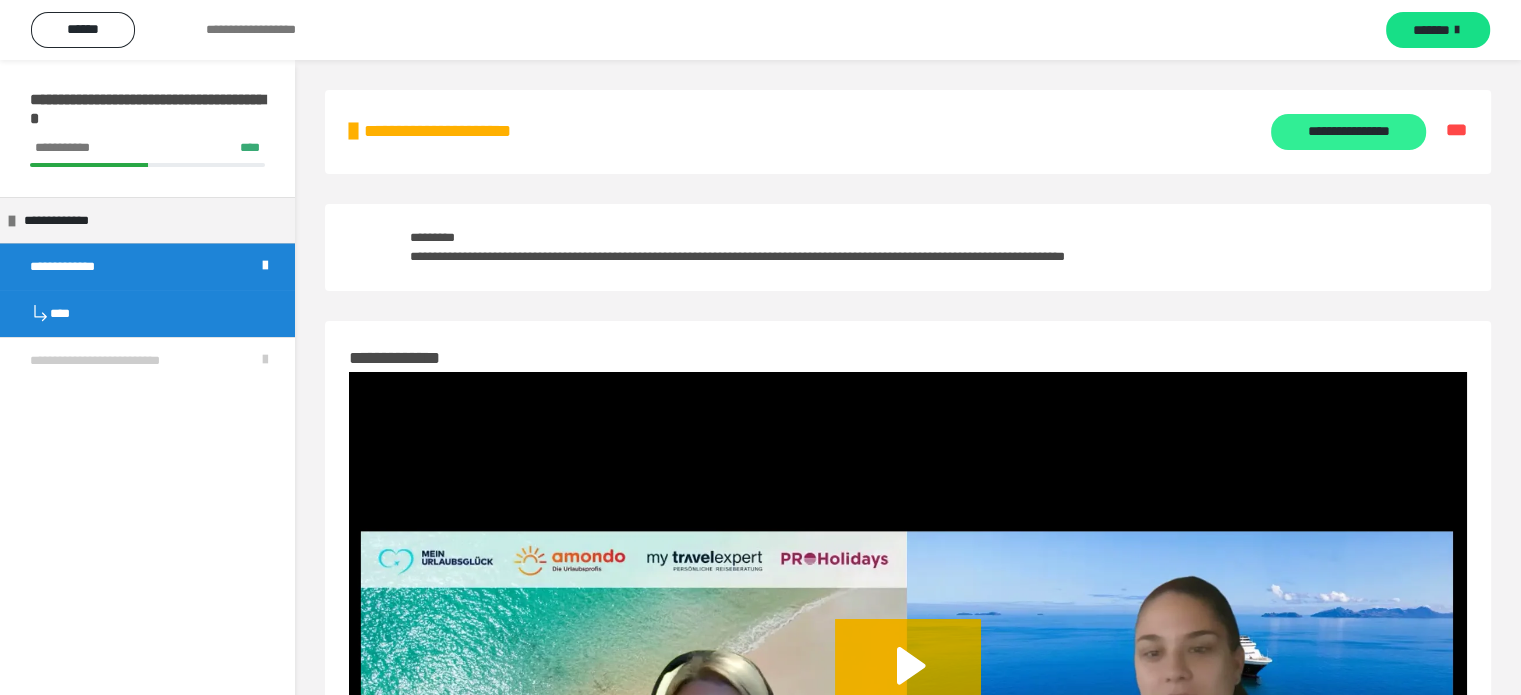 click on "**********" at bounding box center (1348, 132) 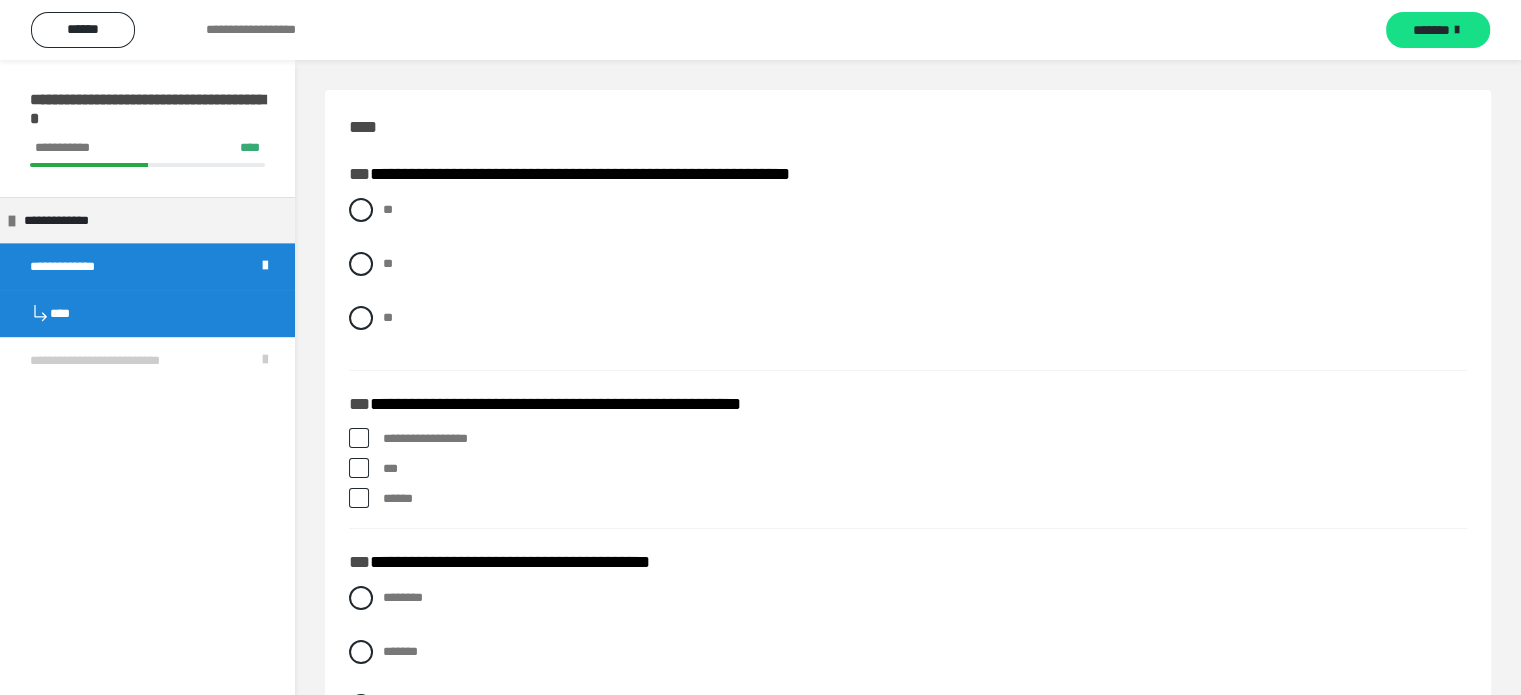 drag, startPoint x: 362, startPoint y: 199, endPoint x: 417, endPoint y: 288, distance: 104.62313 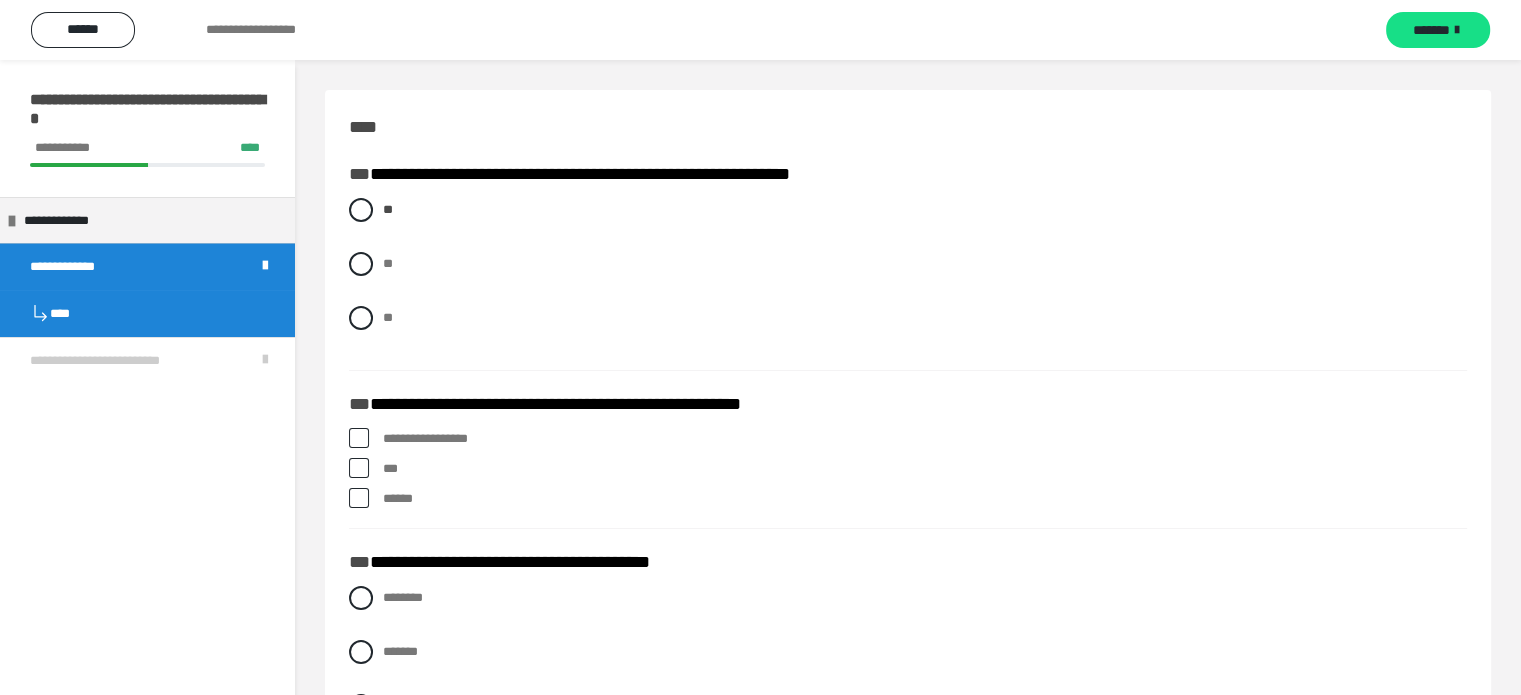 drag, startPoint x: 356, startPoint y: 436, endPoint x: 357, endPoint y: 462, distance: 26.019224 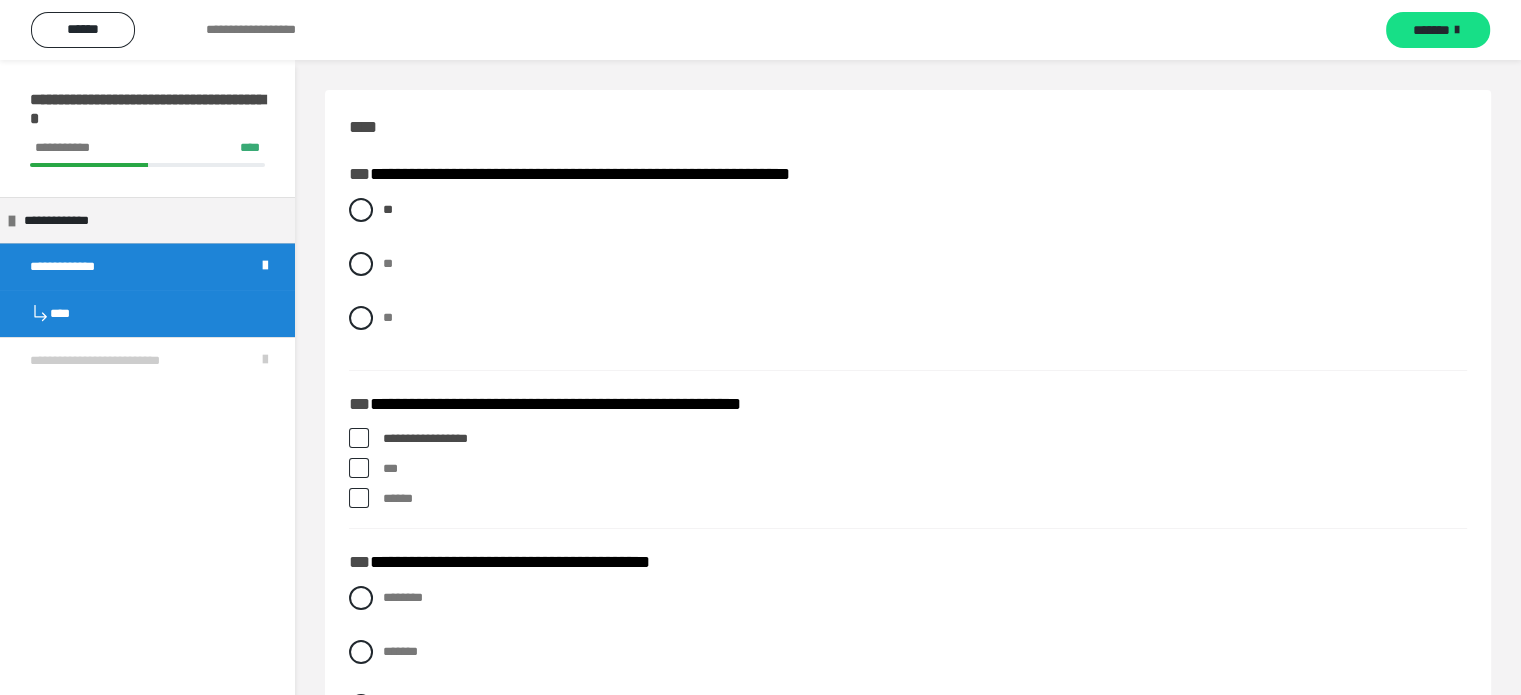 click on "**********" at bounding box center [908, 468] 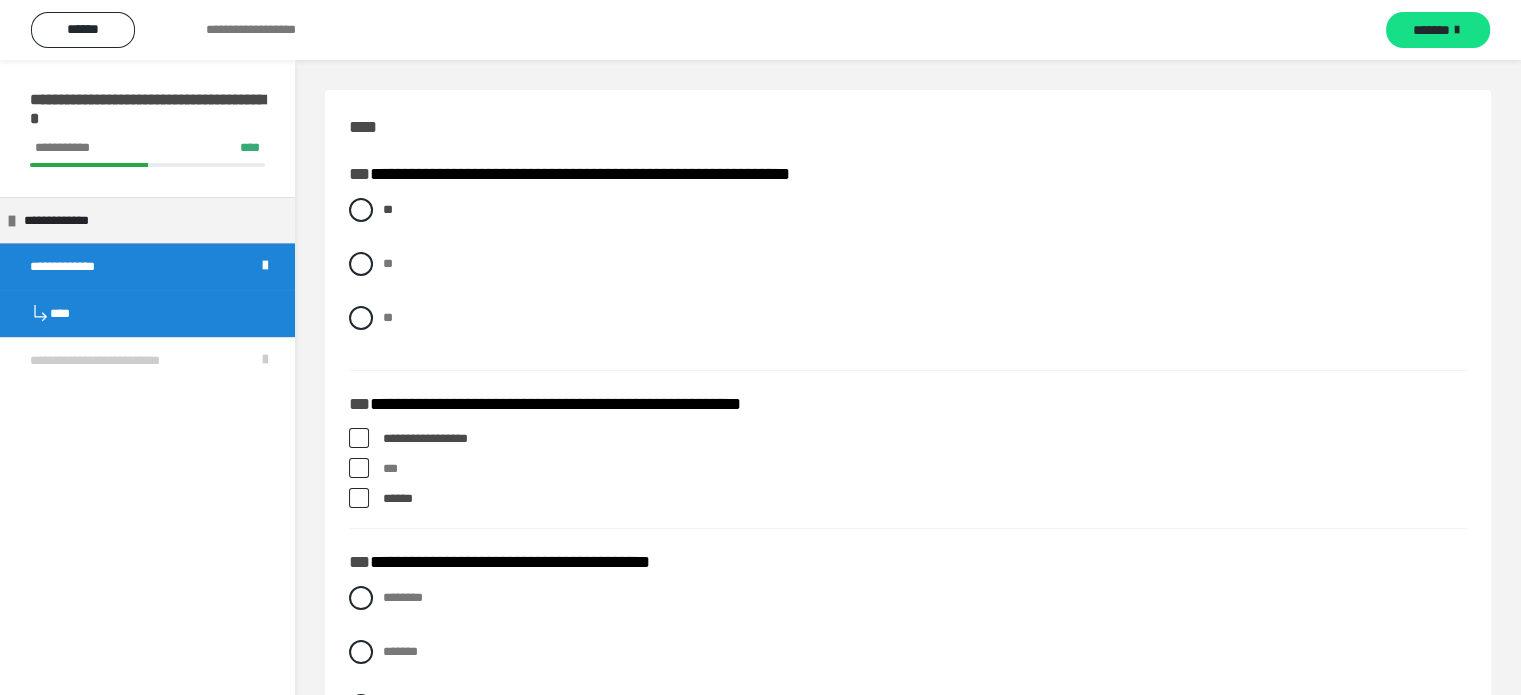 click at bounding box center [359, 468] 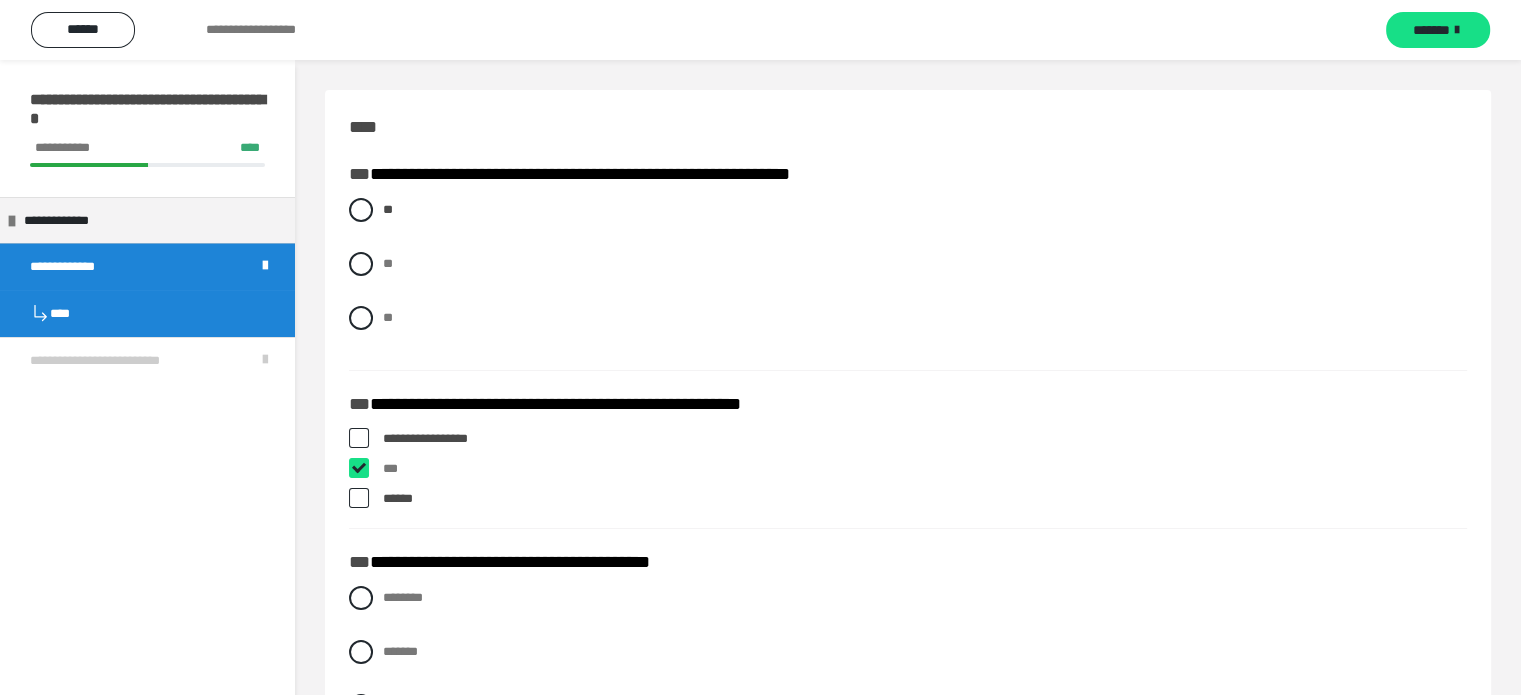 checkbox on "****" 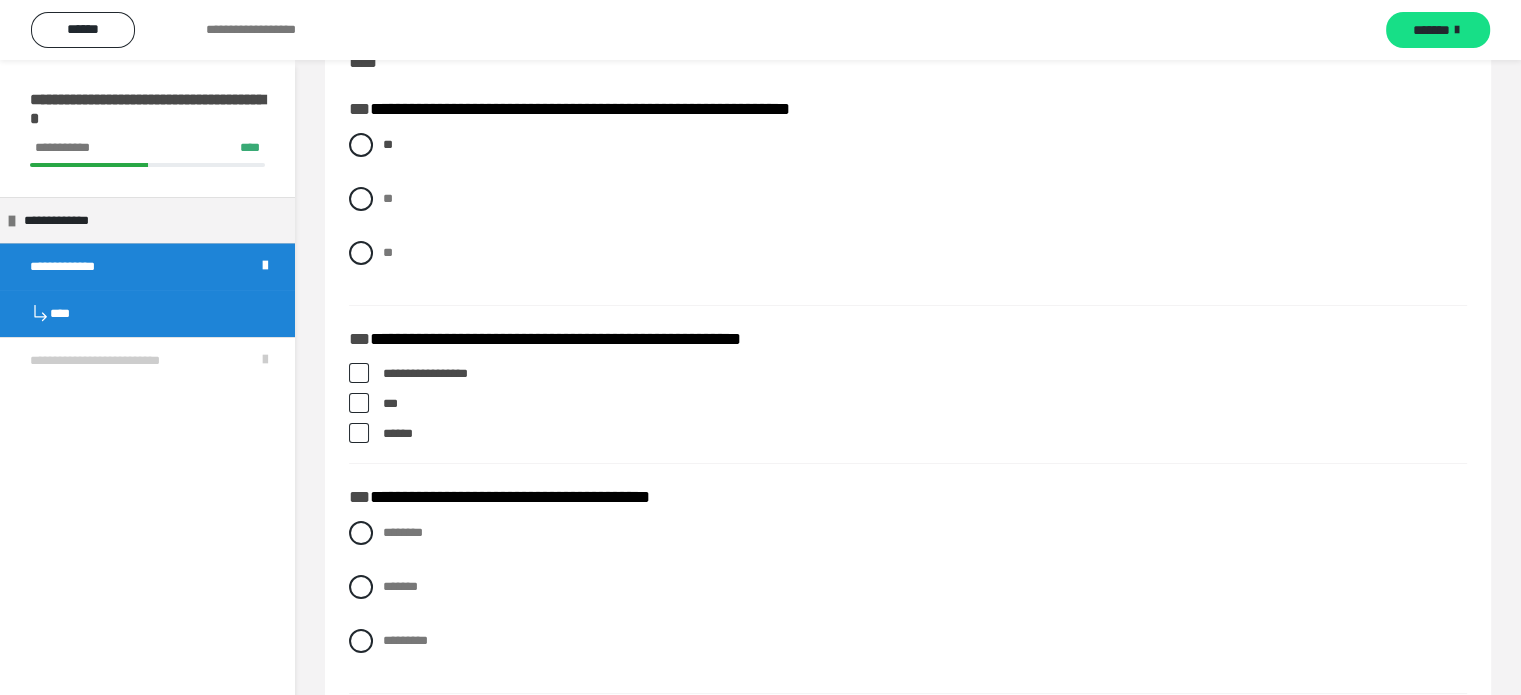 scroll, scrollTop: 100, scrollLeft: 0, axis: vertical 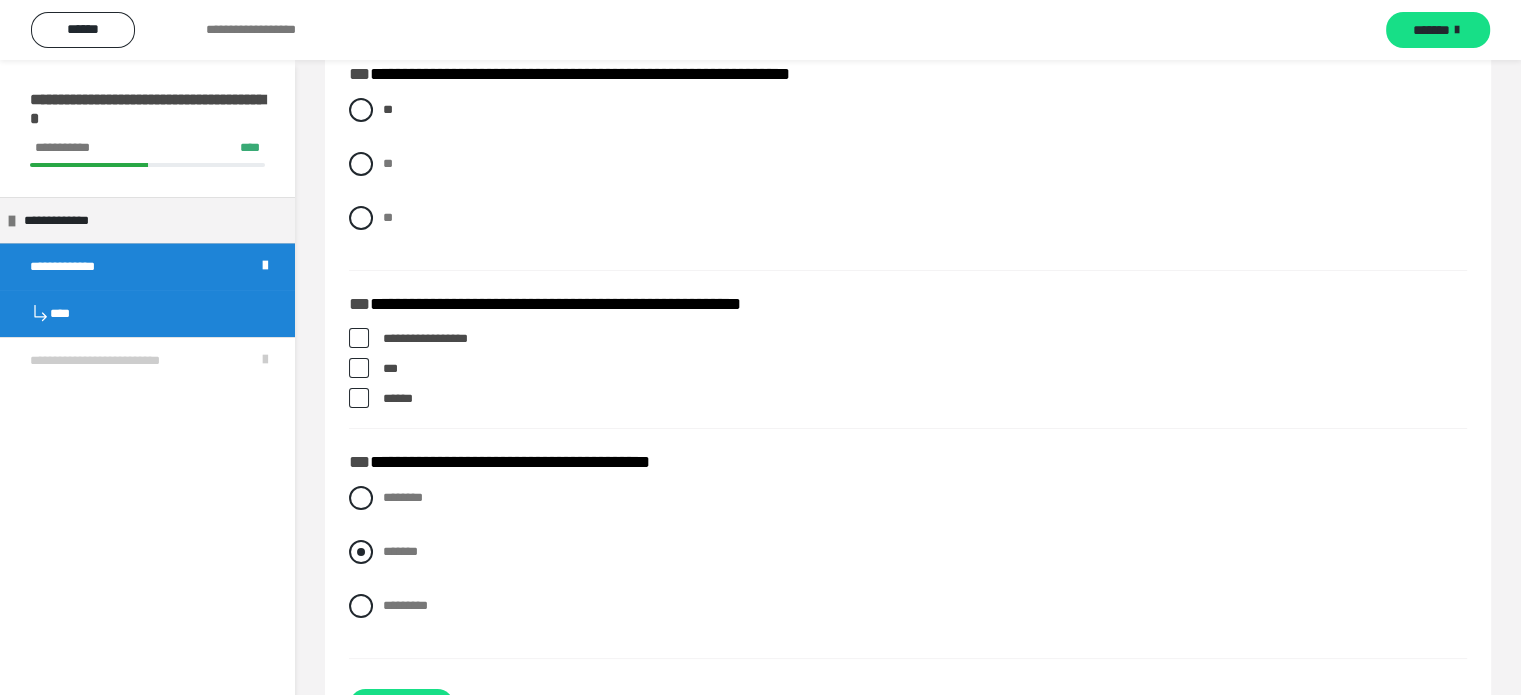 click on "*******" at bounding box center (400, 551) 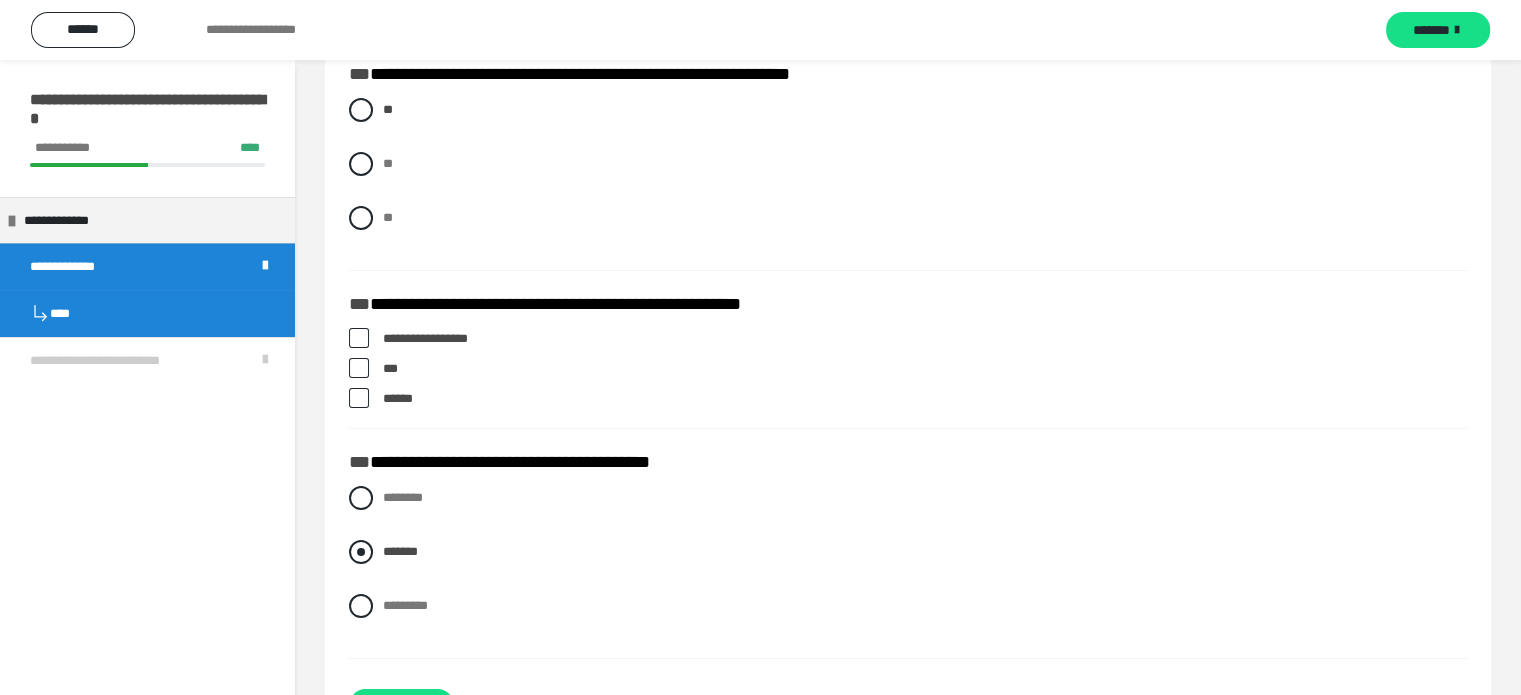 scroll, scrollTop: 180, scrollLeft: 0, axis: vertical 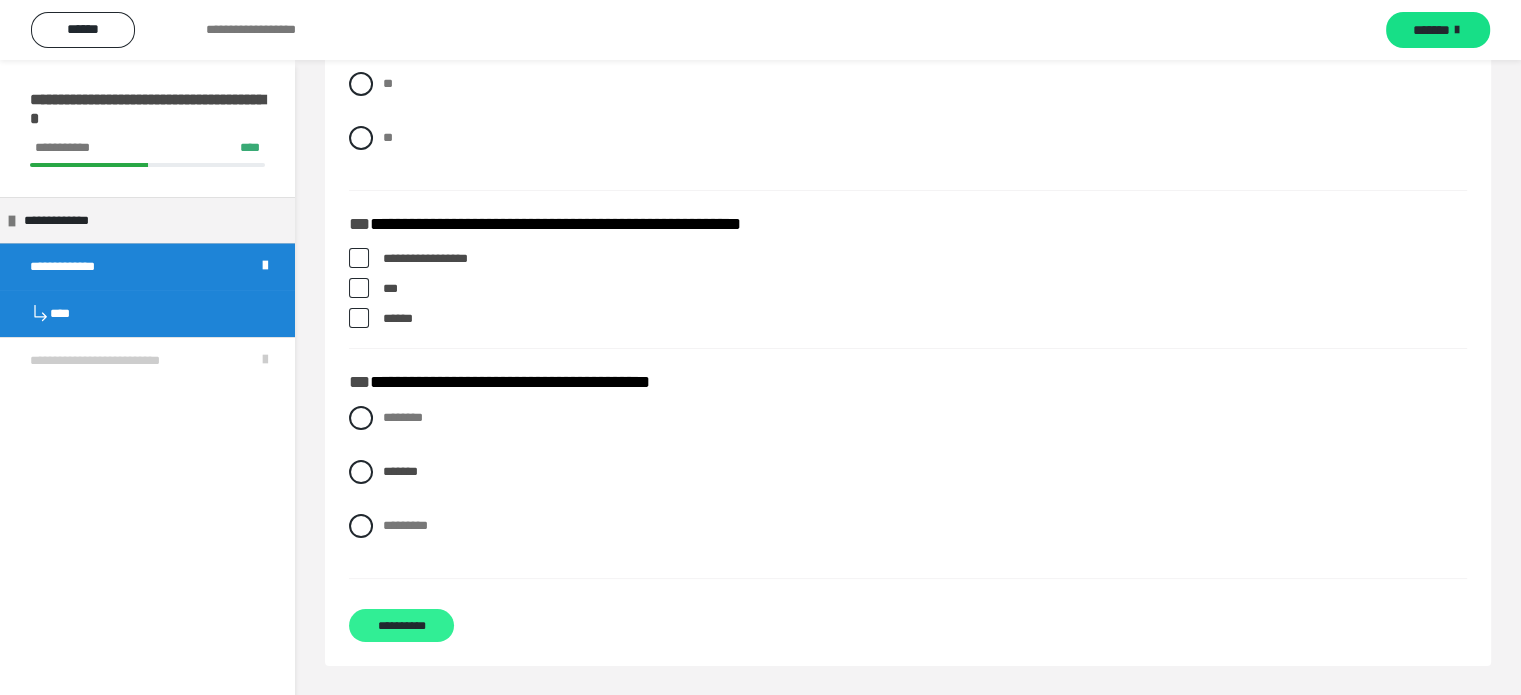 click on "**********" at bounding box center [401, 625] 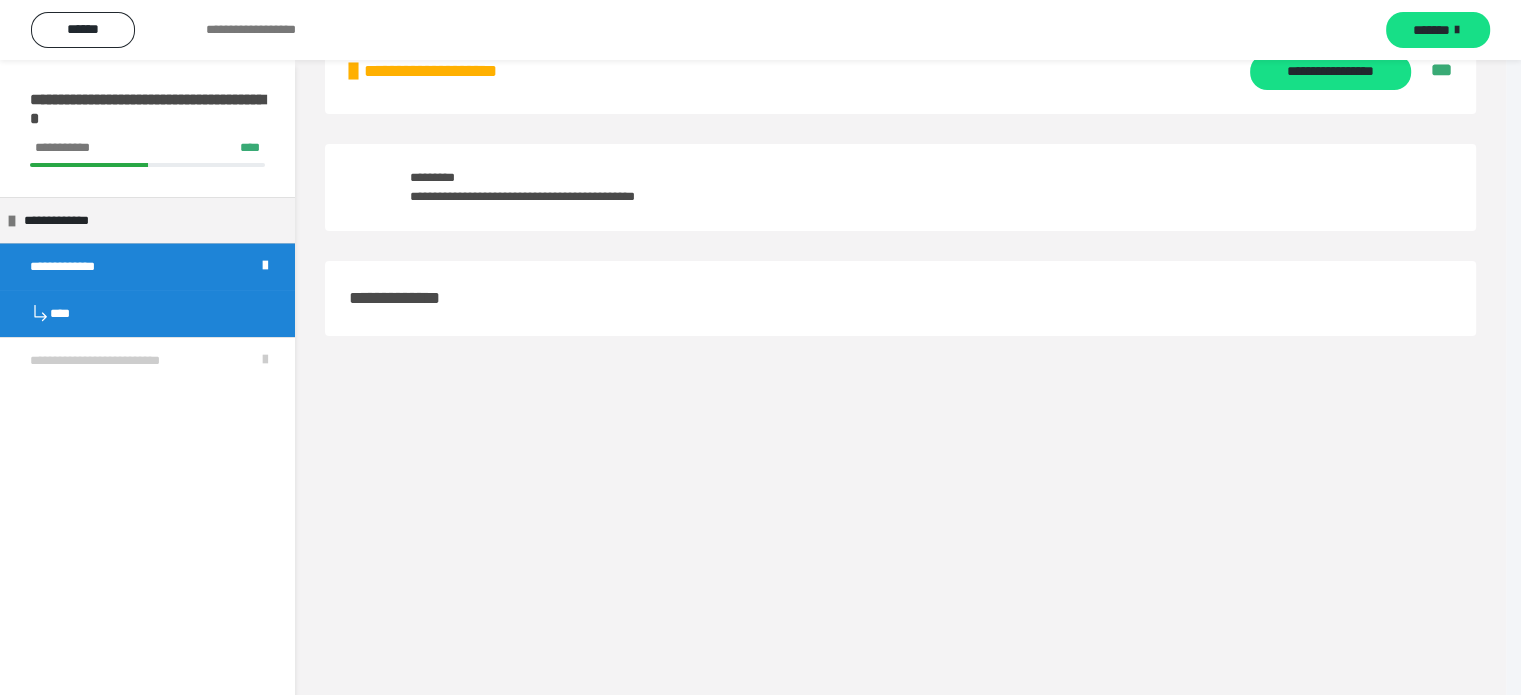 scroll, scrollTop: 60, scrollLeft: 0, axis: vertical 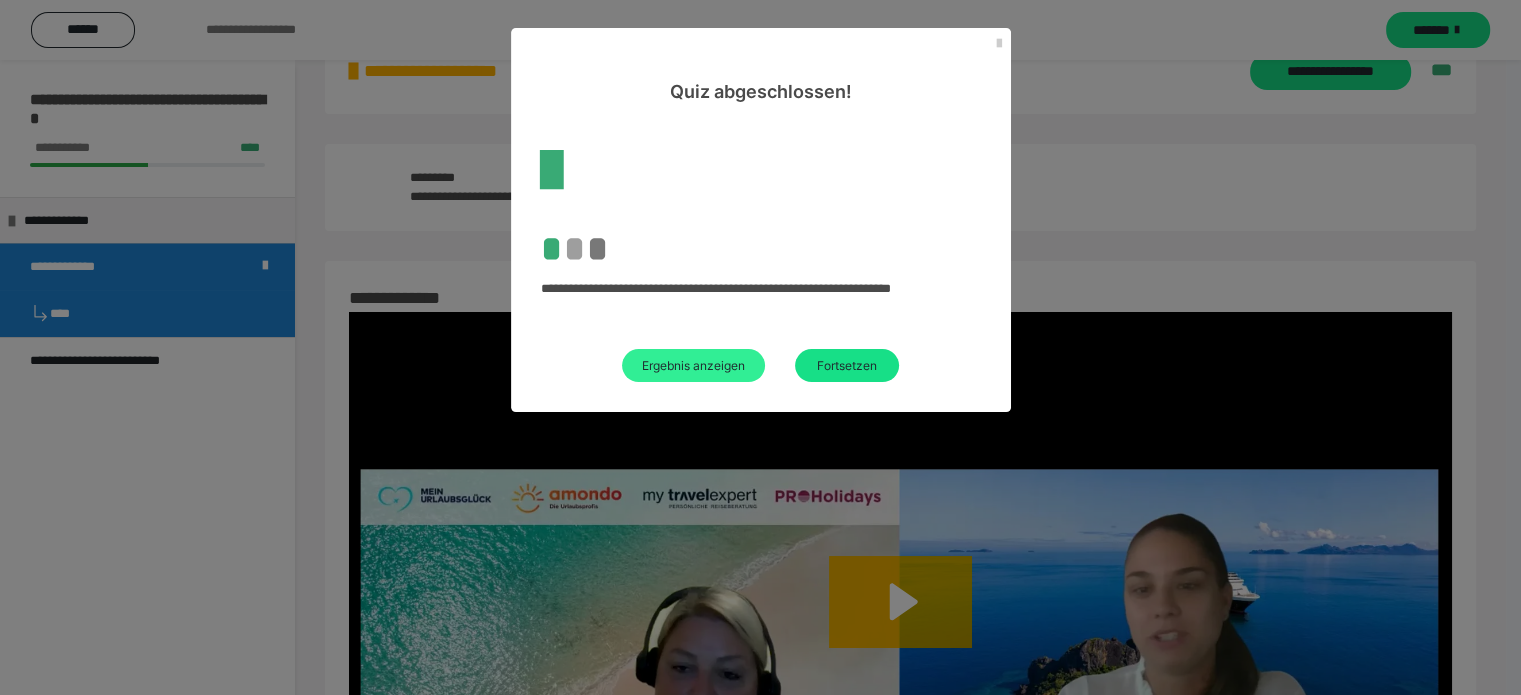 click on "Ergebnis anzeigen" at bounding box center [693, 365] 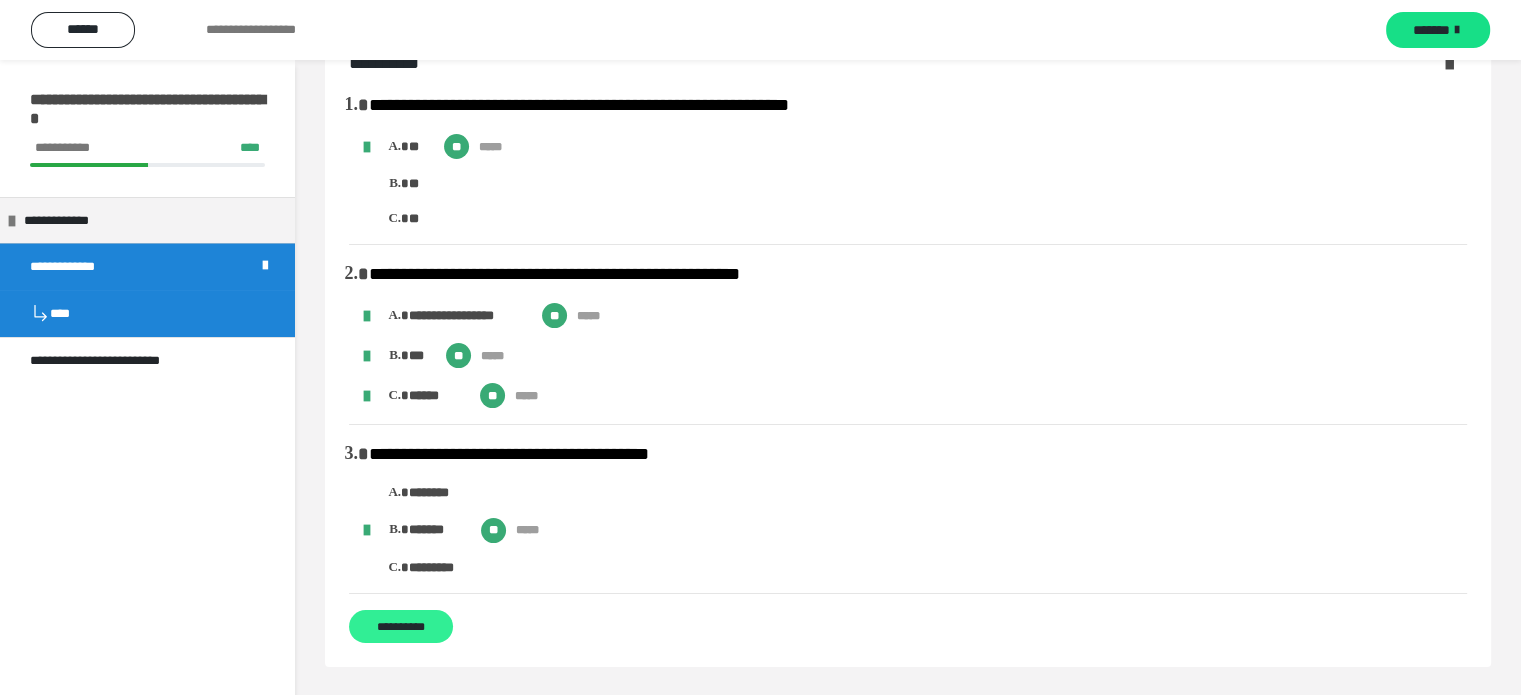 click on "**********" at bounding box center [401, 626] 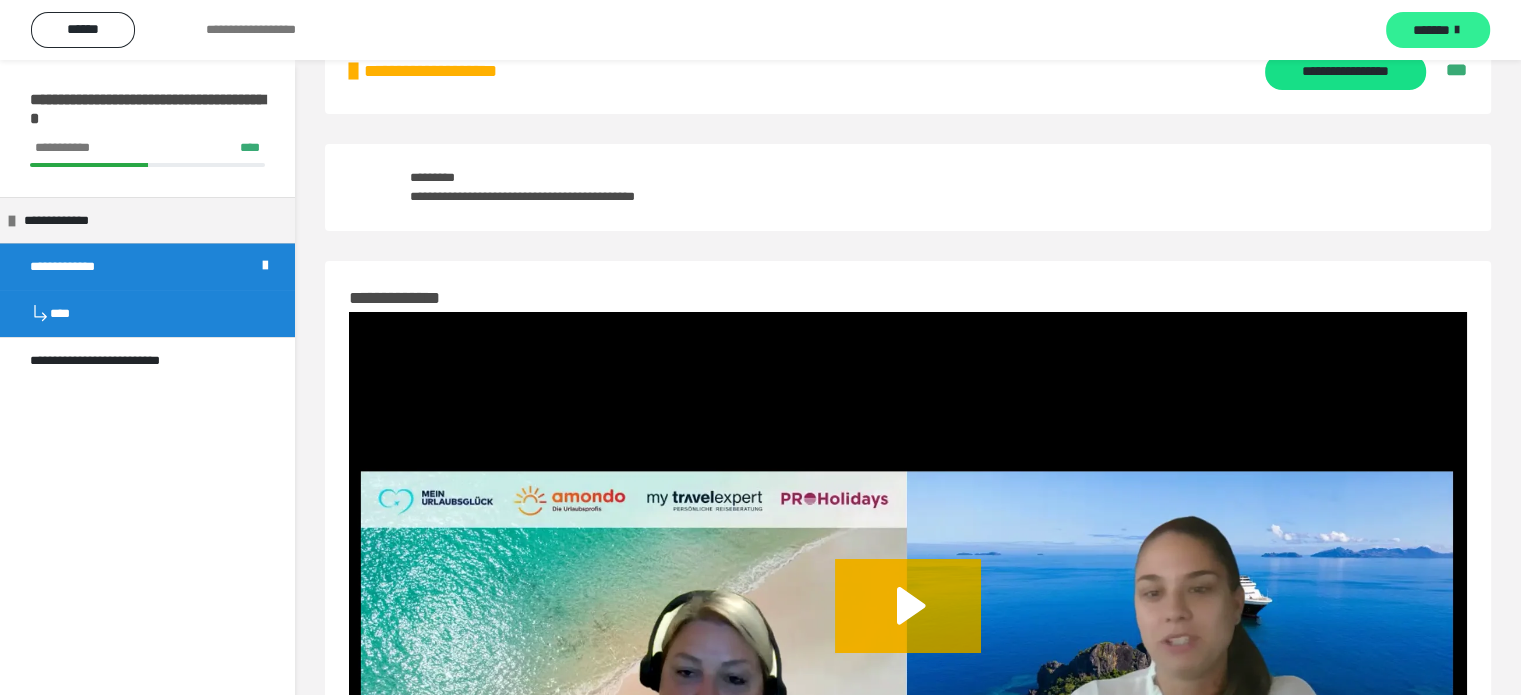 click on "*******" at bounding box center (1438, 30) 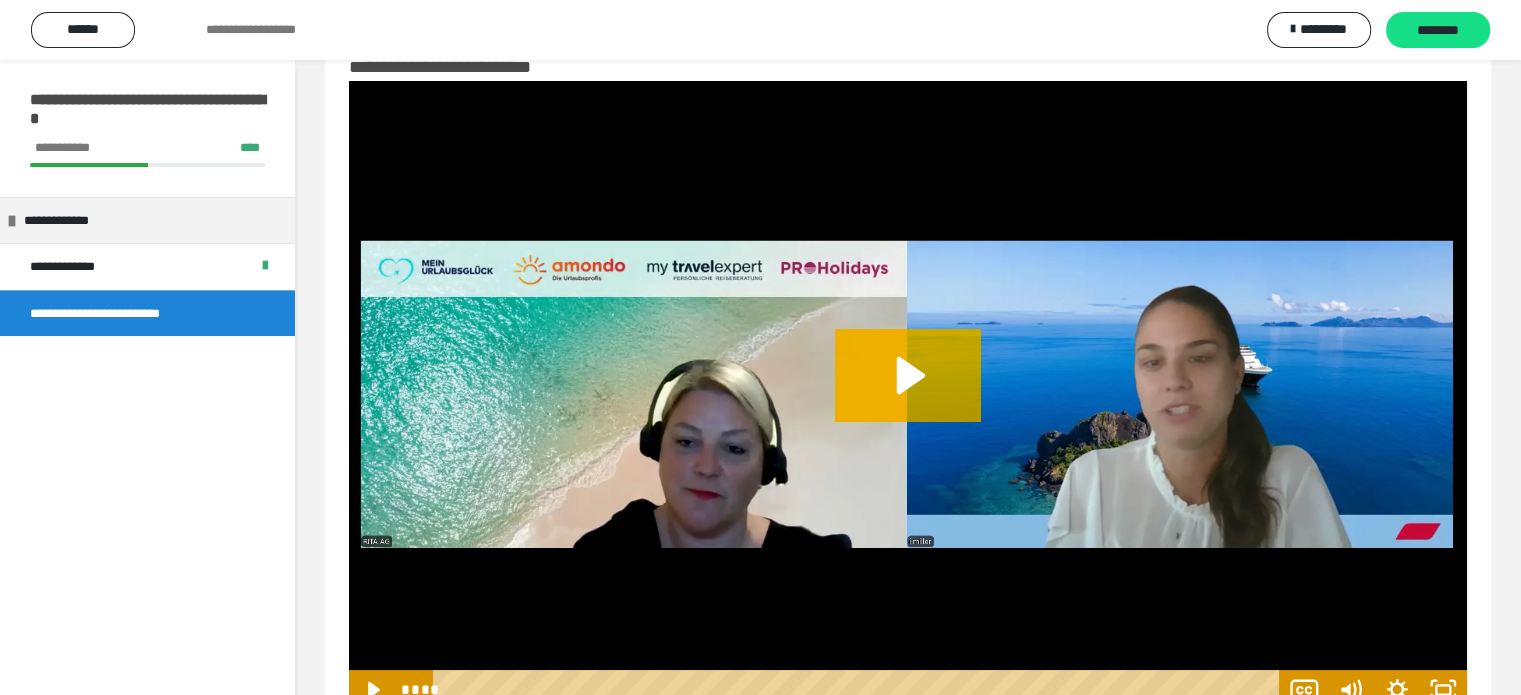 scroll, scrollTop: 0, scrollLeft: 0, axis: both 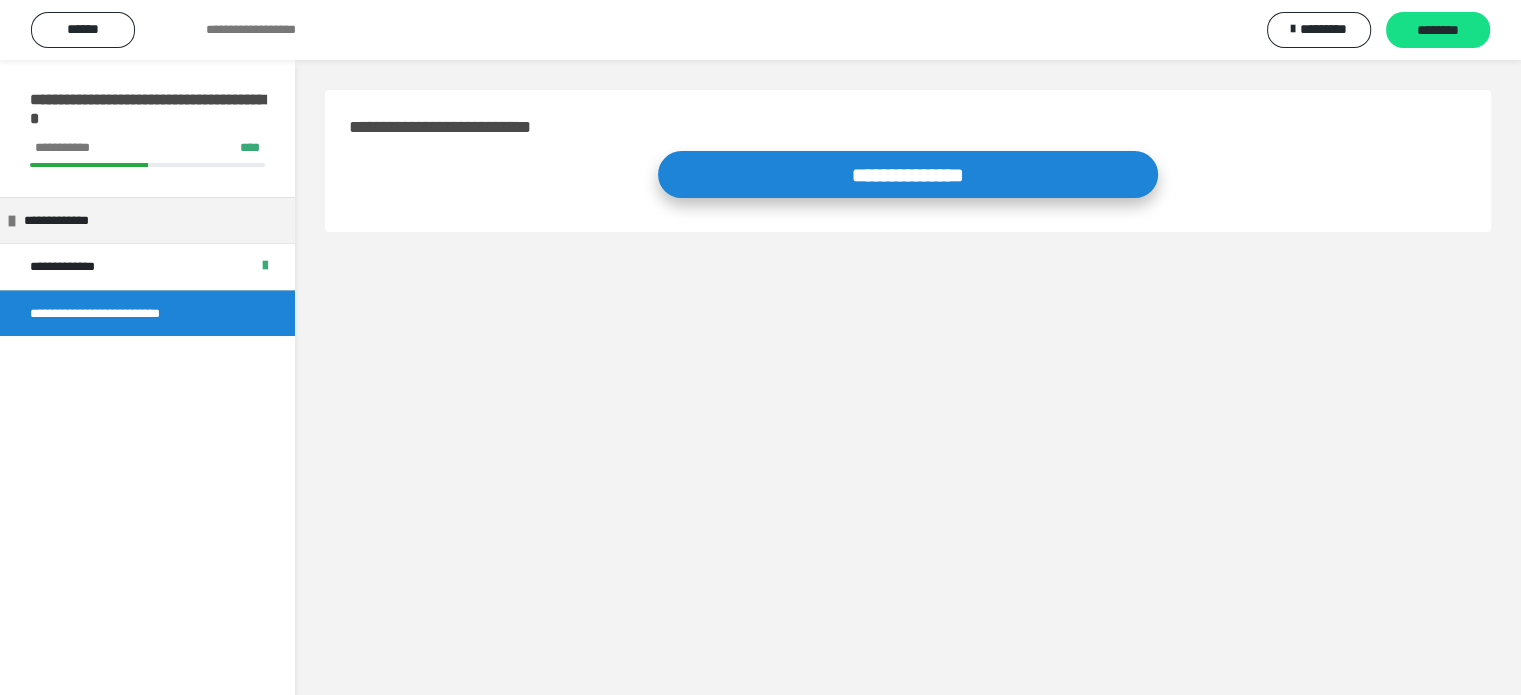 click on "**********" at bounding box center (908, 174) 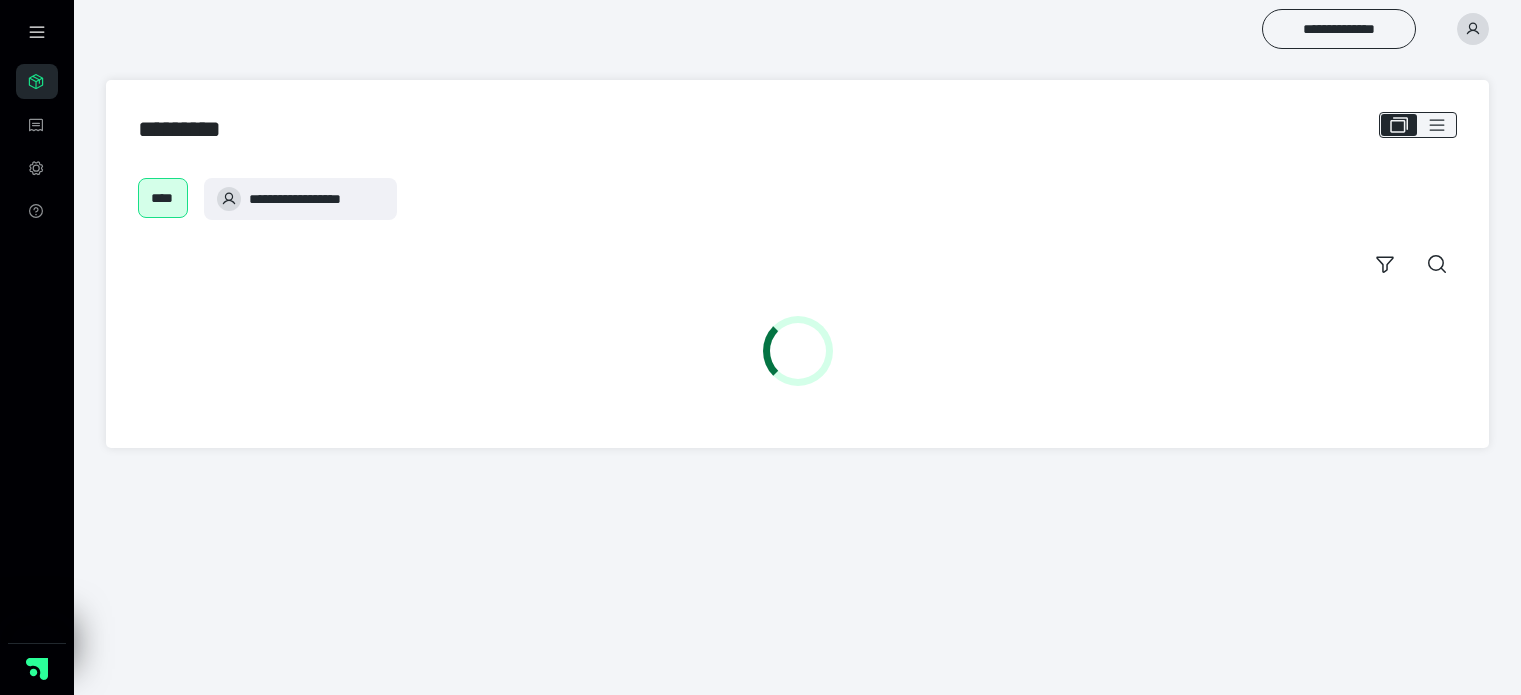 scroll, scrollTop: 0, scrollLeft: 0, axis: both 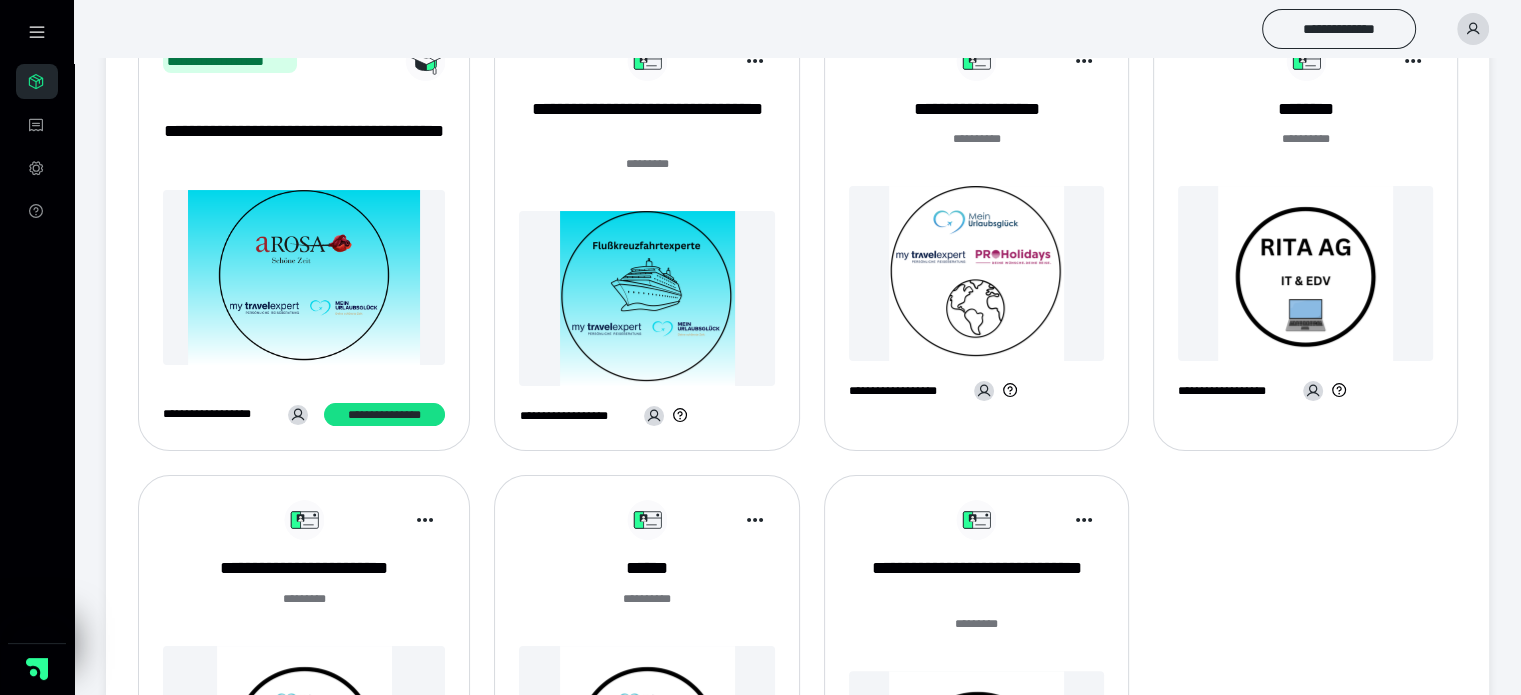 click on "**********" at bounding box center (646, 241) 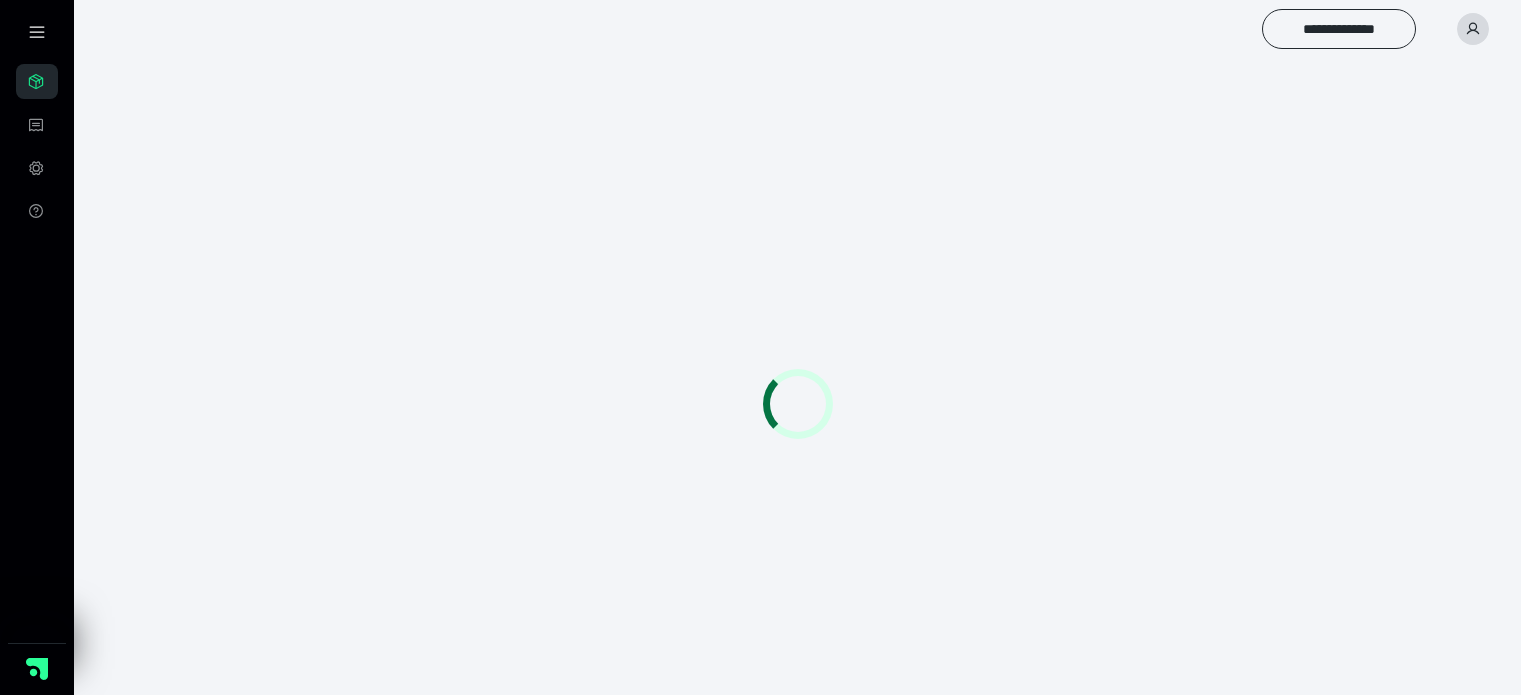 scroll, scrollTop: 0, scrollLeft: 0, axis: both 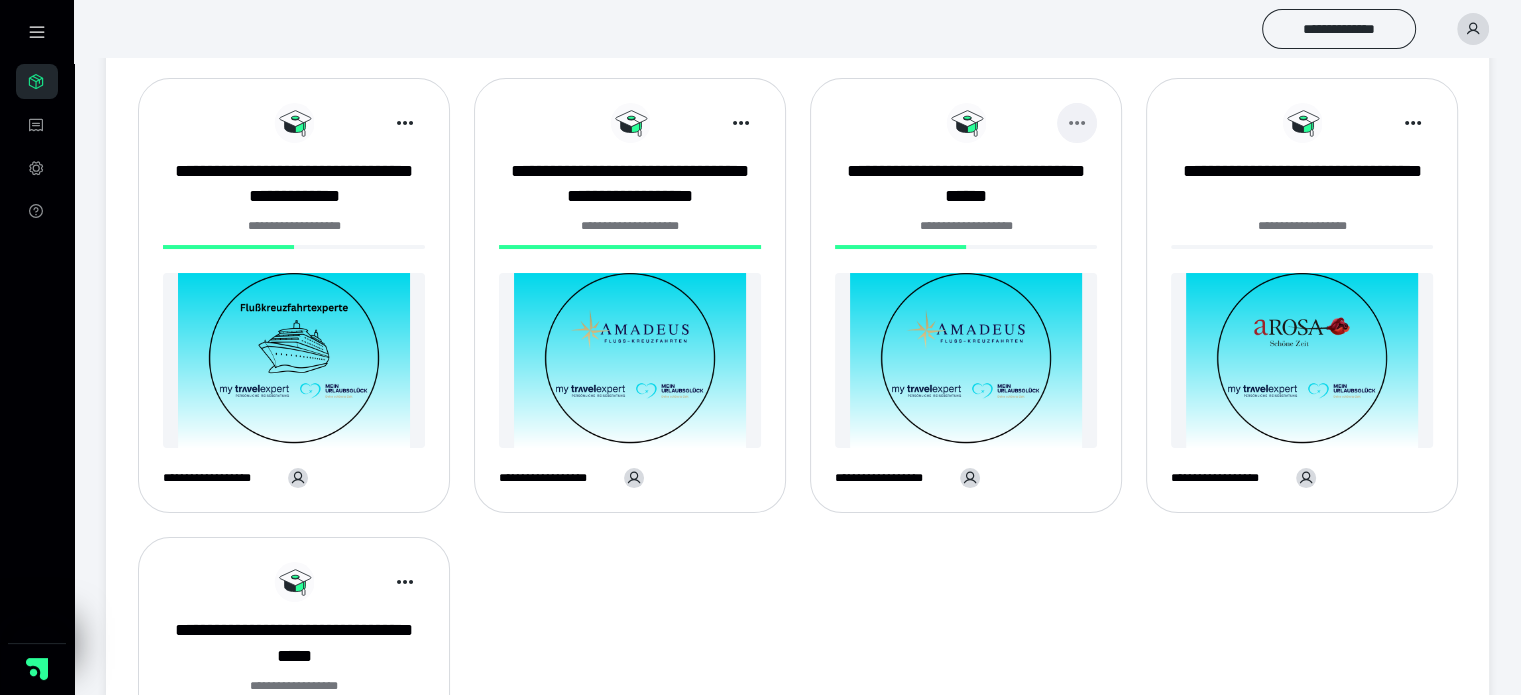 click 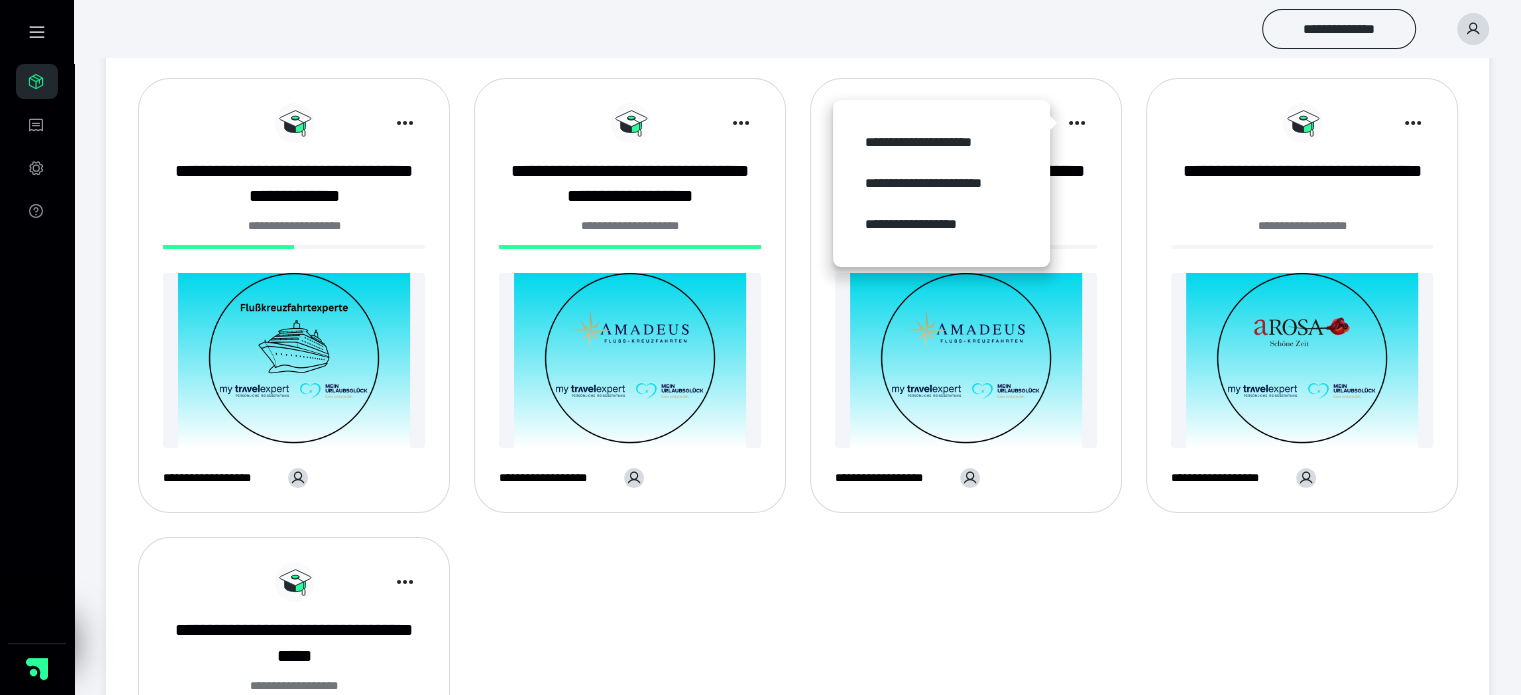 click at bounding box center [966, 360] 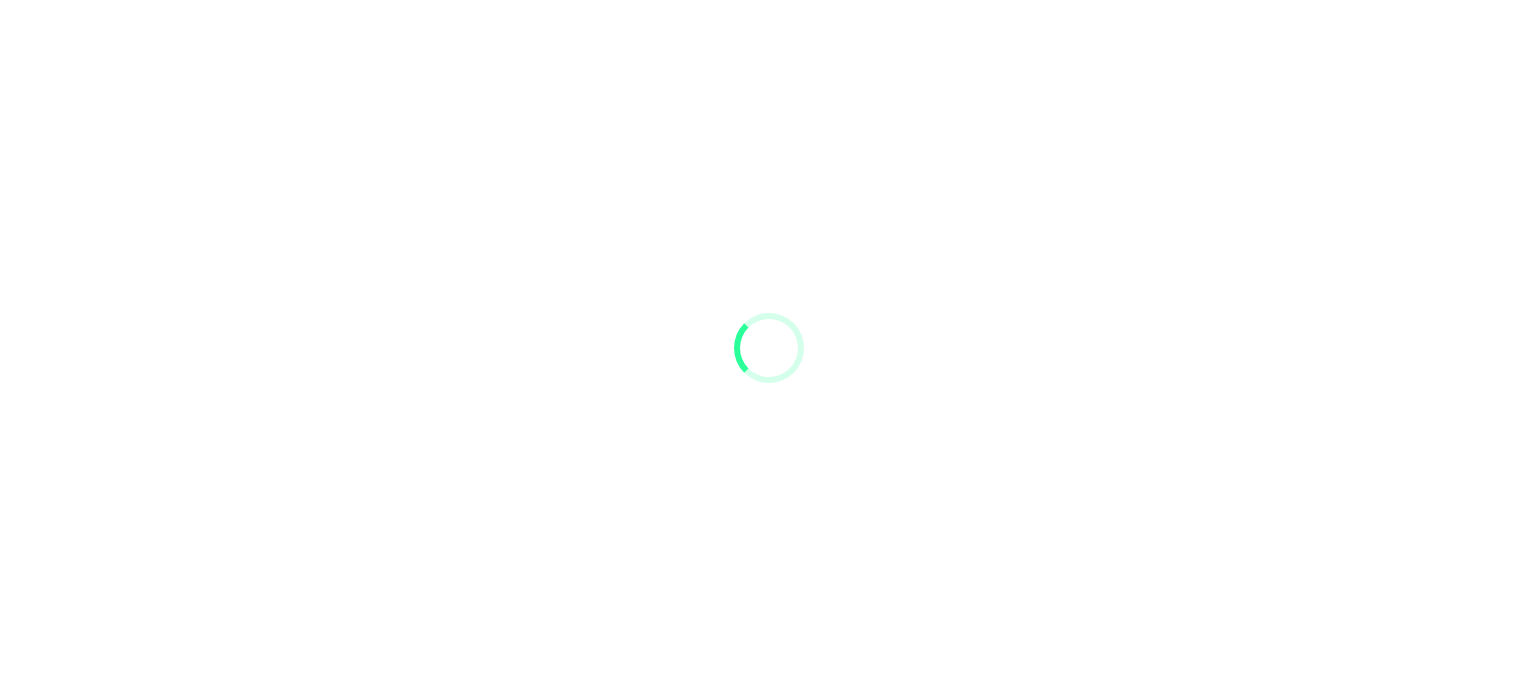 scroll, scrollTop: 0, scrollLeft: 0, axis: both 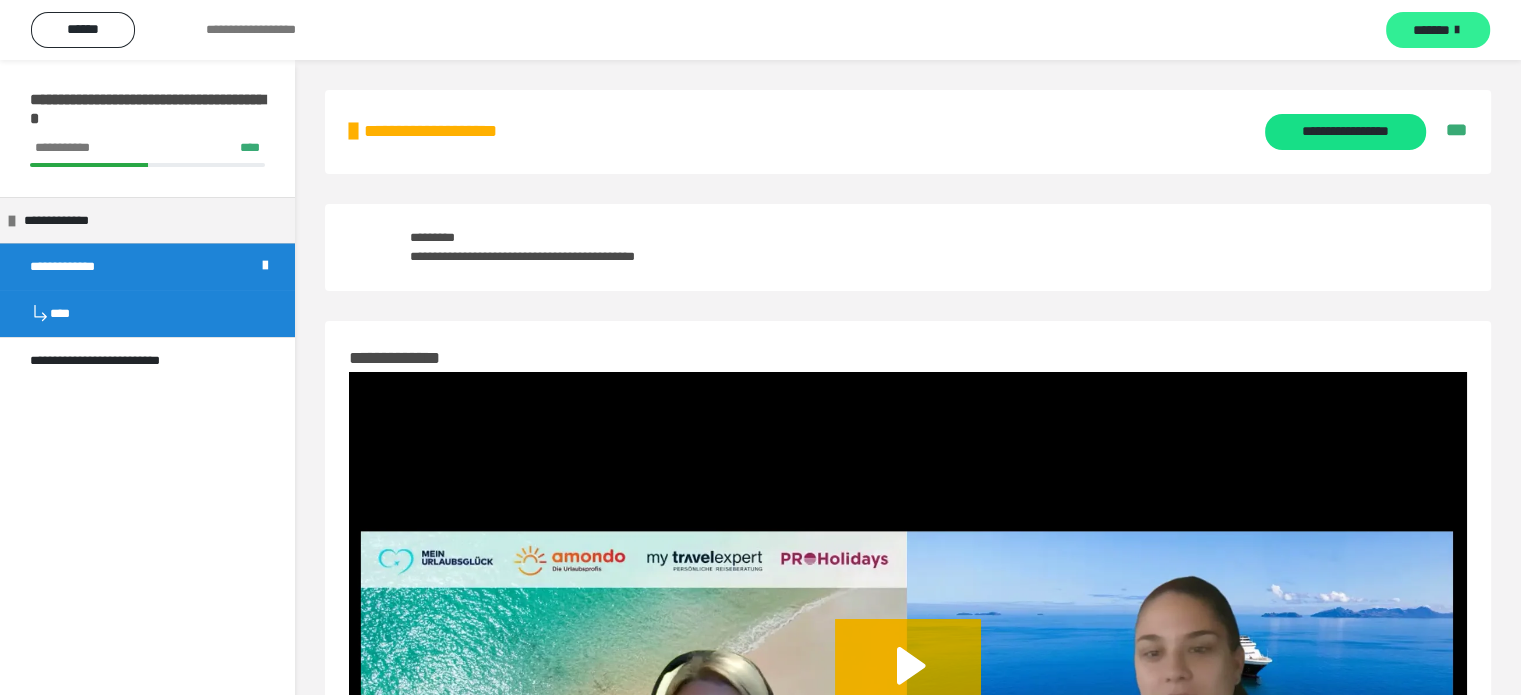 click on "*******" at bounding box center (1431, 30) 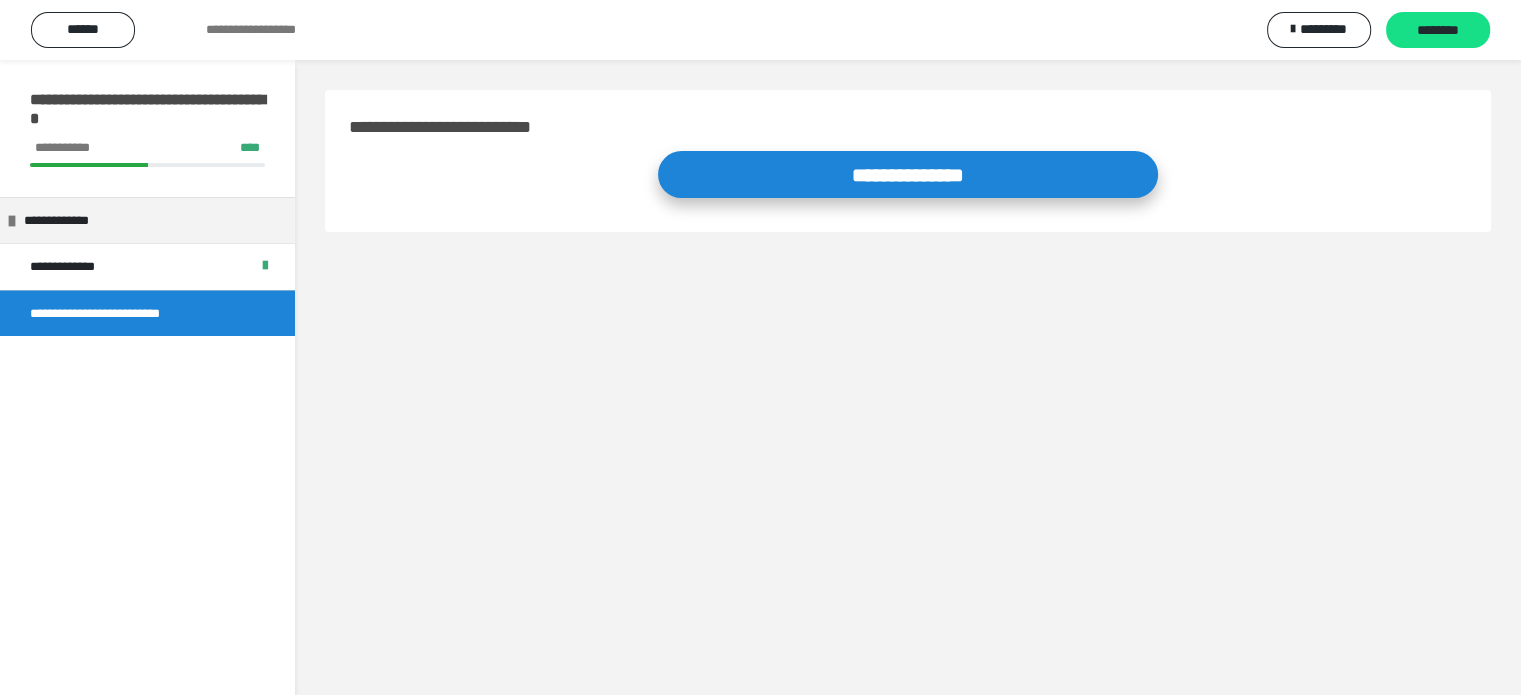 click on "**********" at bounding box center (908, 174) 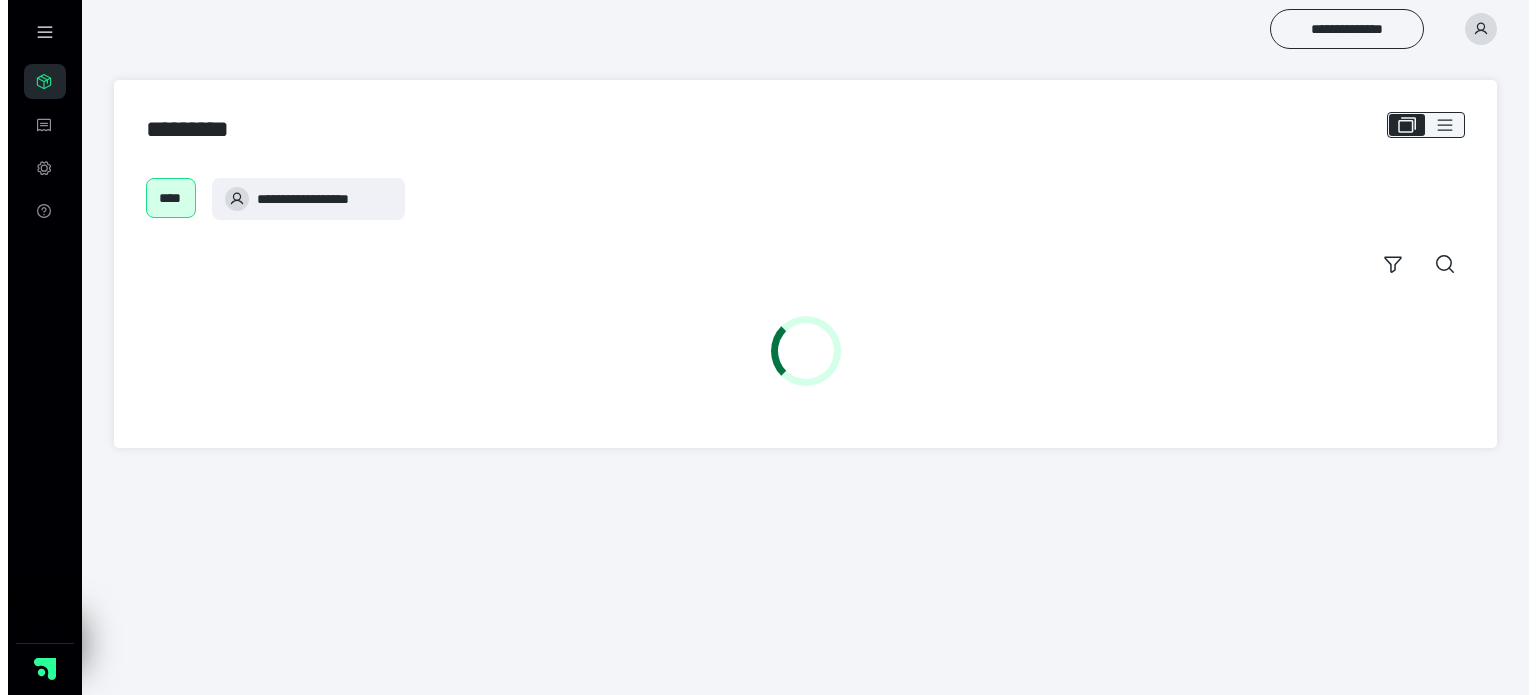 scroll, scrollTop: 0, scrollLeft: 0, axis: both 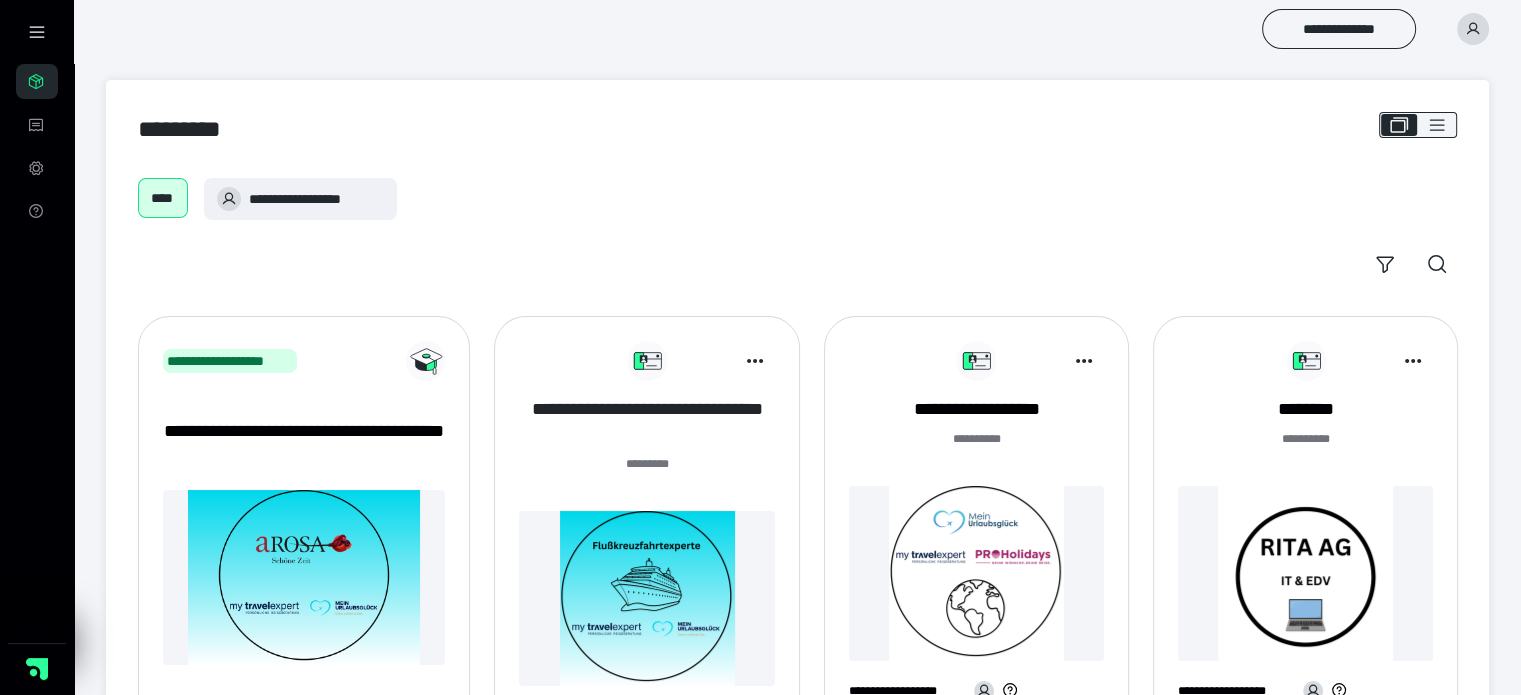 click on "**********" at bounding box center [646, 422] 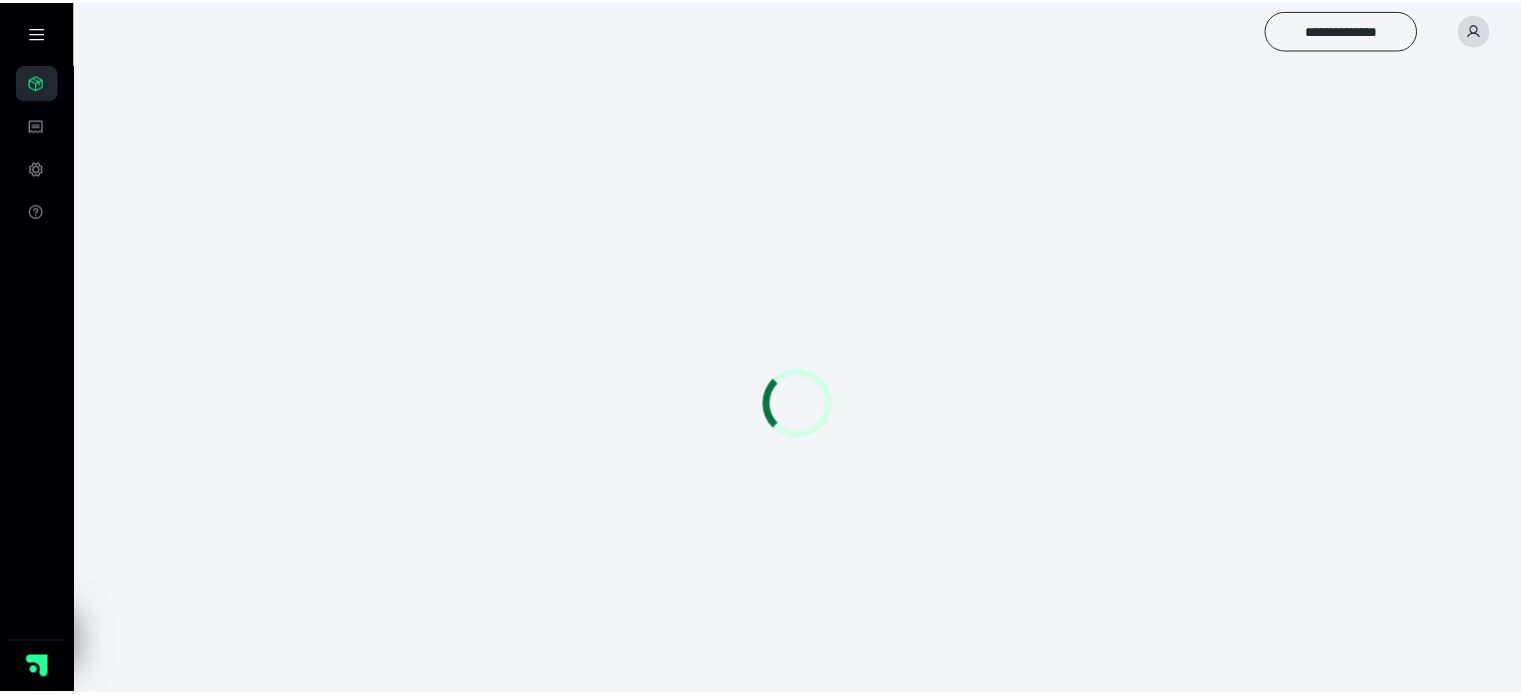 scroll, scrollTop: 0, scrollLeft: 0, axis: both 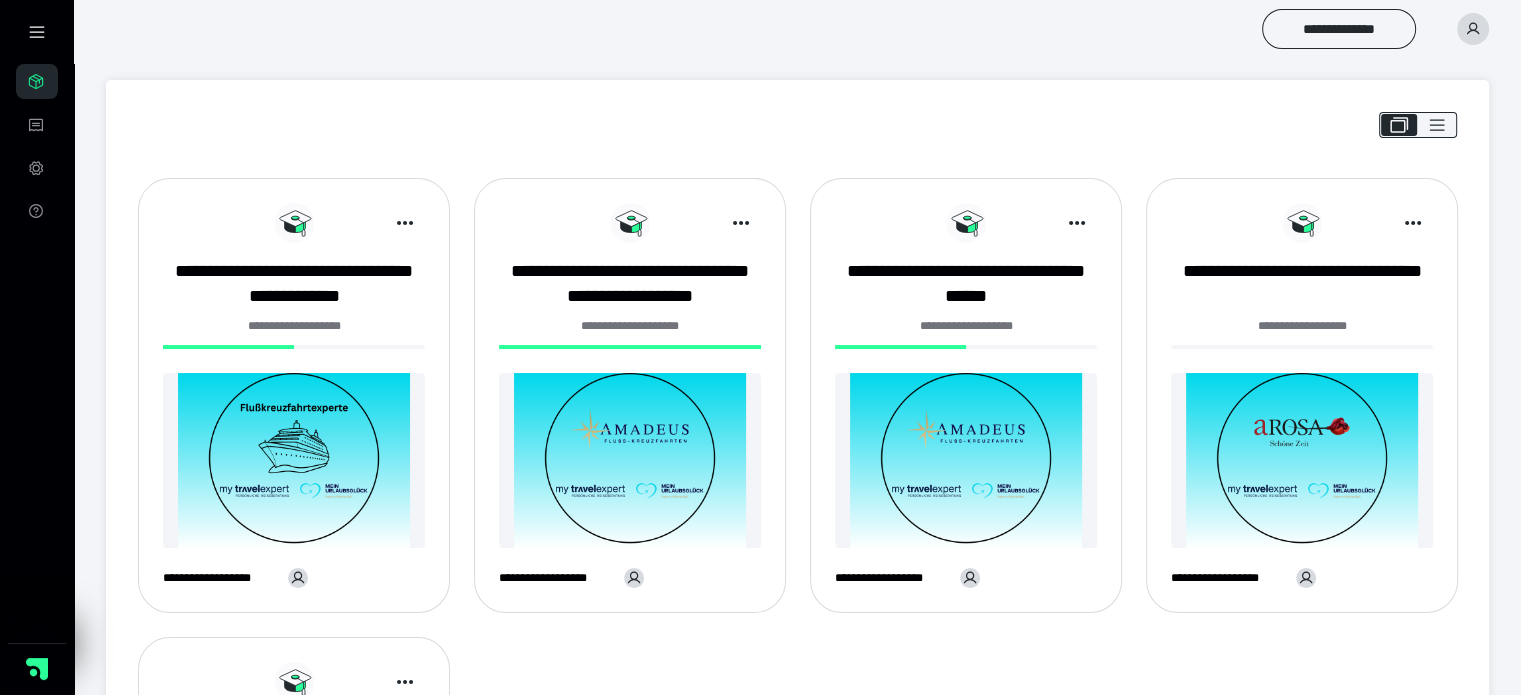 click on "**********" at bounding box center (1302, 395) 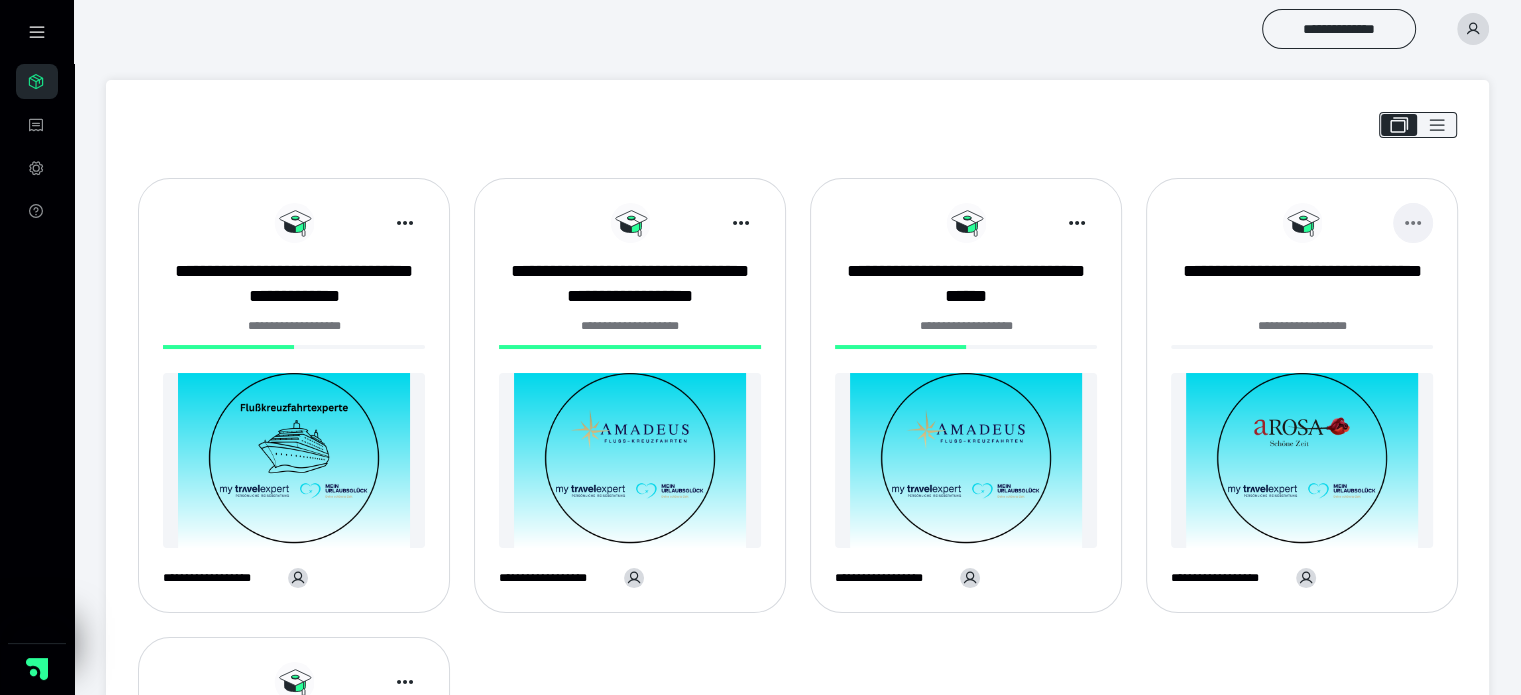 click 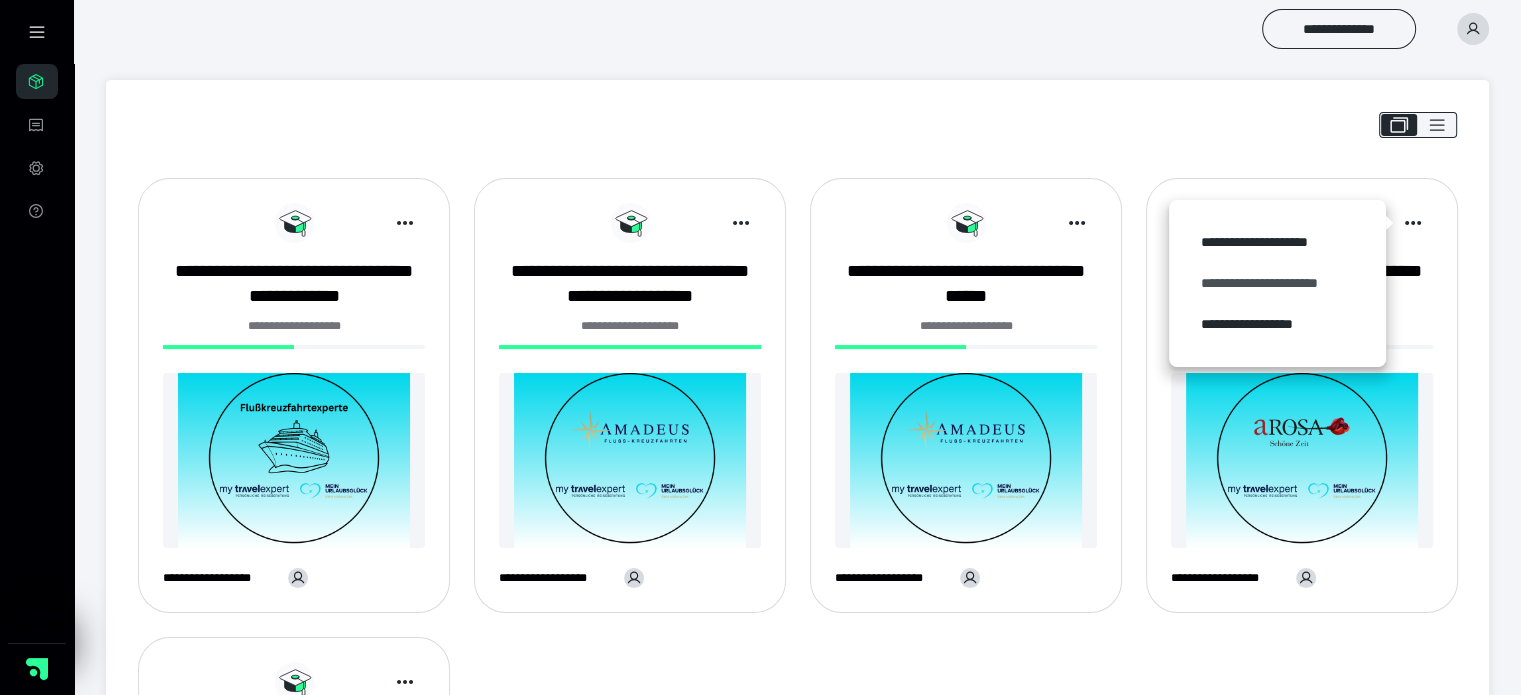 click on "**********" at bounding box center [1277, 283] 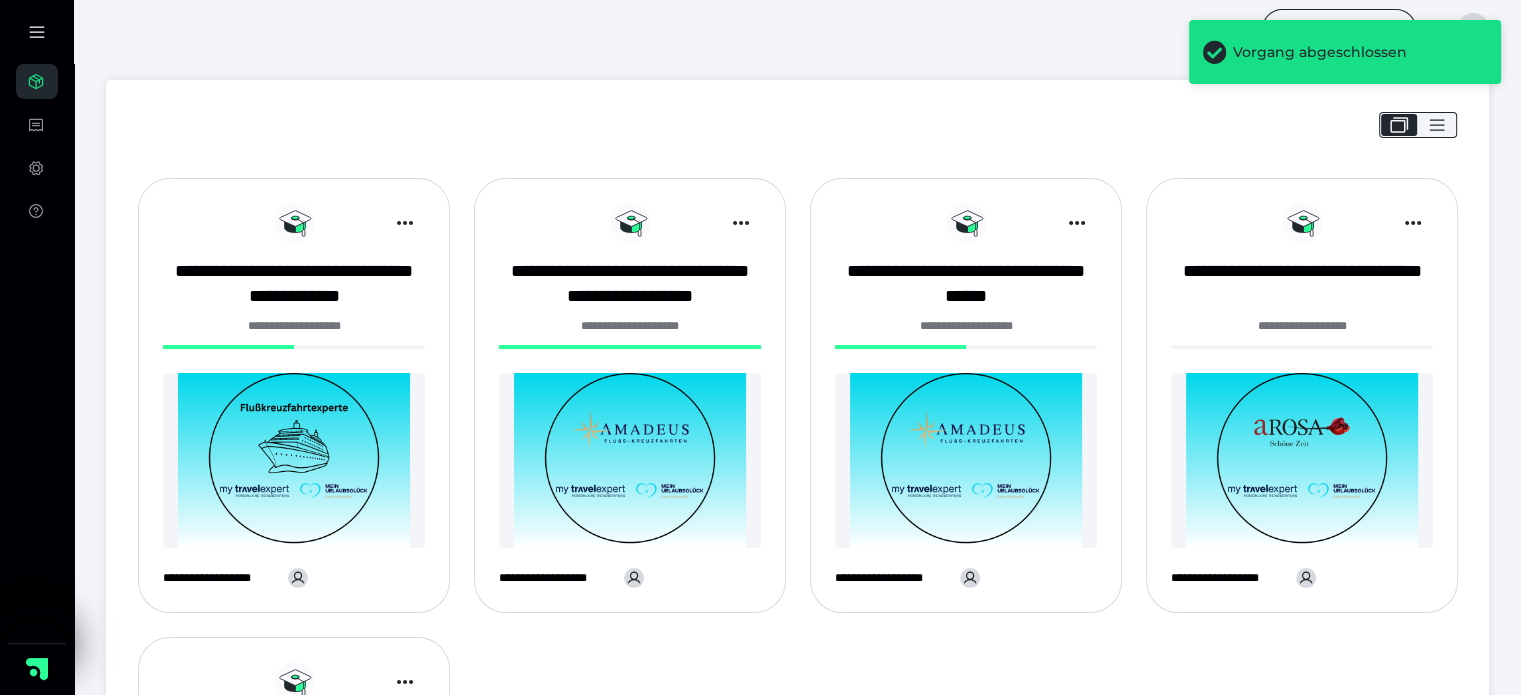 click on "**********" at bounding box center [1302, 332] 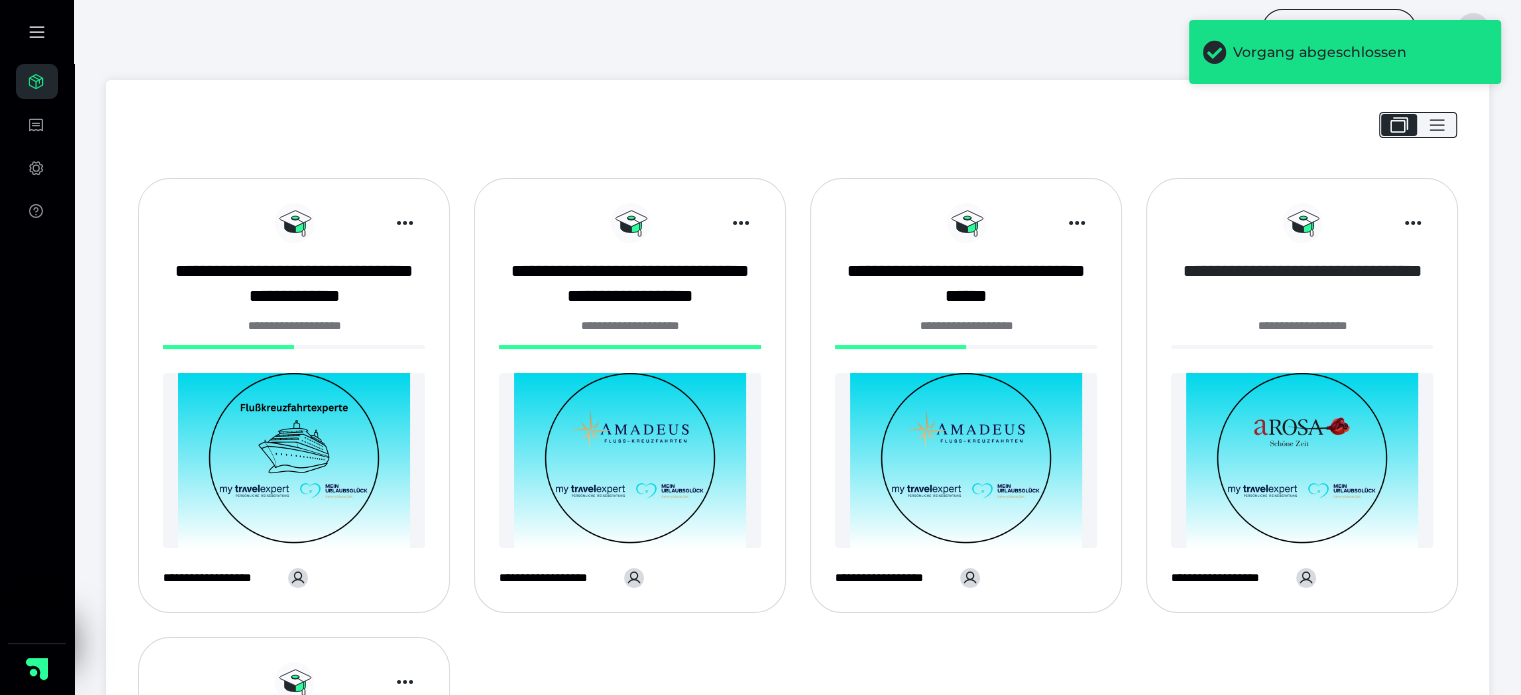 click on "**********" at bounding box center [1302, 284] 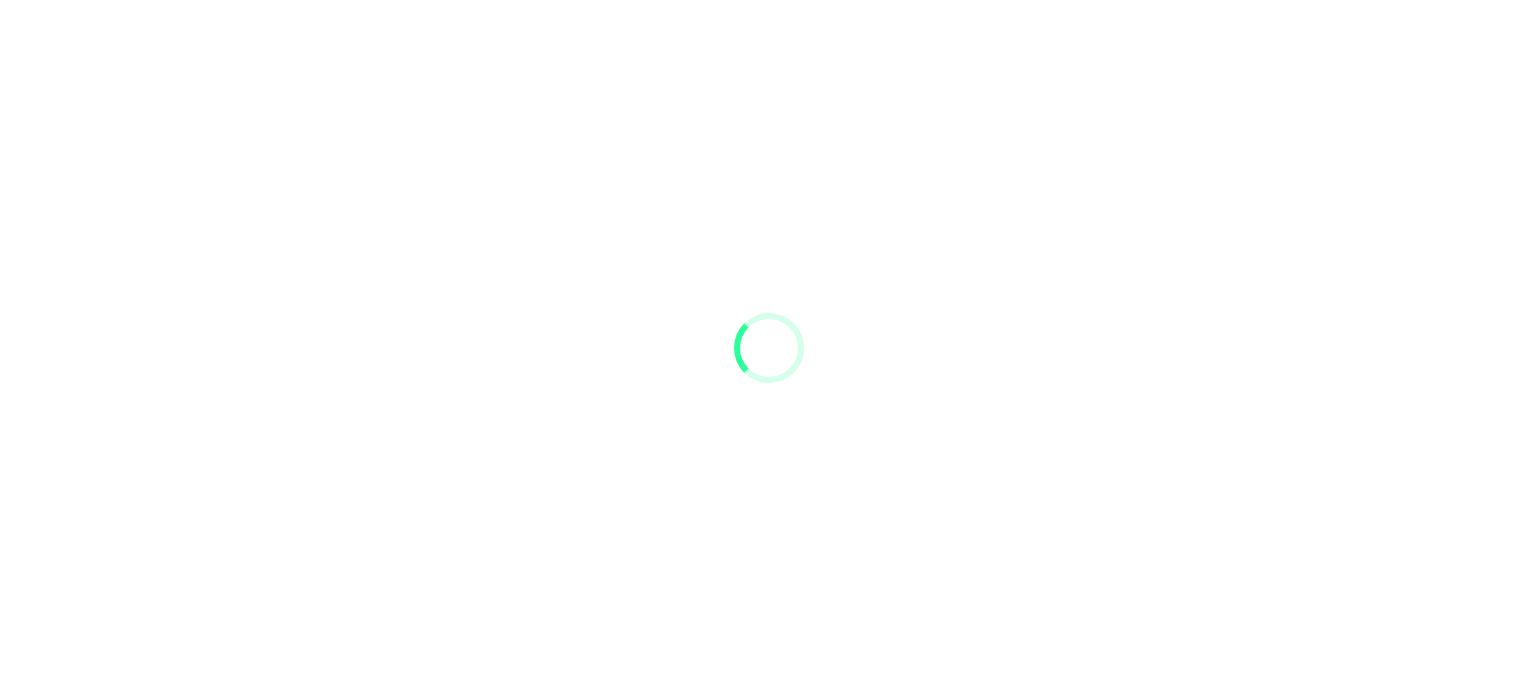 scroll, scrollTop: 0, scrollLeft: 0, axis: both 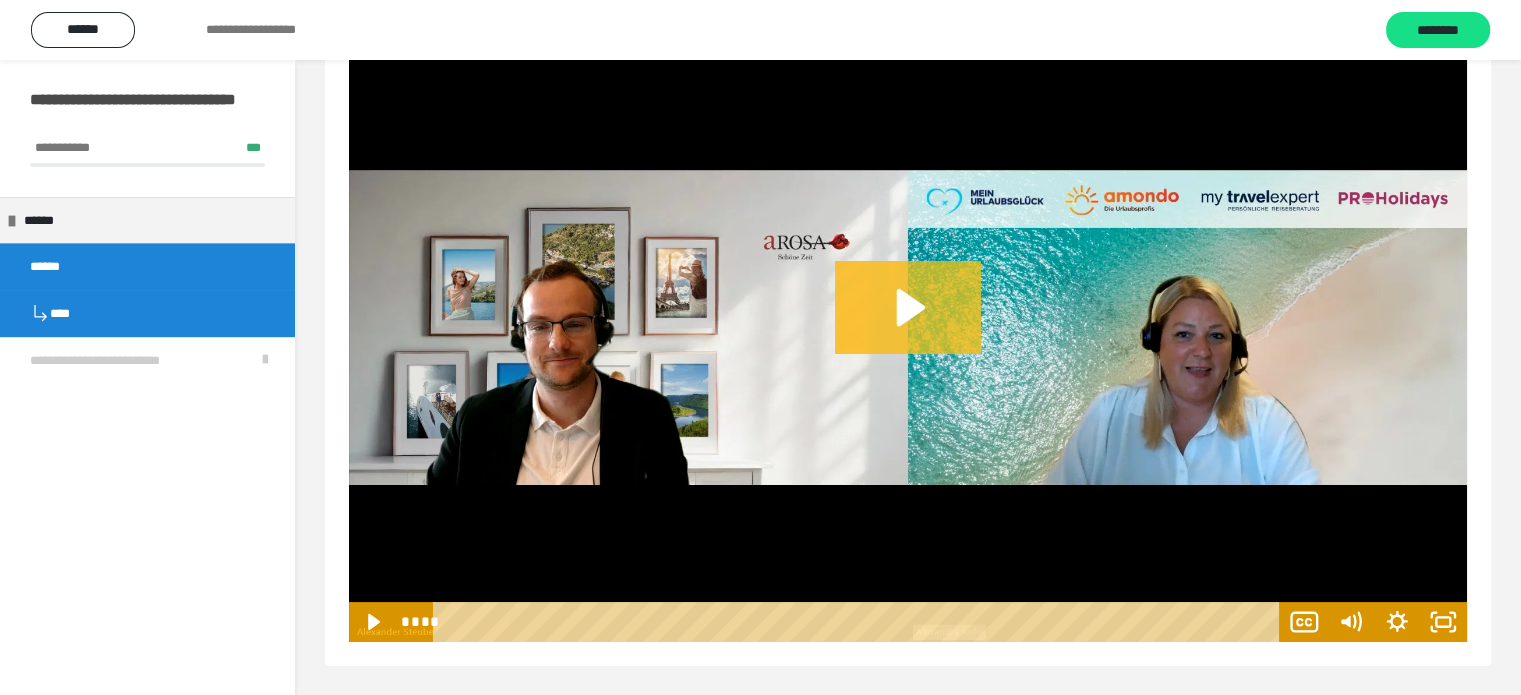 click 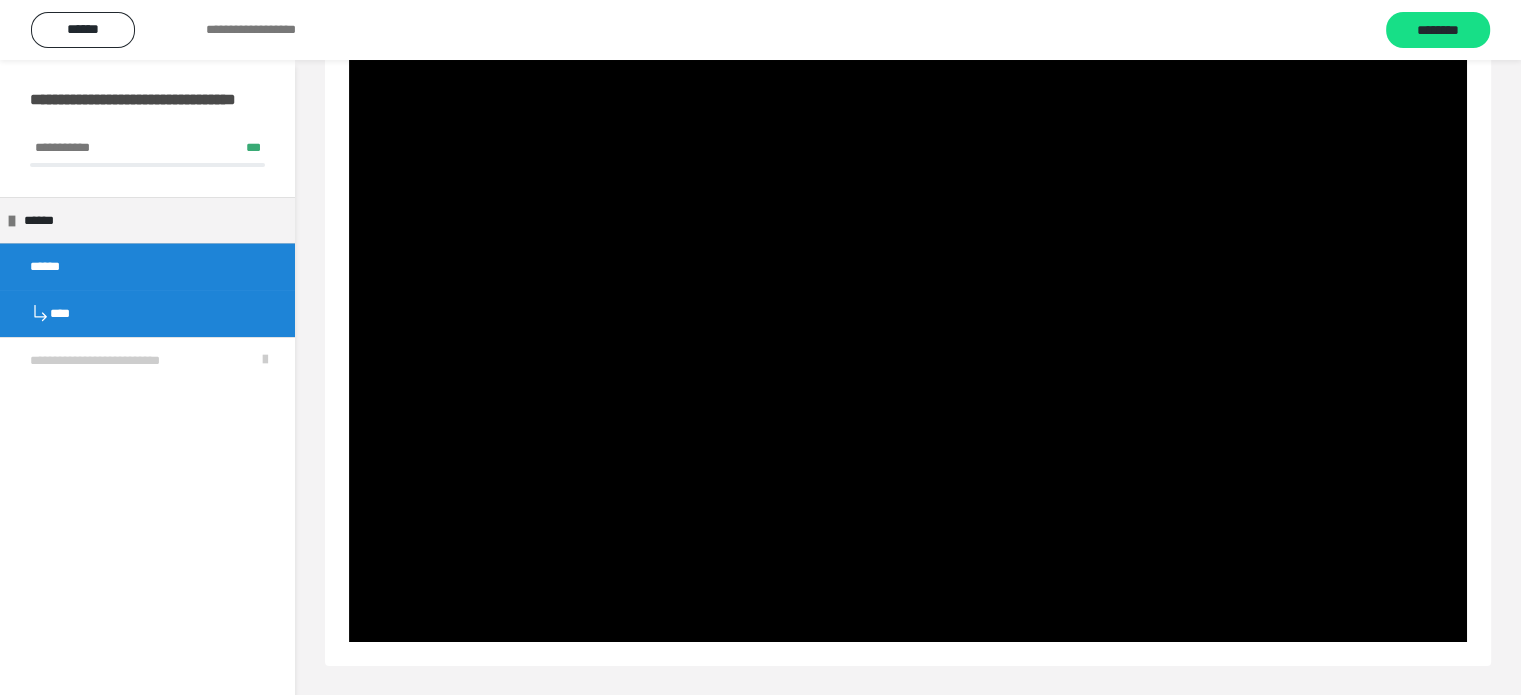 click on "**********" at bounding box center [908, 314] 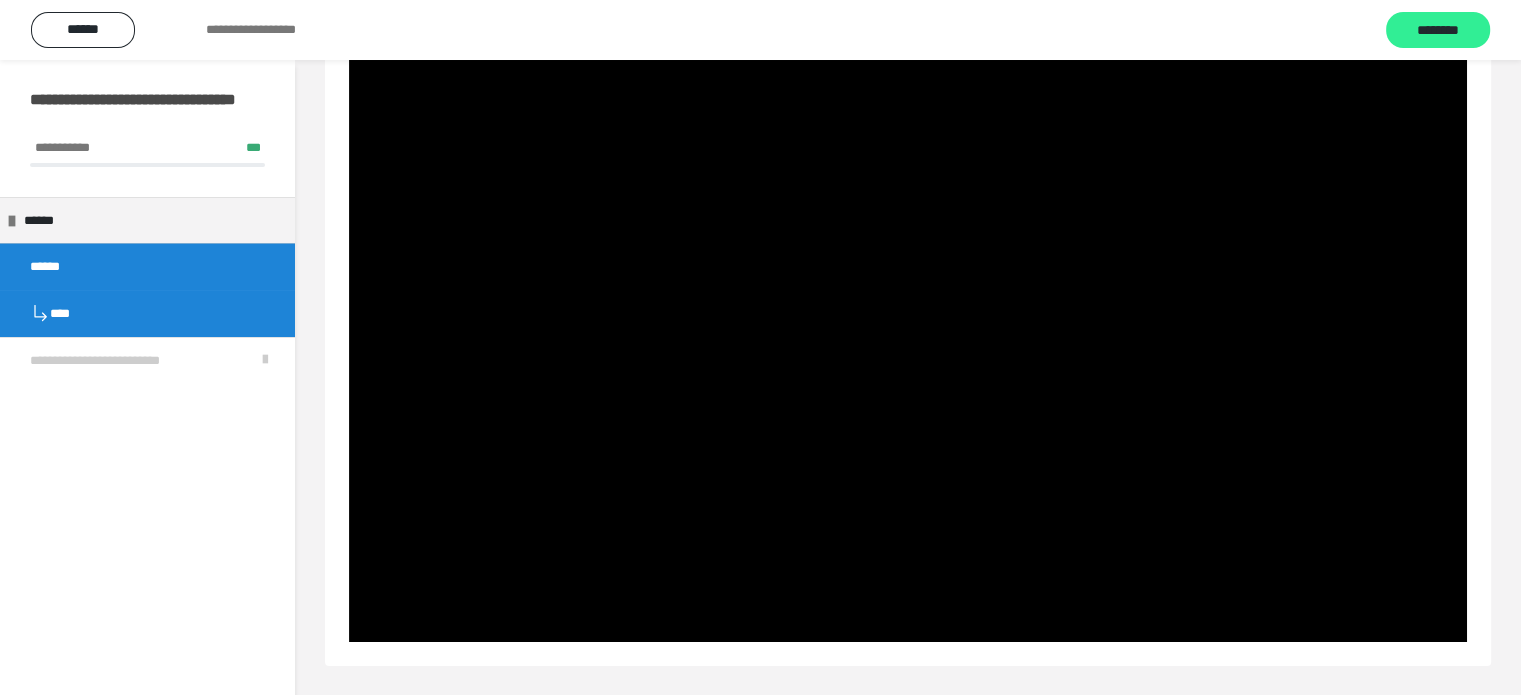 click on "********" at bounding box center (1438, 30) 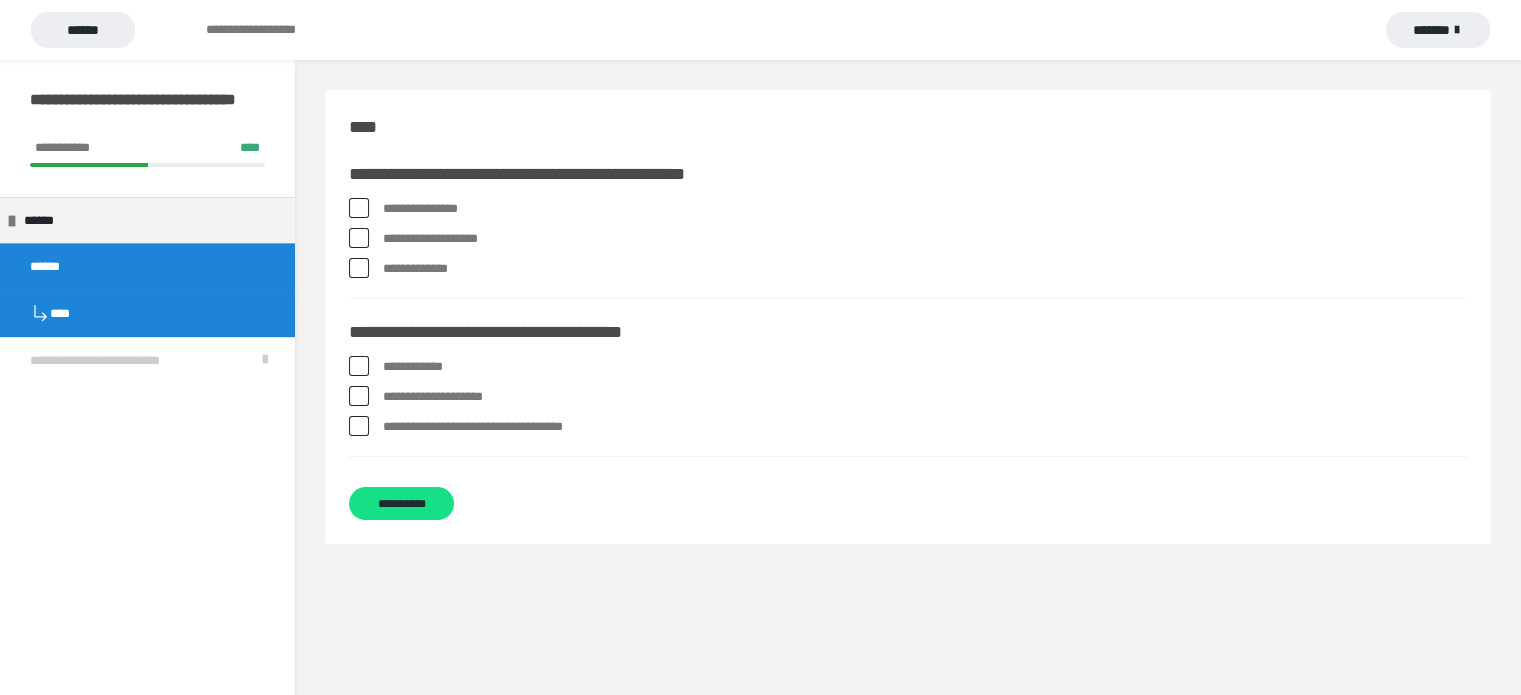 click on "**********" at bounding box center (925, 209) 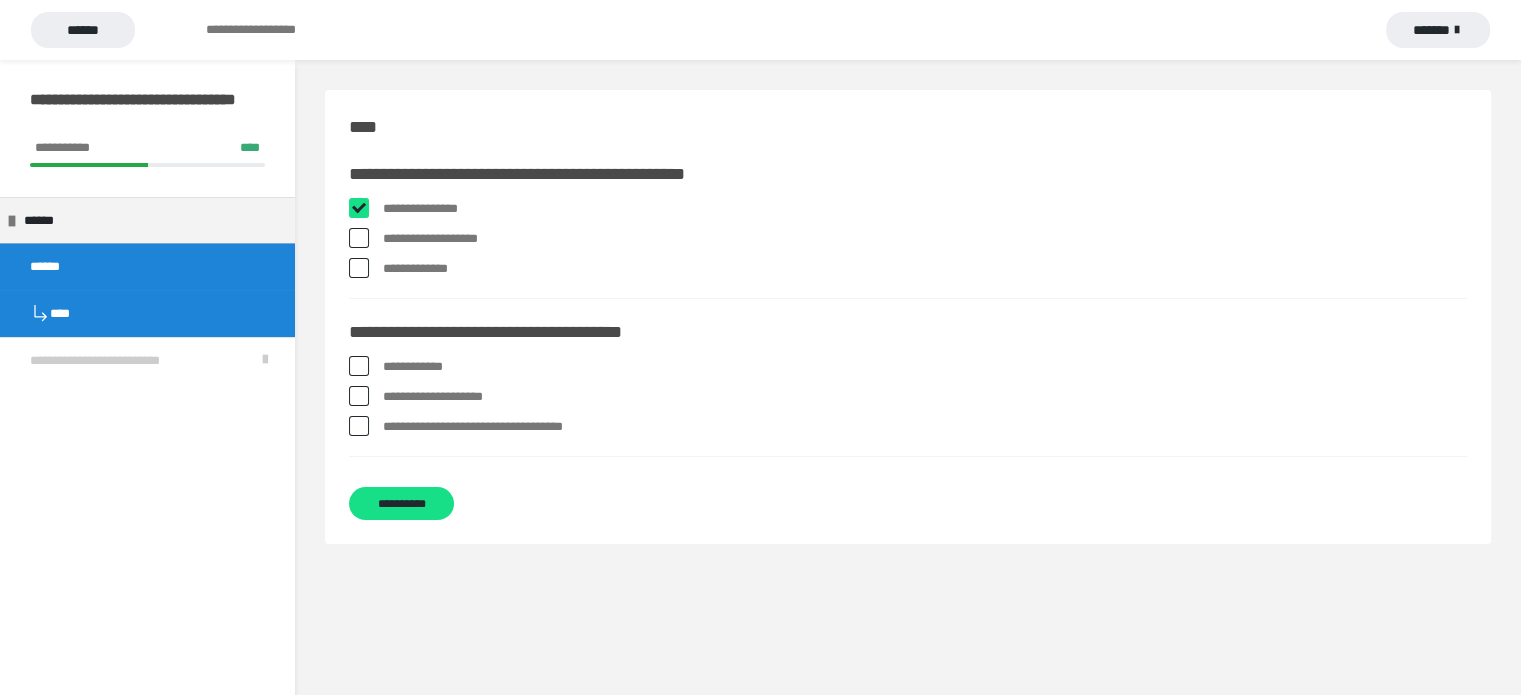 checkbox on "****" 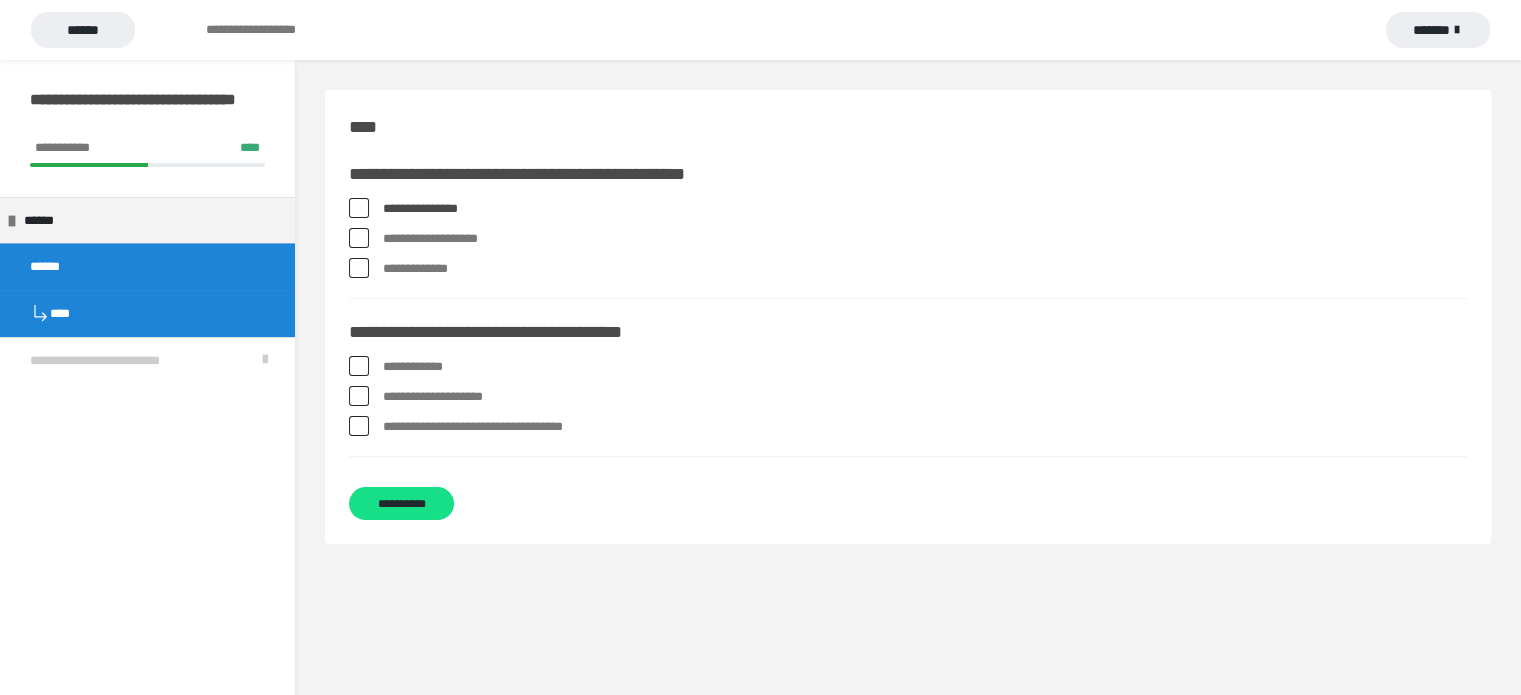 click on "**********" at bounding box center [925, 239] 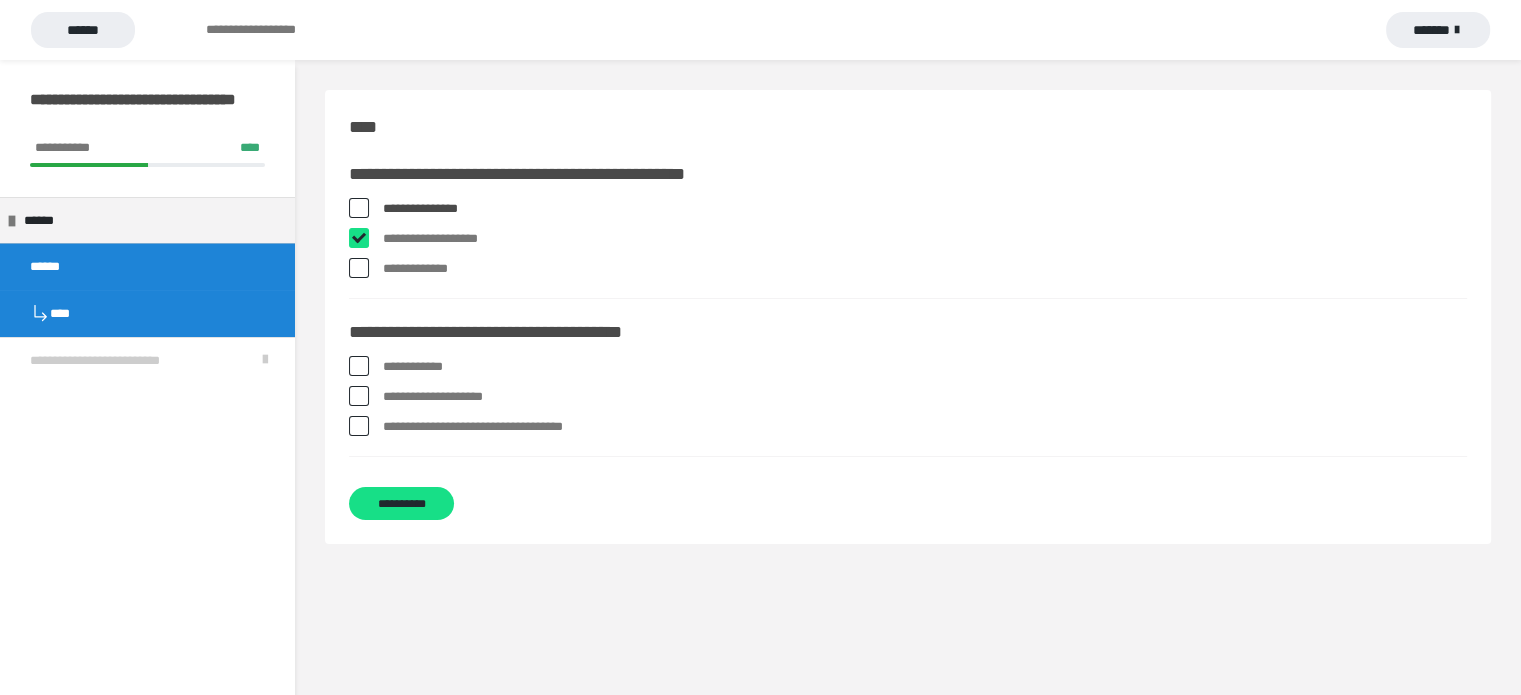 checkbox on "****" 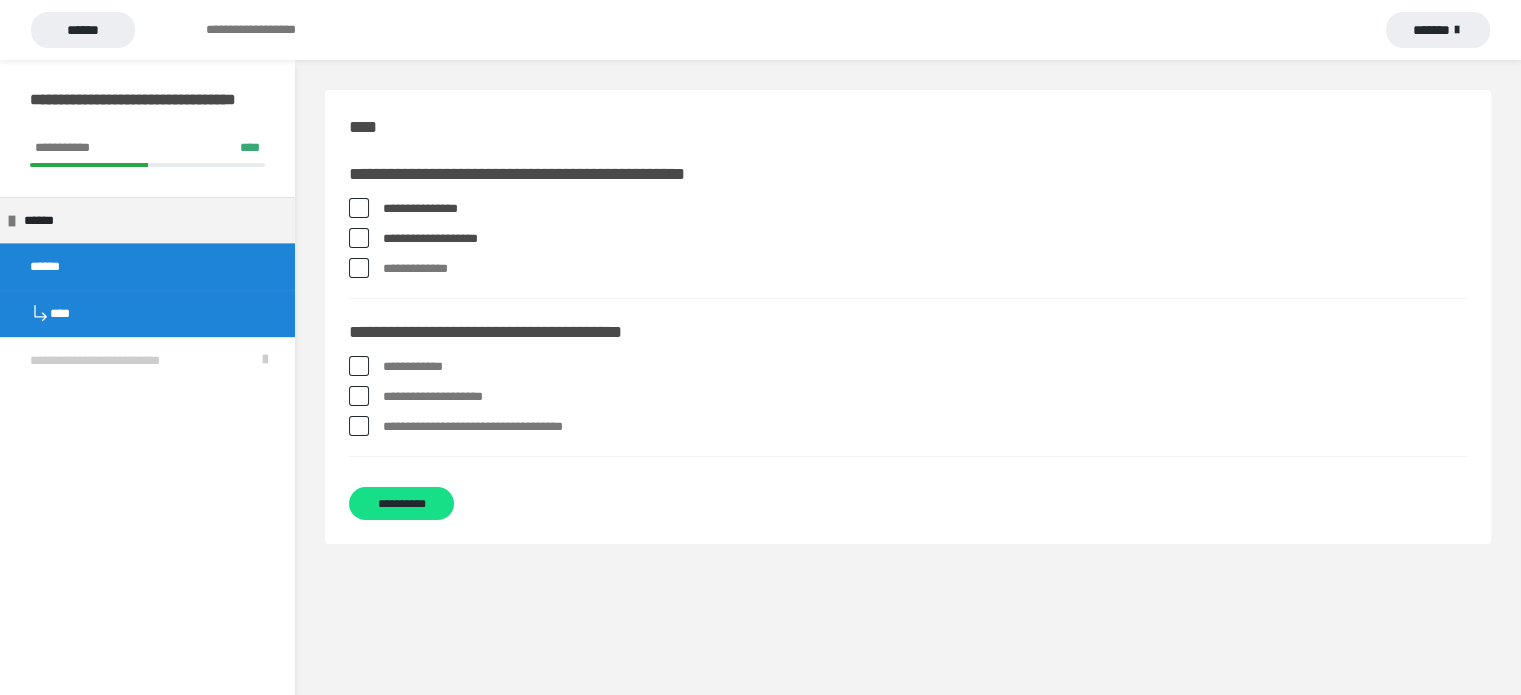 click on "**********" at bounding box center (925, 269) 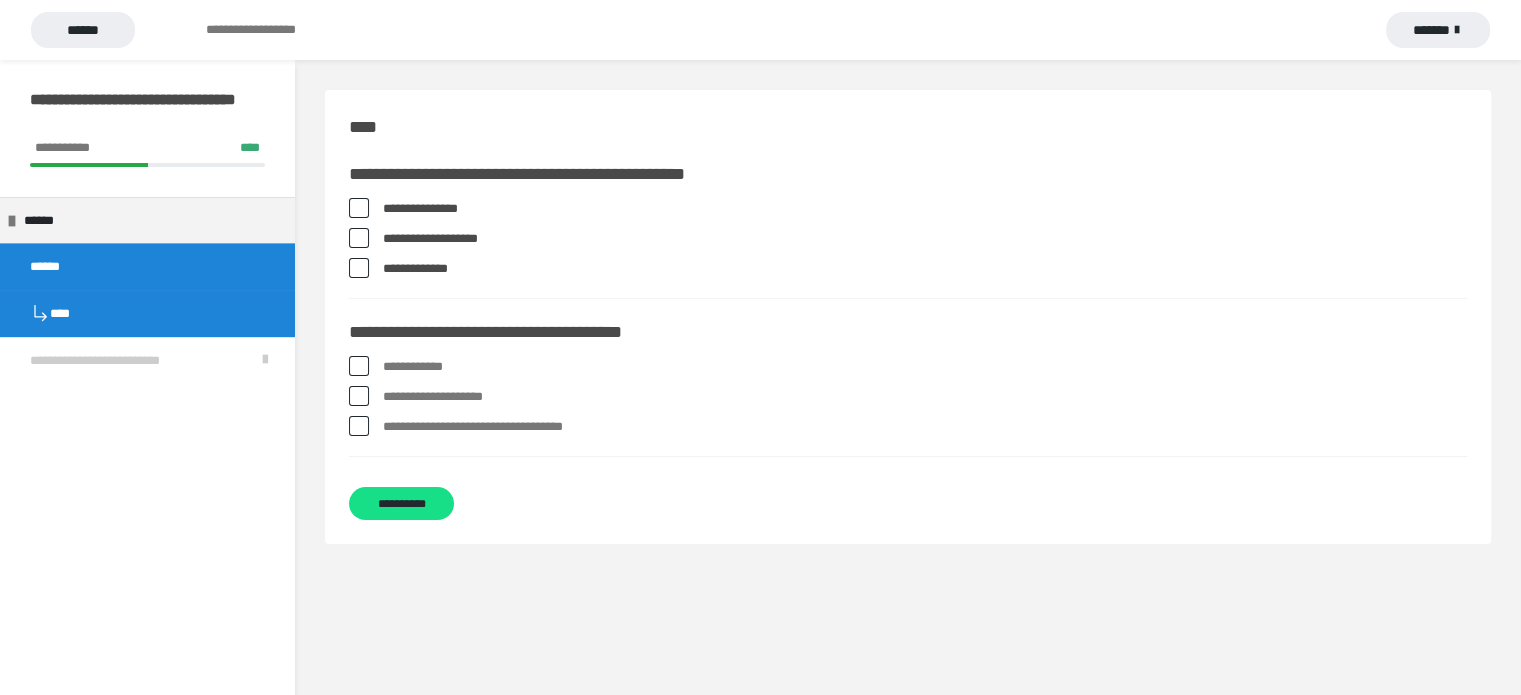 click at bounding box center [359, 426] 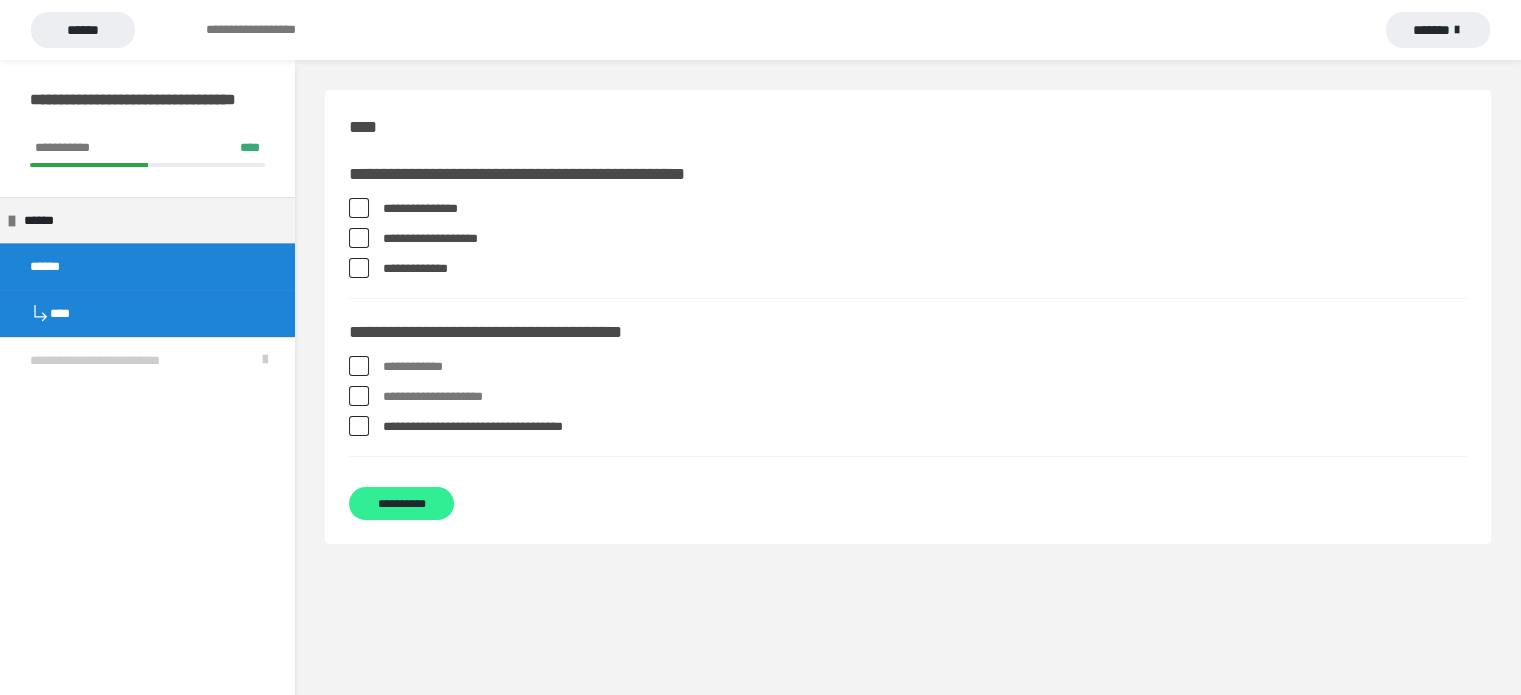 click on "**********" at bounding box center (401, 503) 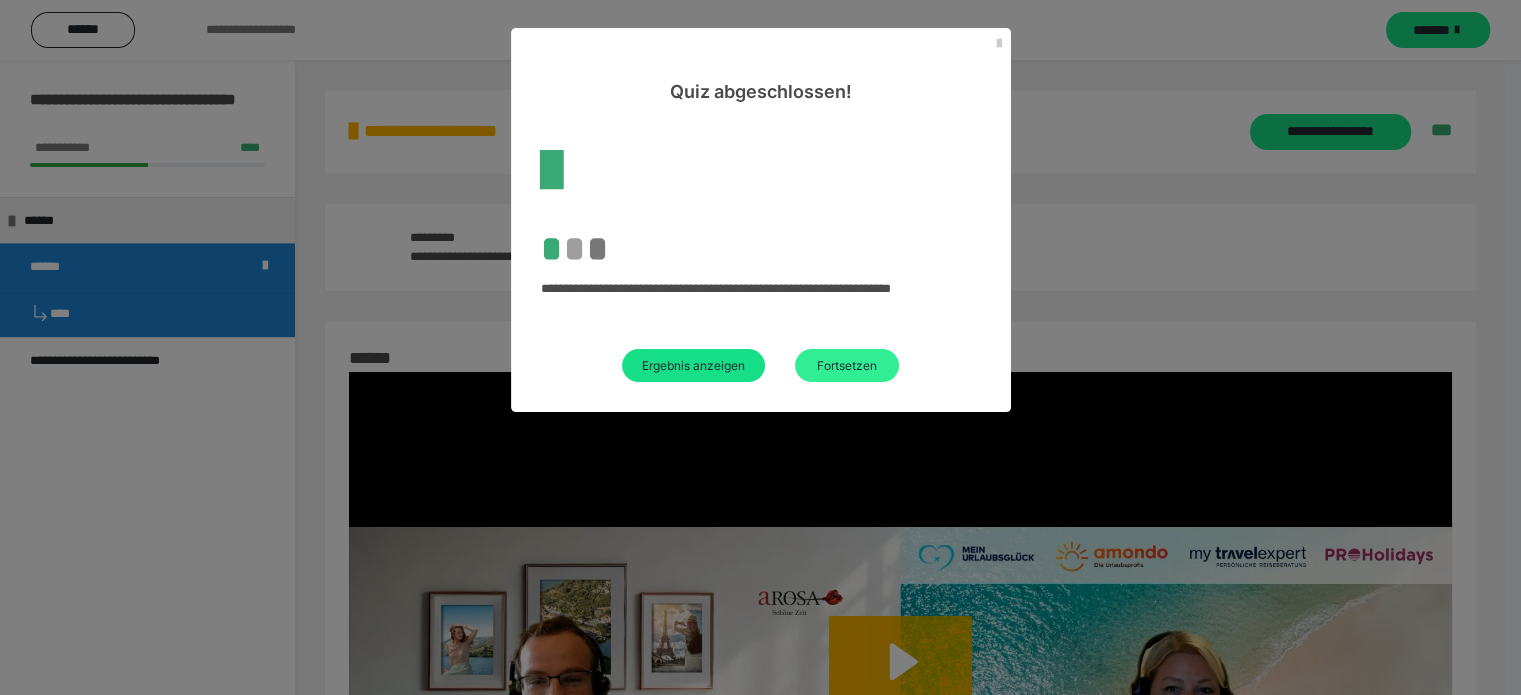 click on "Fortsetzen" at bounding box center [847, 365] 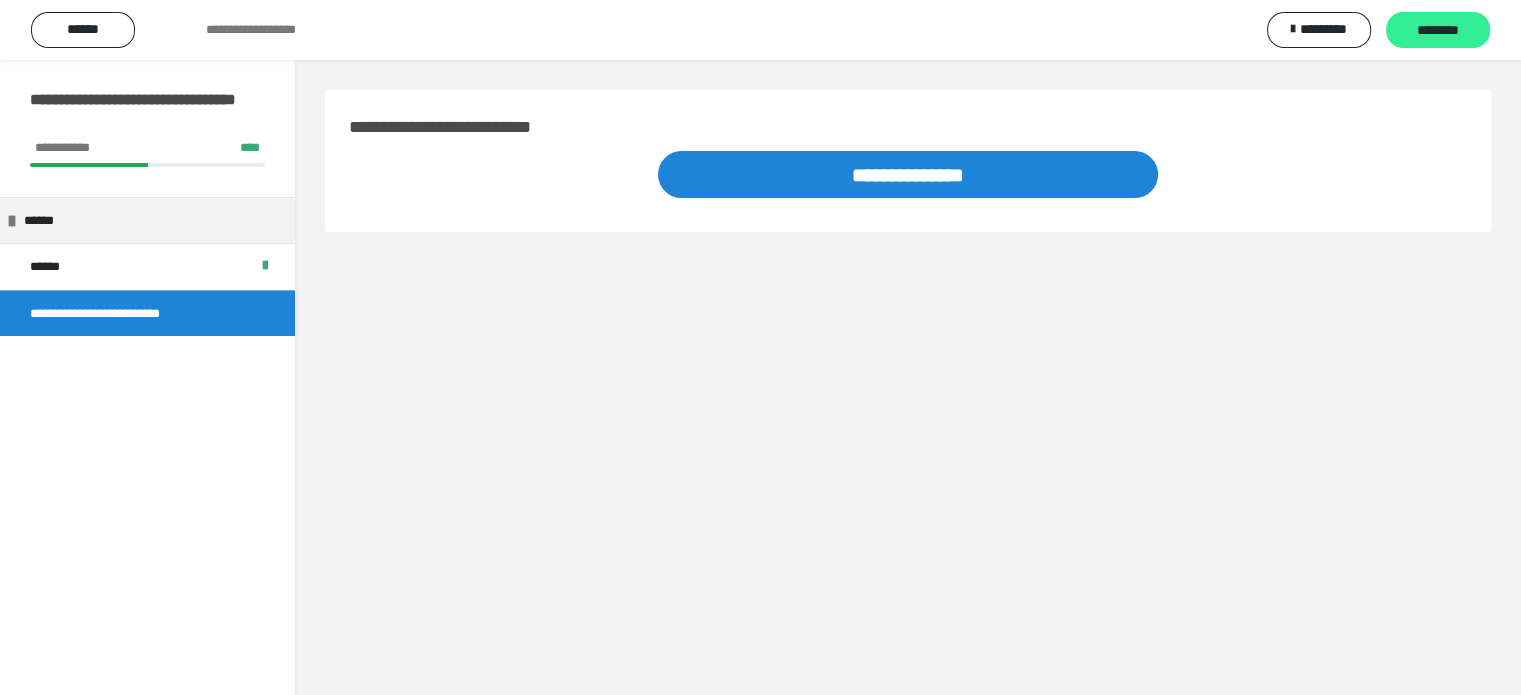 click on "********" at bounding box center [1438, 31] 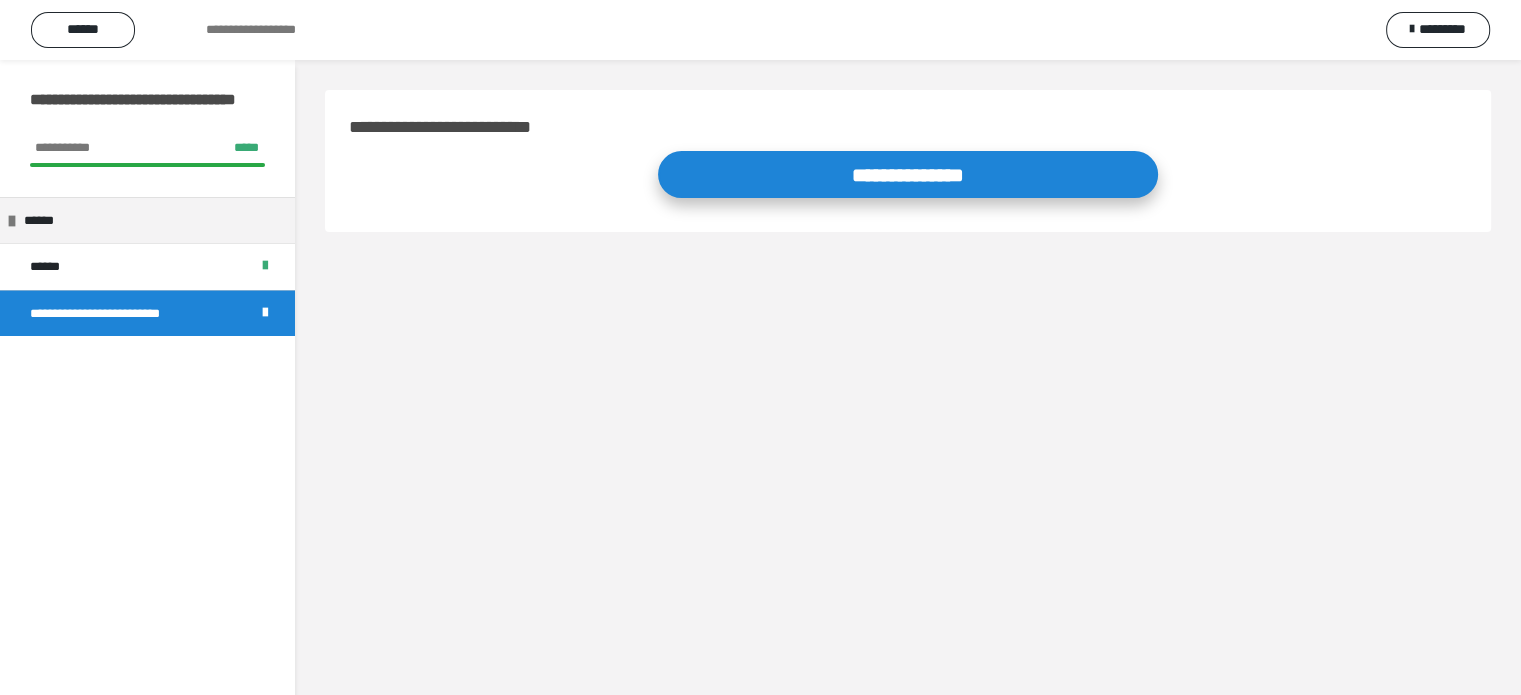 click on "**********" at bounding box center (908, 174) 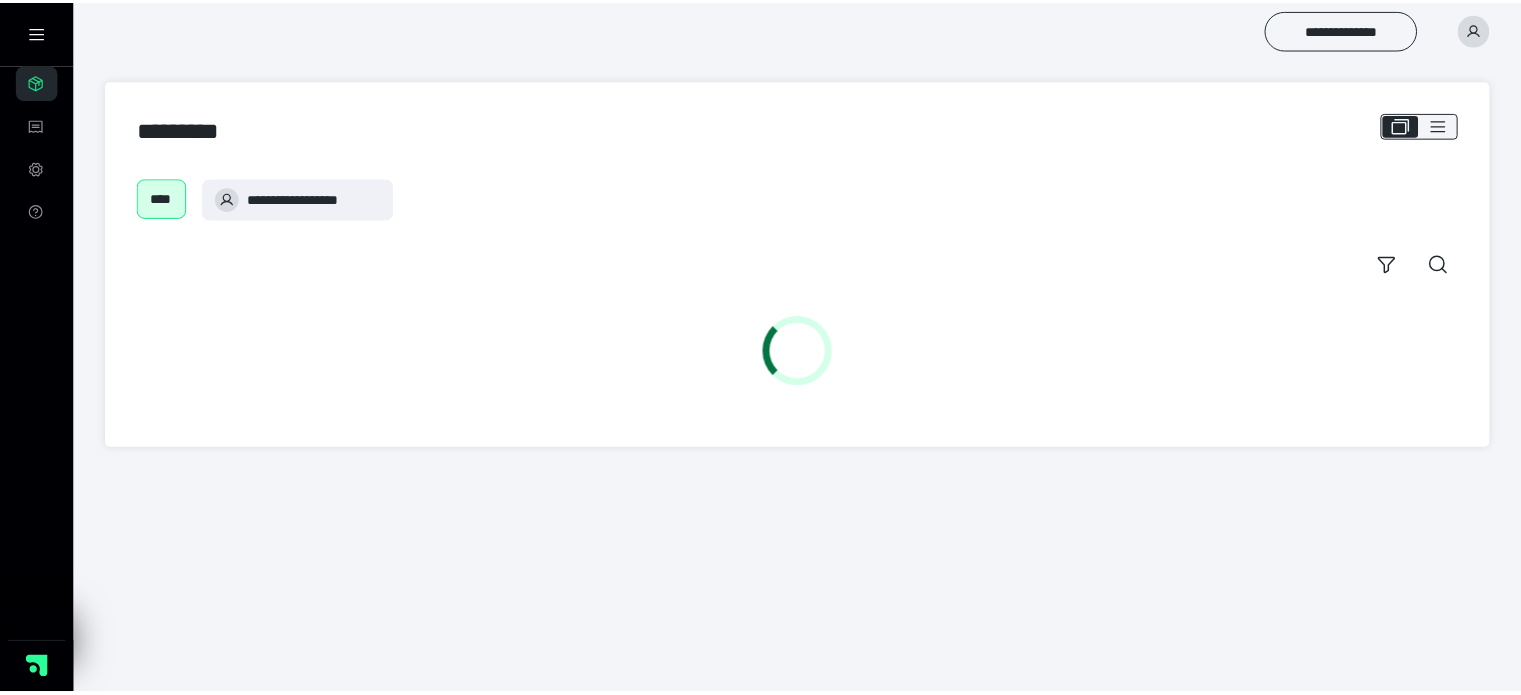 scroll, scrollTop: 0, scrollLeft: 0, axis: both 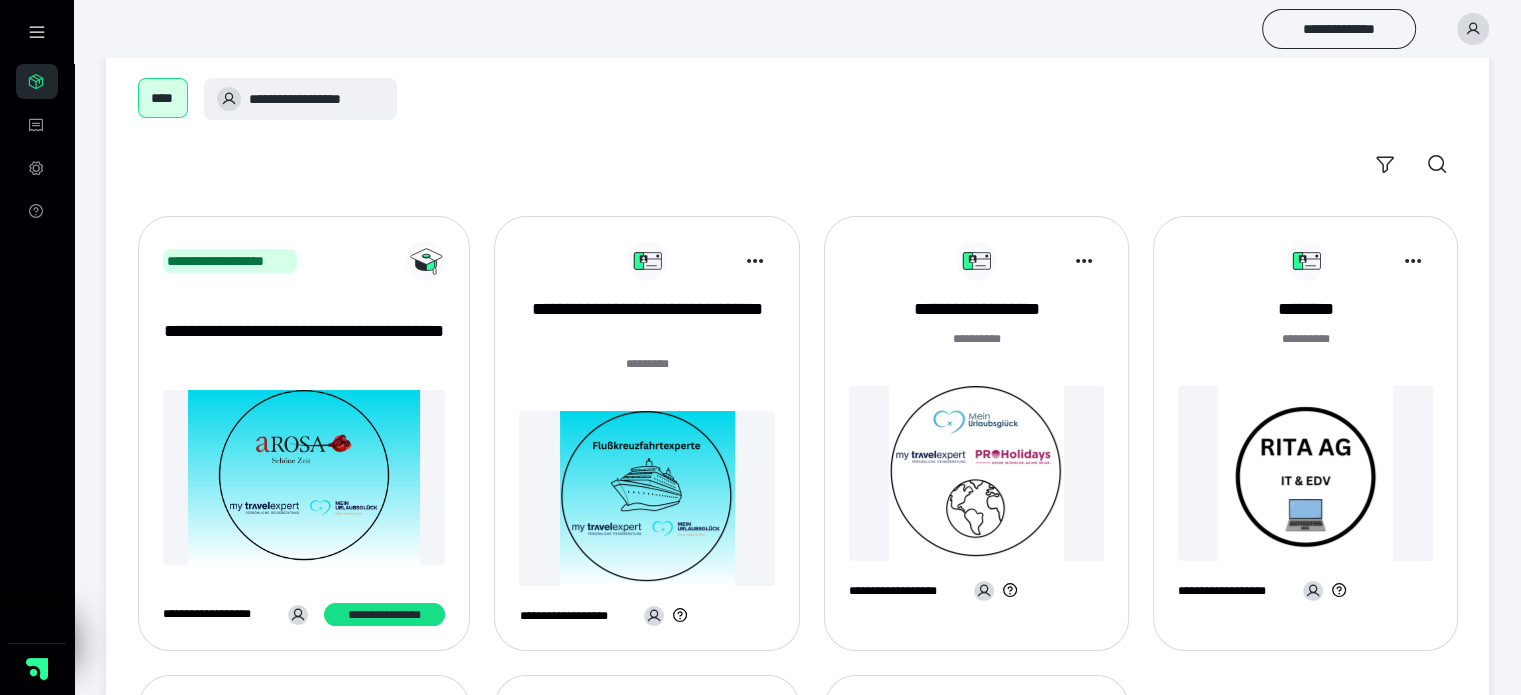 click at bounding box center [646, 498] 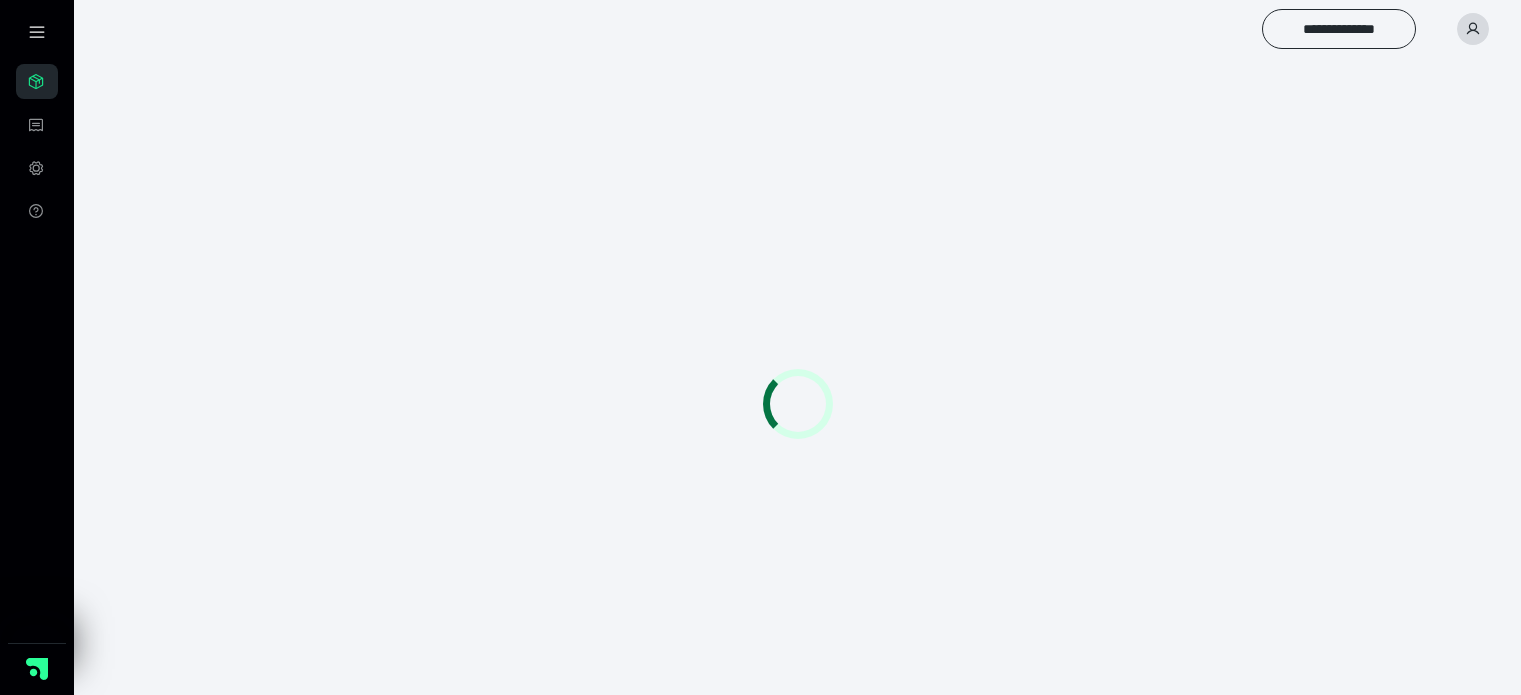 scroll, scrollTop: 0, scrollLeft: 0, axis: both 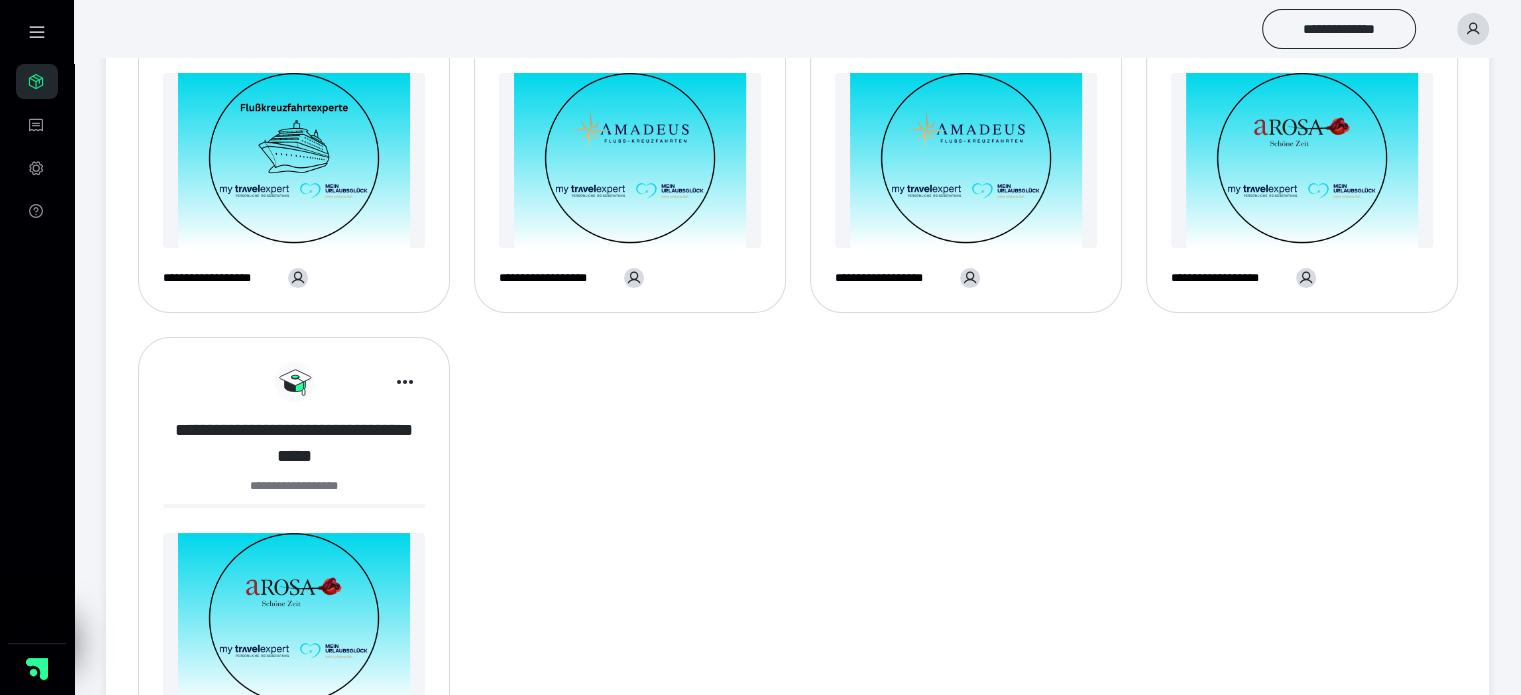 click on "**********" at bounding box center (294, 443) 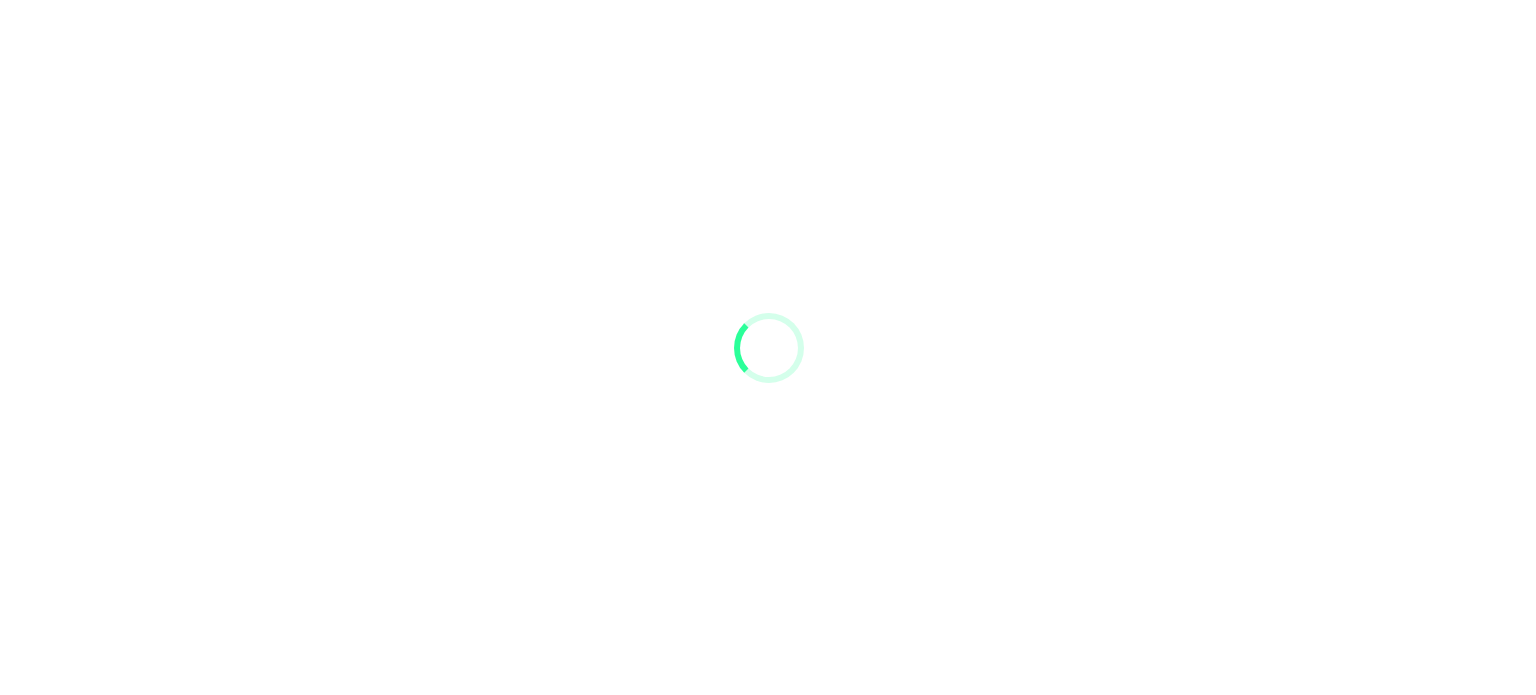 scroll, scrollTop: 0, scrollLeft: 0, axis: both 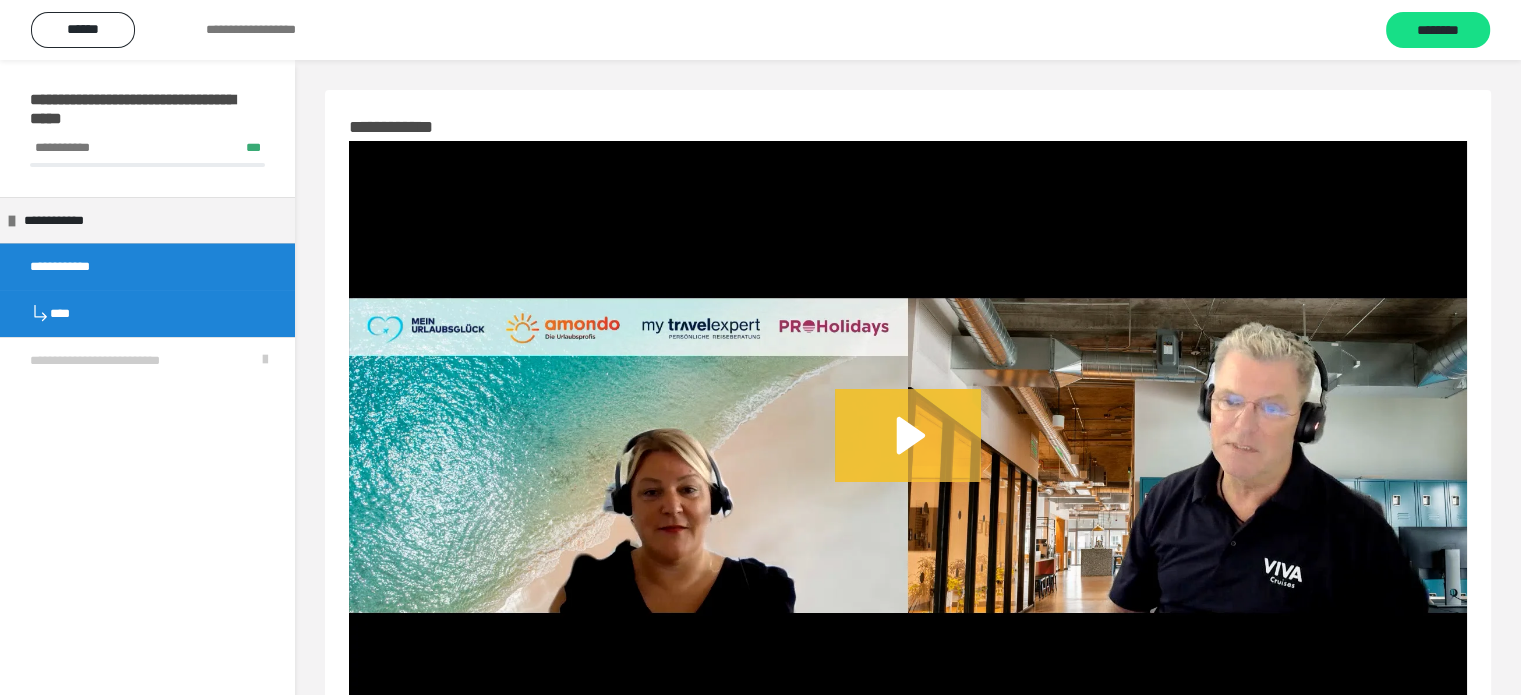 click 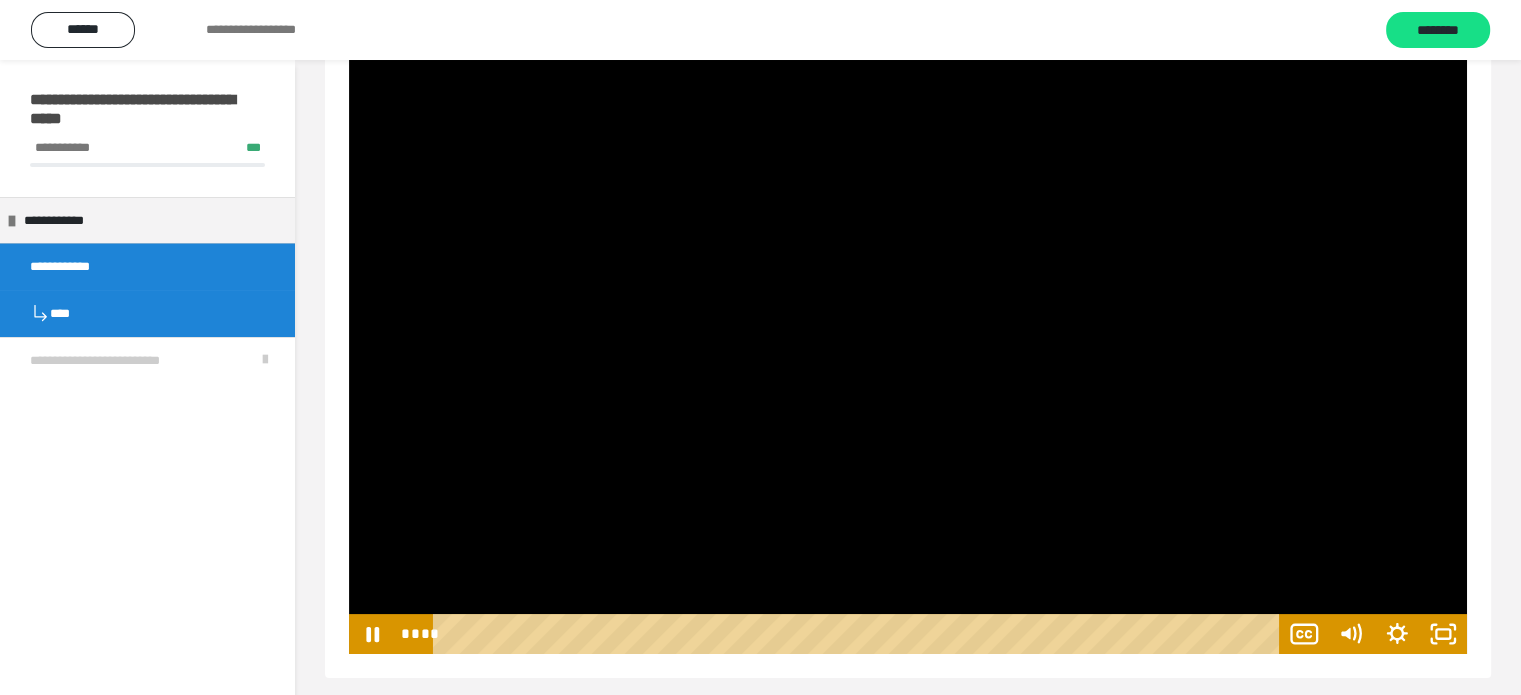 scroll, scrollTop: 128, scrollLeft: 0, axis: vertical 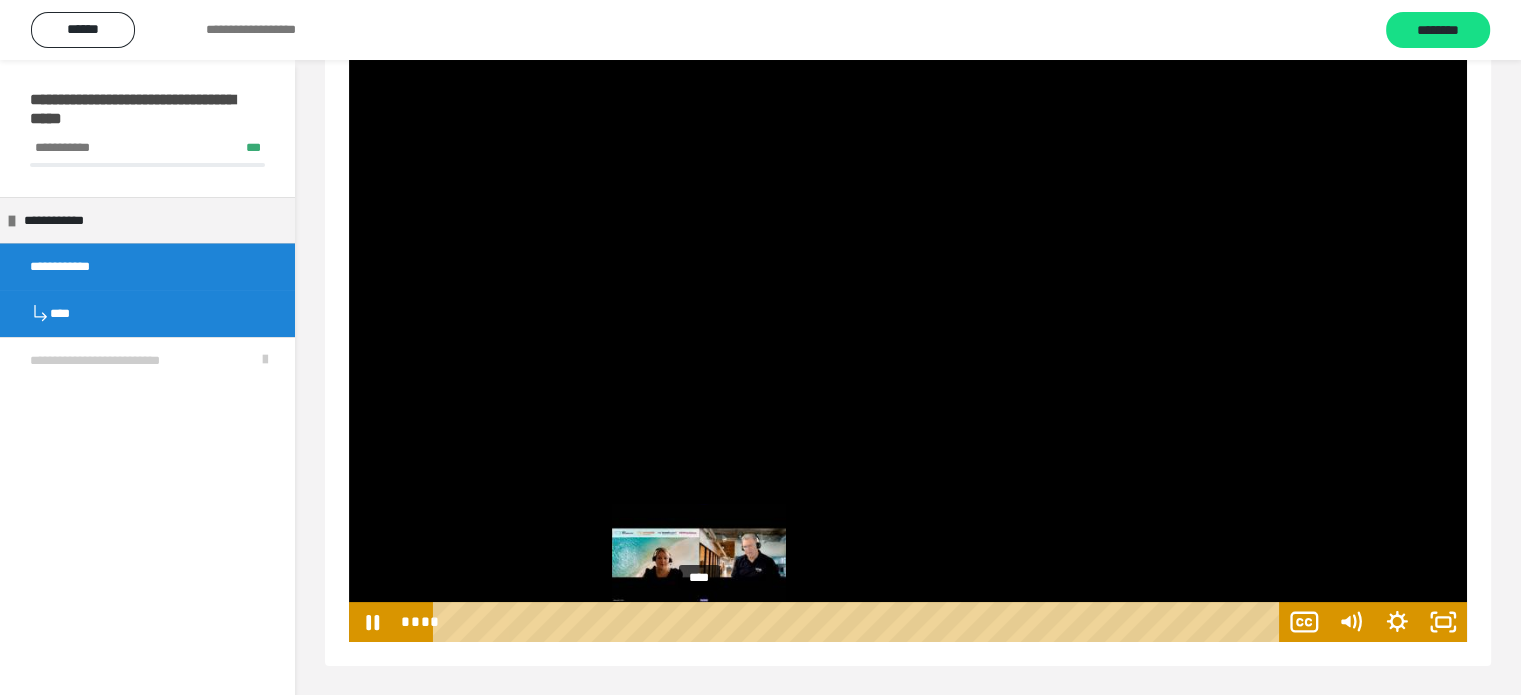 drag, startPoint x: 504, startPoint y: 620, endPoint x: 700, endPoint y: 621, distance: 196.00255 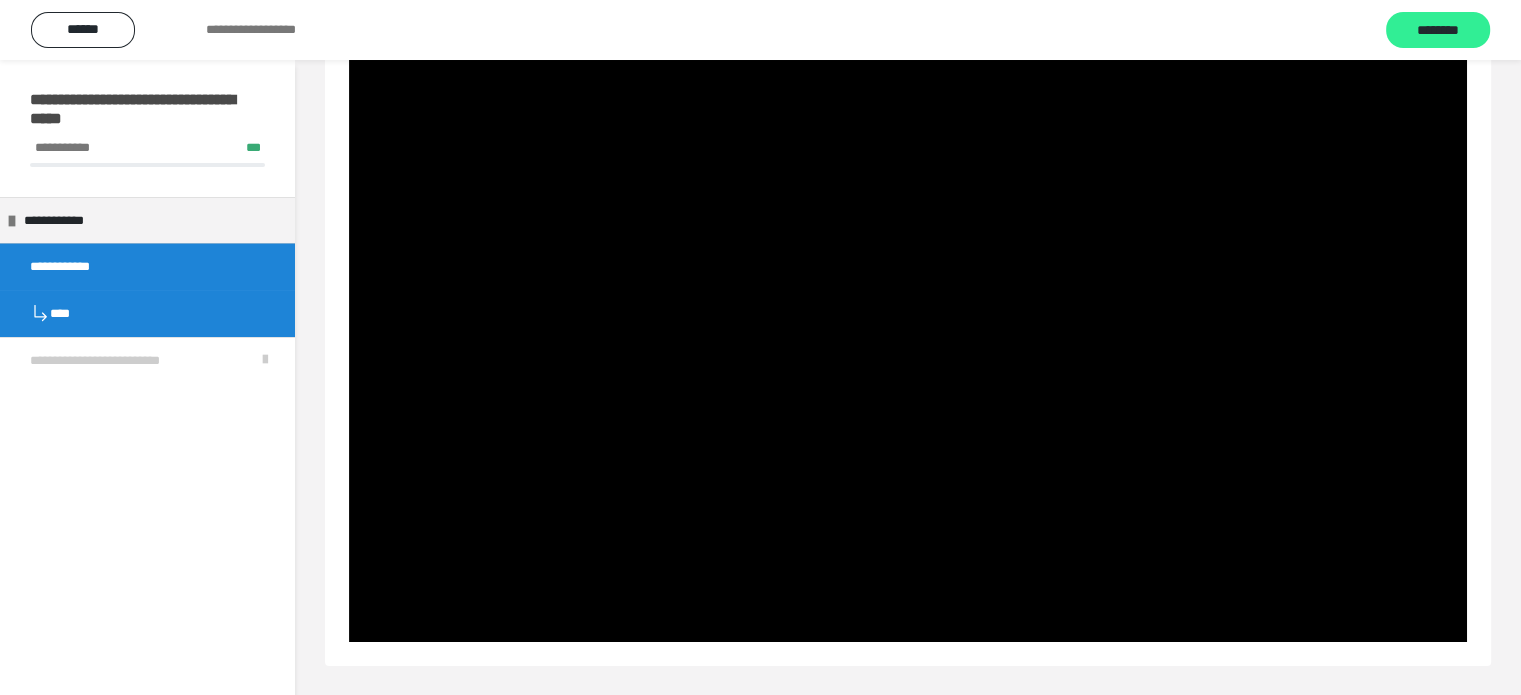 click on "********" at bounding box center (1438, 31) 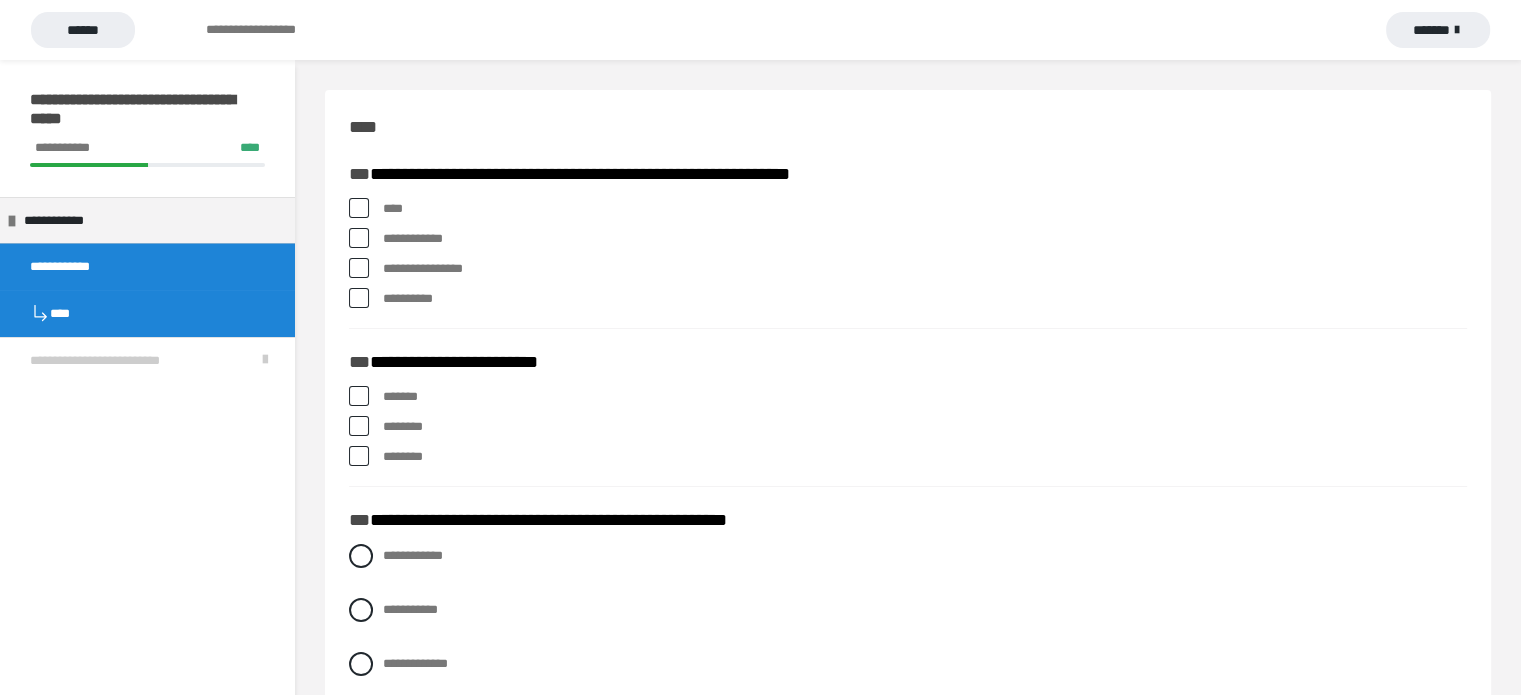 click at bounding box center (359, 208) 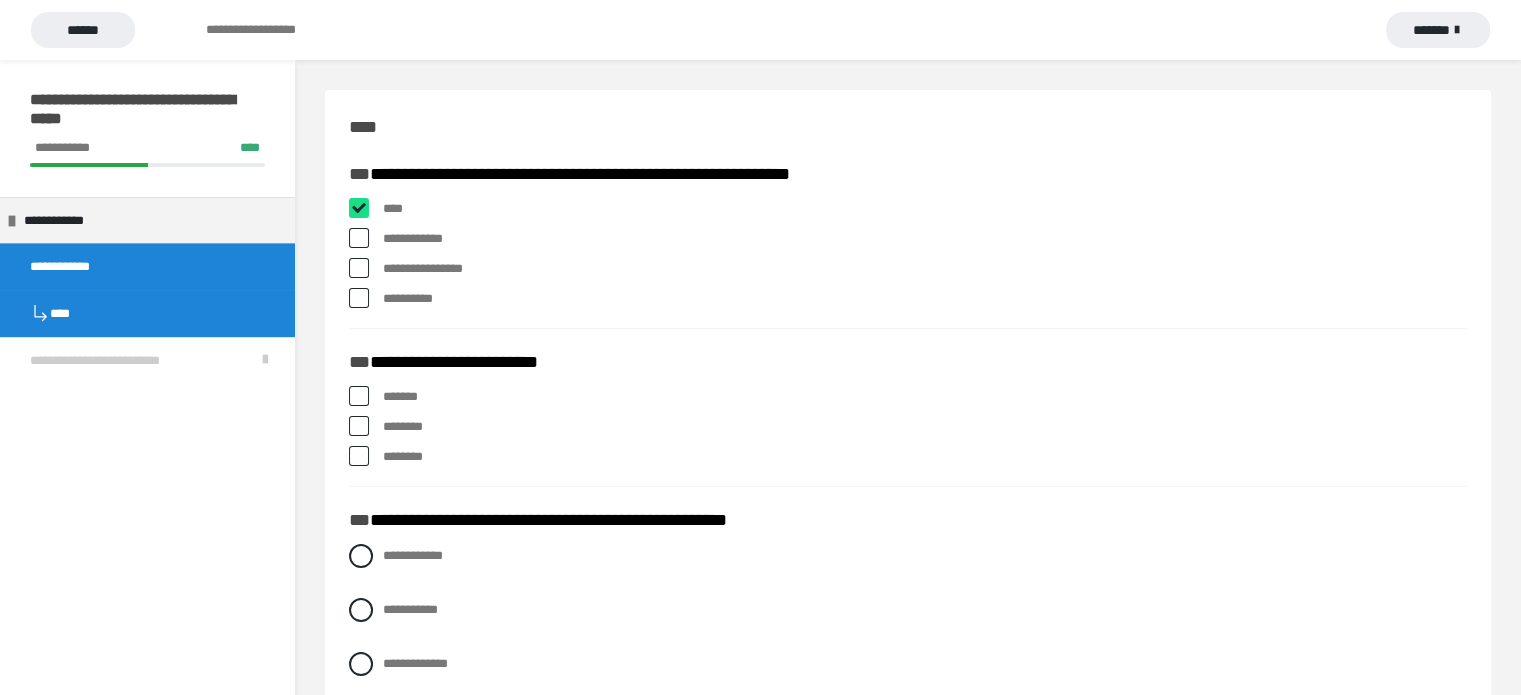 checkbox on "****" 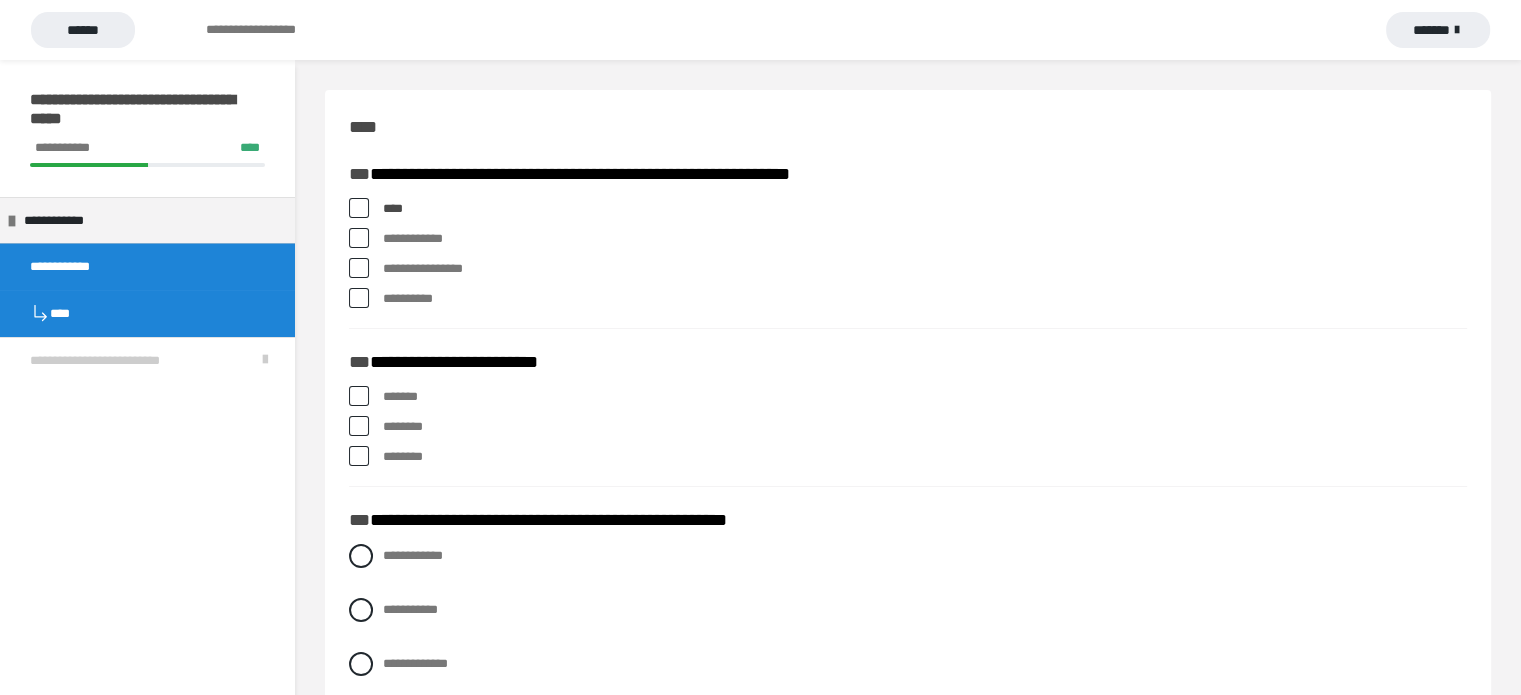 click at bounding box center (359, 268) 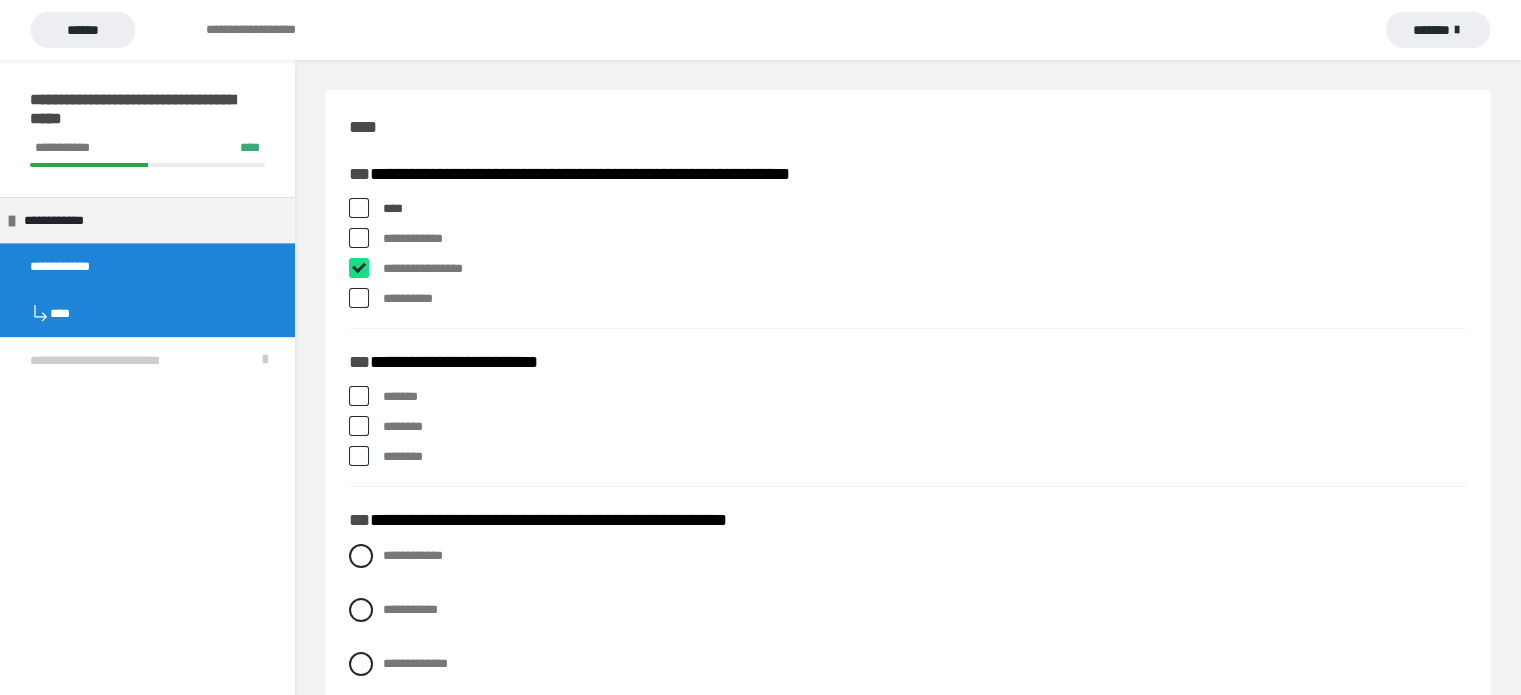 checkbox on "****" 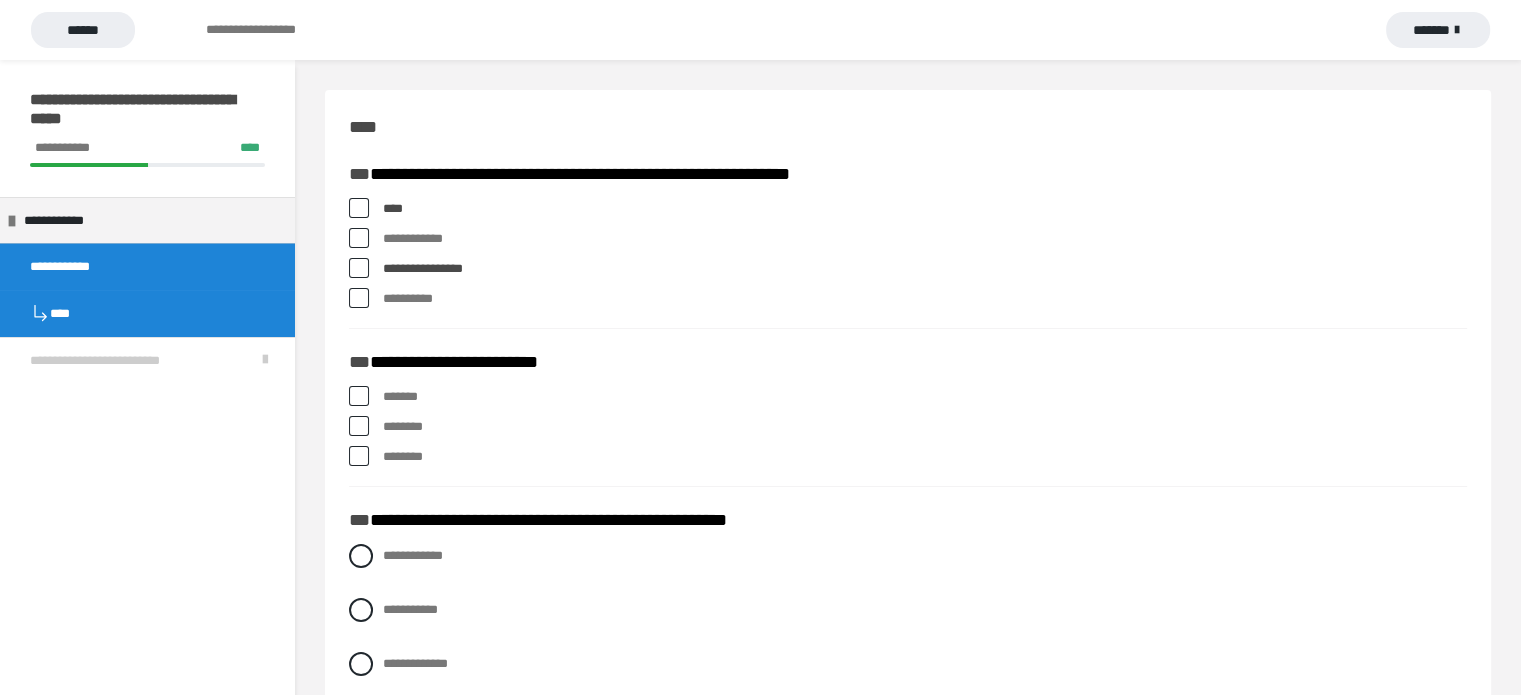 click at bounding box center (359, 298) 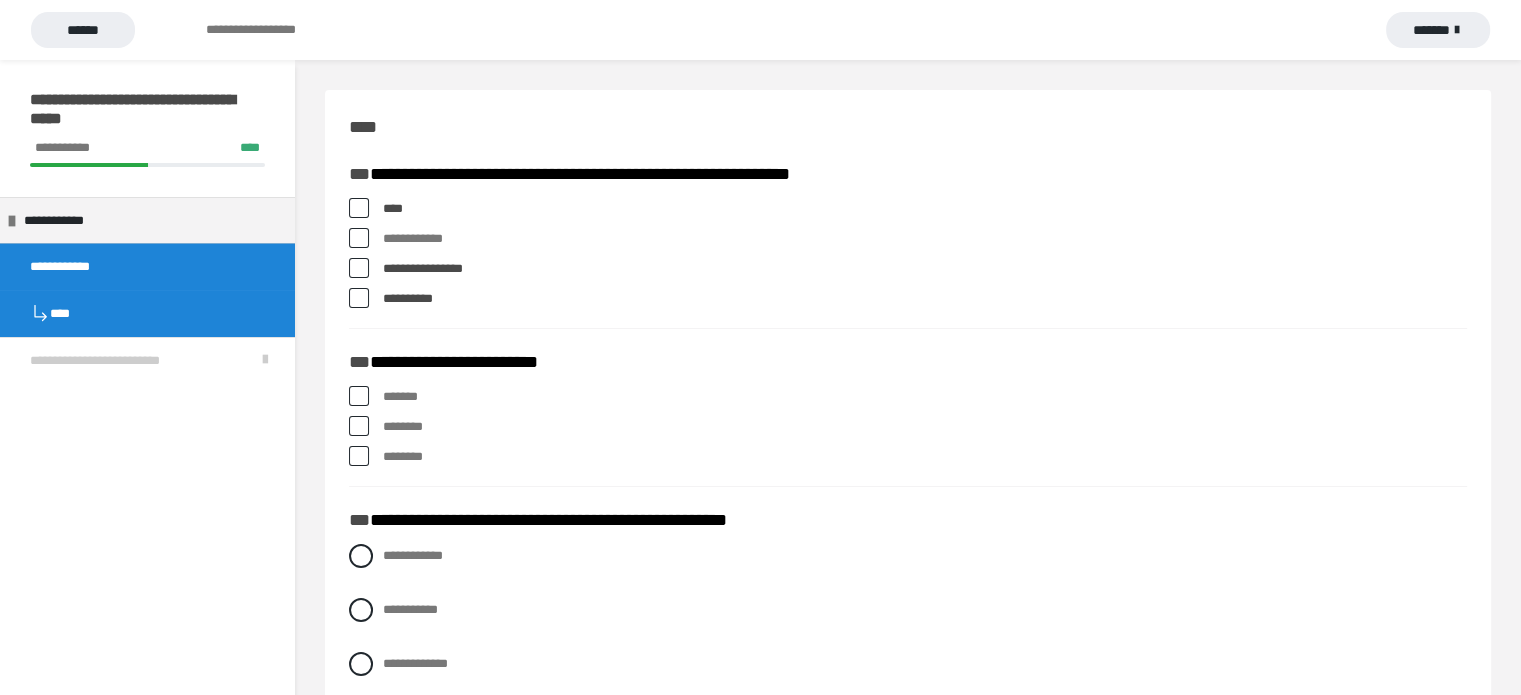 drag, startPoint x: 363, startPoint y: 395, endPoint x: 353, endPoint y: 410, distance: 18.027756 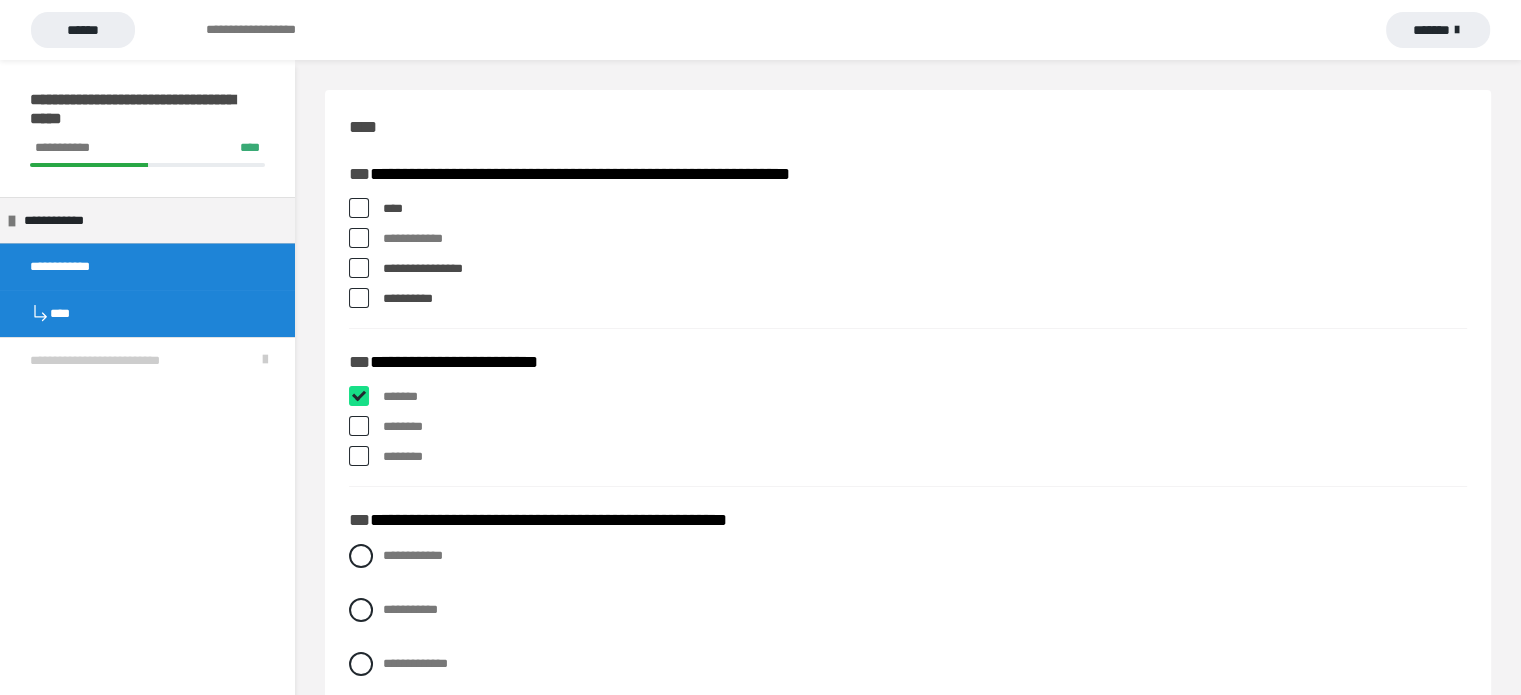 checkbox on "****" 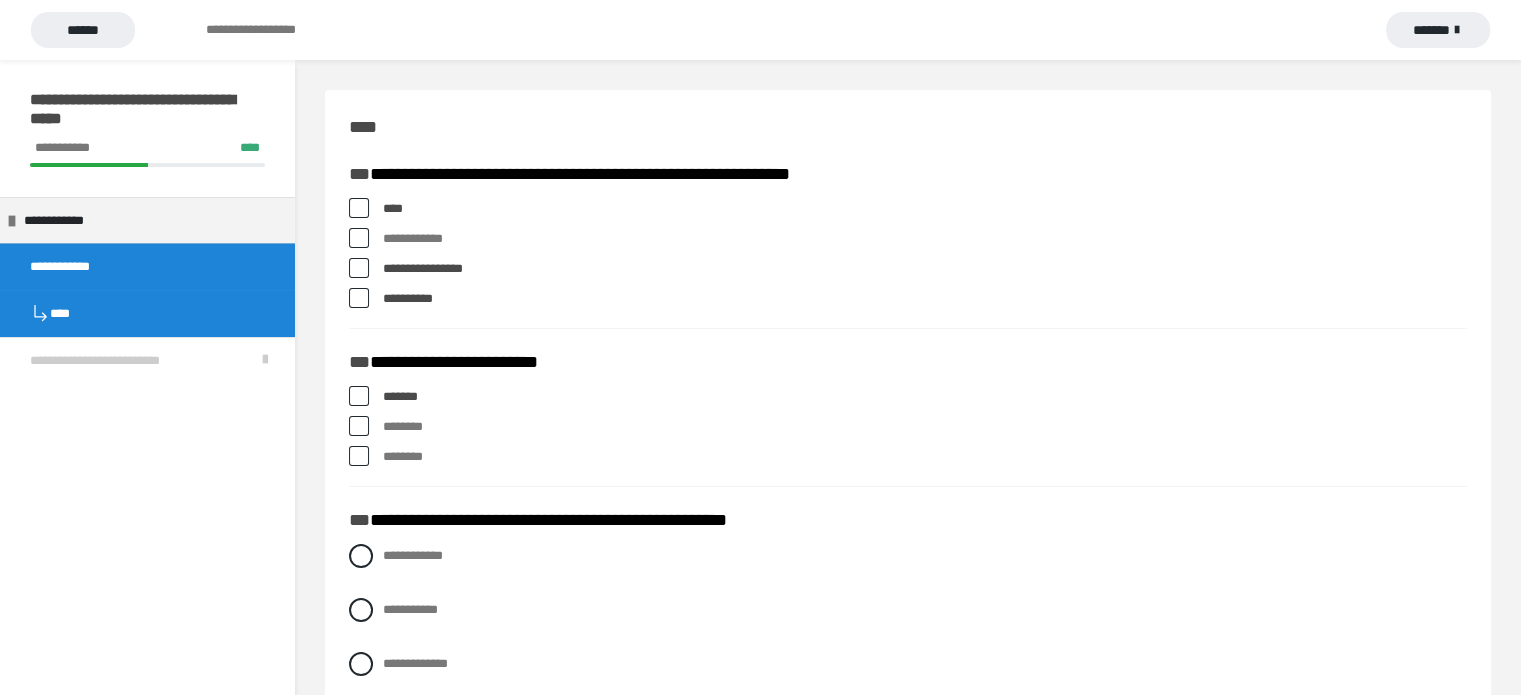 click at bounding box center (359, 426) 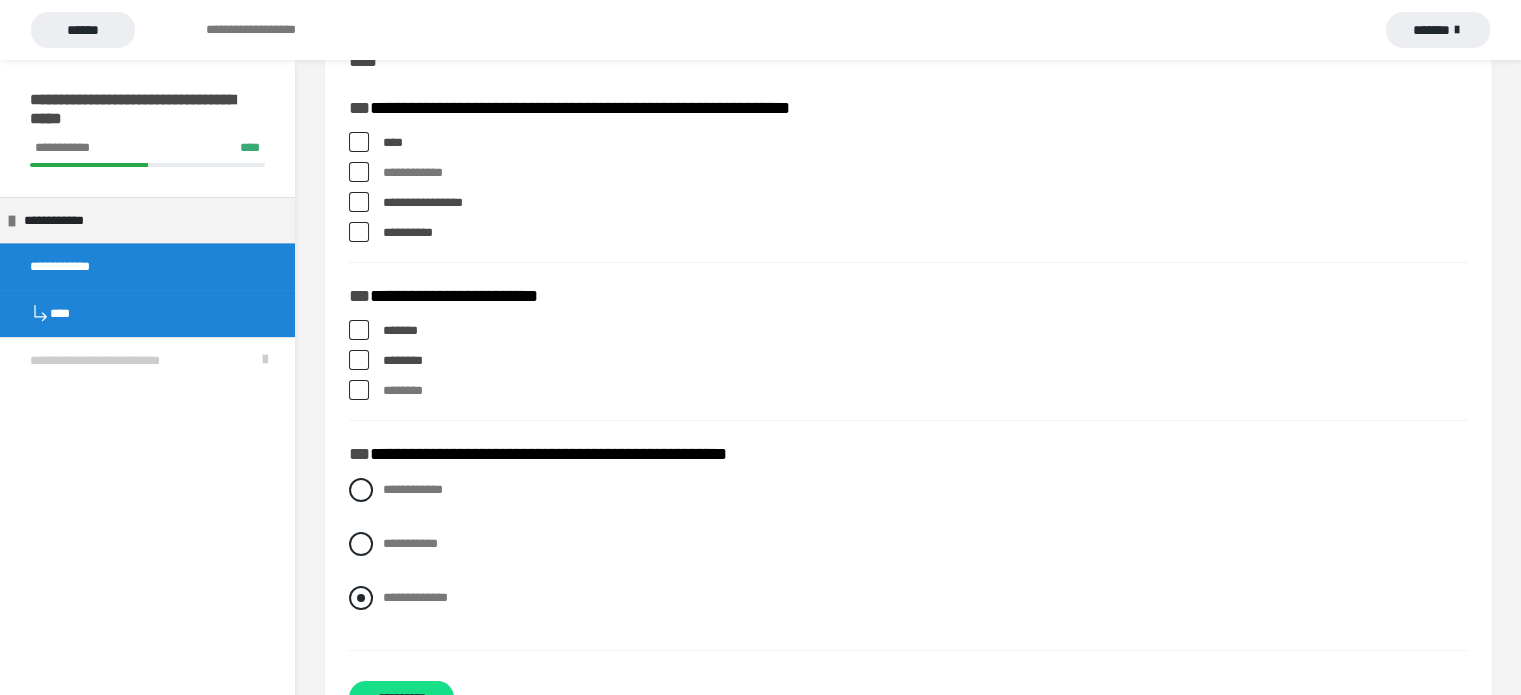 scroll, scrollTop: 100, scrollLeft: 0, axis: vertical 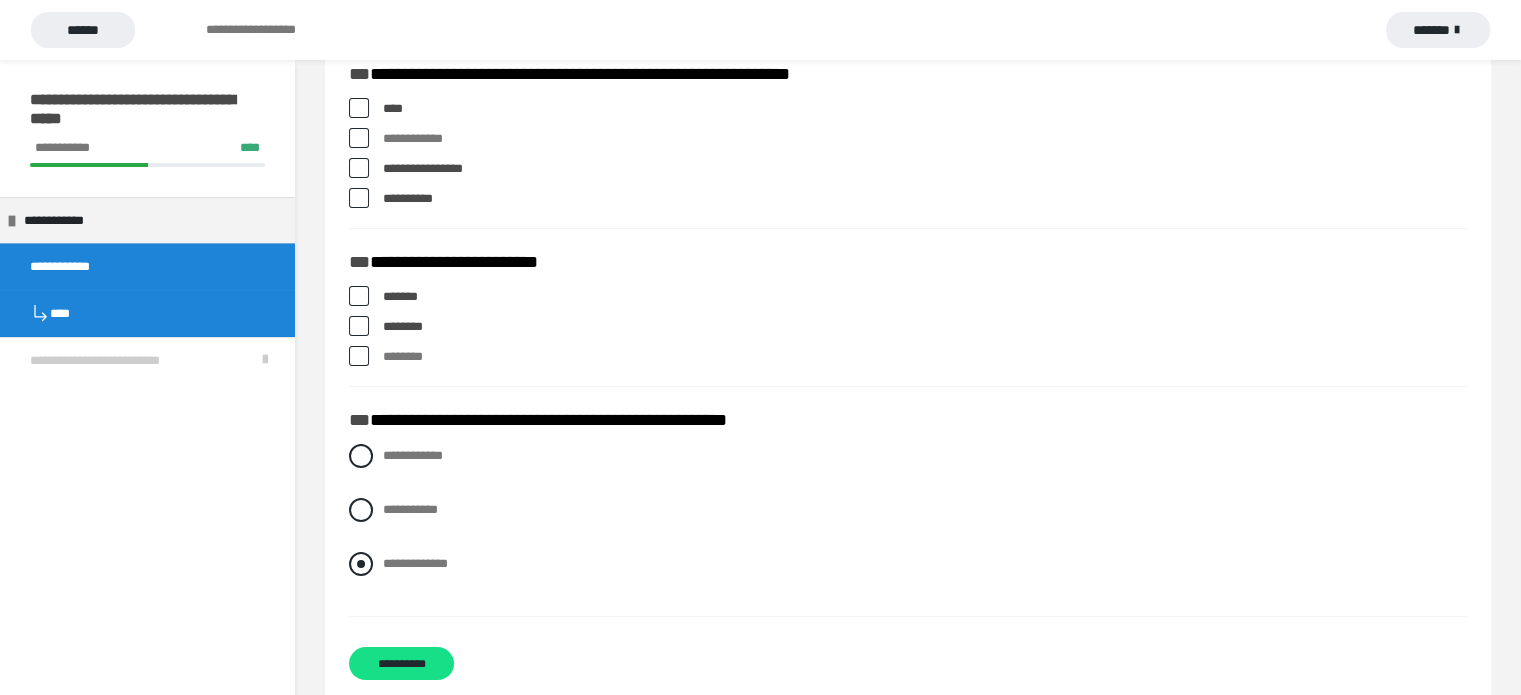click at bounding box center (361, 564) 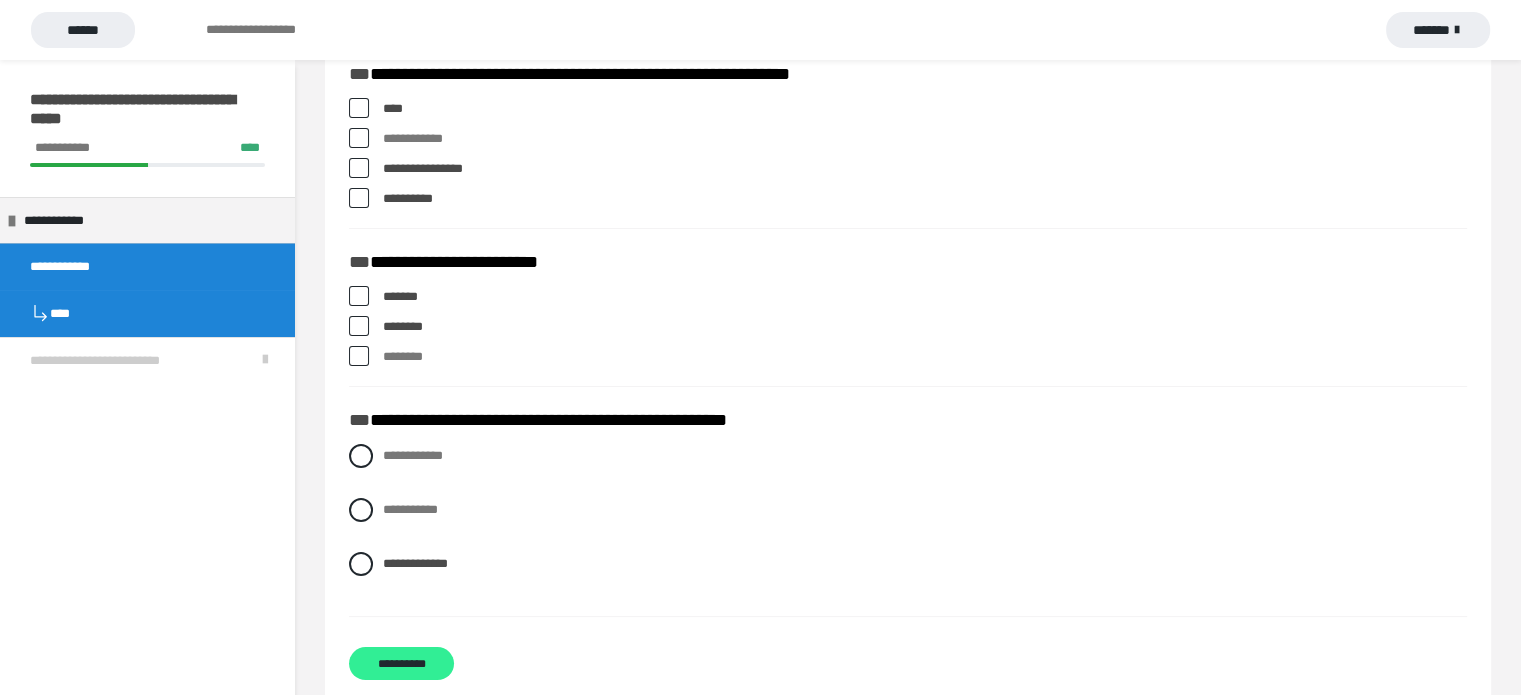 click on "**********" at bounding box center [401, 663] 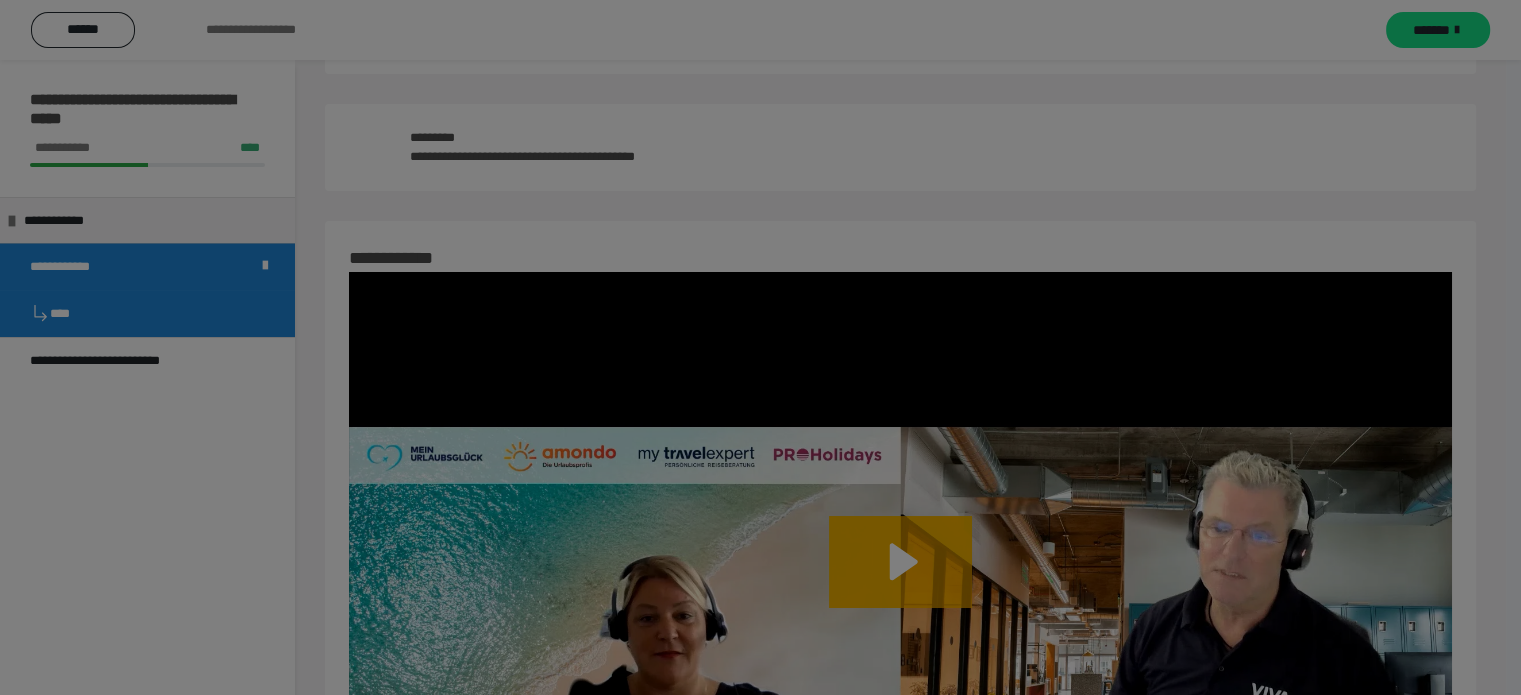 scroll, scrollTop: 60, scrollLeft: 0, axis: vertical 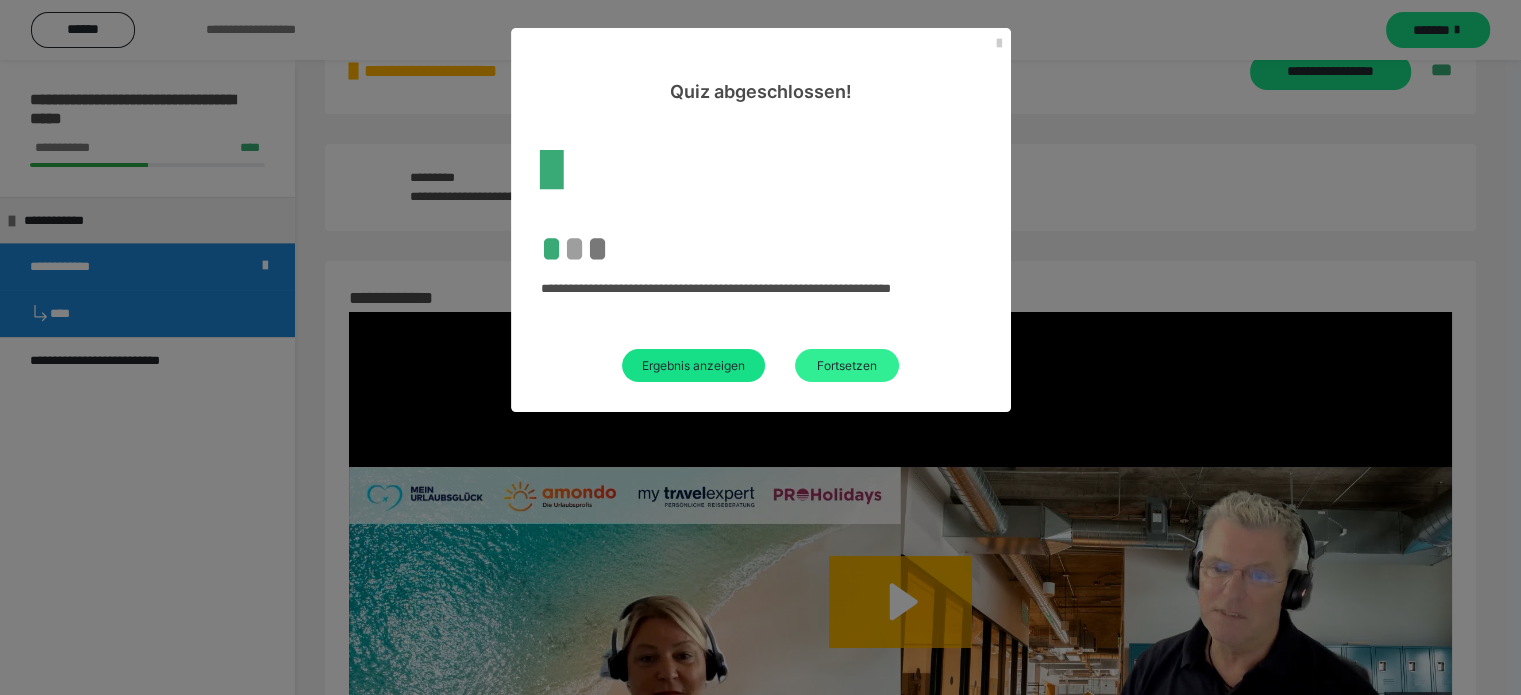 click on "Fortsetzen" at bounding box center (847, 365) 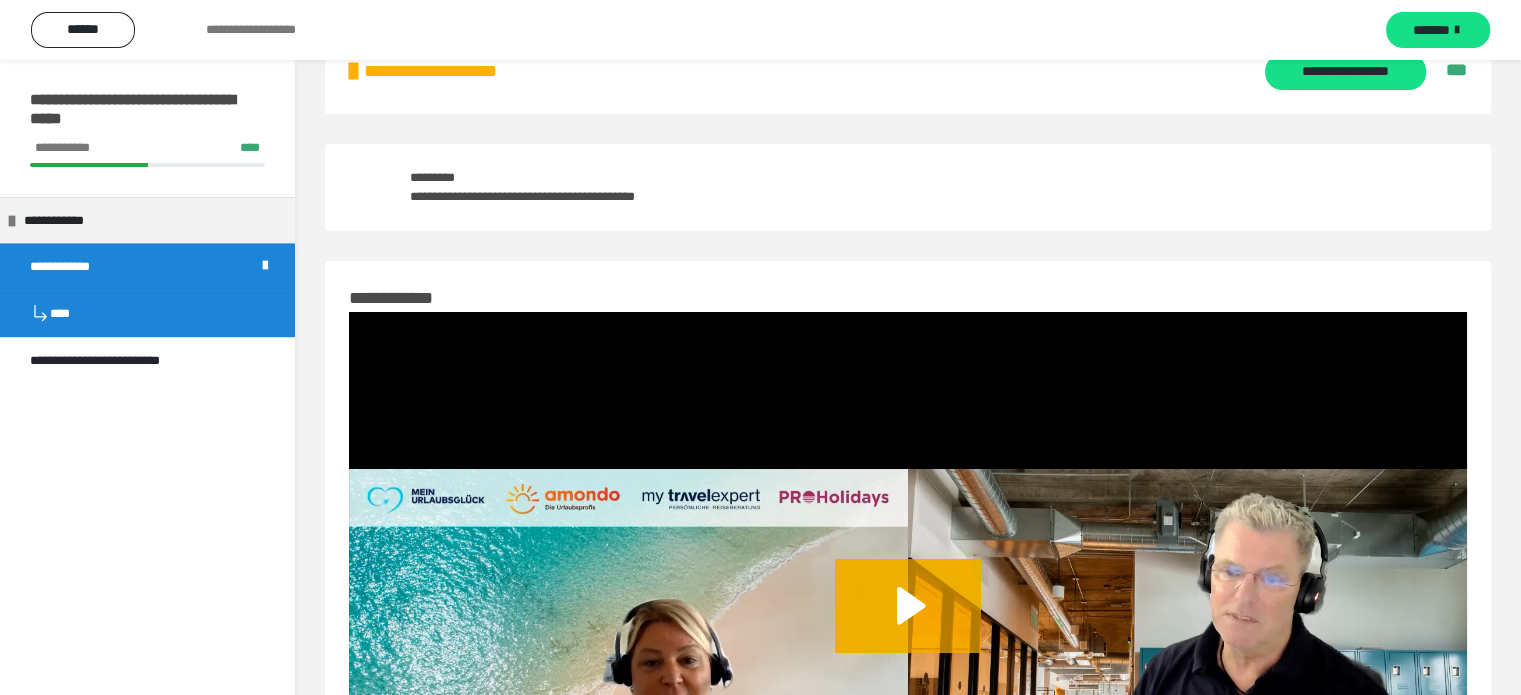 scroll, scrollTop: 0, scrollLeft: 0, axis: both 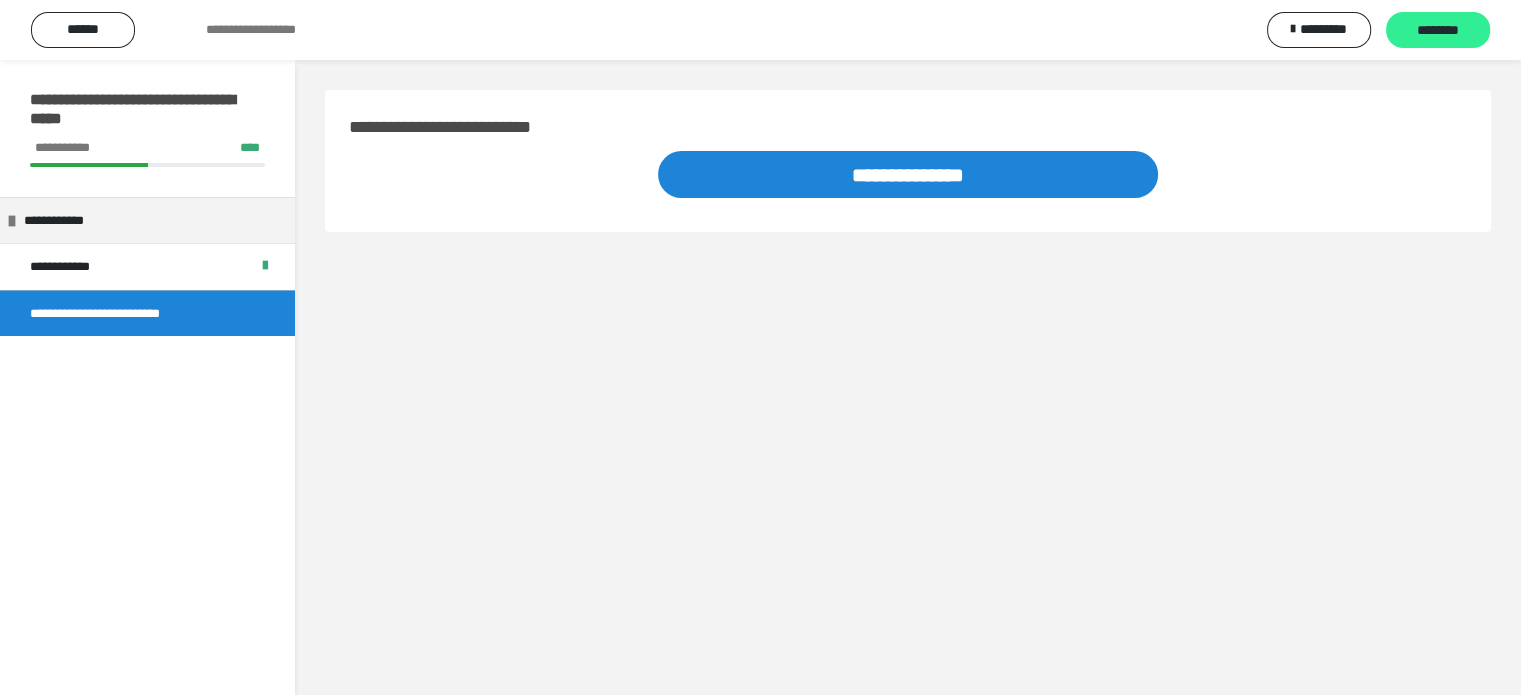 click on "********" at bounding box center [1438, 31] 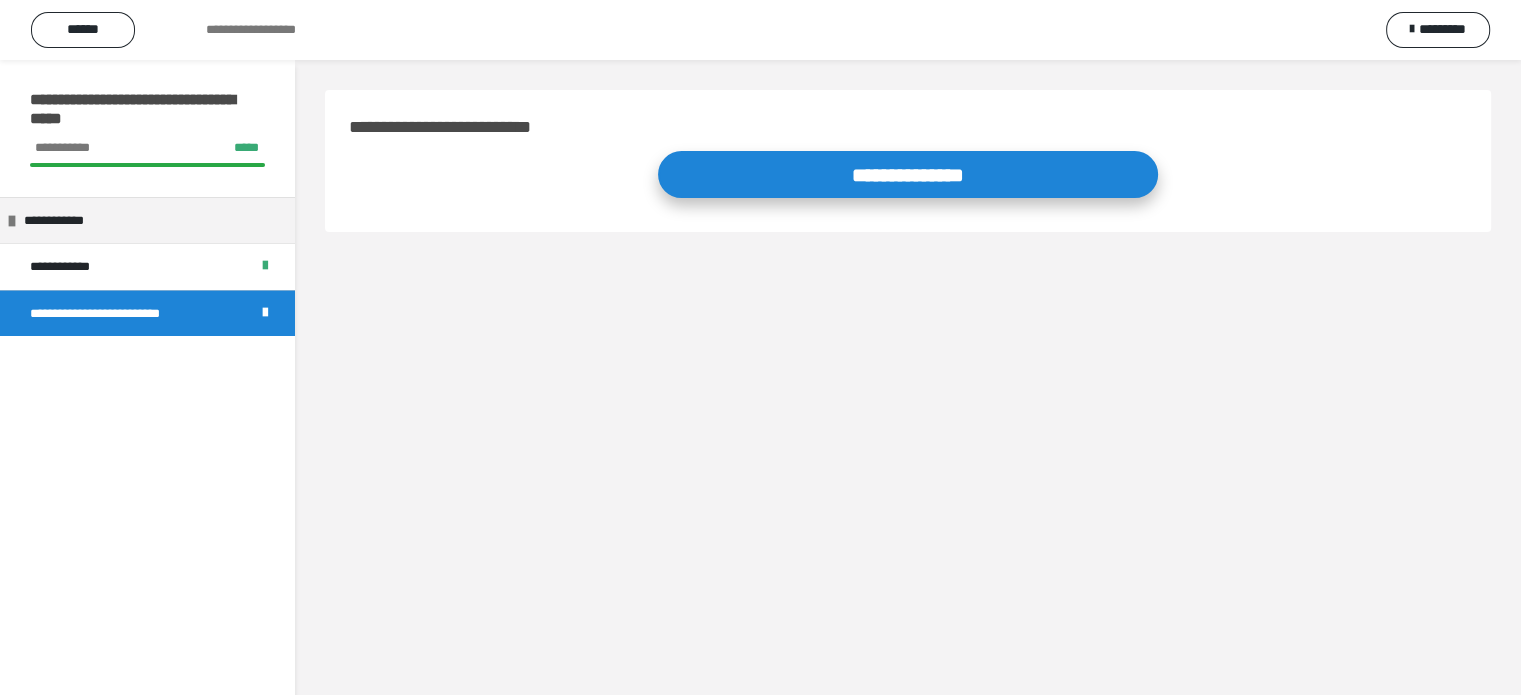 click on "**********" at bounding box center [908, 174] 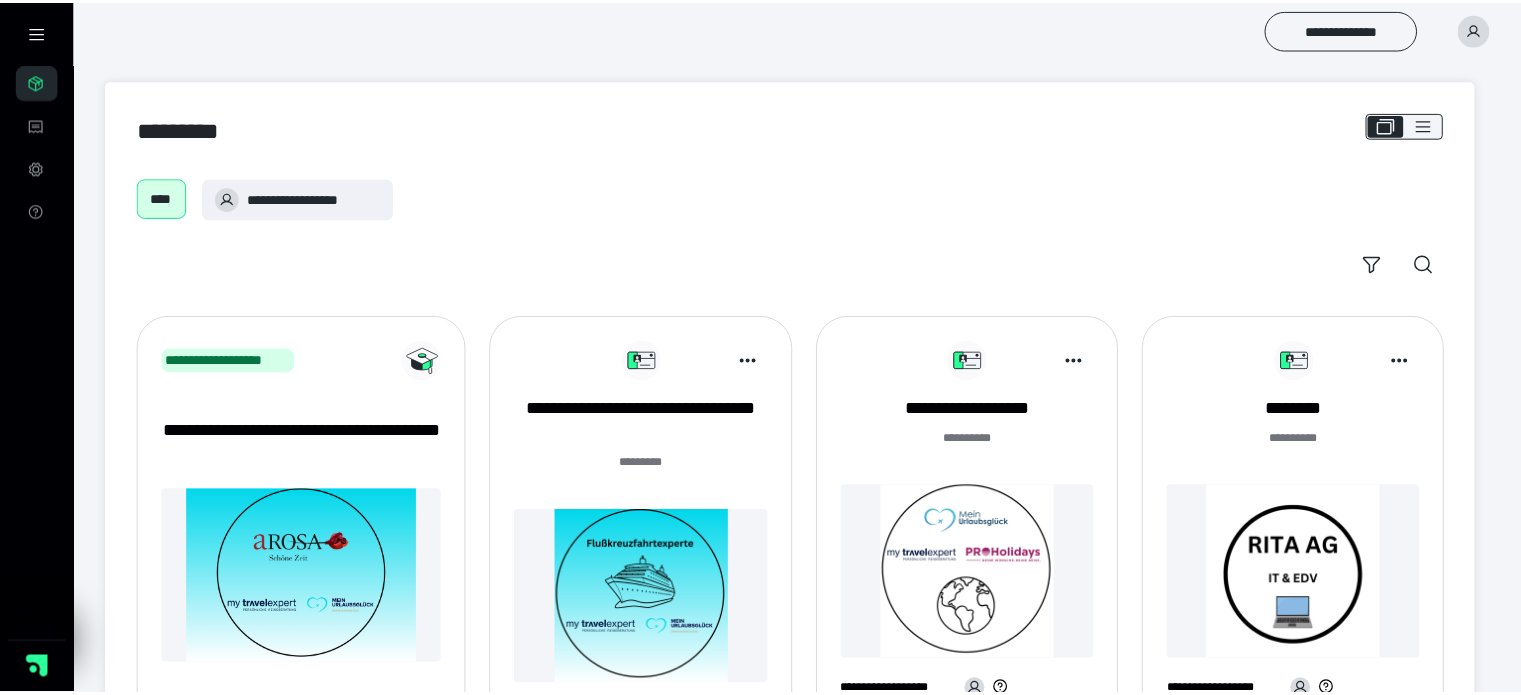 scroll, scrollTop: 0, scrollLeft: 0, axis: both 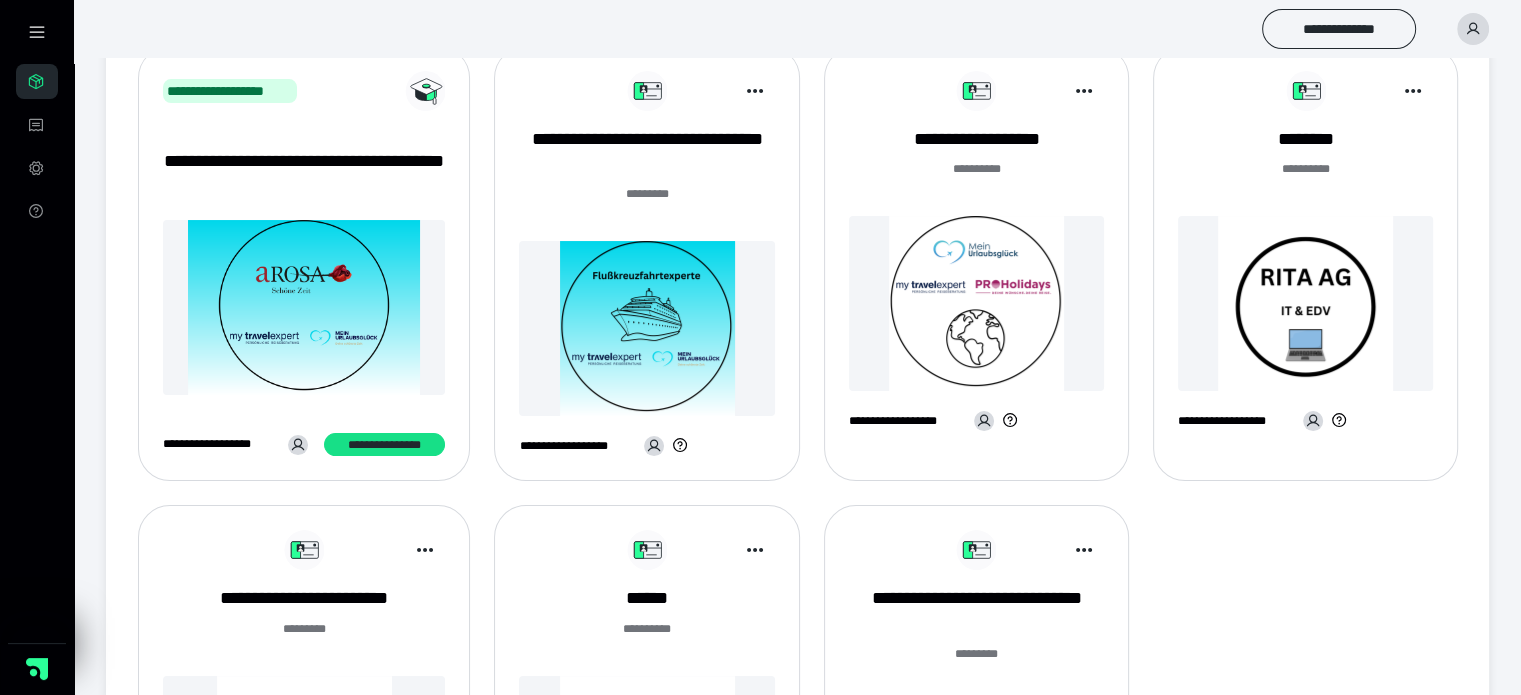 click on "**********" at bounding box center [304, 263] 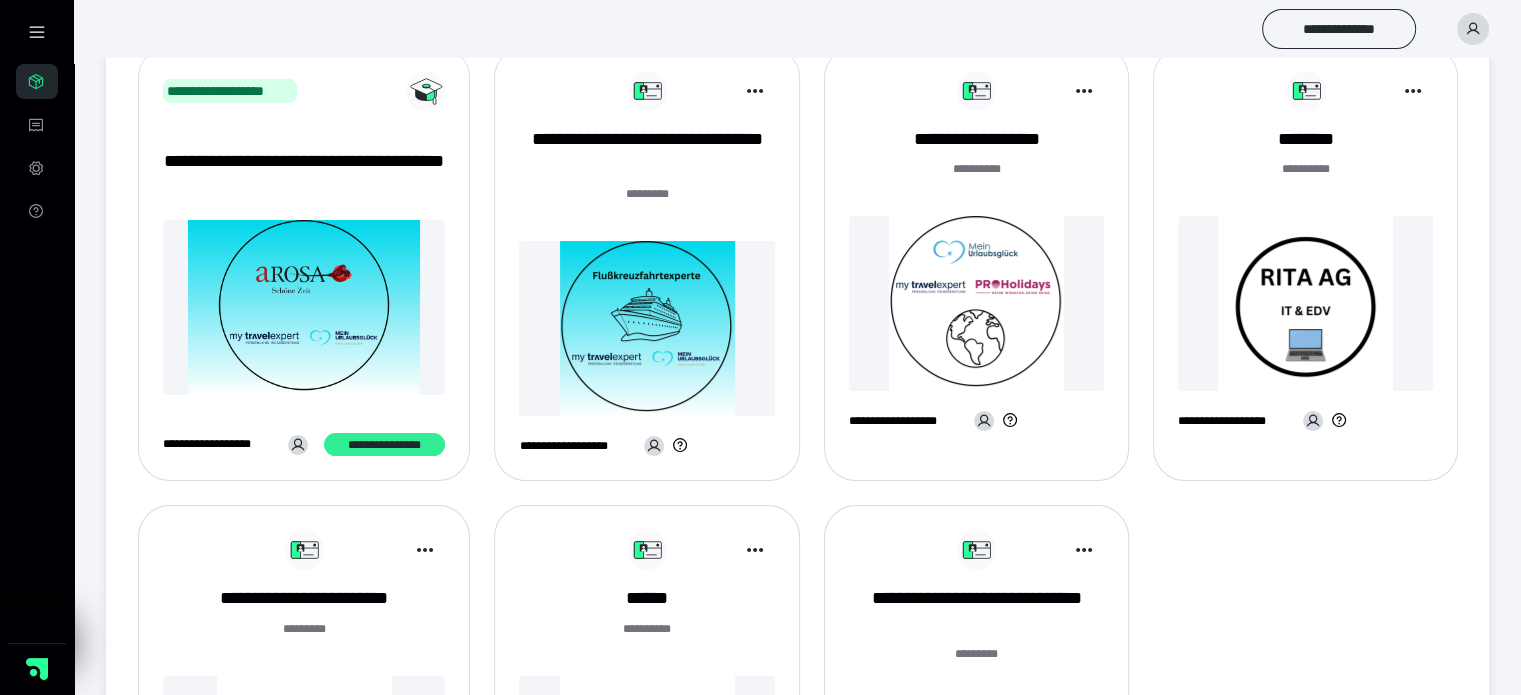 click on "**********" at bounding box center (384, 445) 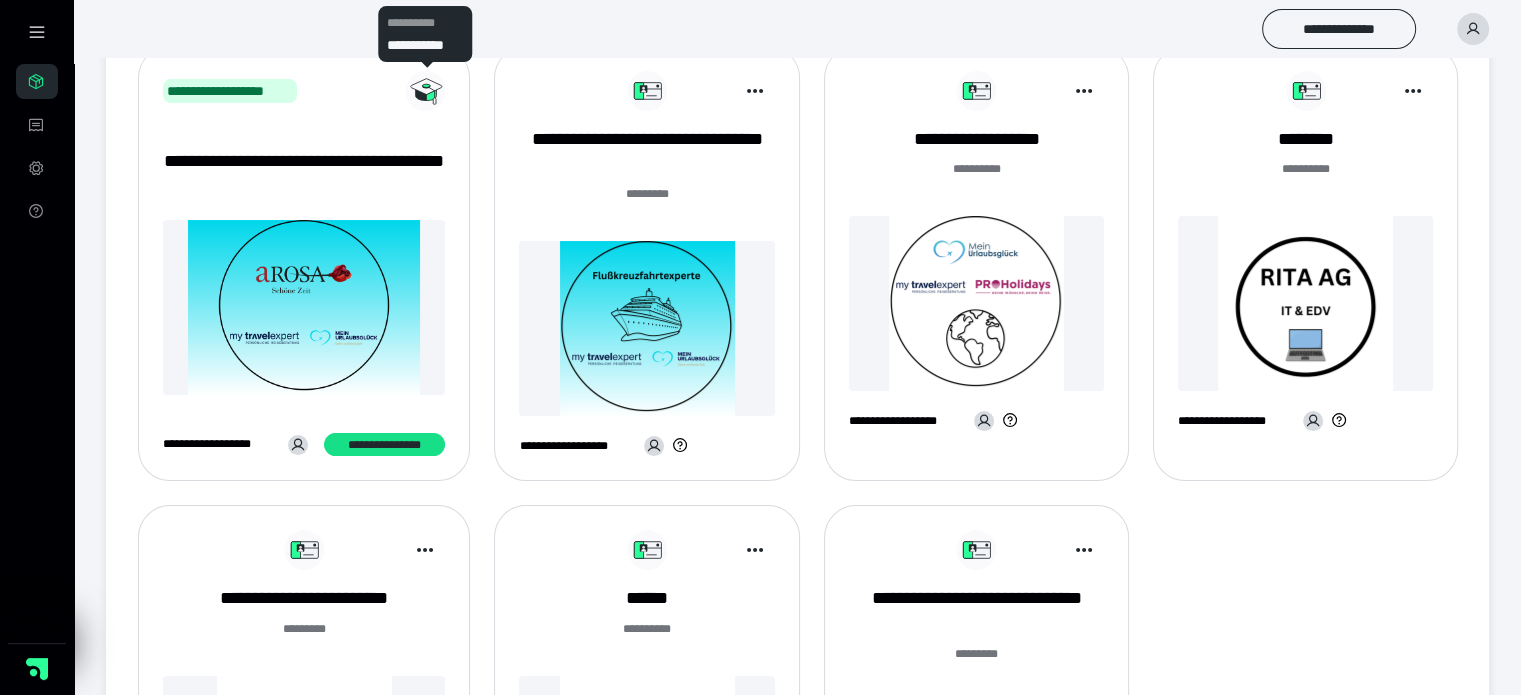 click 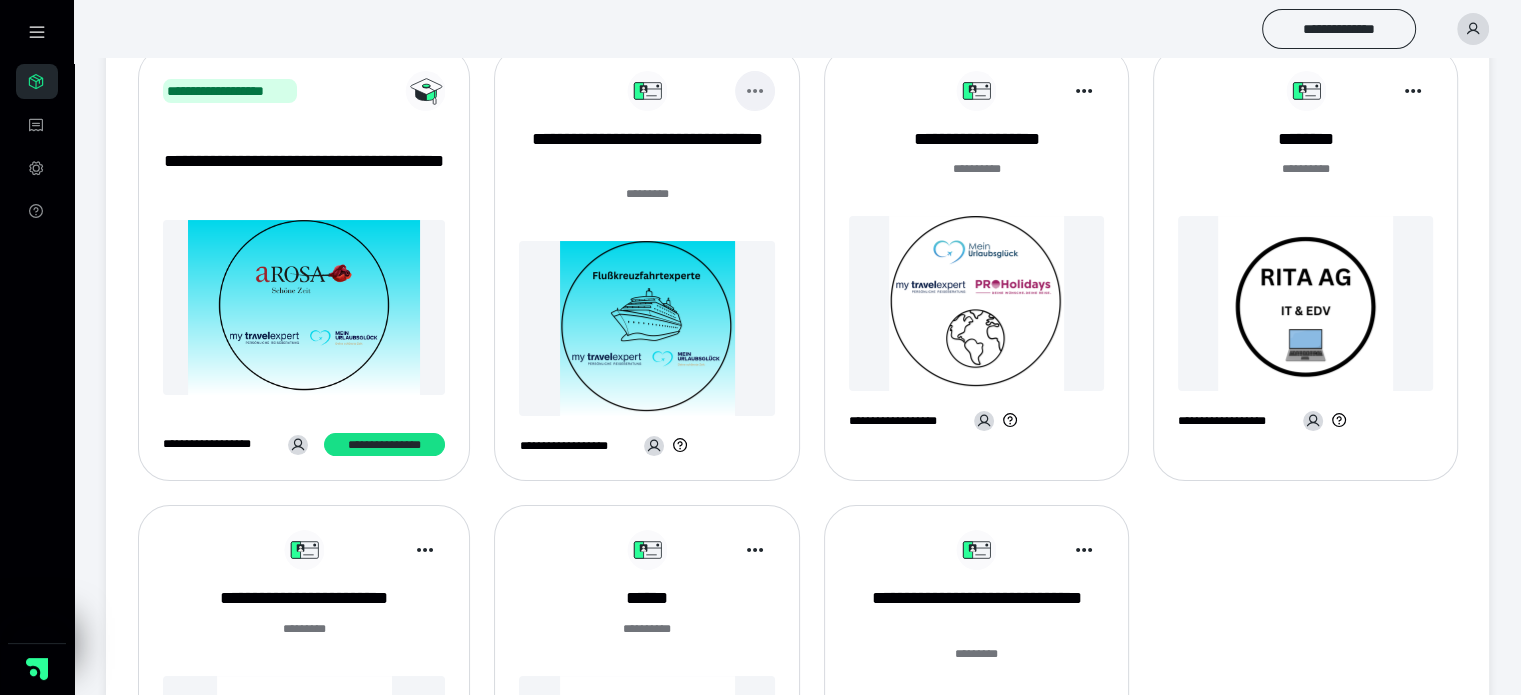 click 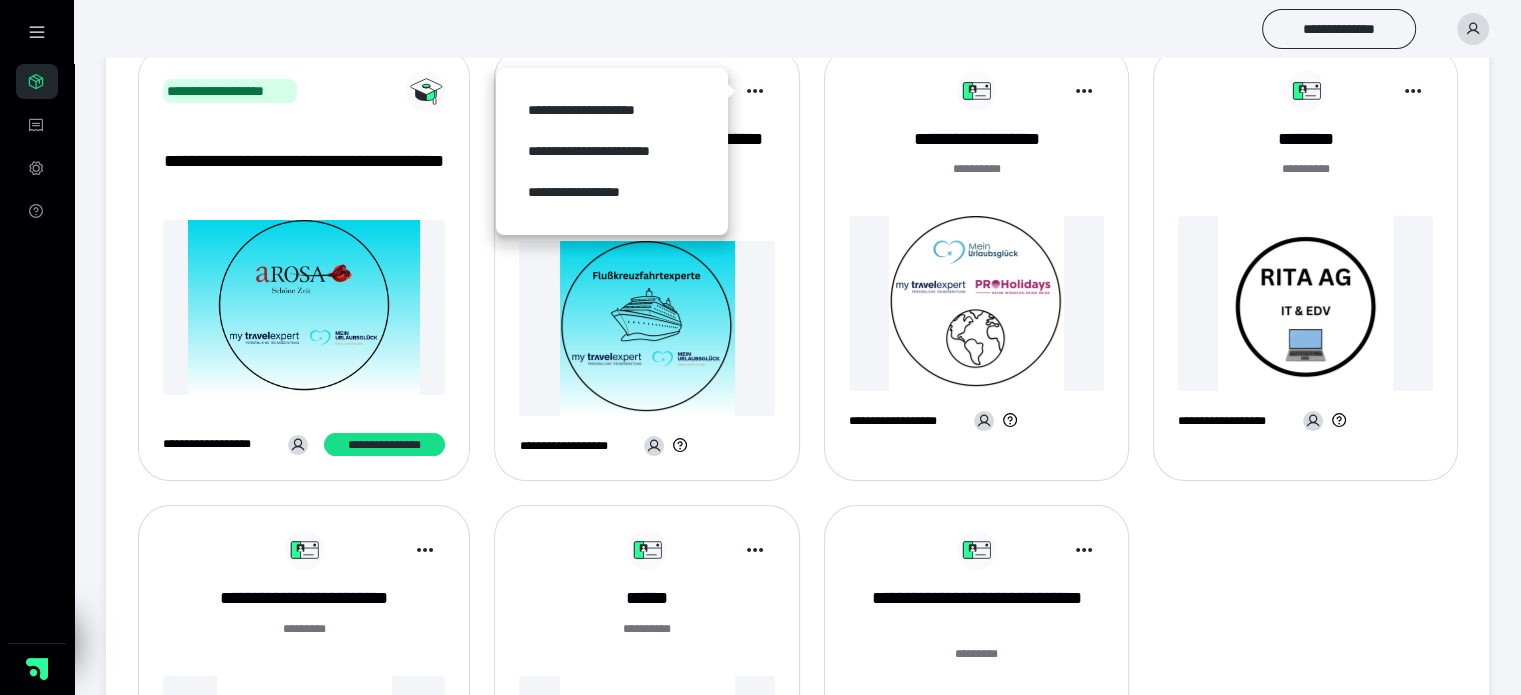 click at bounding box center [646, 328] 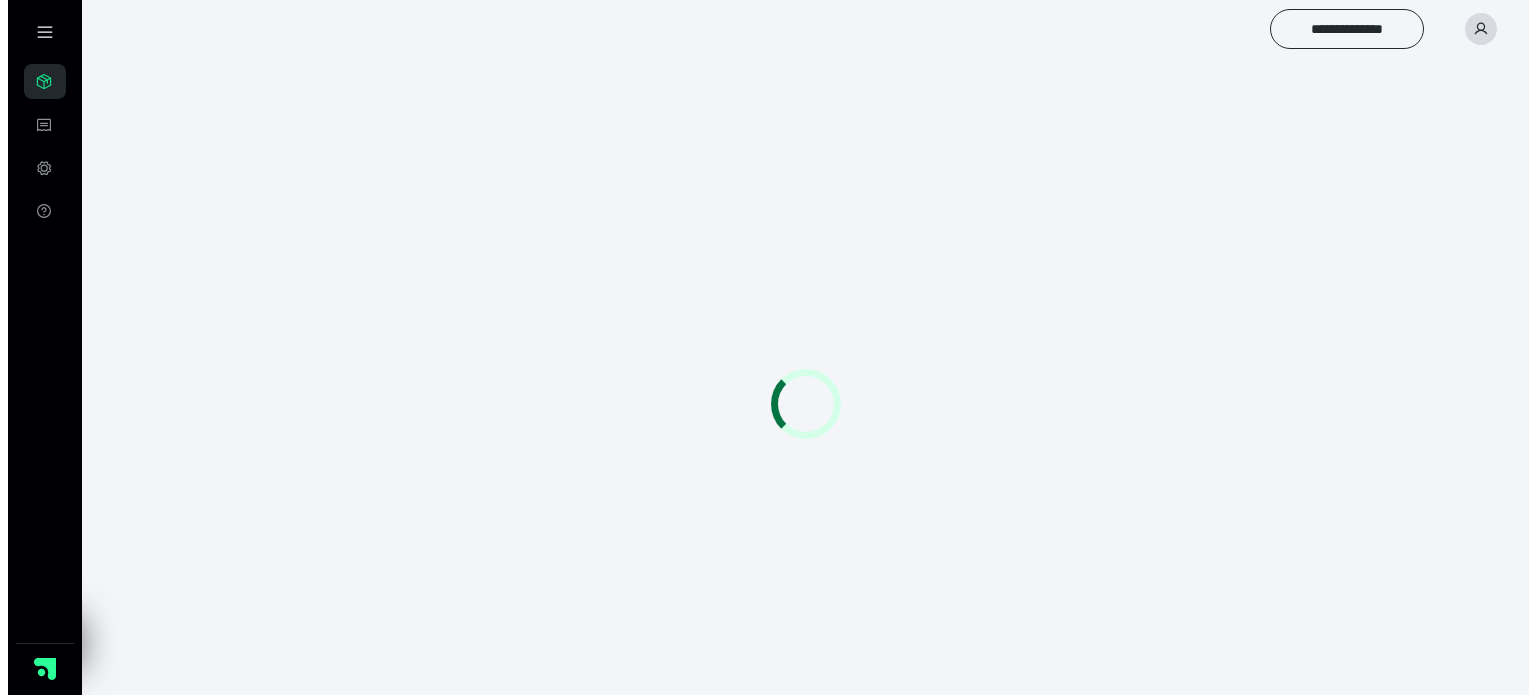 scroll, scrollTop: 0, scrollLeft: 0, axis: both 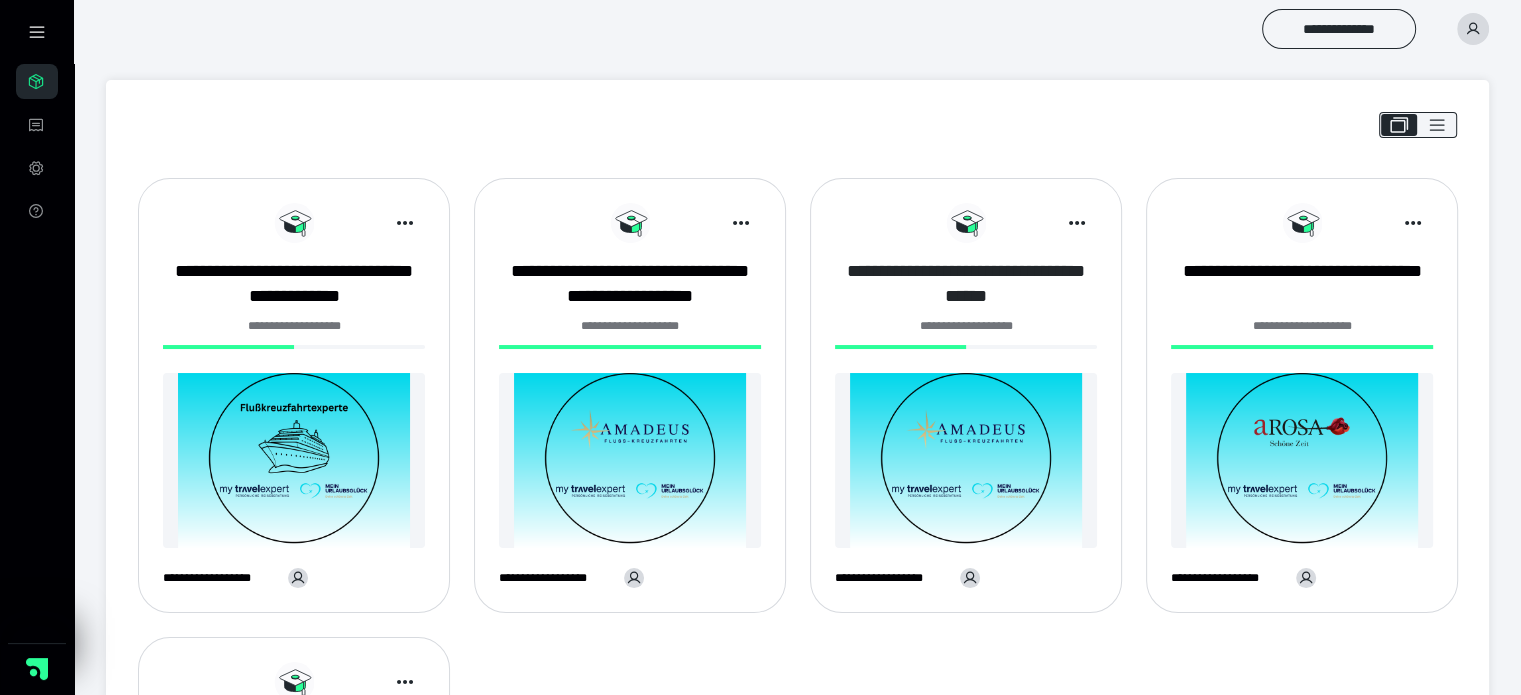 click on "**********" at bounding box center [966, 284] 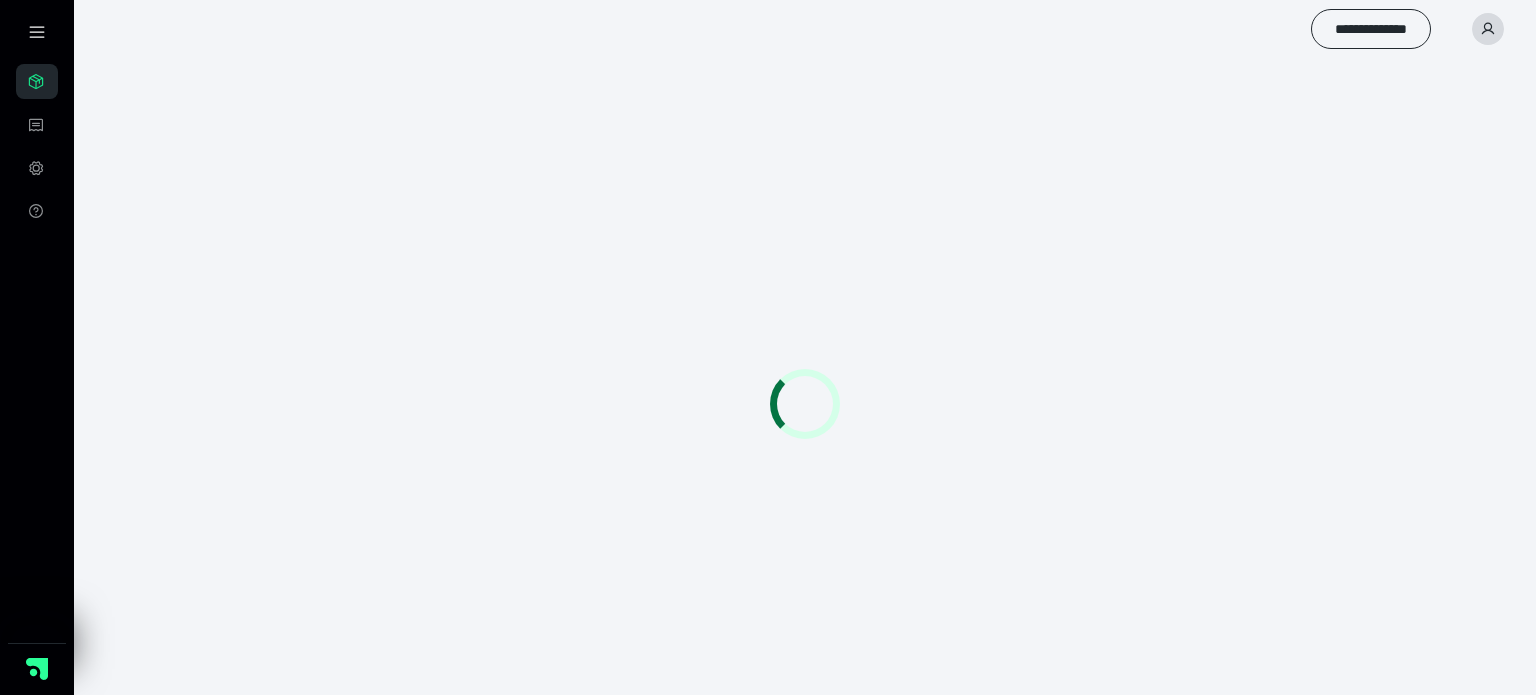 scroll, scrollTop: 0, scrollLeft: 0, axis: both 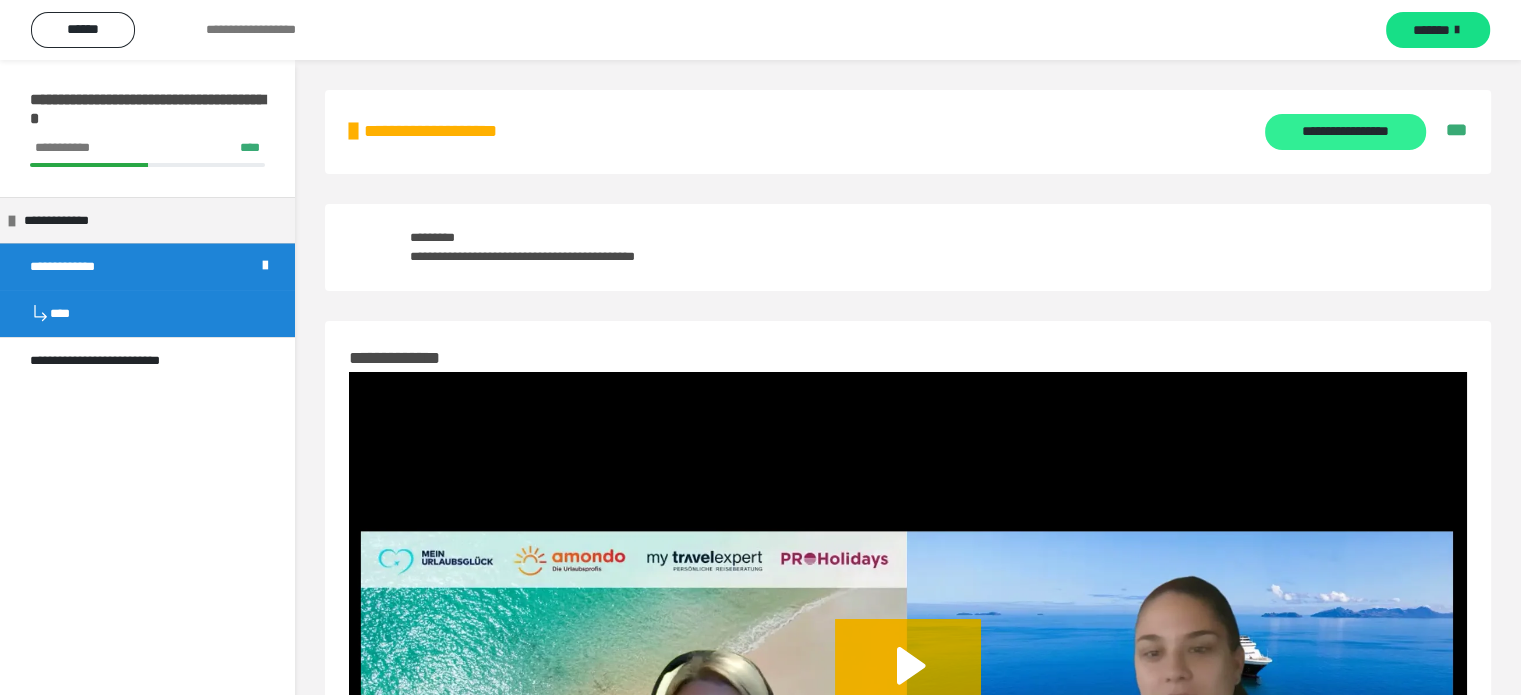 click on "**********" at bounding box center [1345, 132] 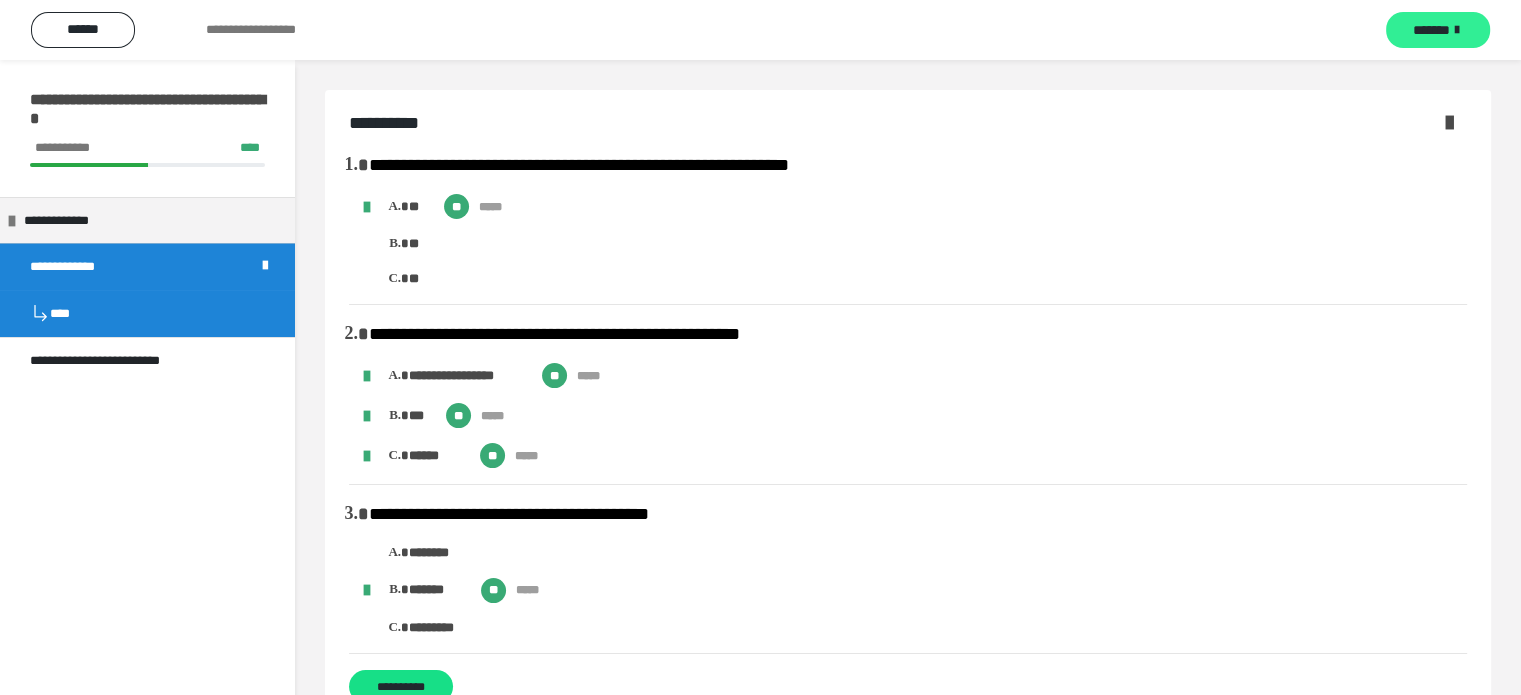 click on "*******" at bounding box center [1438, 30] 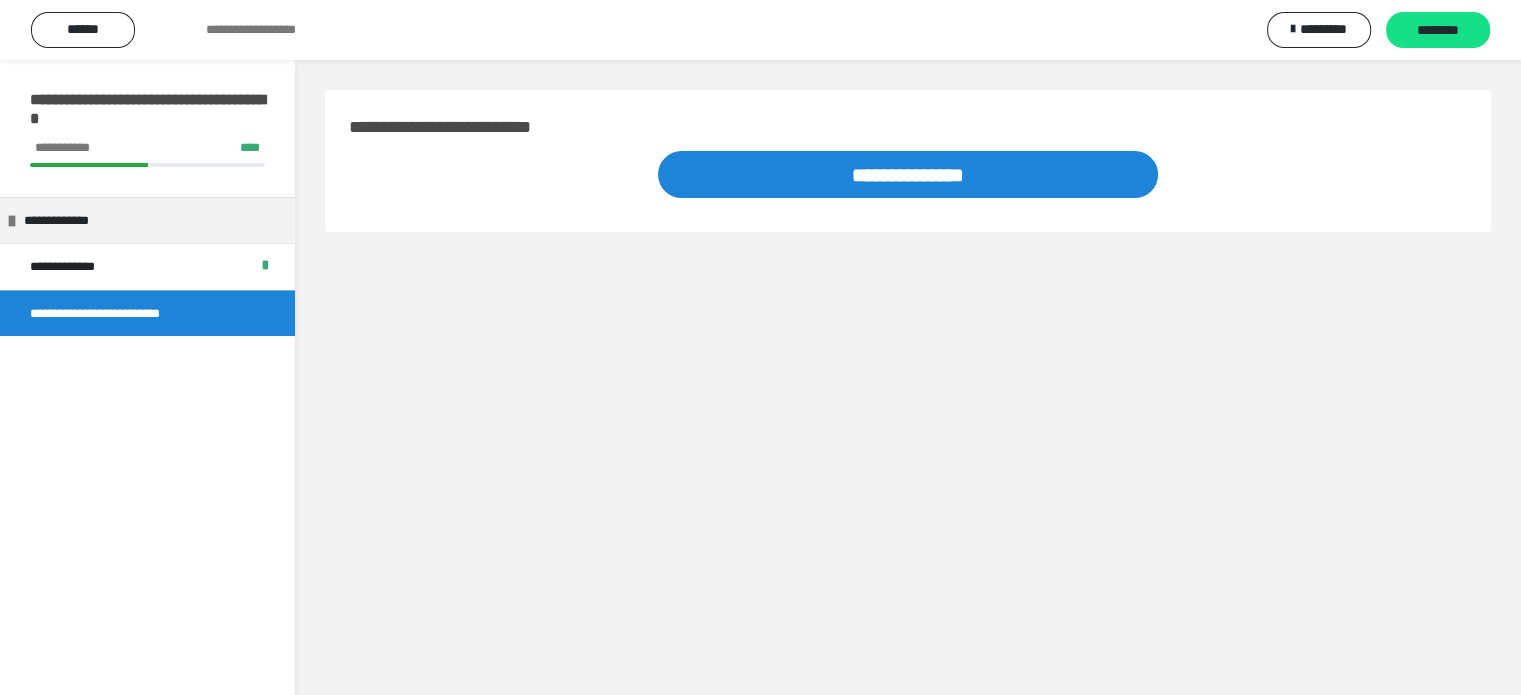 click on "********" at bounding box center [1438, 30] 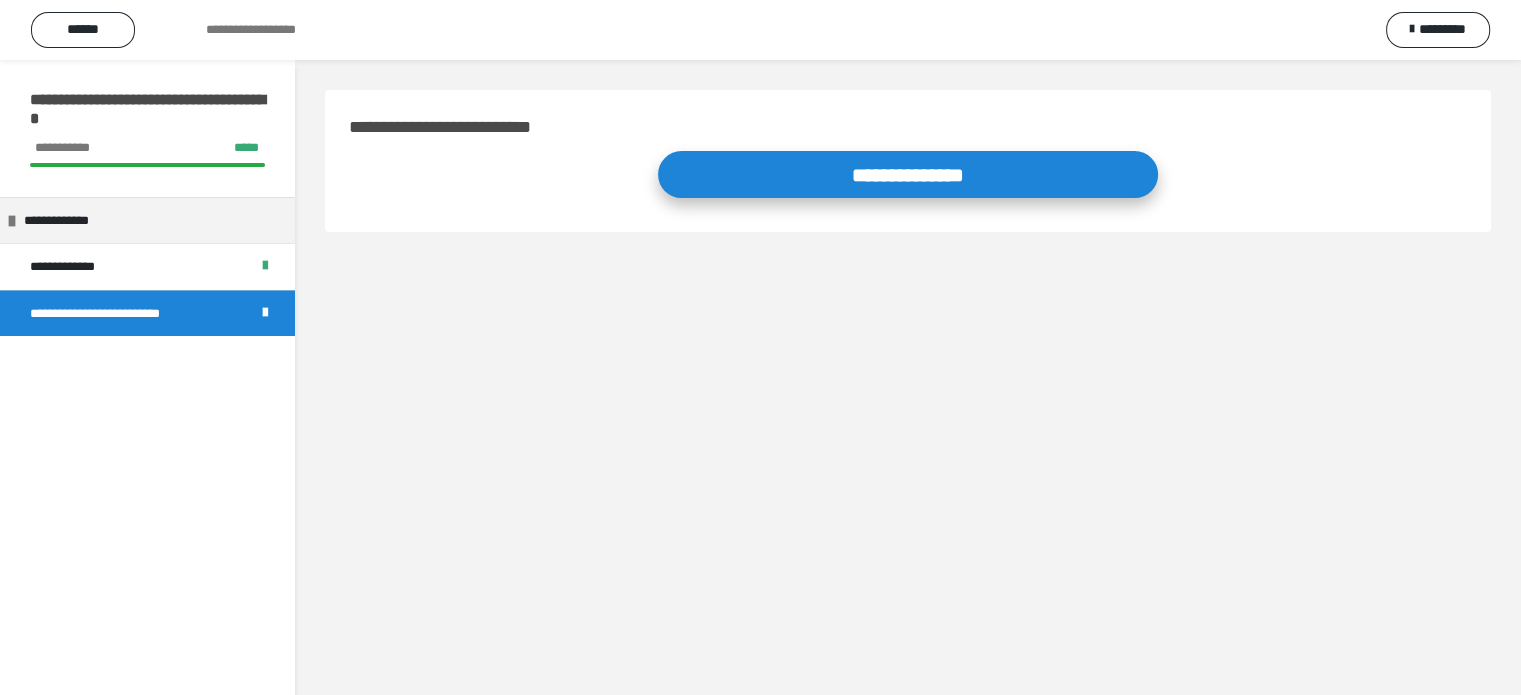 click on "**********" at bounding box center [908, 174] 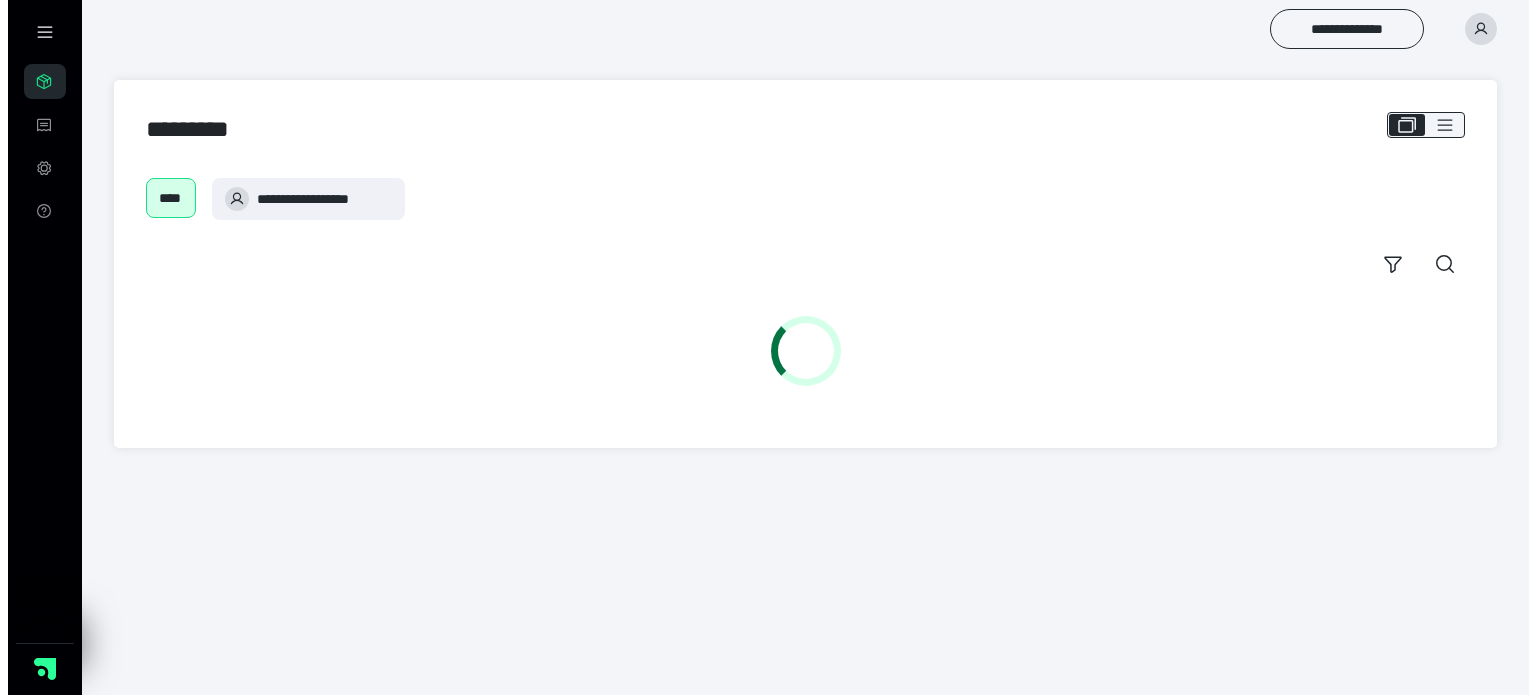scroll, scrollTop: 0, scrollLeft: 0, axis: both 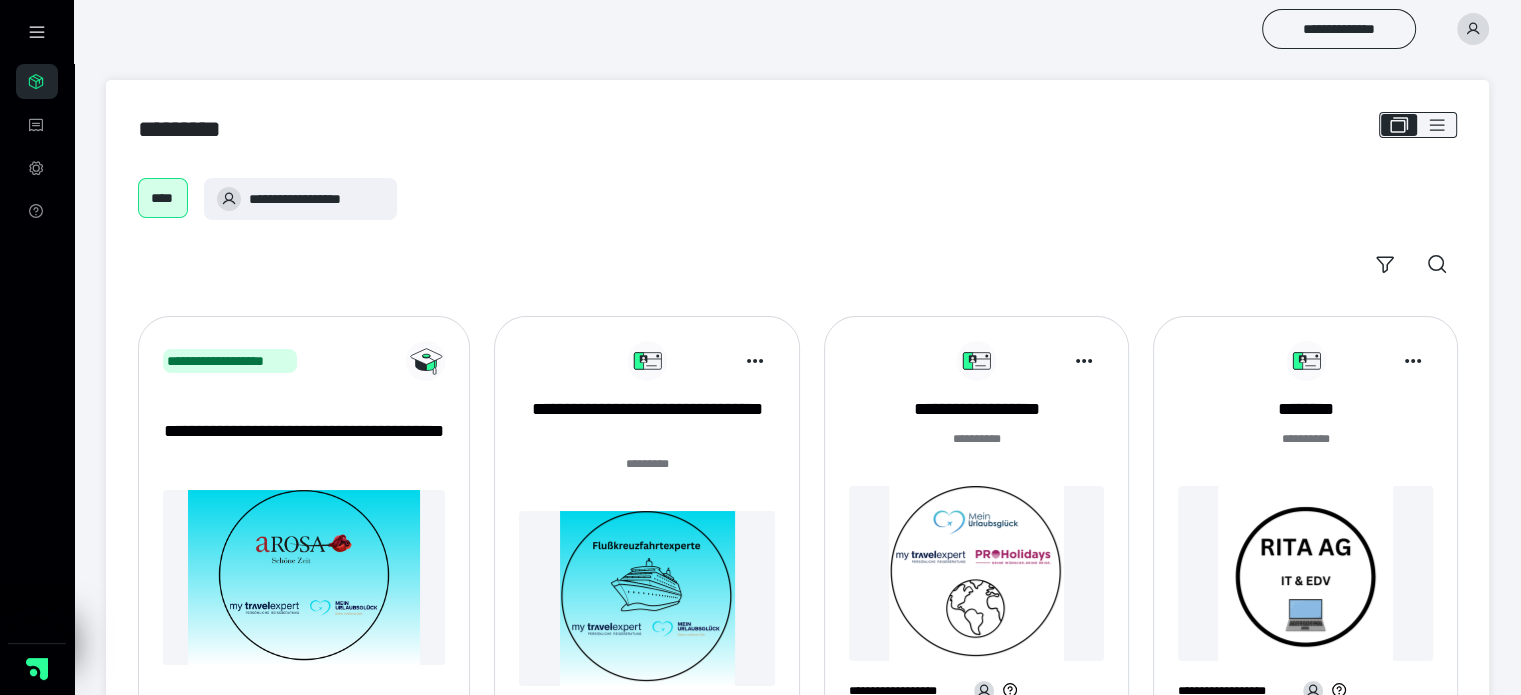 click on "**********" at bounding box center (646, 533) 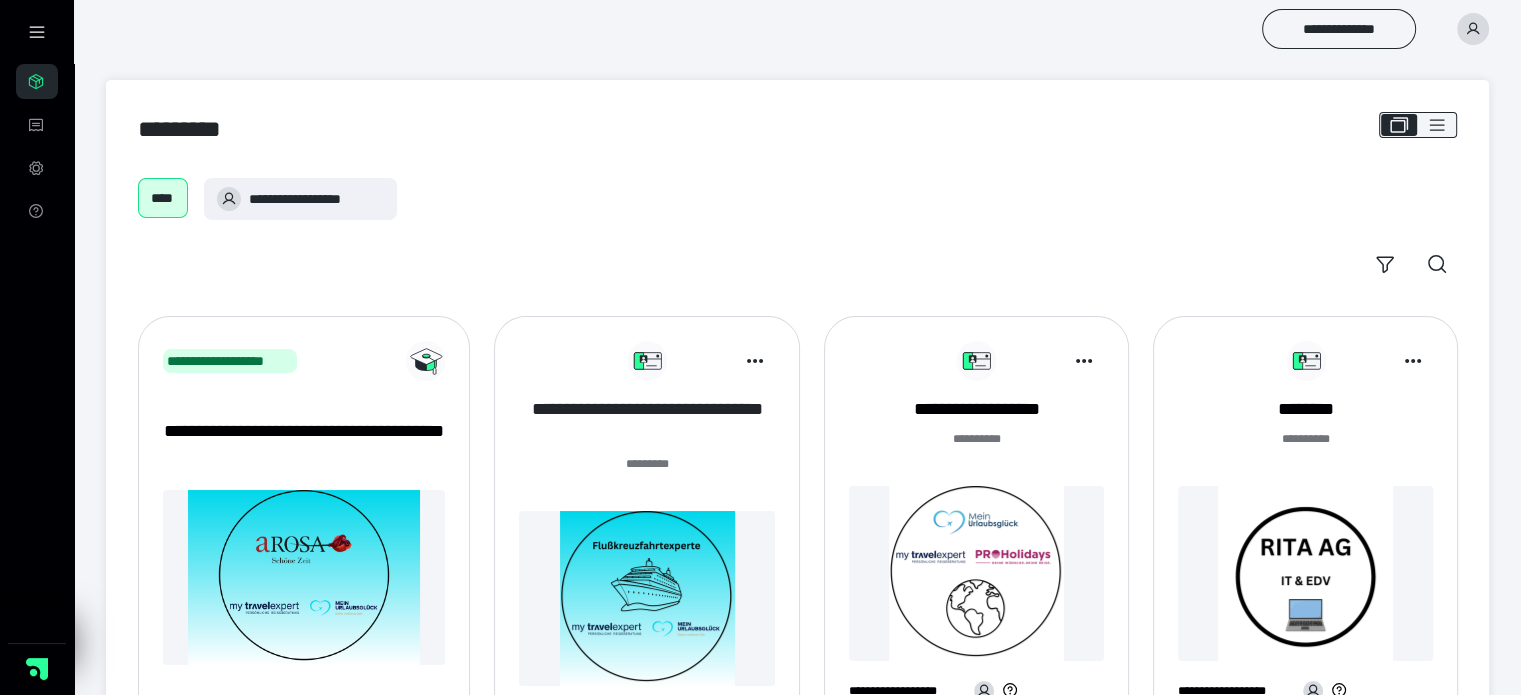 click on "**********" at bounding box center (646, 422) 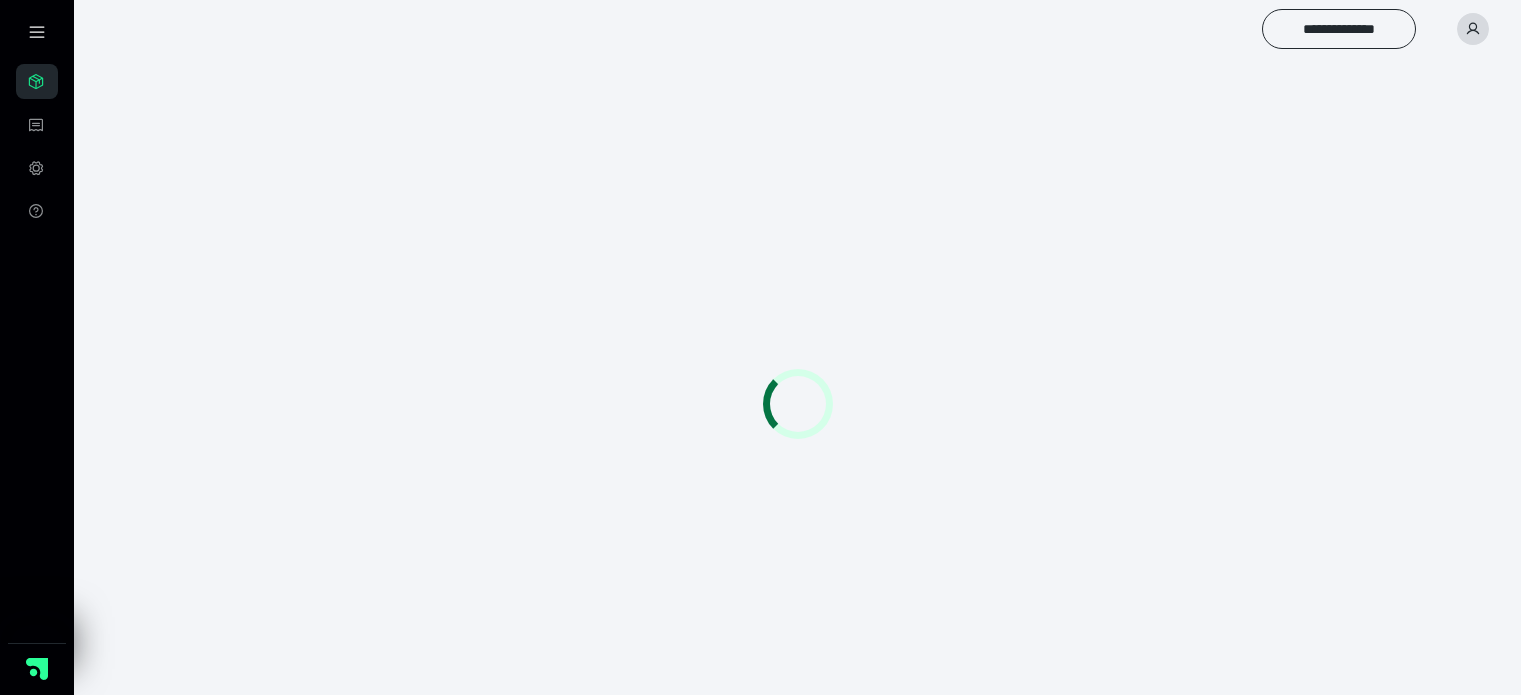 scroll, scrollTop: 0, scrollLeft: 0, axis: both 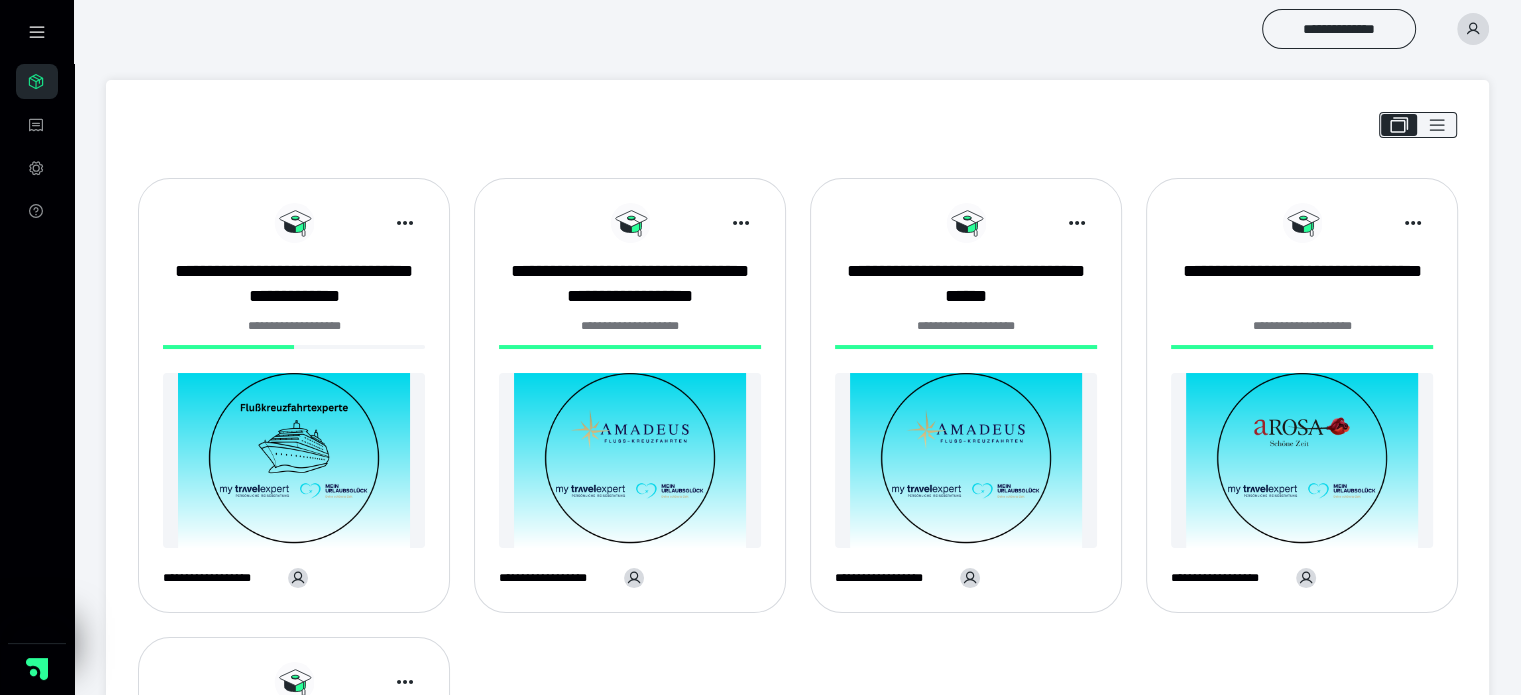 click at bounding box center [294, 460] 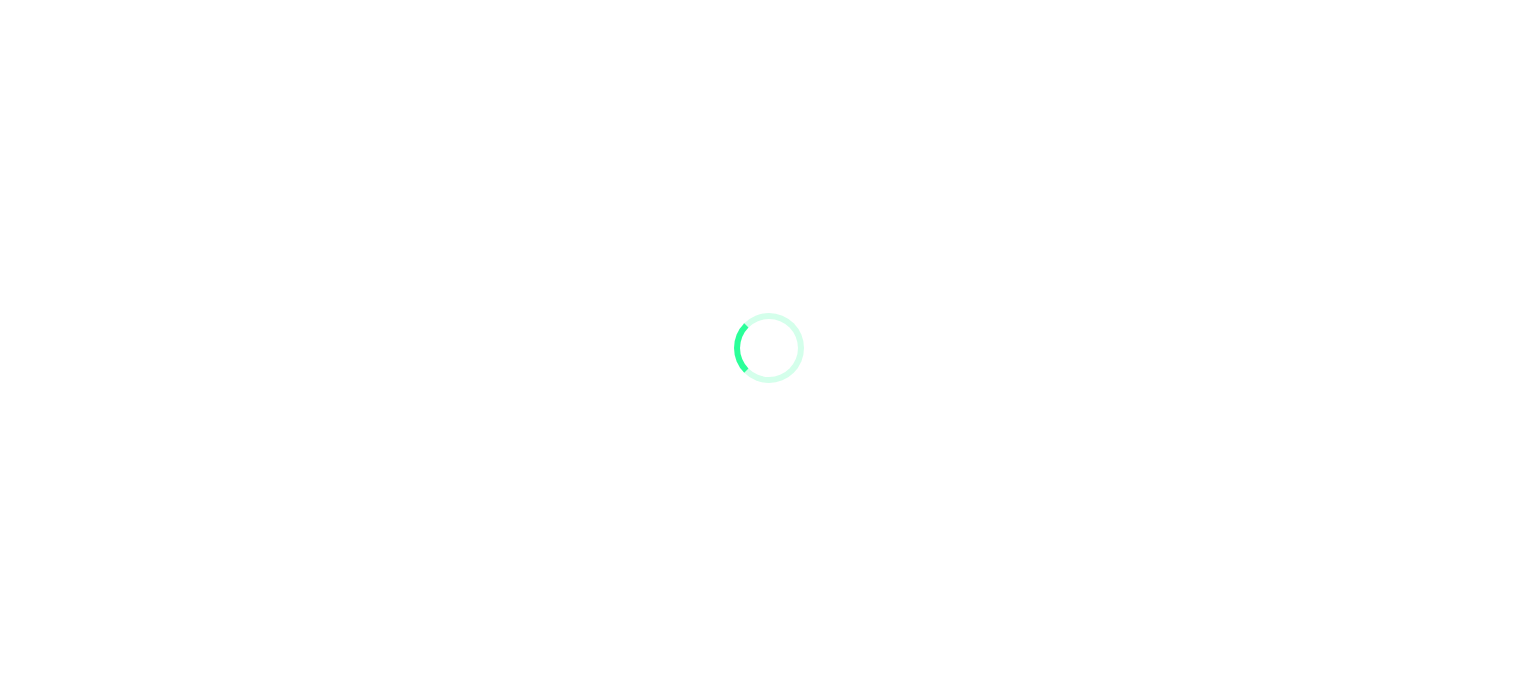 scroll, scrollTop: 0, scrollLeft: 0, axis: both 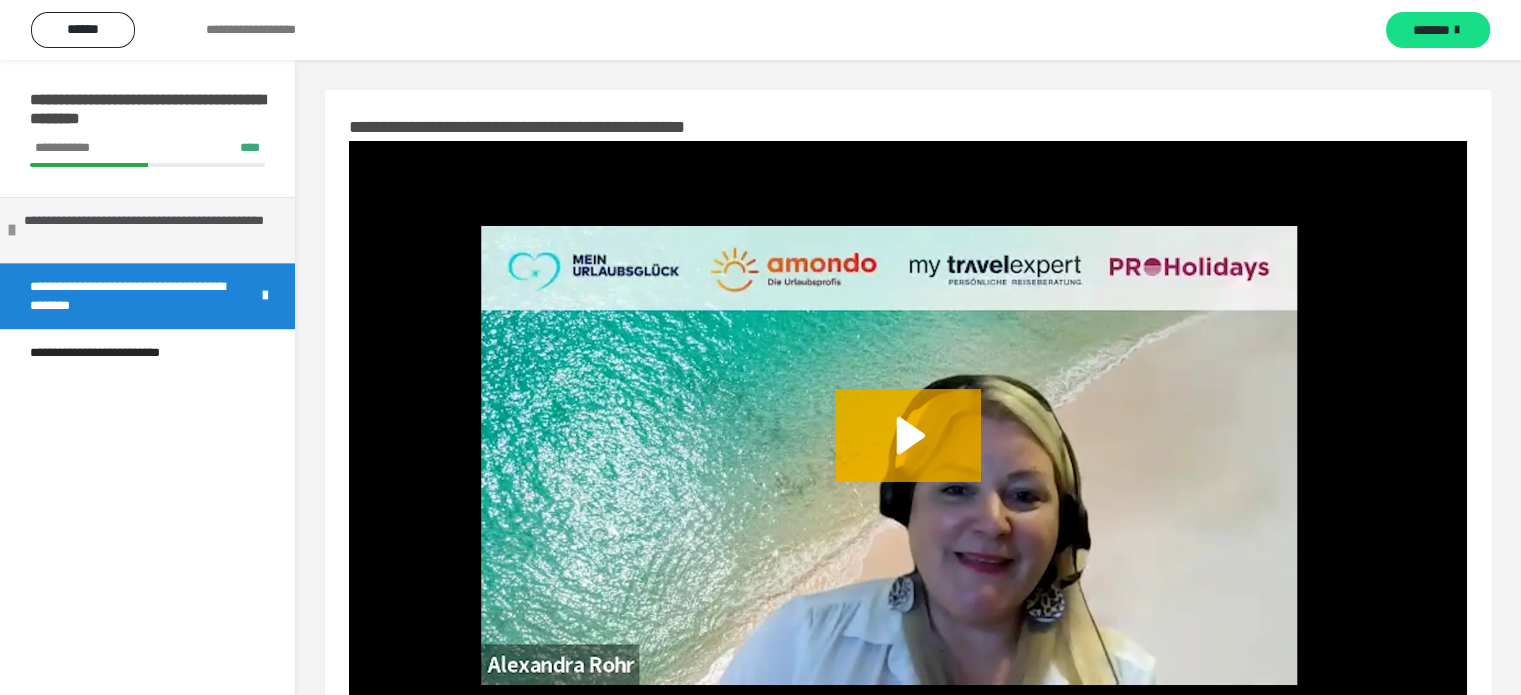 click on "**********" at bounding box center [152, 230] 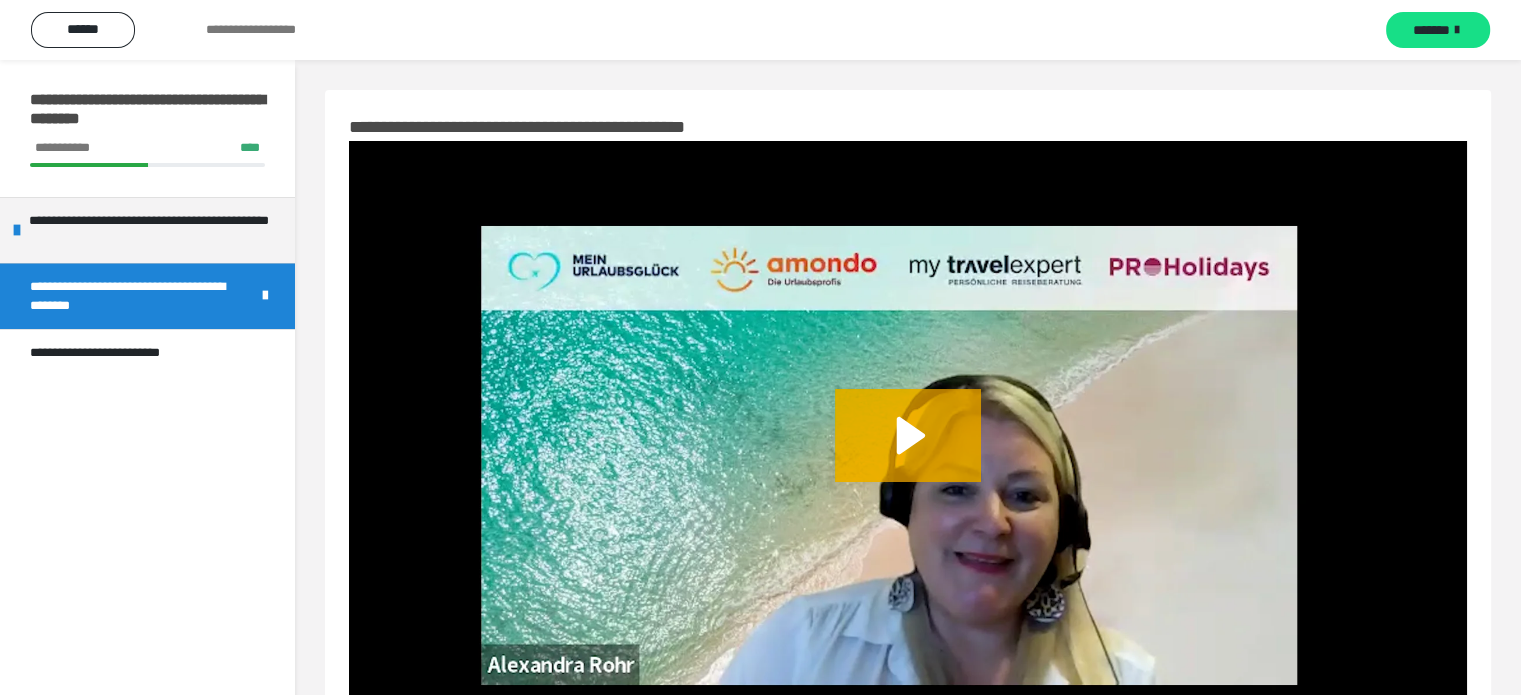 click on "**********" at bounding box center (147, 296) 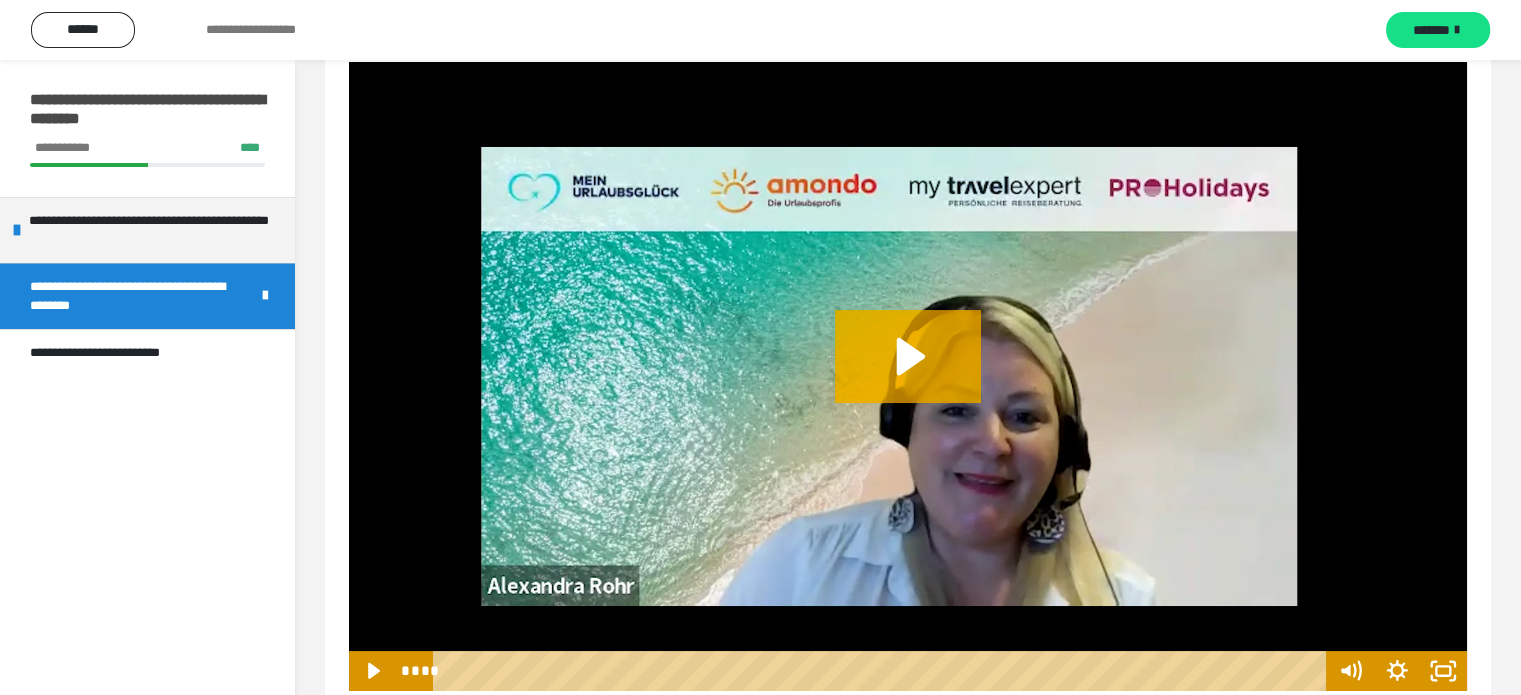 scroll, scrollTop: 128, scrollLeft: 0, axis: vertical 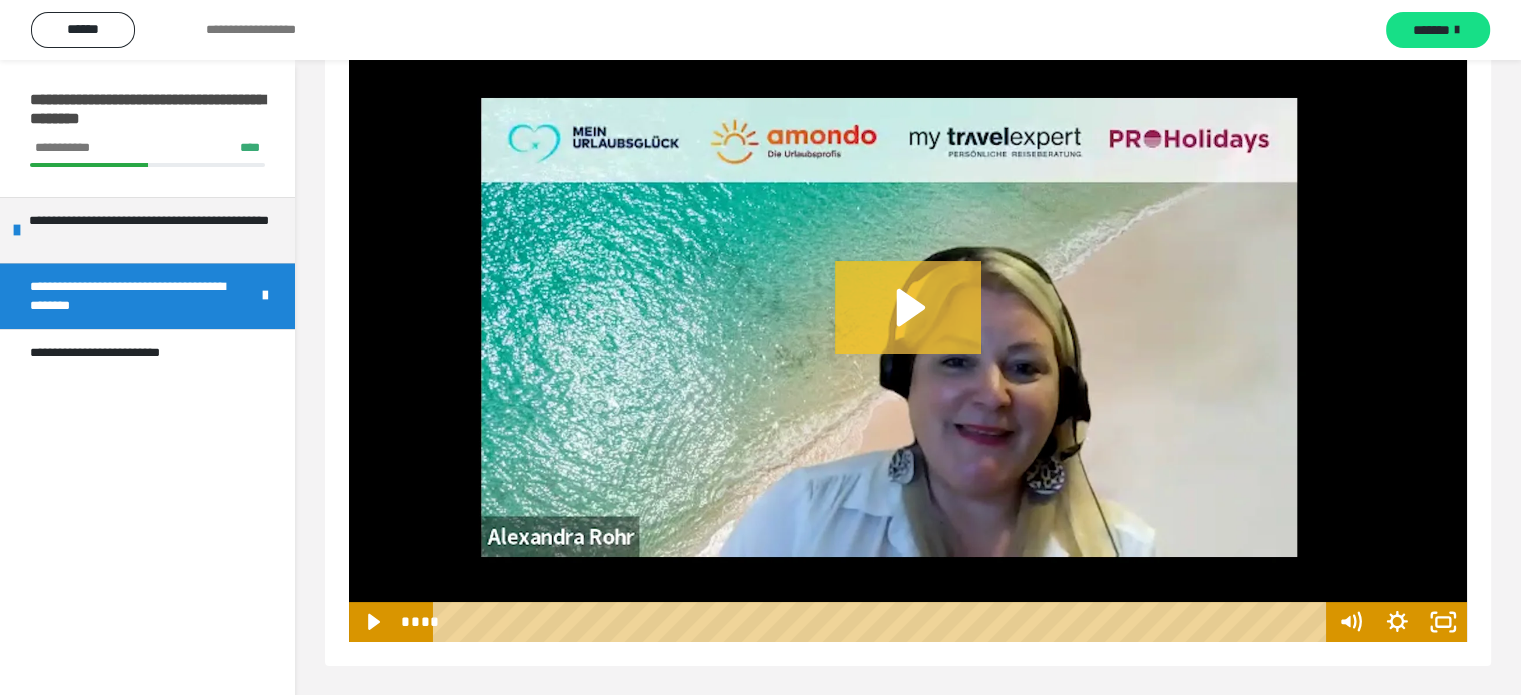 click 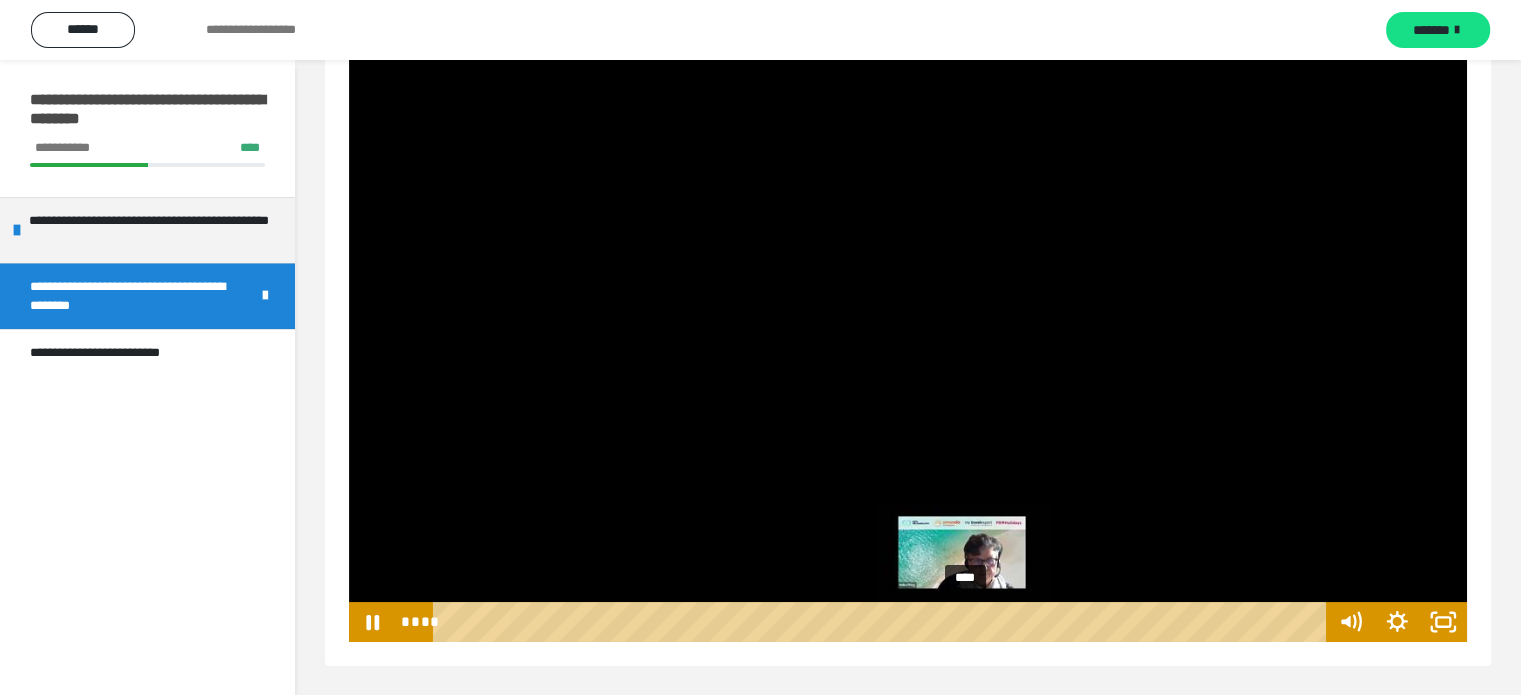 click on "****" at bounding box center [882, 622] 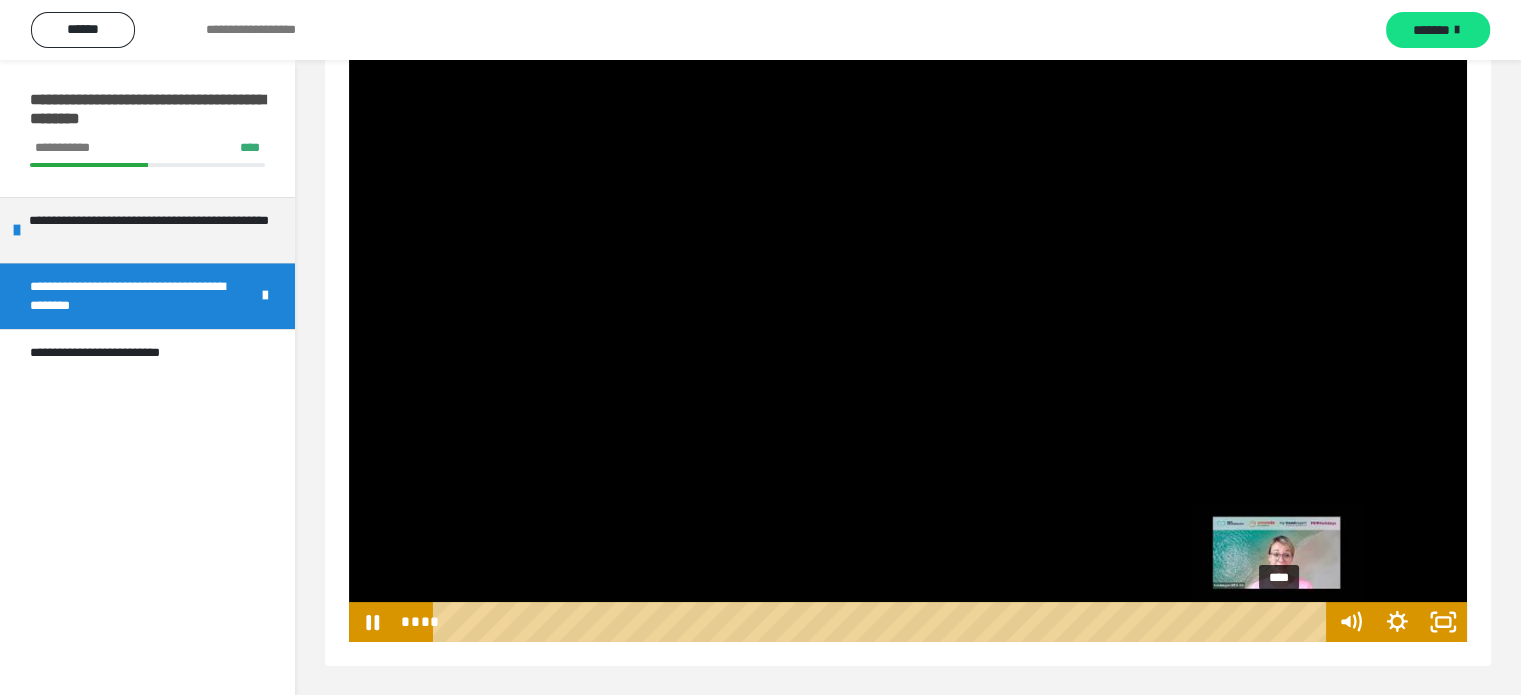 click on "****" at bounding box center [882, 622] 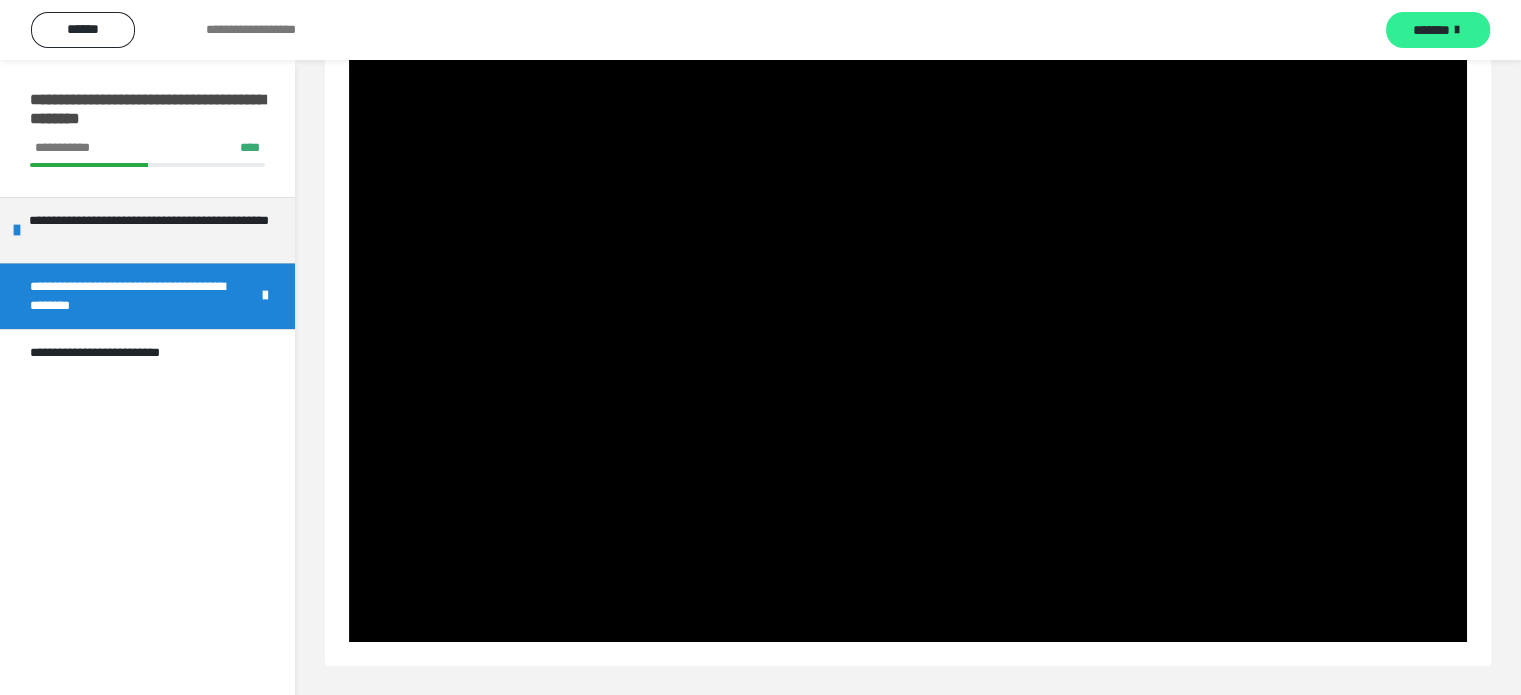 click on "*******" at bounding box center [1438, 30] 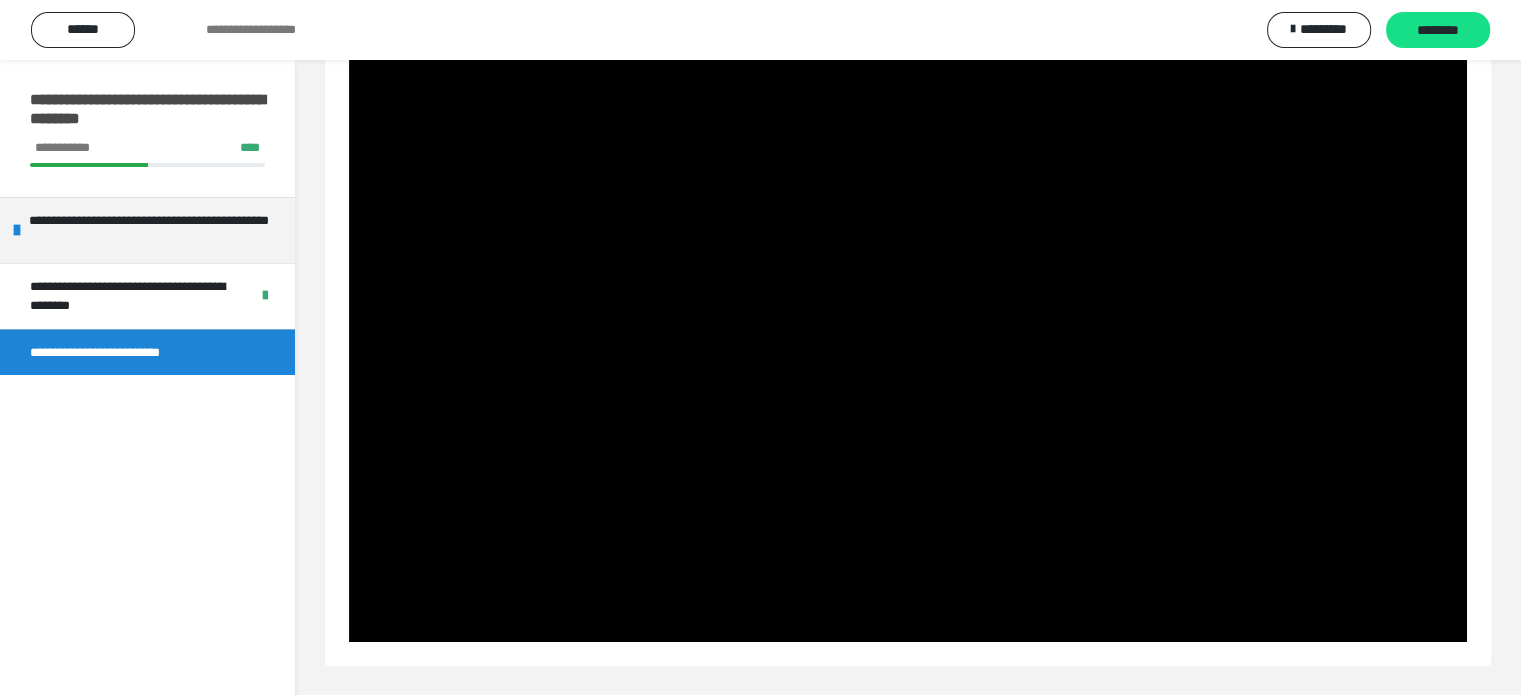 scroll, scrollTop: 60, scrollLeft: 0, axis: vertical 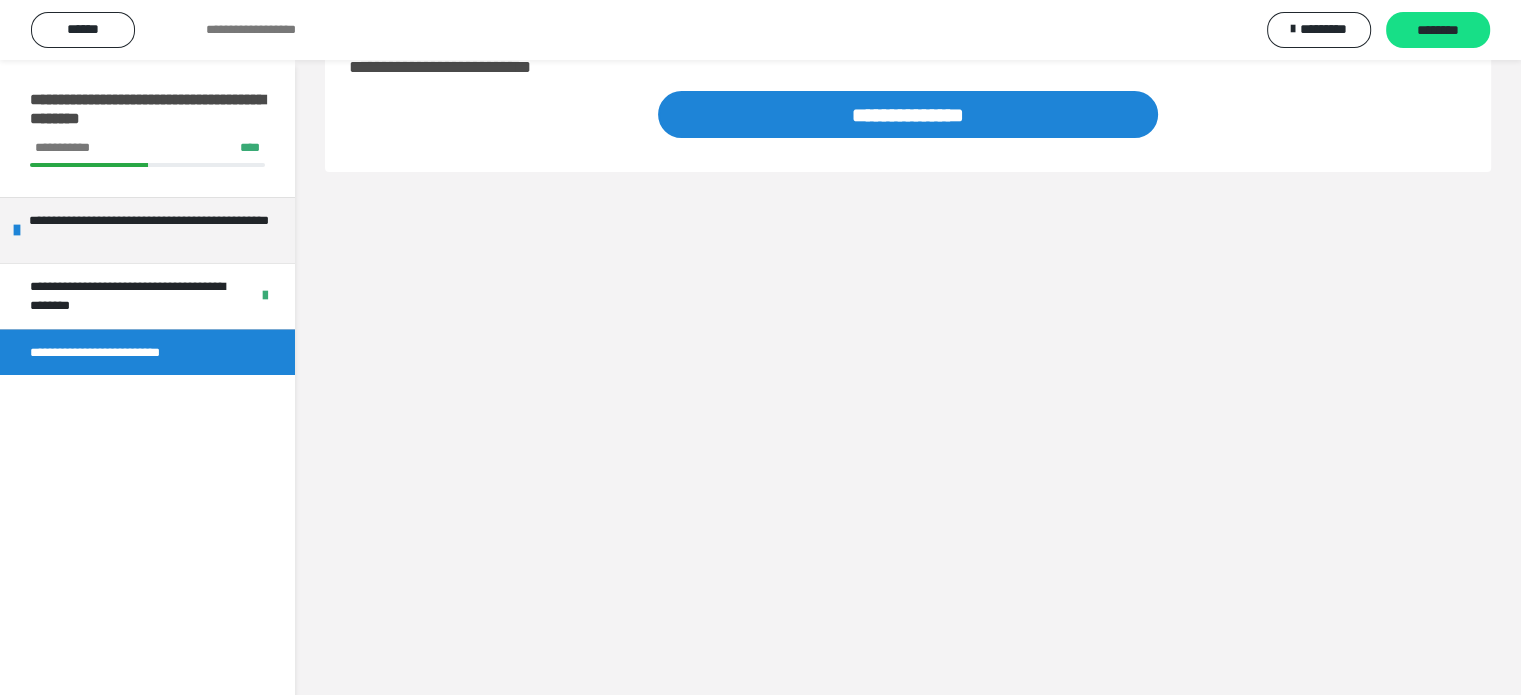 click on "********" at bounding box center (1438, 31) 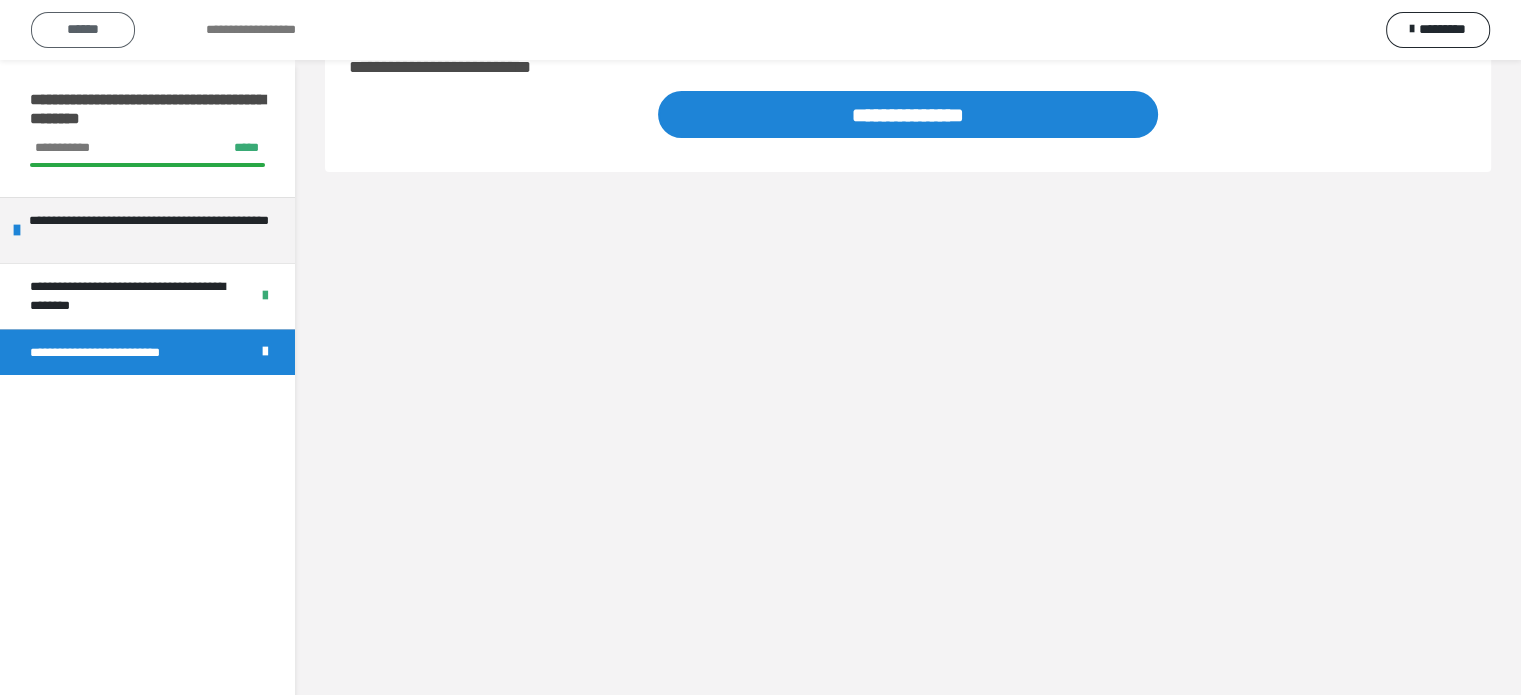click on "******" at bounding box center [83, 29] 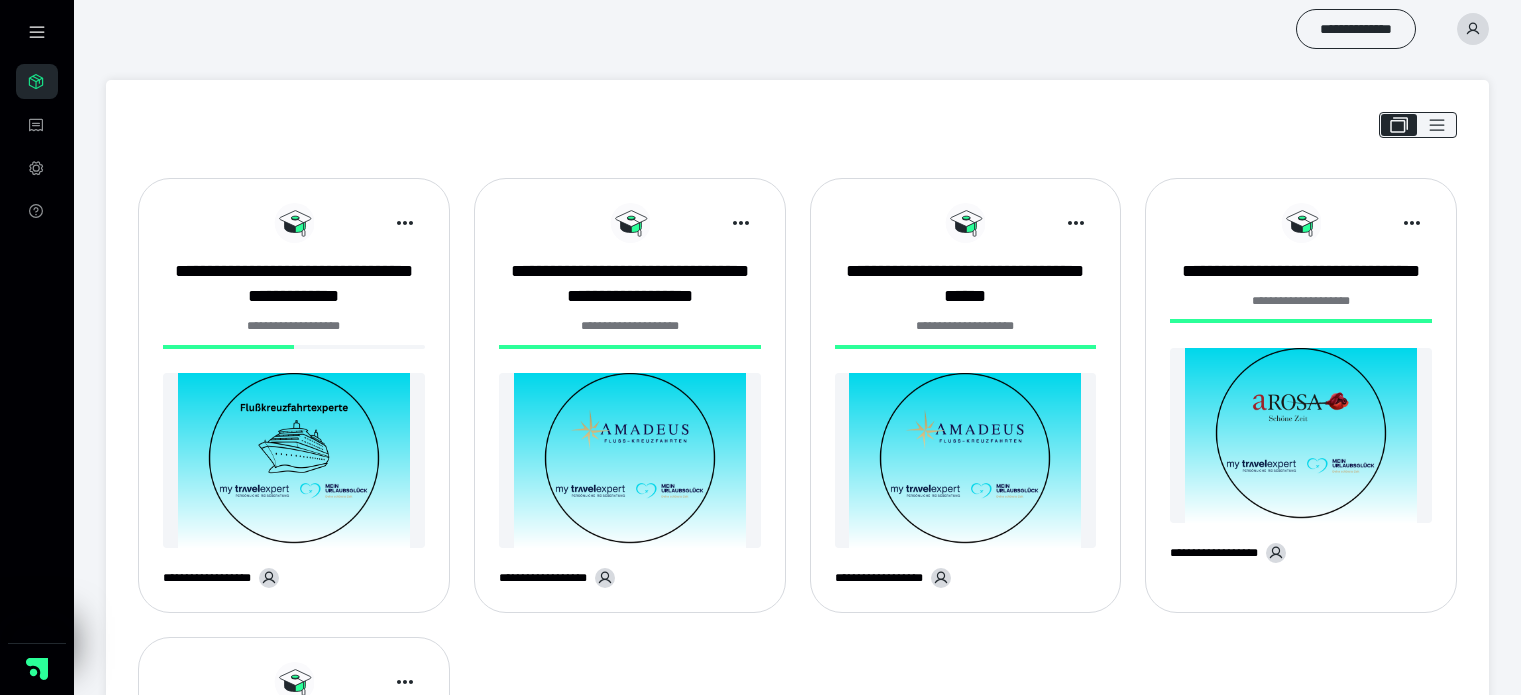 scroll, scrollTop: 0, scrollLeft: 0, axis: both 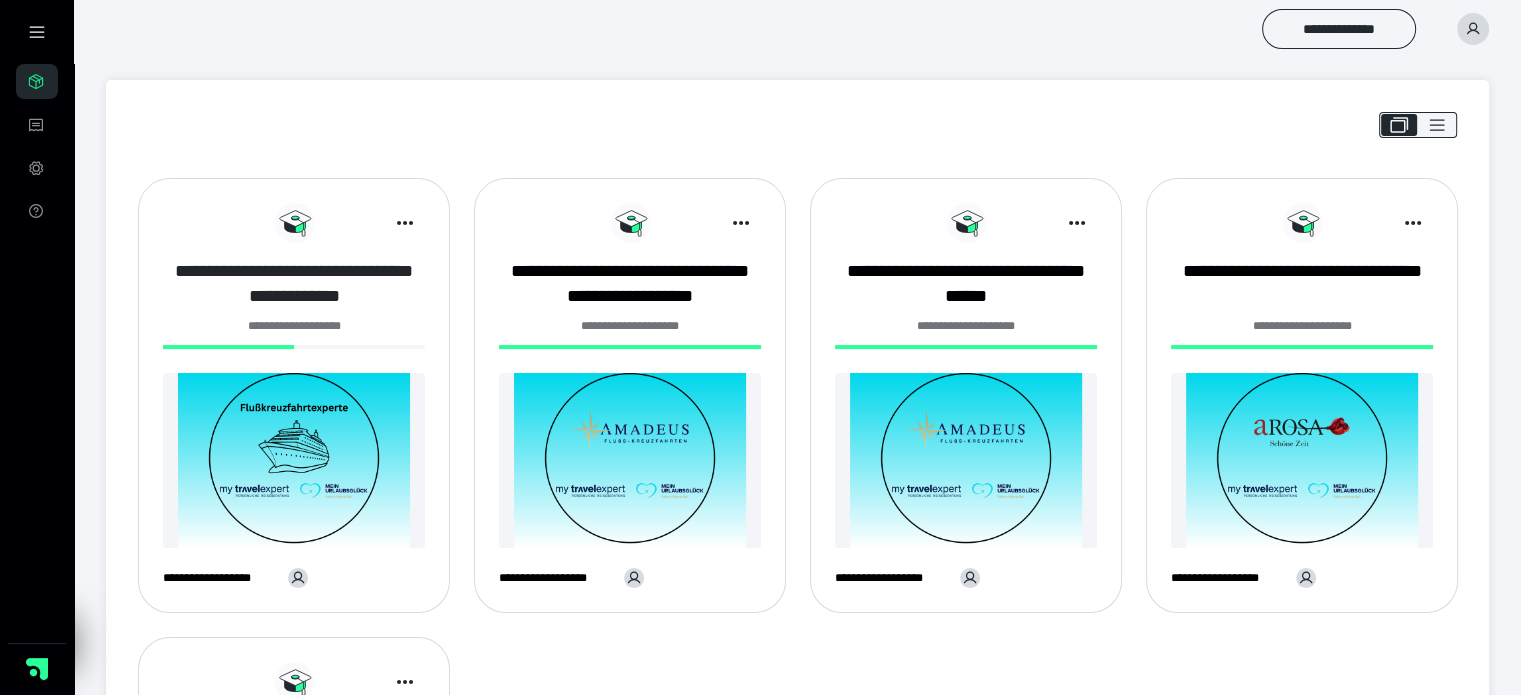 drag, startPoint x: 332, startPoint y: 276, endPoint x: 346, endPoint y: 270, distance: 15.231546 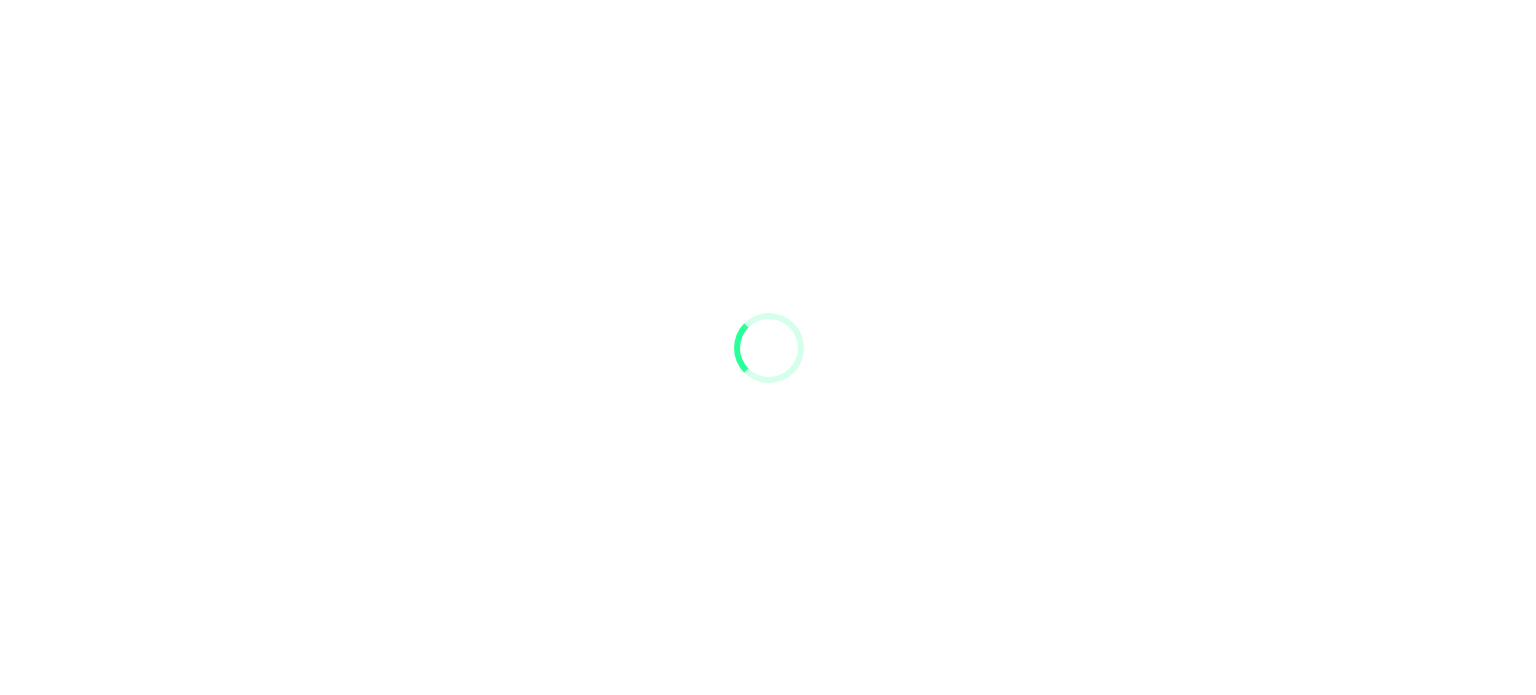 scroll, scrollTop: 0, scrollLeft: 0, axis: both 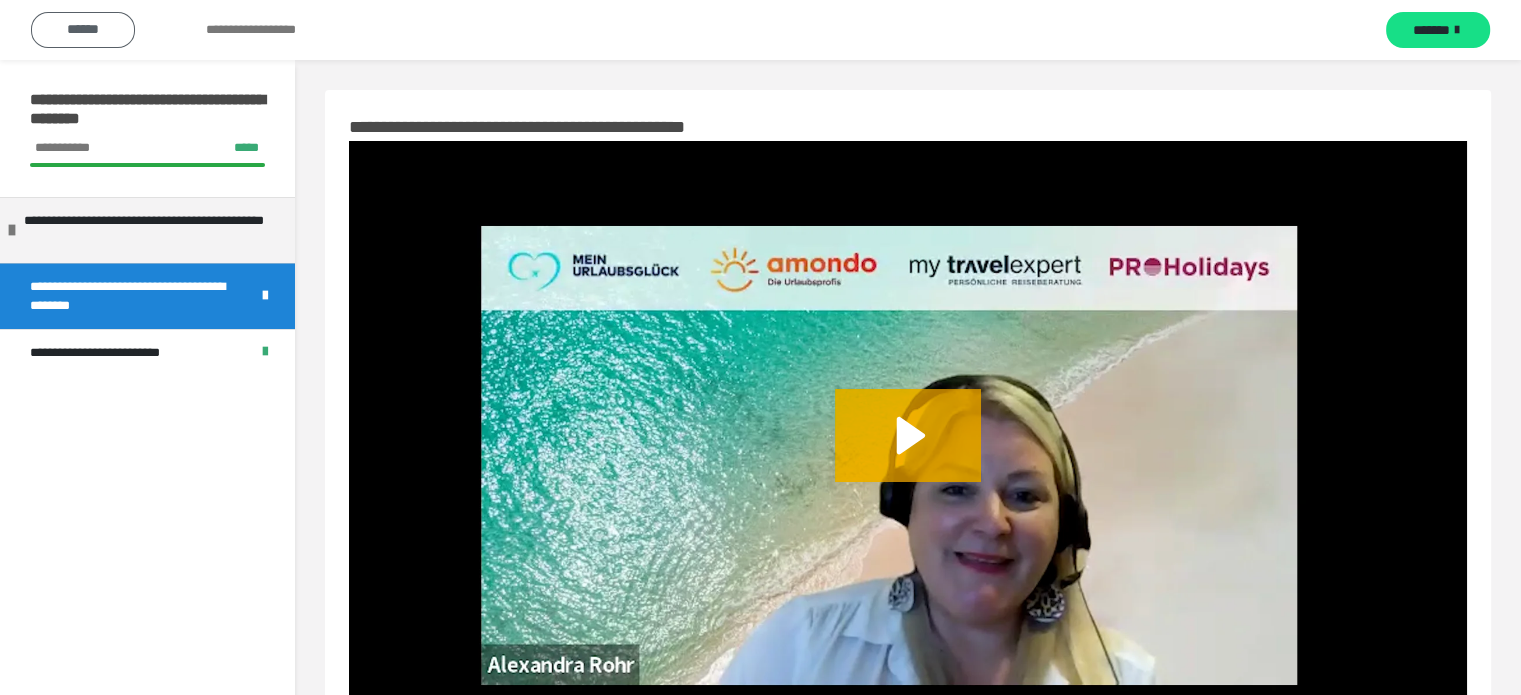 click on "******" at bounding box center (83, 29) 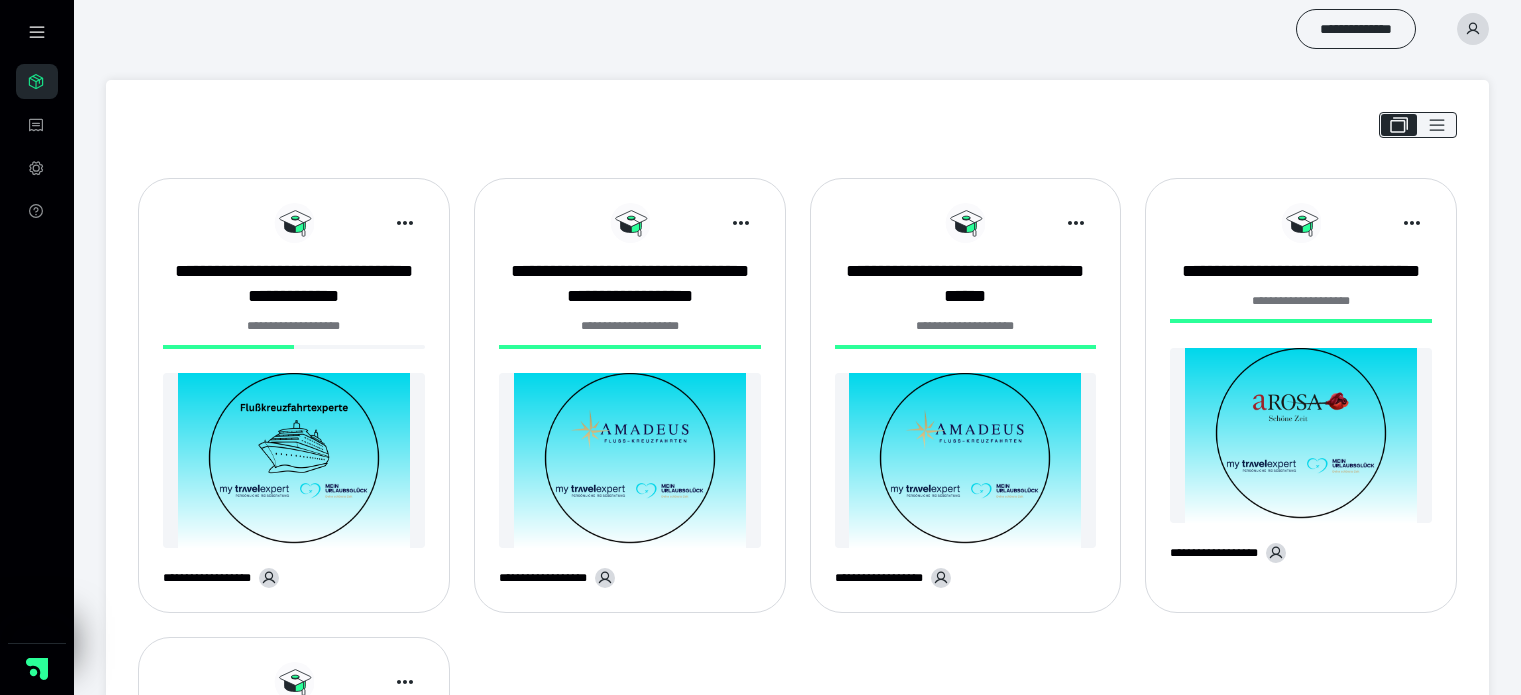 scroll, scrollTop: 0, scrollLeft: 0, axis: both 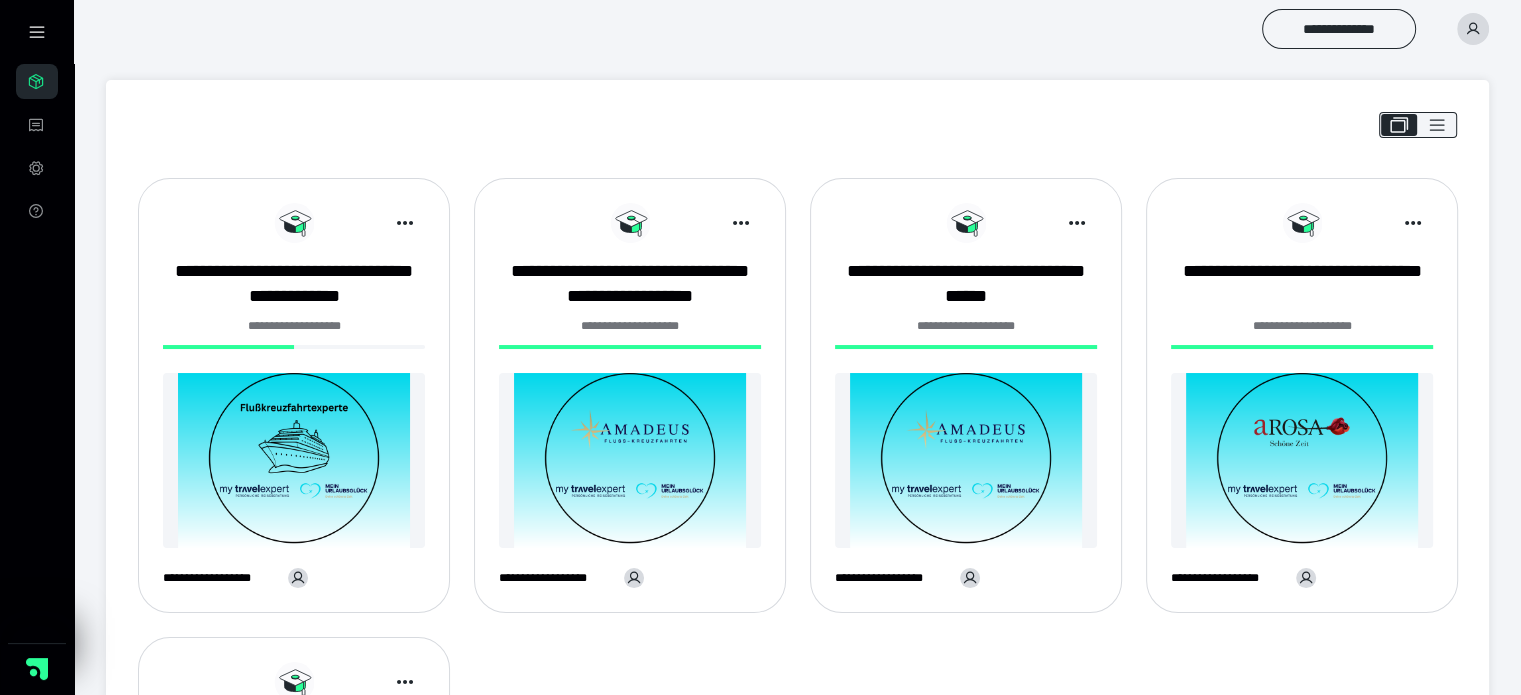 click at bounding box center (294, 460) 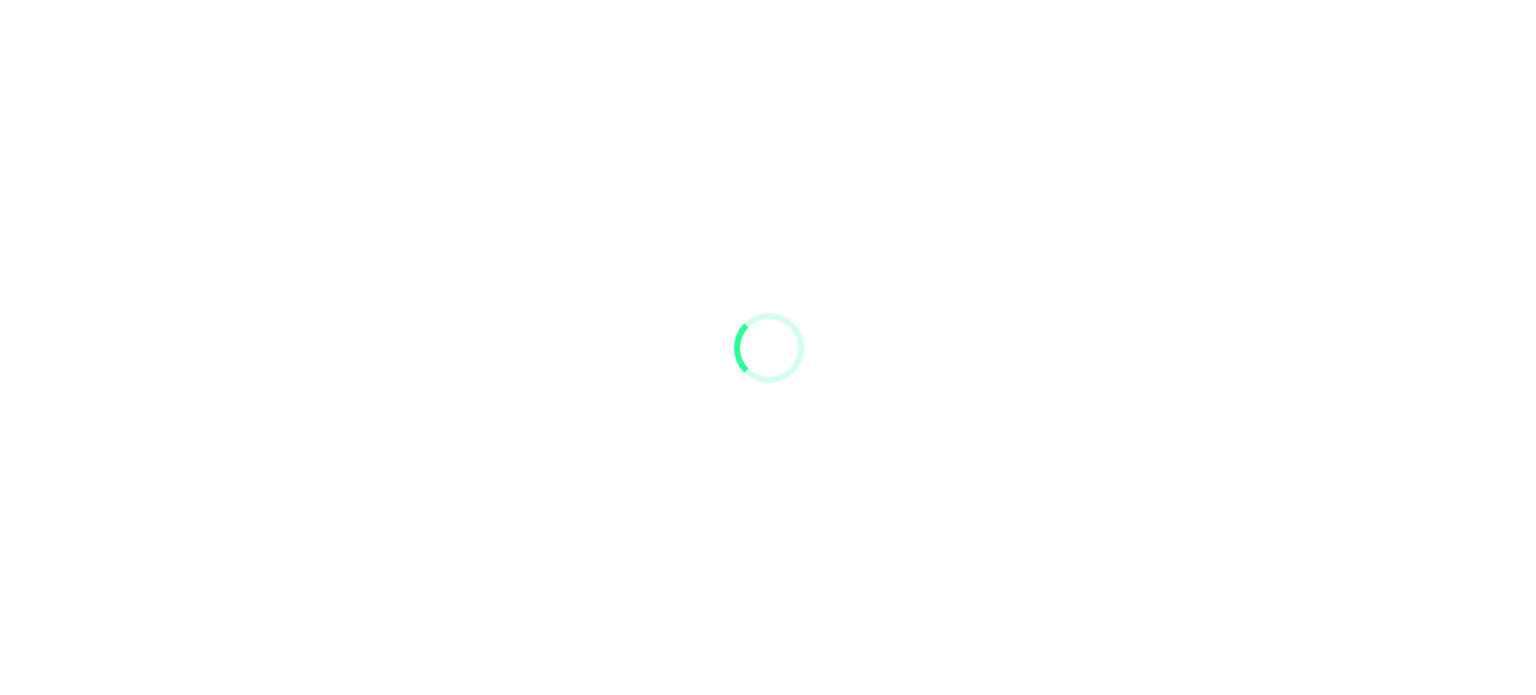 scroll, scrollTop: 0, scrollLeft: 0, axis: both 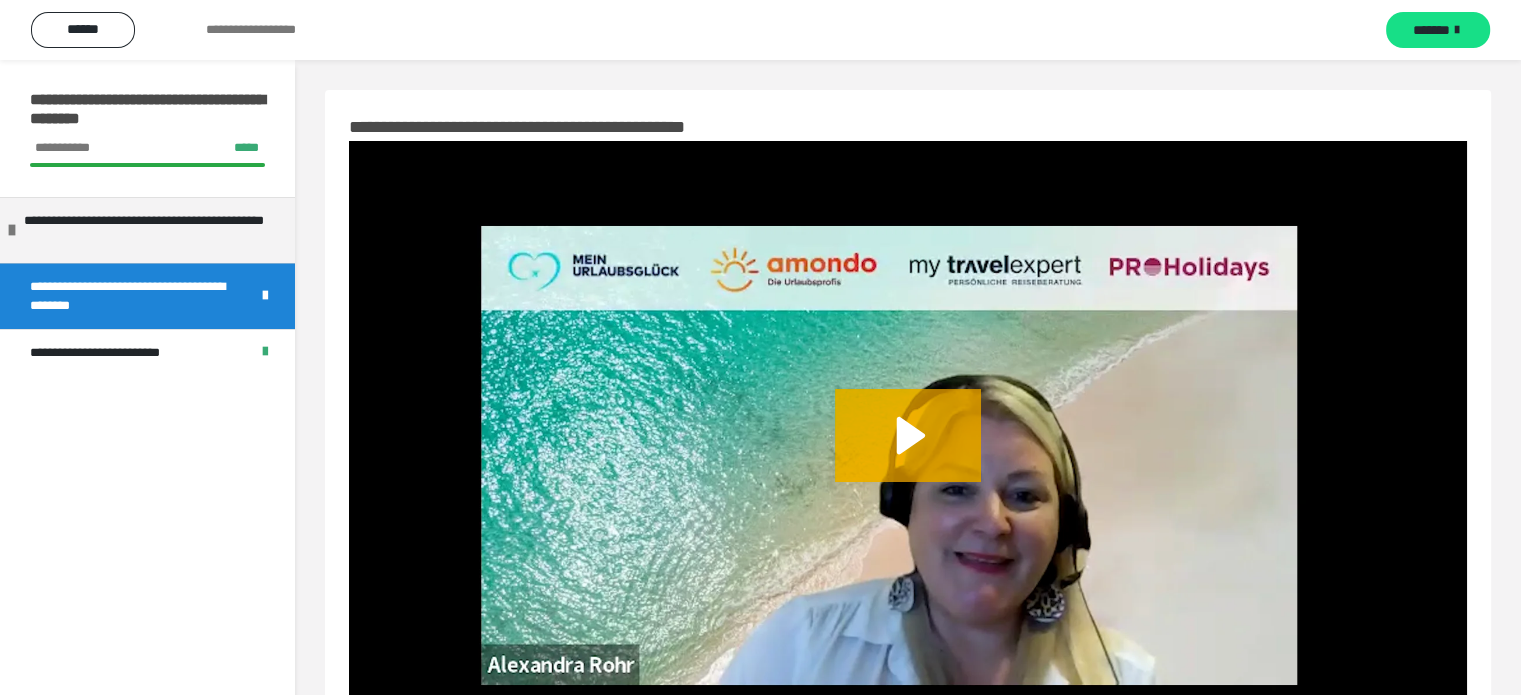 drag, startPoint x: 1345, startPoint y: 23, endPoint x: 1361, endPoint y: 28, distance: 16.763054 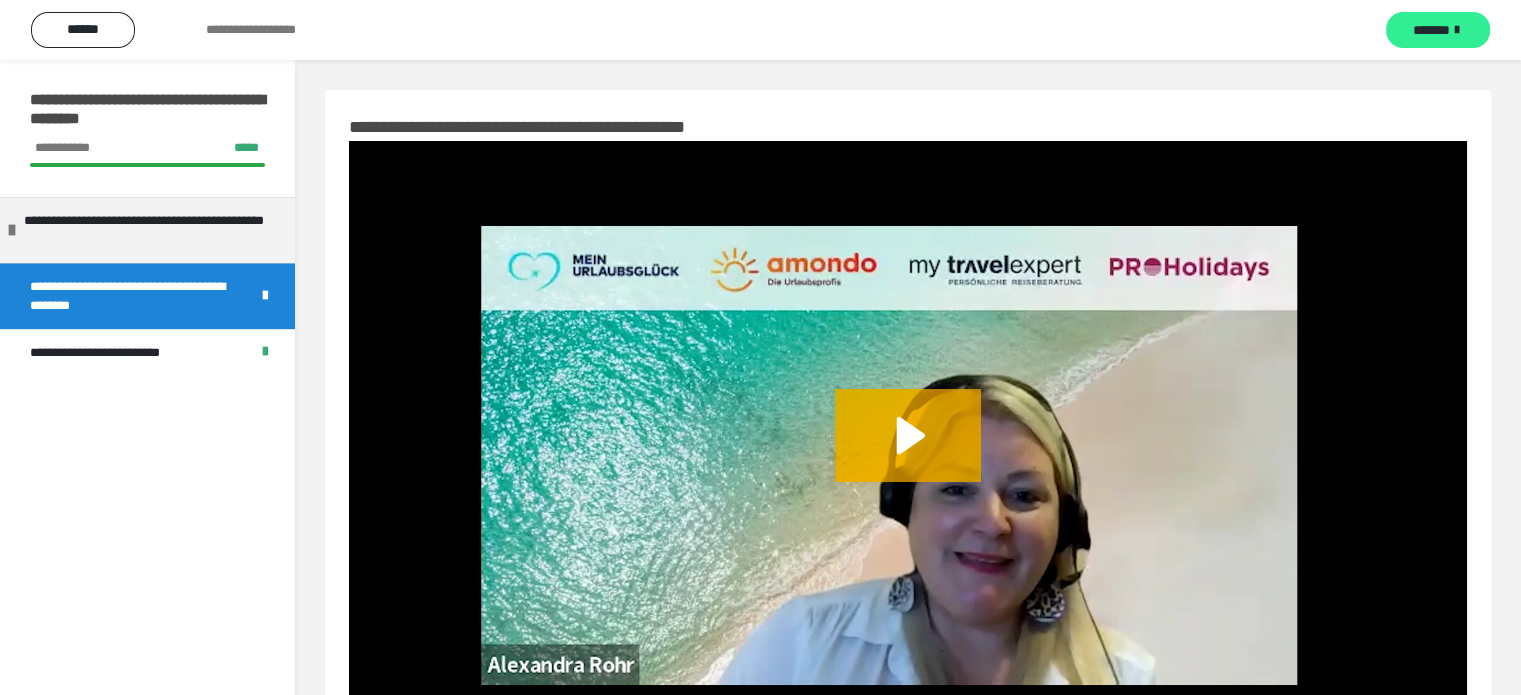 click on "*******" at bounding box center [1431, 30] 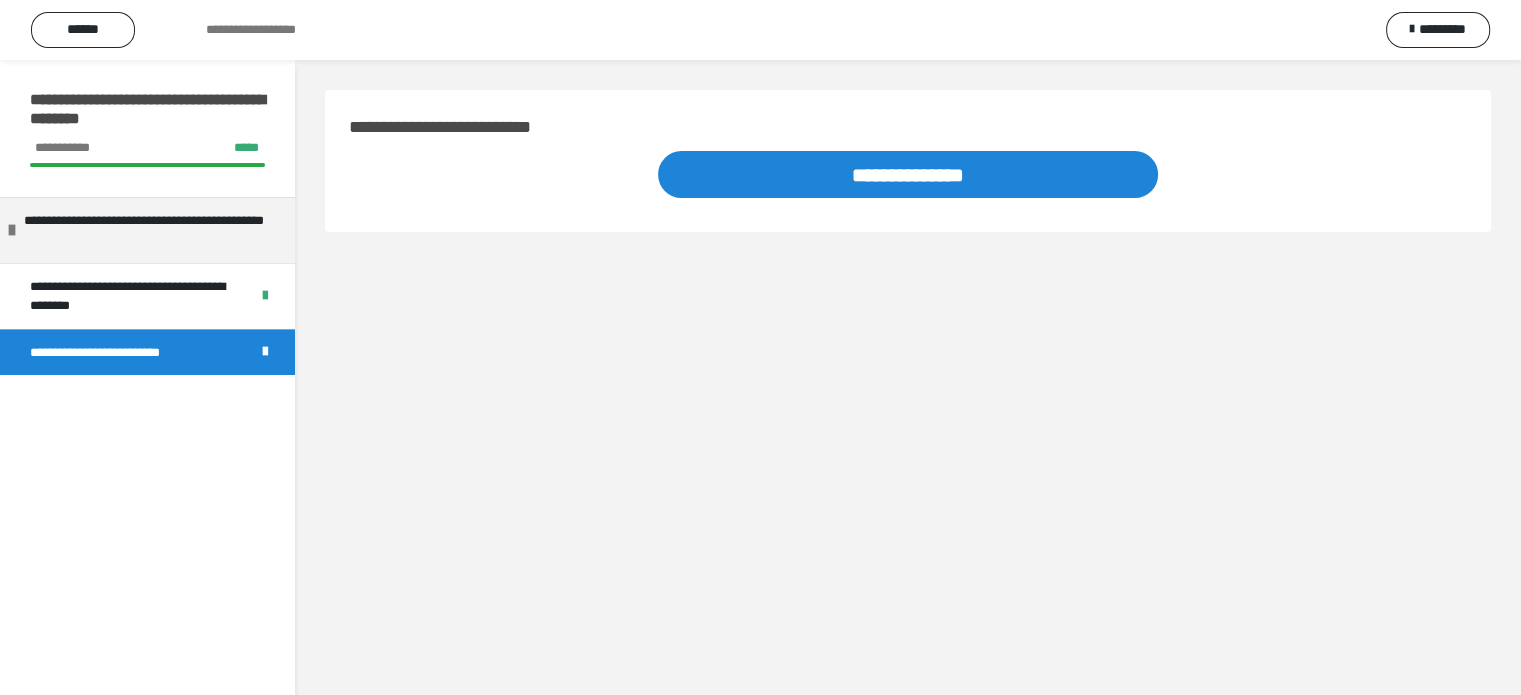 drag, startPoint x: 1406, startPoint y: 35, endPoint x: 973, endPoint y: 308, distance: 511.87695 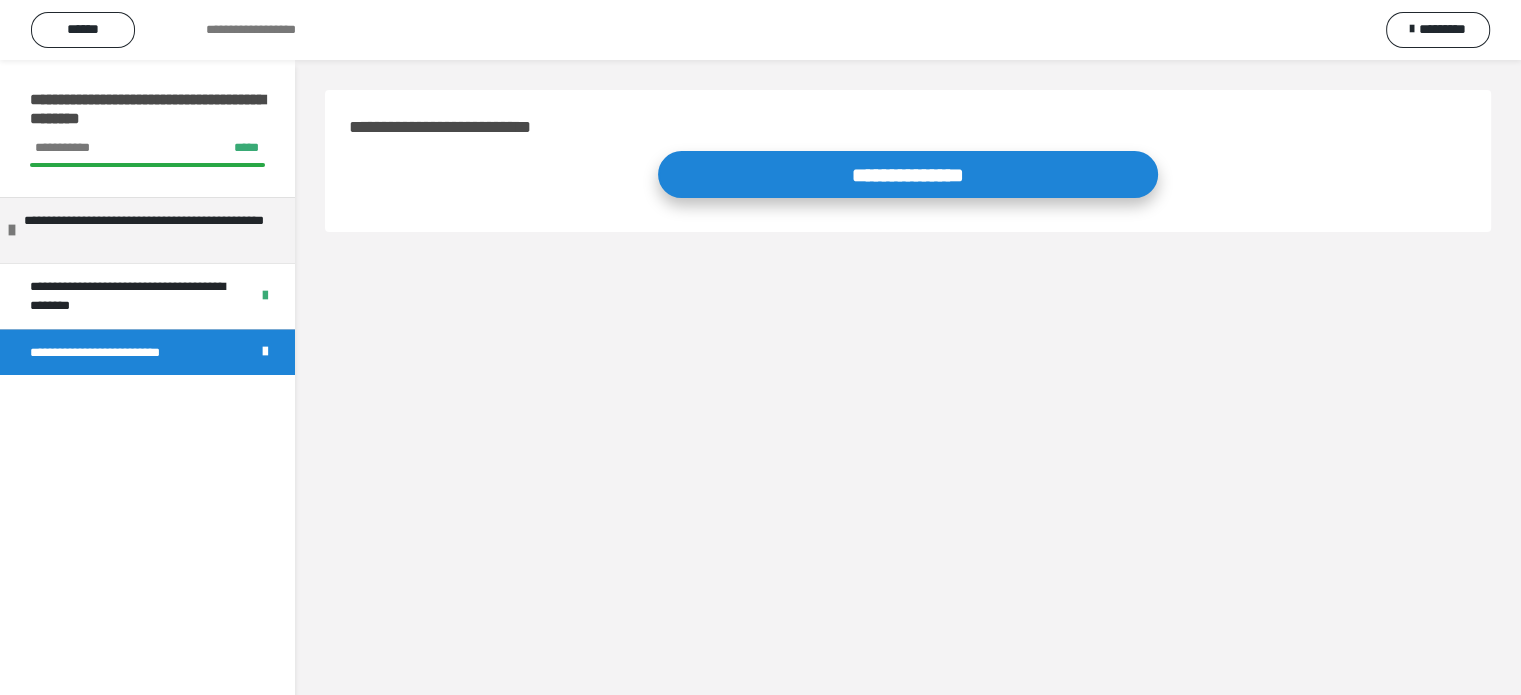 click on "**********" at bounding box center (908, 174) 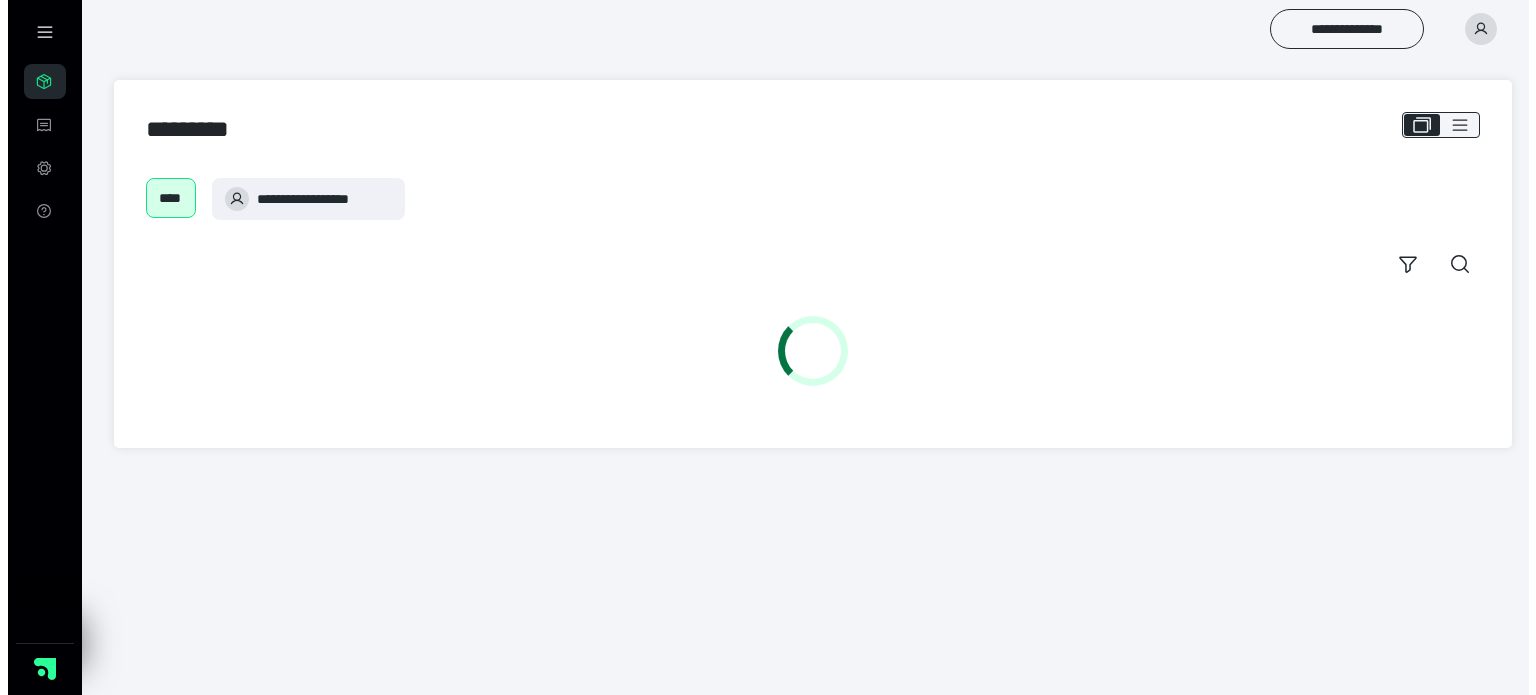 scroll, scrollTop: 0, scrollLeft: 0, axis: both 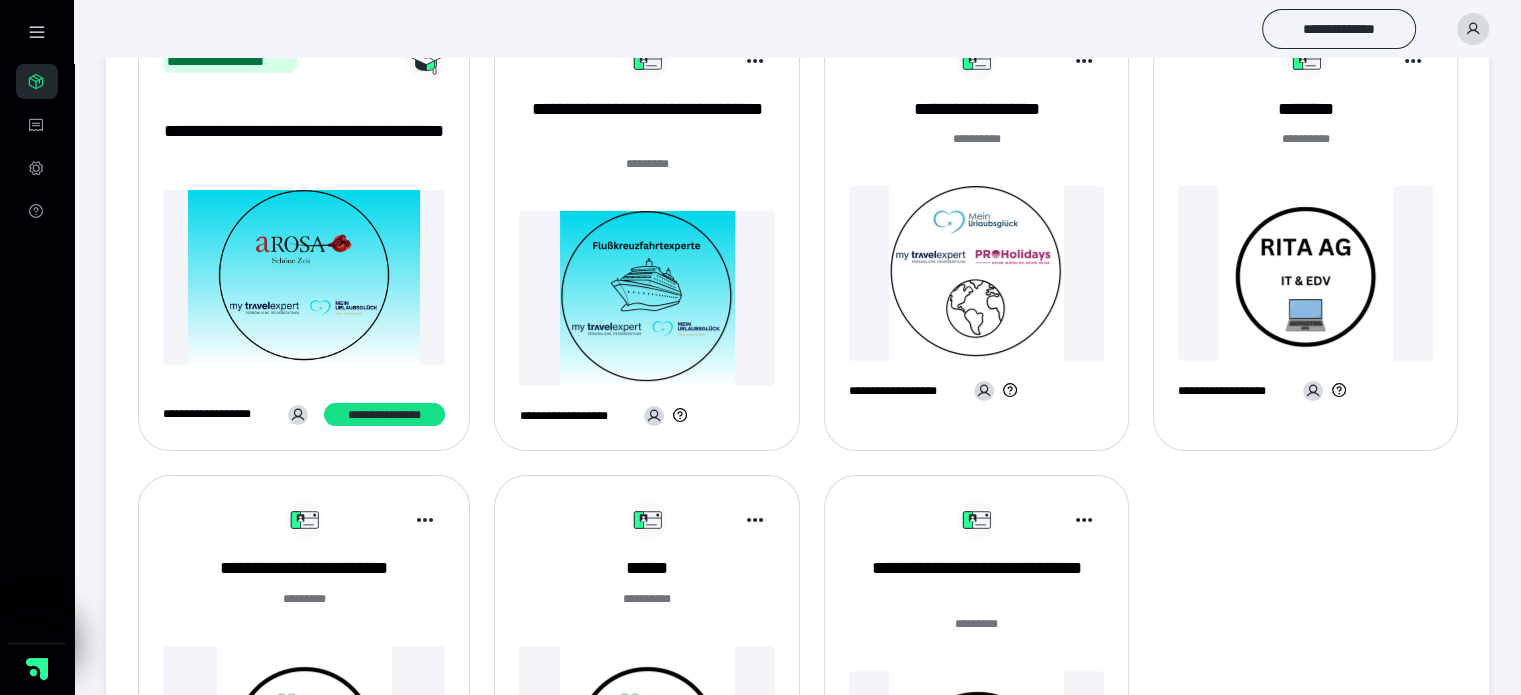 click at bounding box center [304, 277] 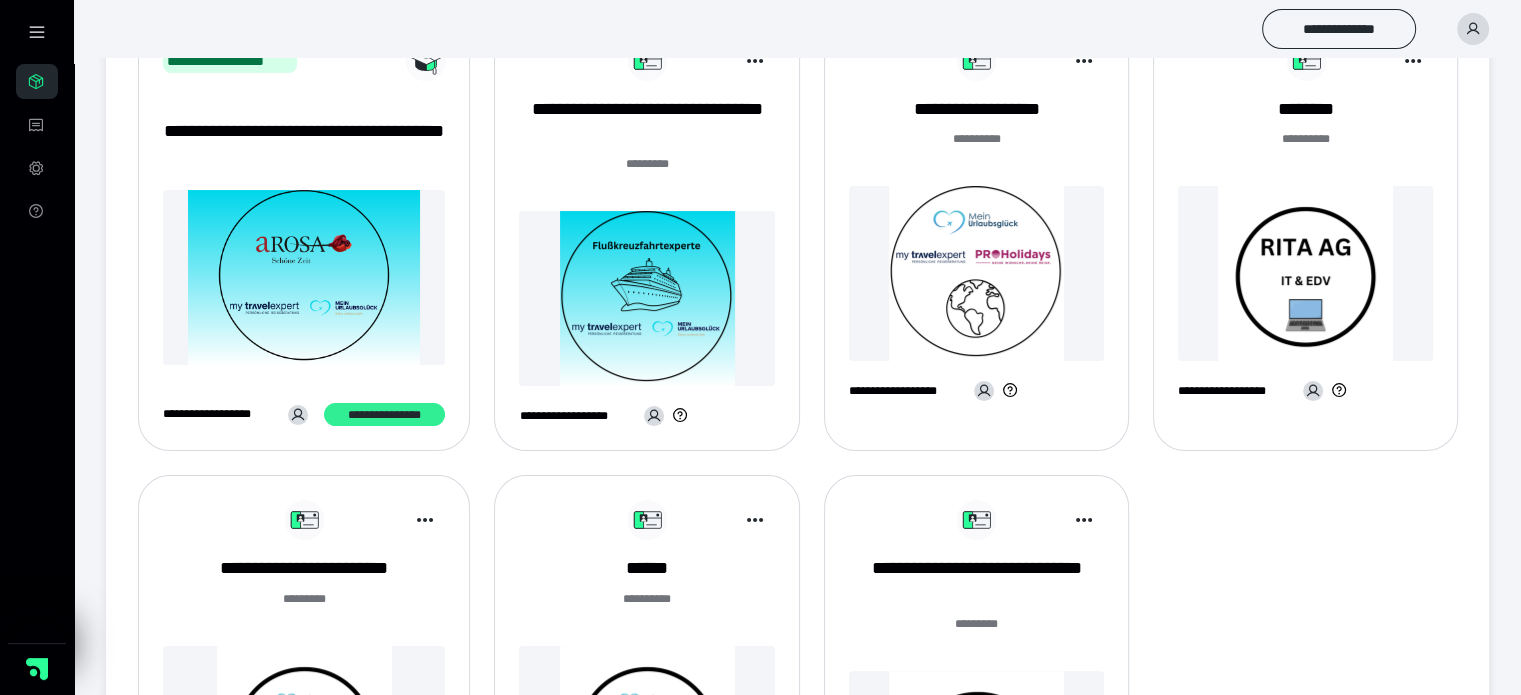 click on "**********" at bounding box center (384, 415) 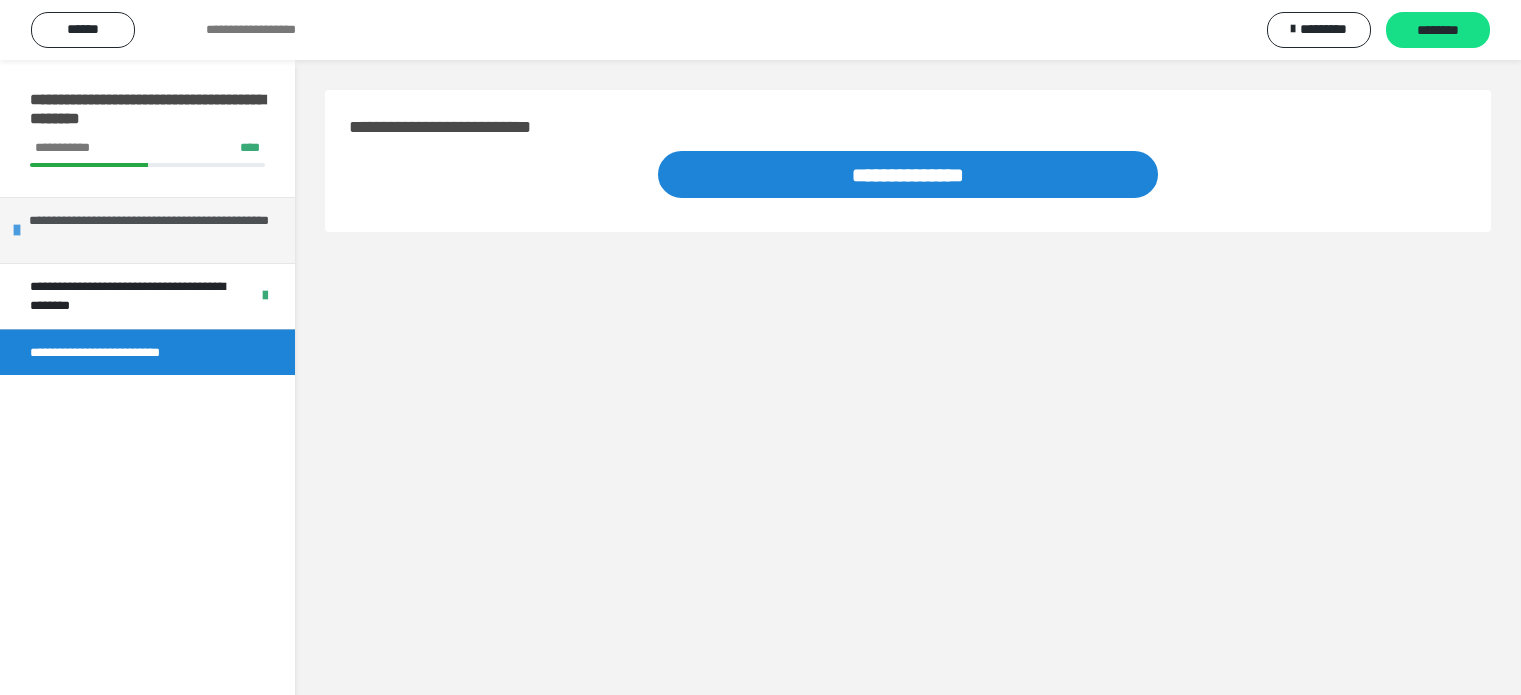 scroll, scrollTop: 0, scrollLeft: 0, axis: both 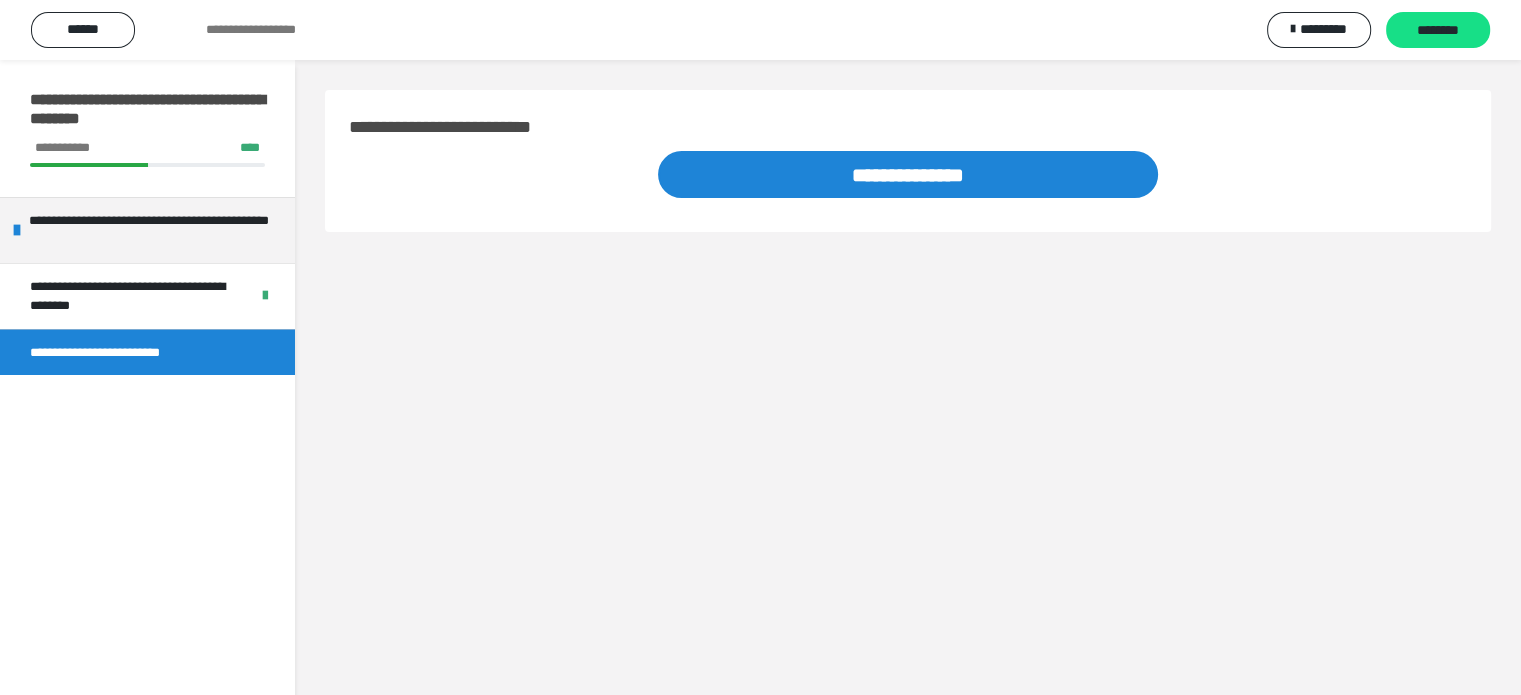 click on "**********" at bounding box center [760, 30] 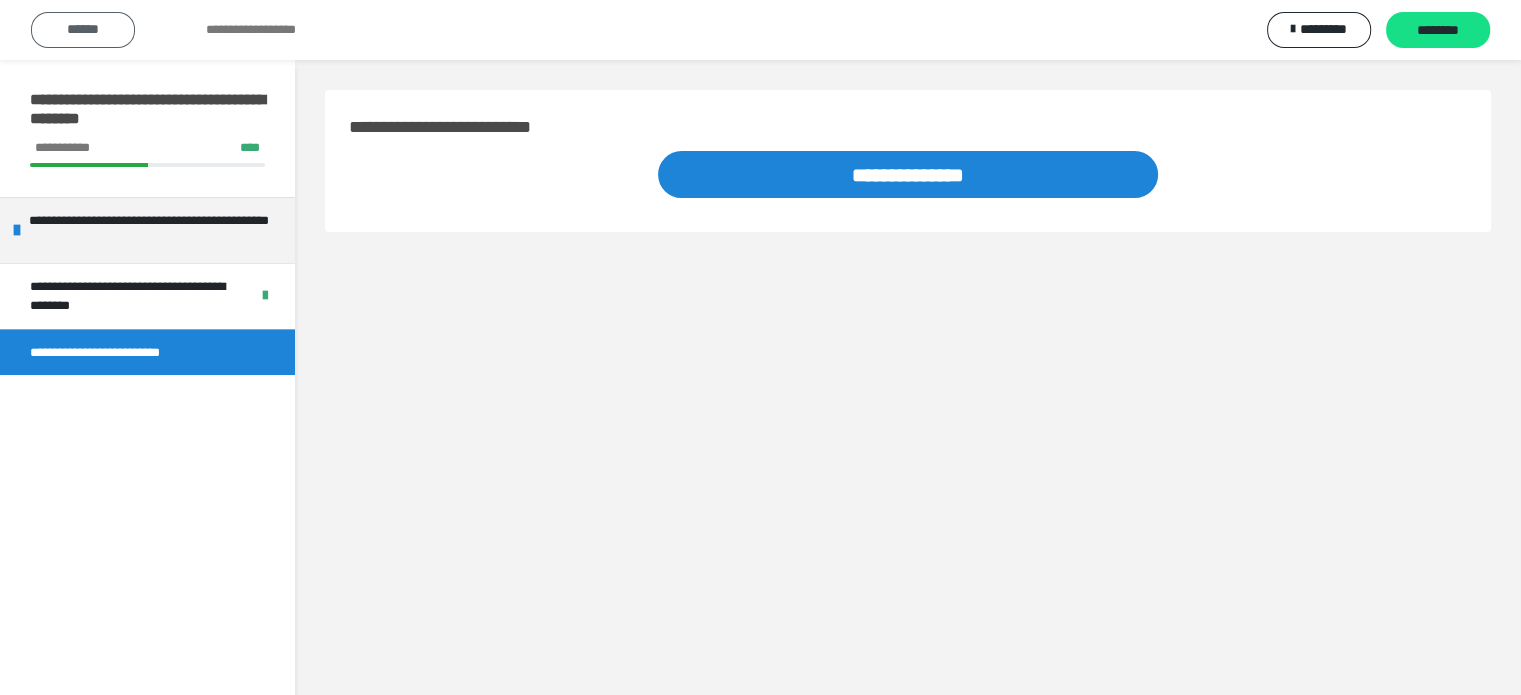 click on "******" at bounding box center [83, 29] 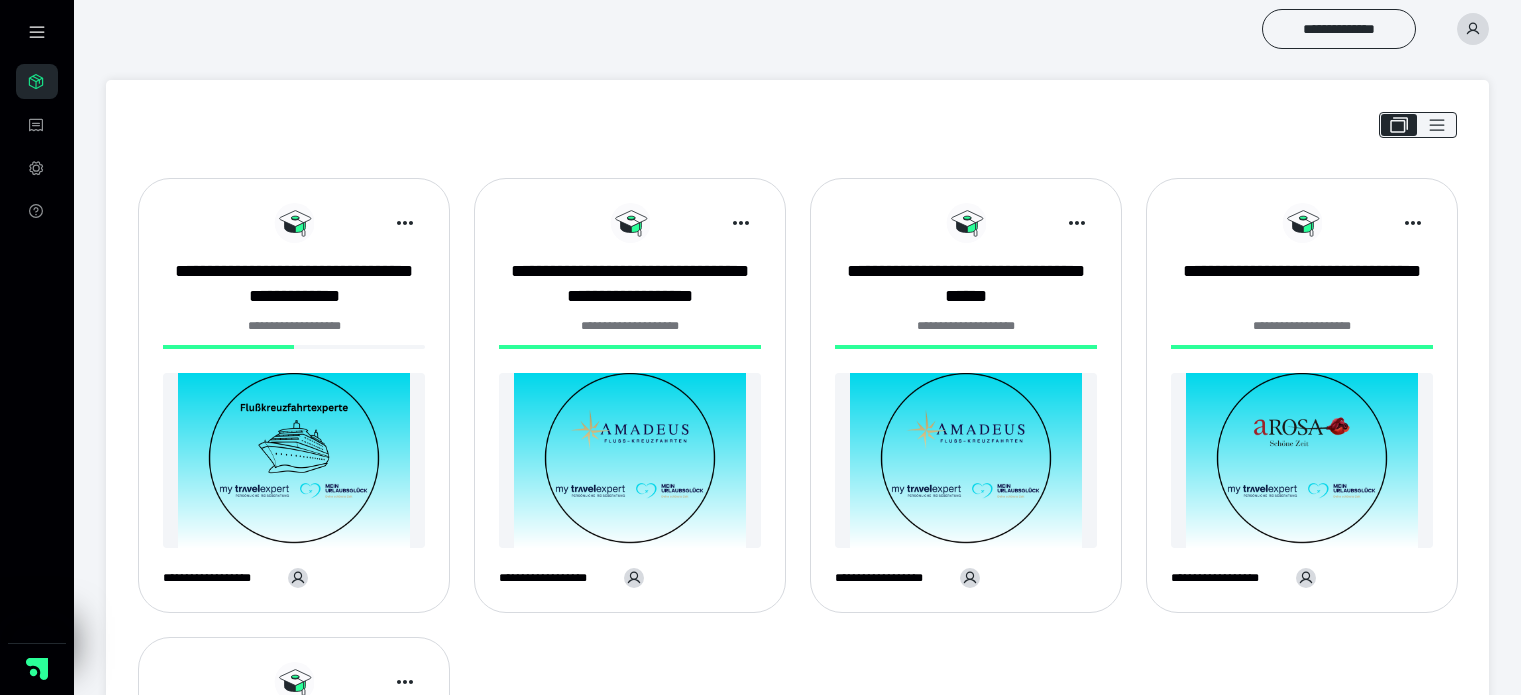 scroll, scrollTop: 0, scrollLeft: 0, axis: both 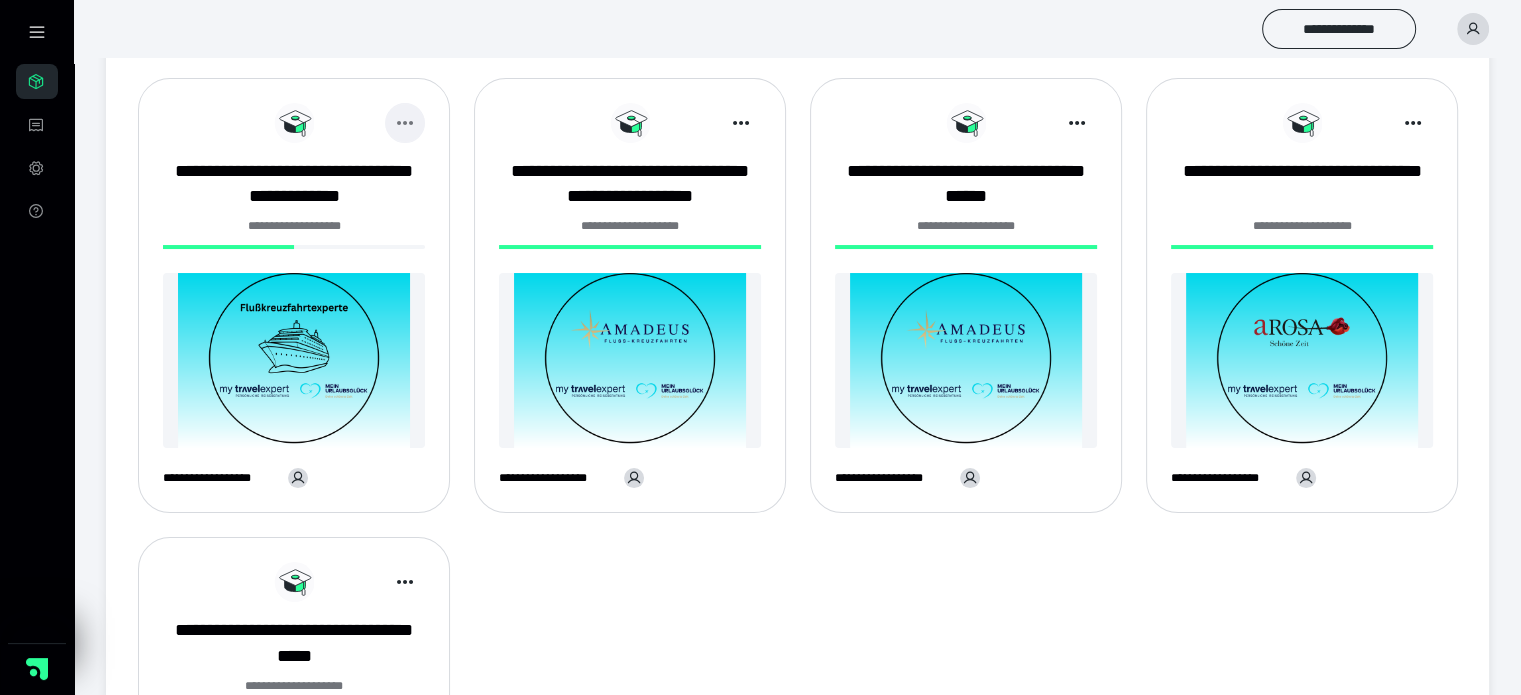click 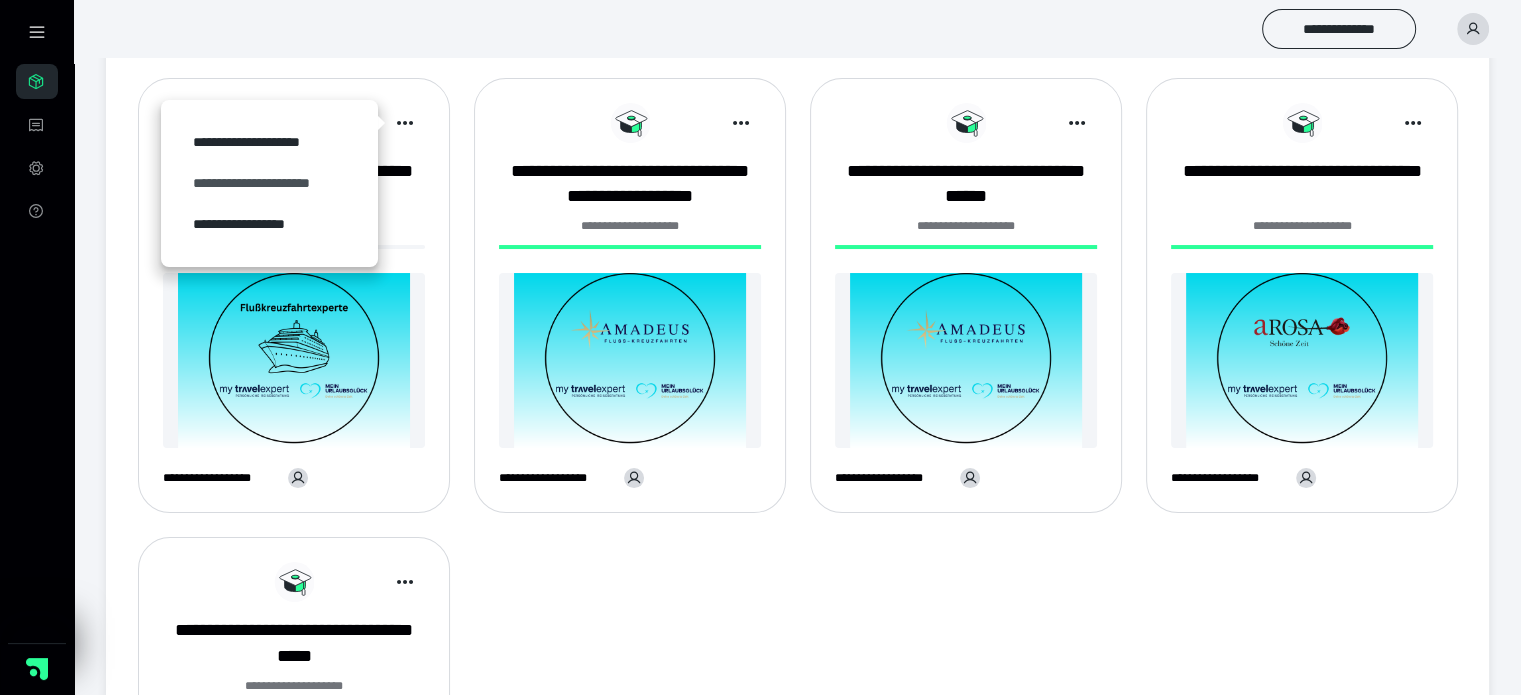 click on "**********" at bounding box center [269, 183] 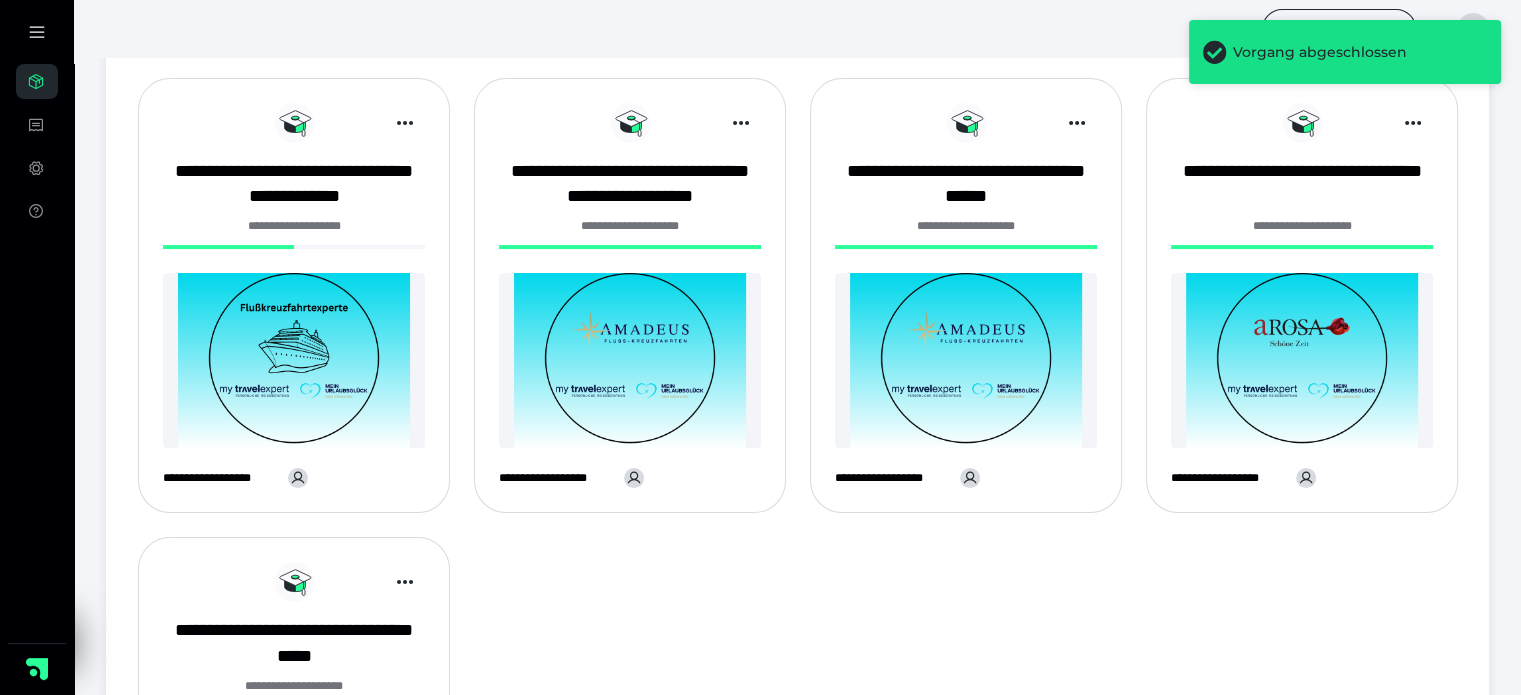 click at bounding box center (294, 360) 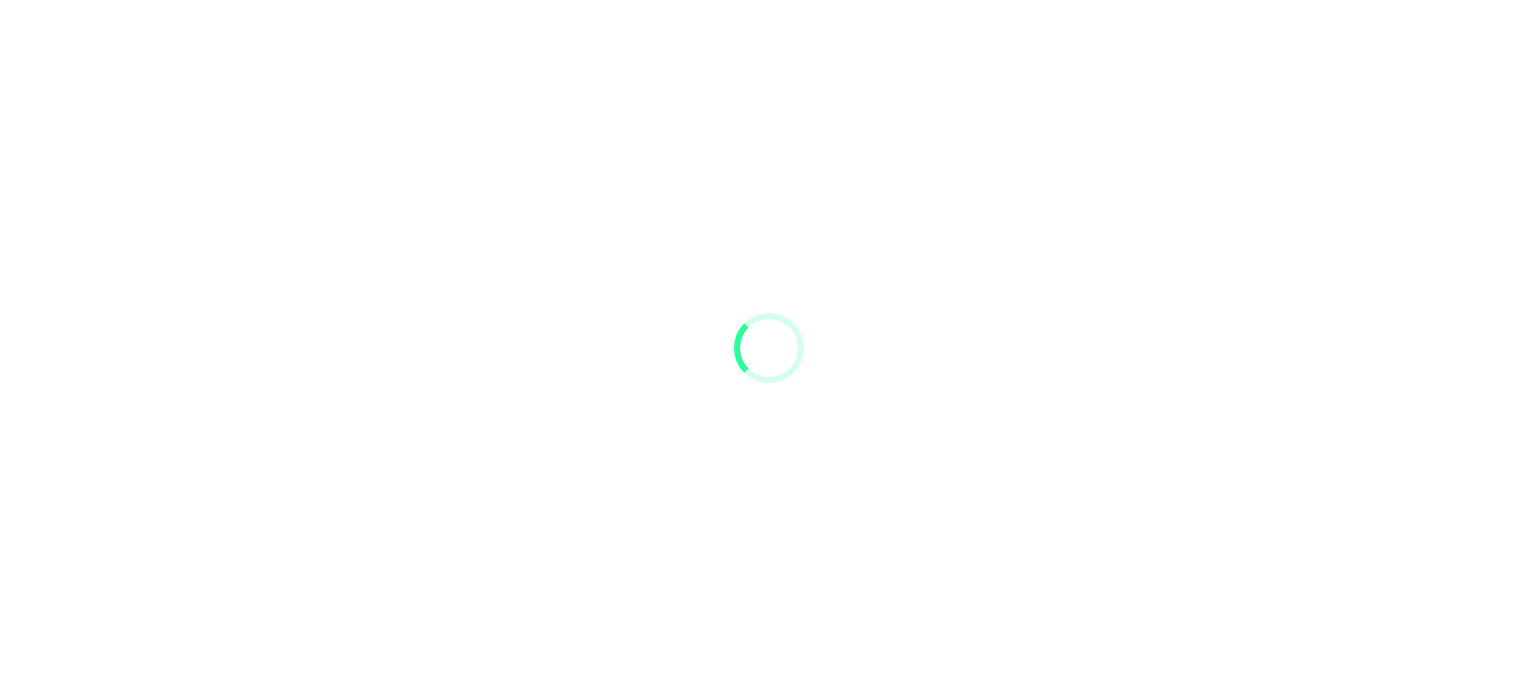 scroll, scrollTop: 0, scrollLeft: 0, axis: both 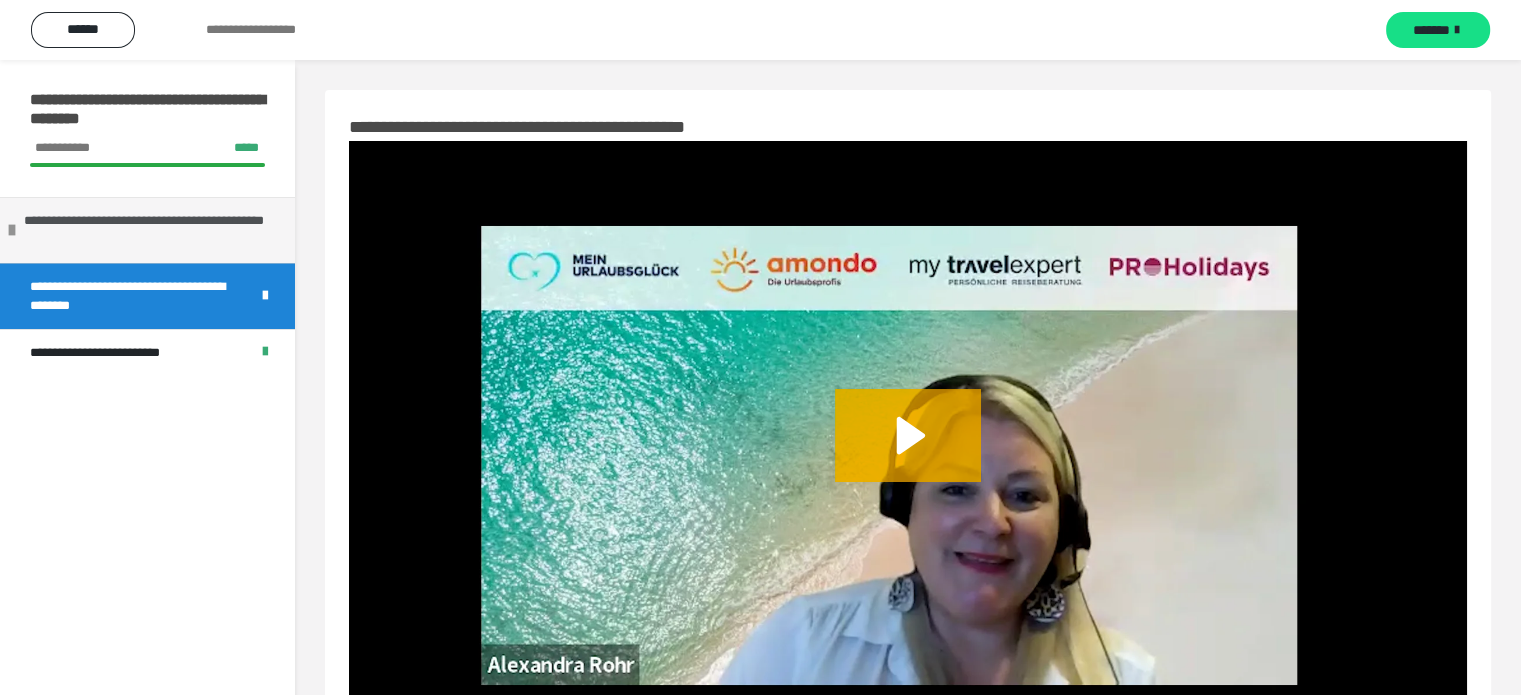 click on "**********" at bounding box center (152, 230) 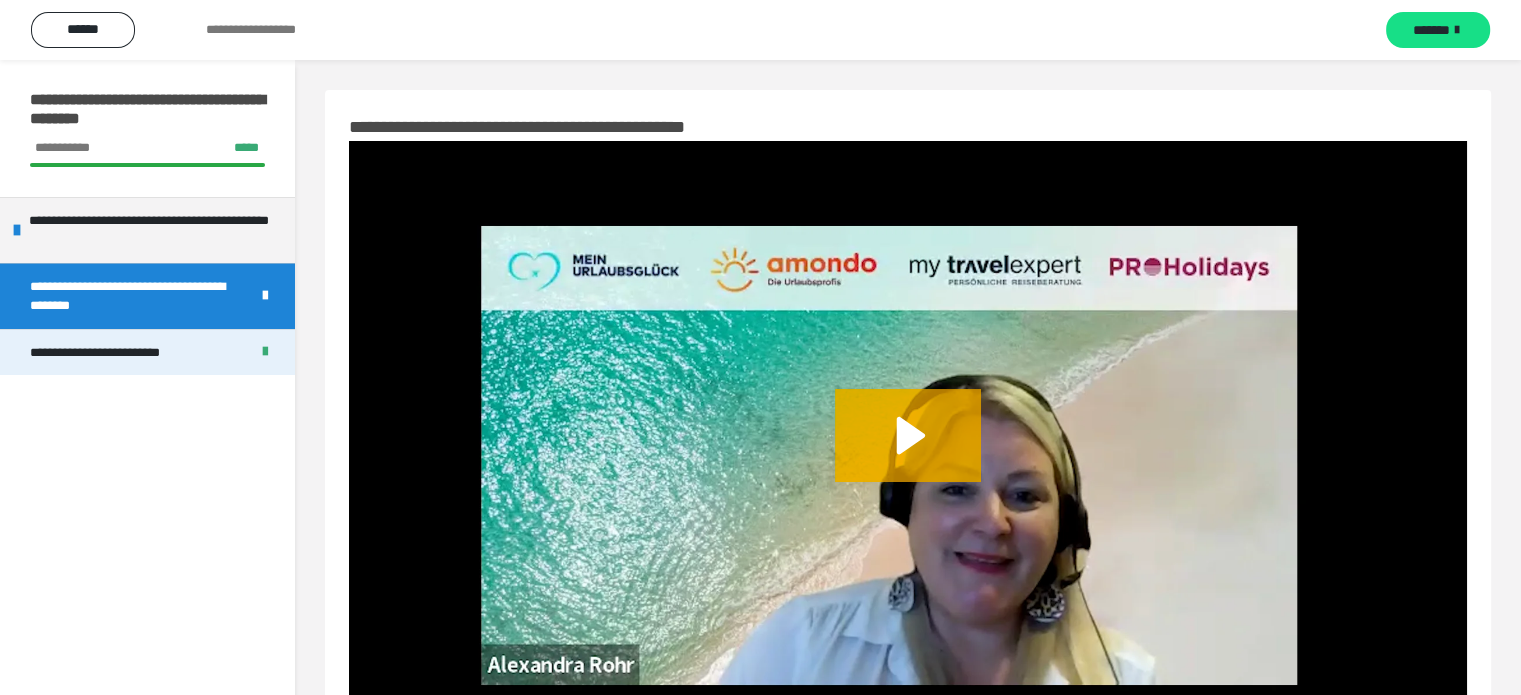 click on "**********" at bounding box center [116, 353] 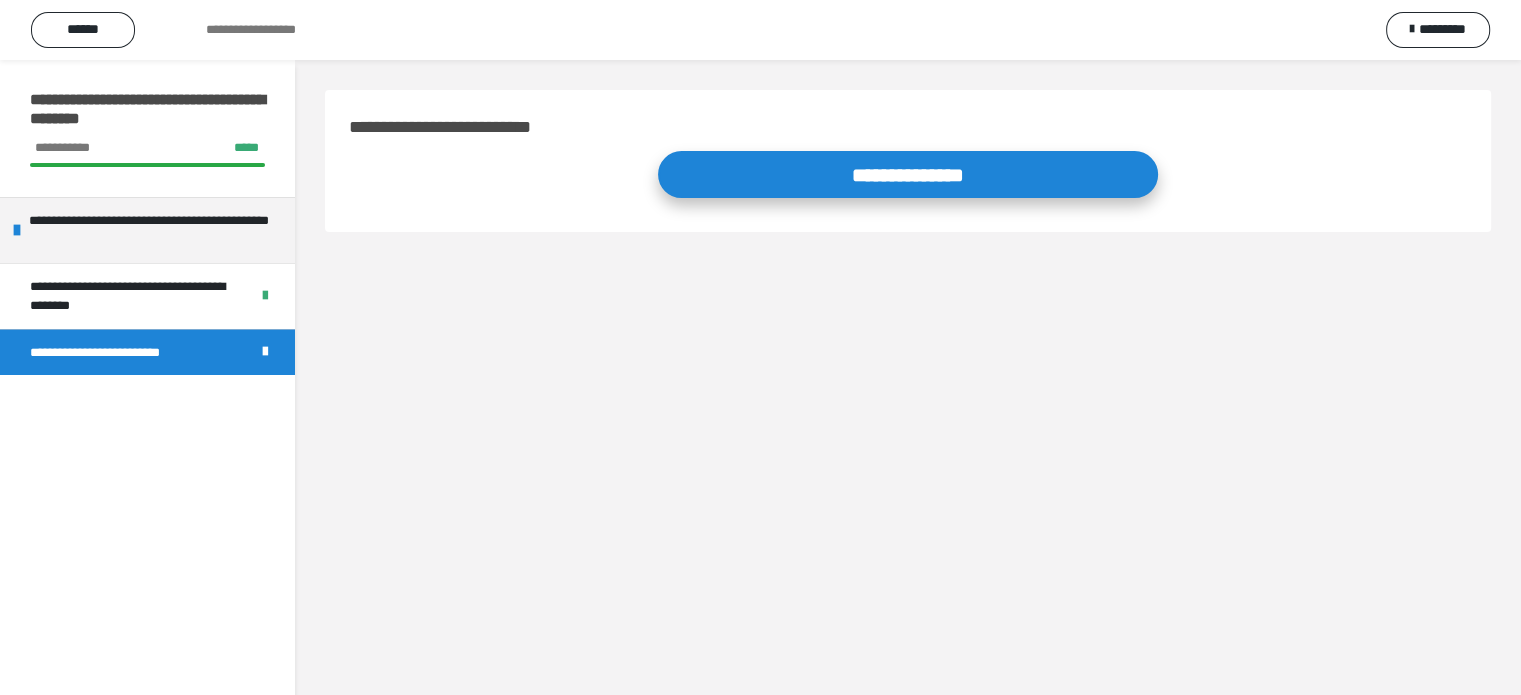 click on "**********" at bounding box center [908, 174] 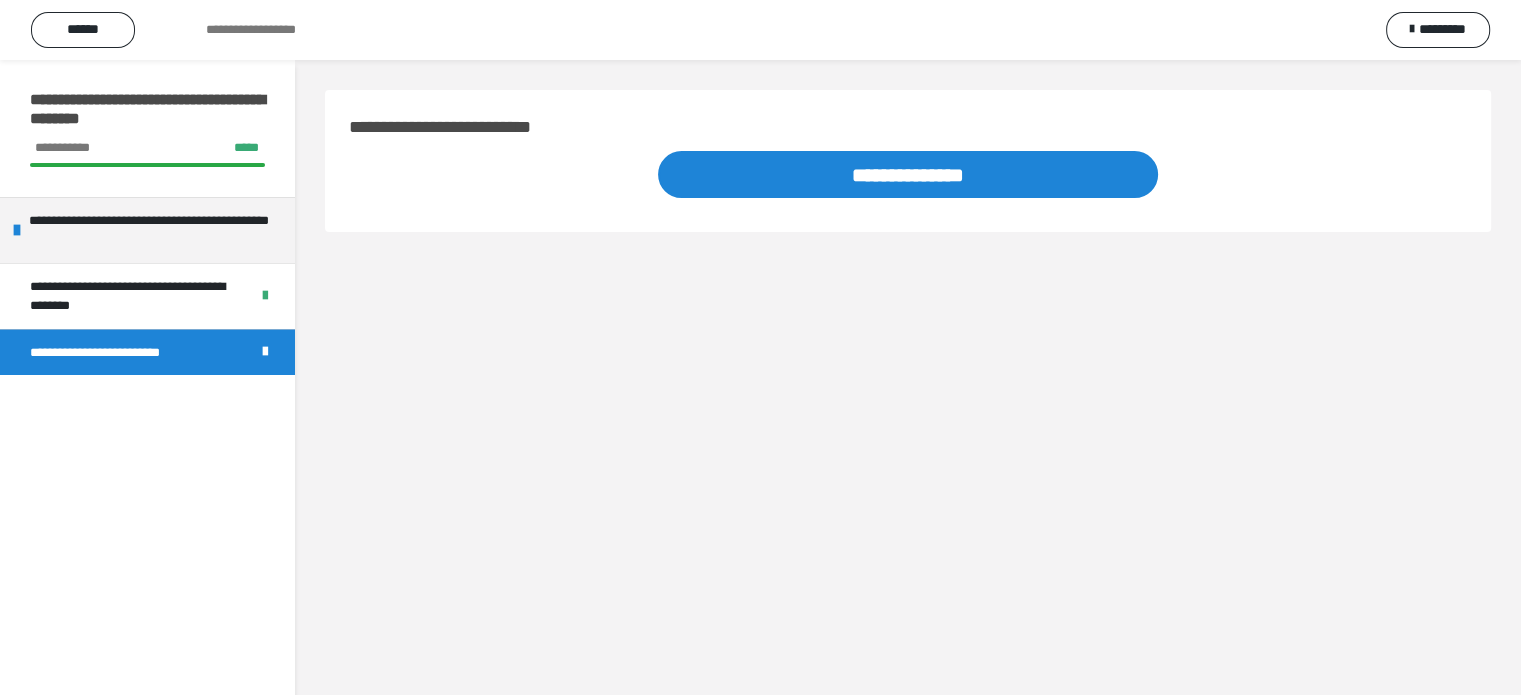 click on "**********" at bounding box center [760, 30] 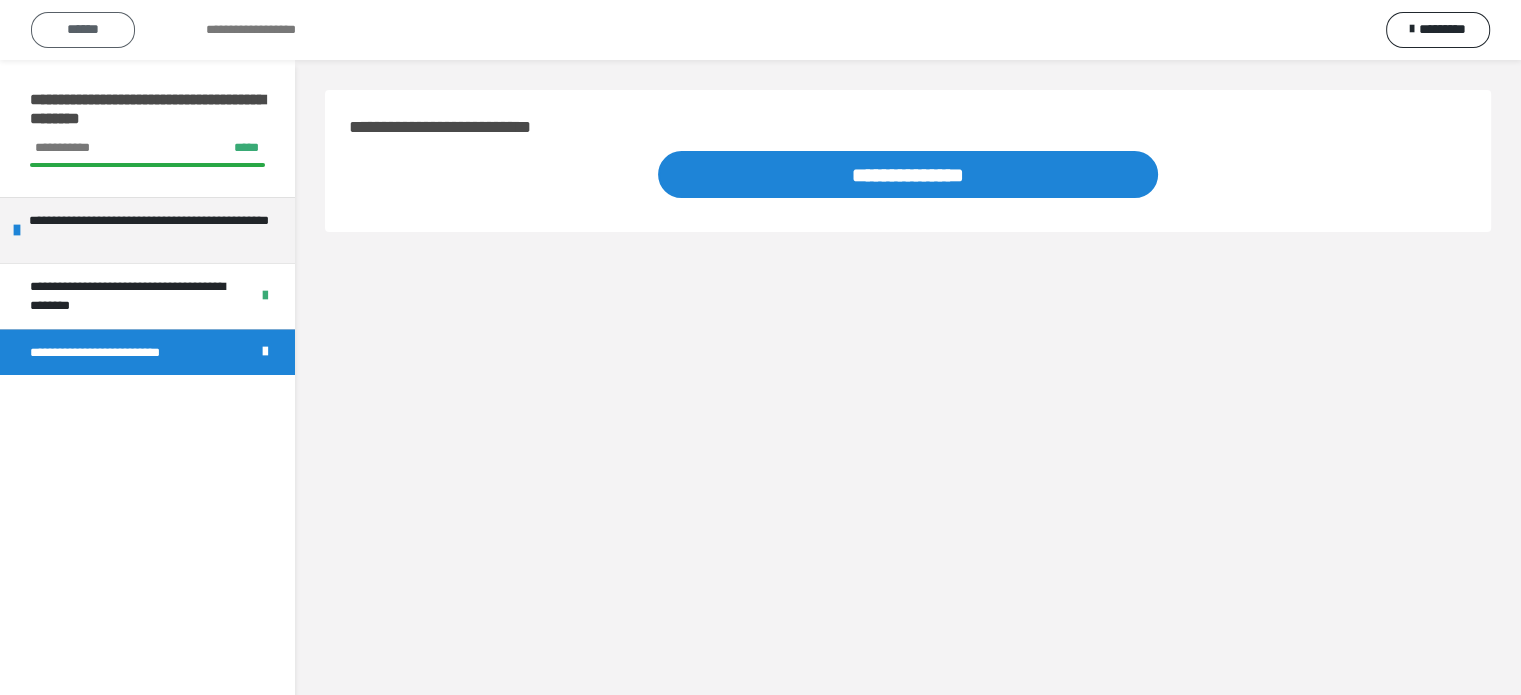click on "******" at bounding box center (83, 29) 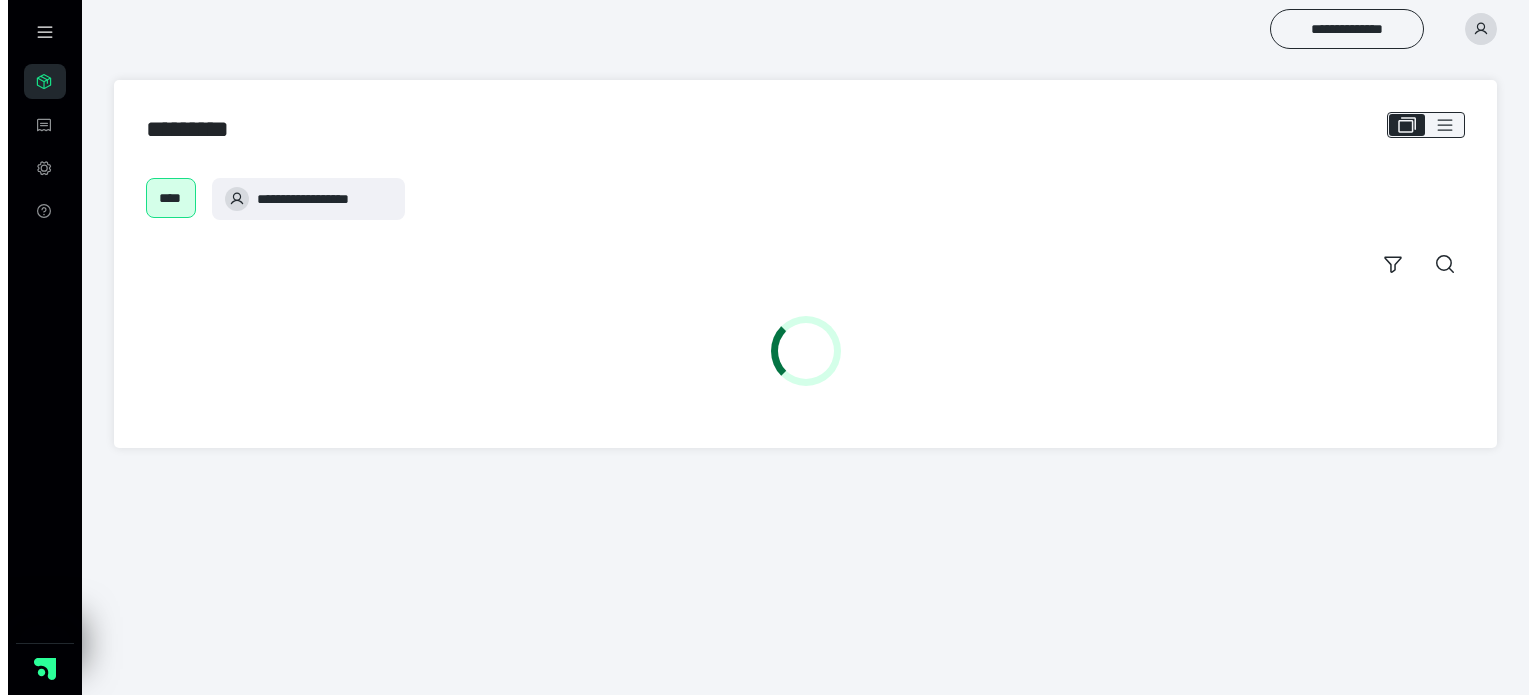 scroll, scrollTop: 0, scrollLeft: 0, axis: both 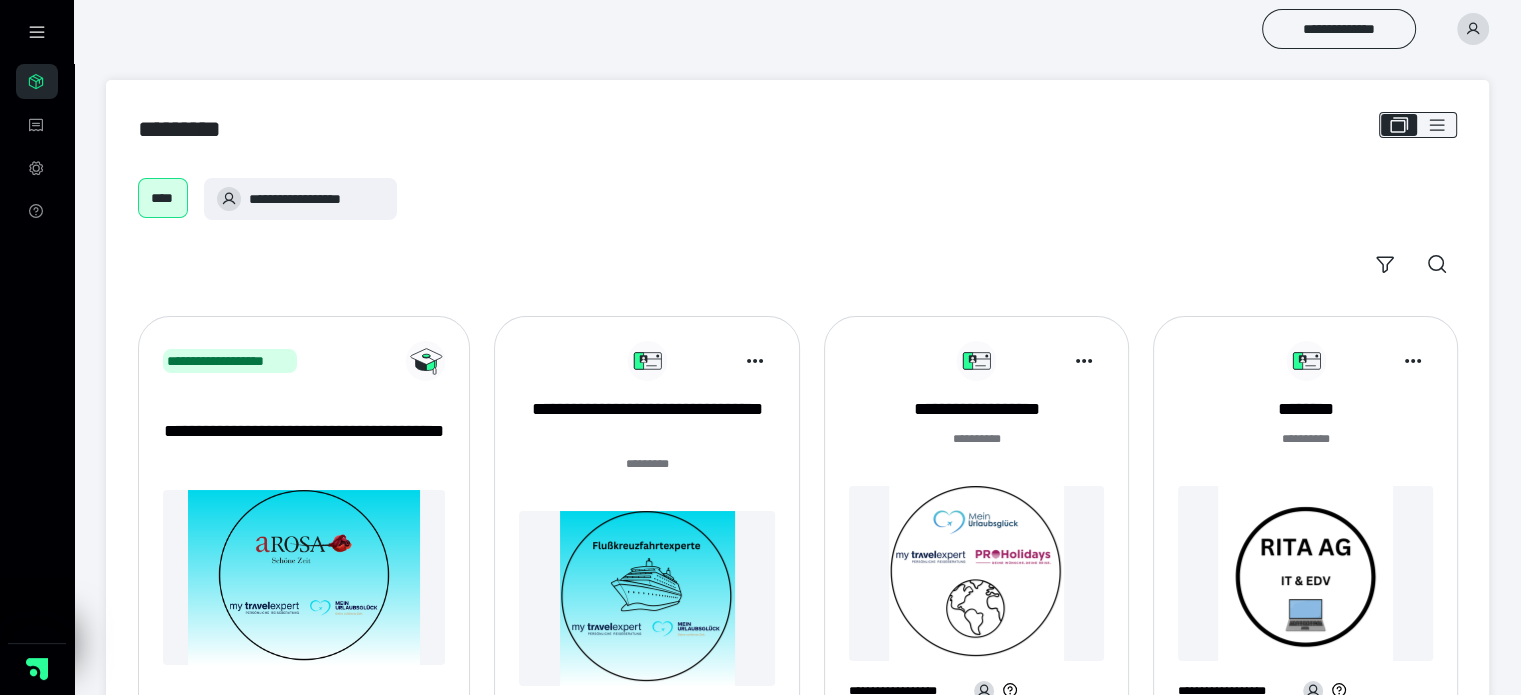 click at bounding box center [304, 577] 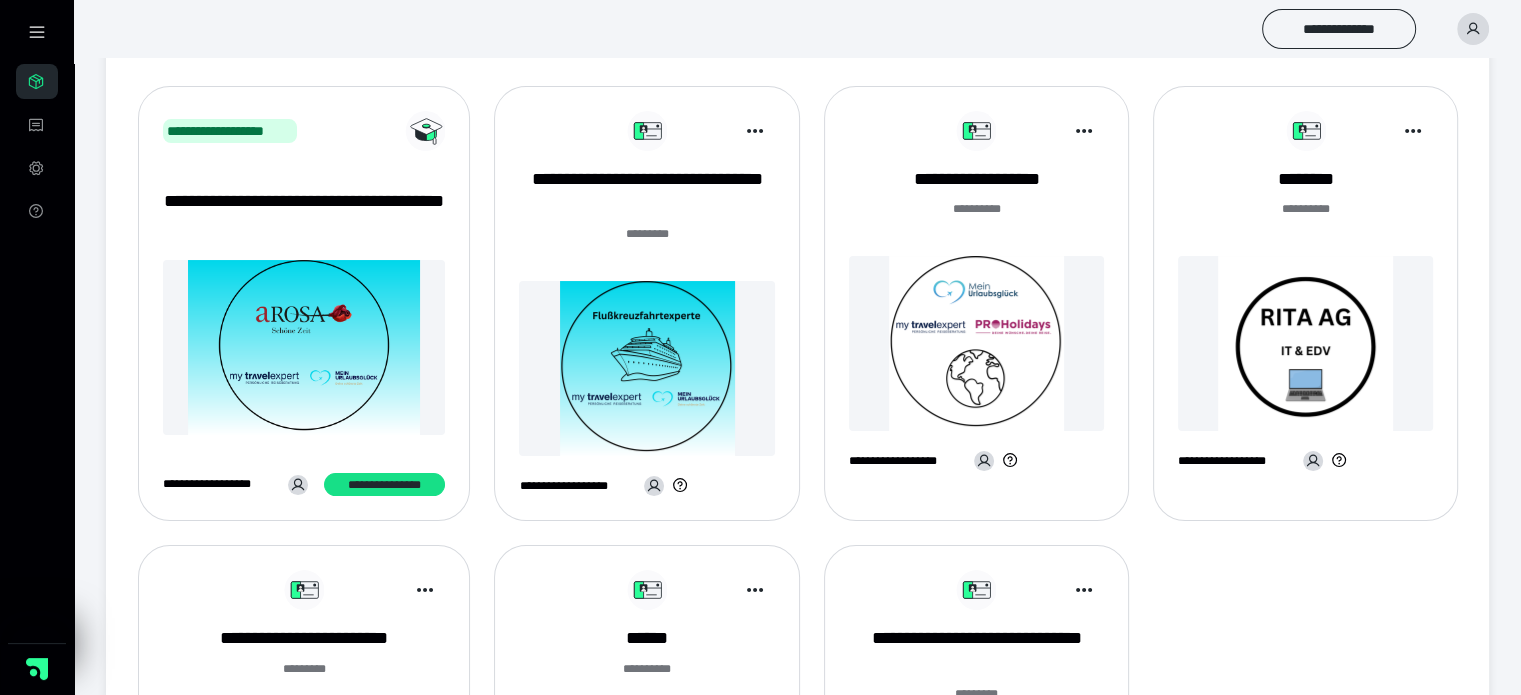 scroll, scrollTop: 300, scrollLeft: 0, axis: vertical 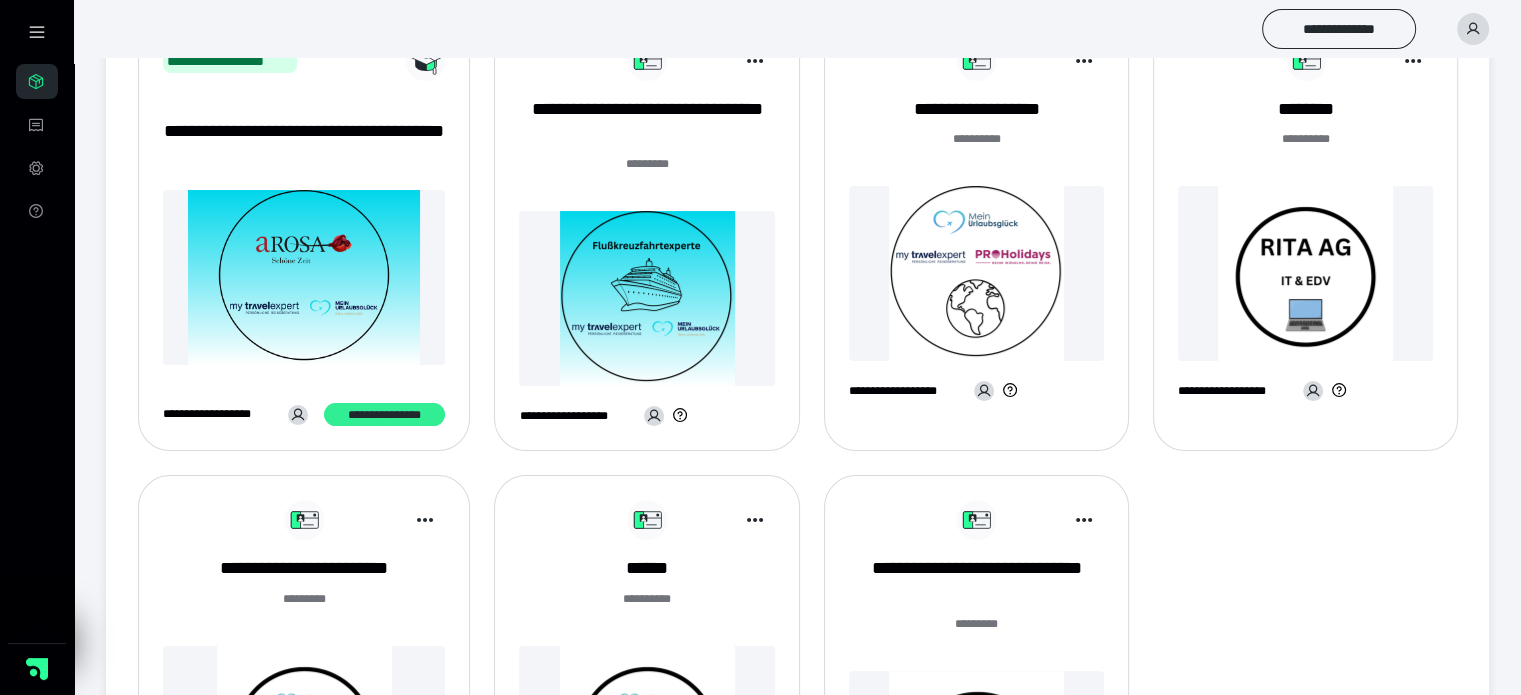 click on "**********" at bounding box center (384, 415) 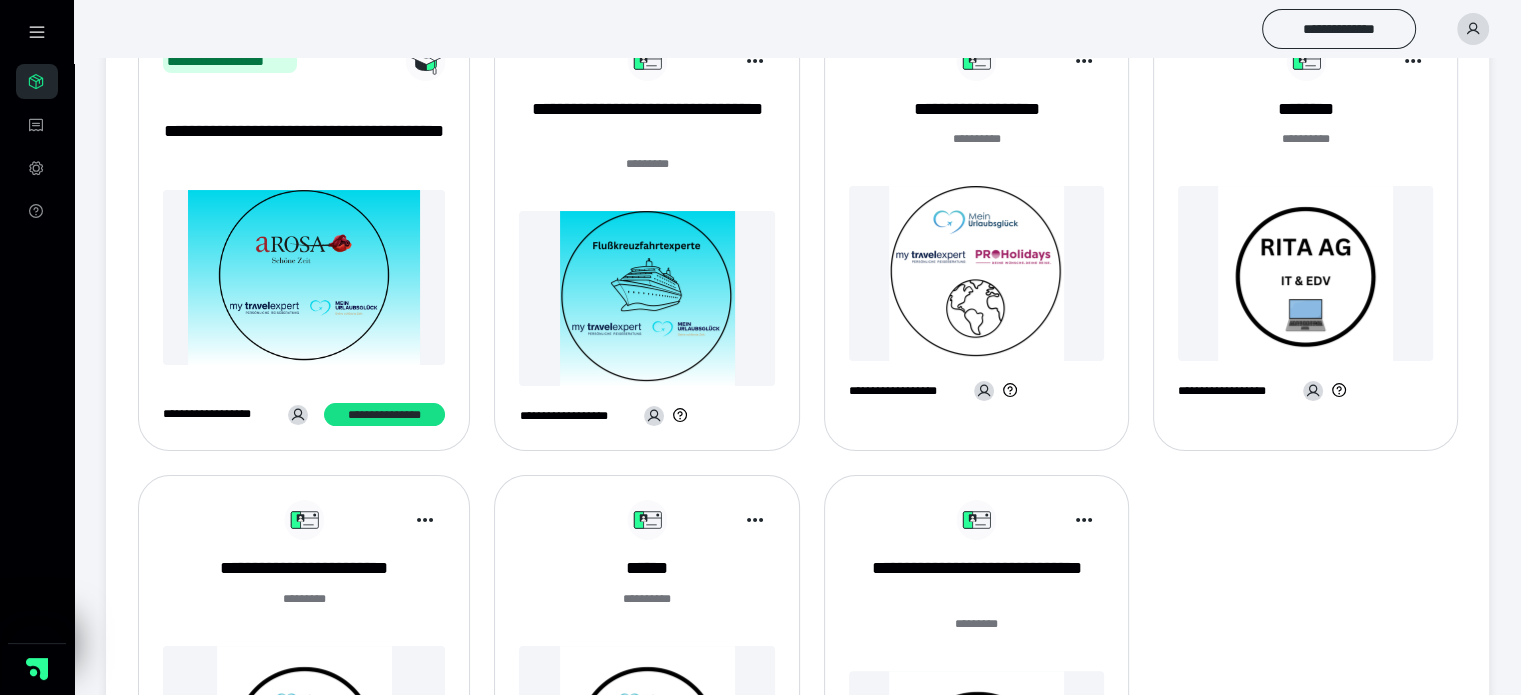 click on "**********" at bounding box center (797, 29) 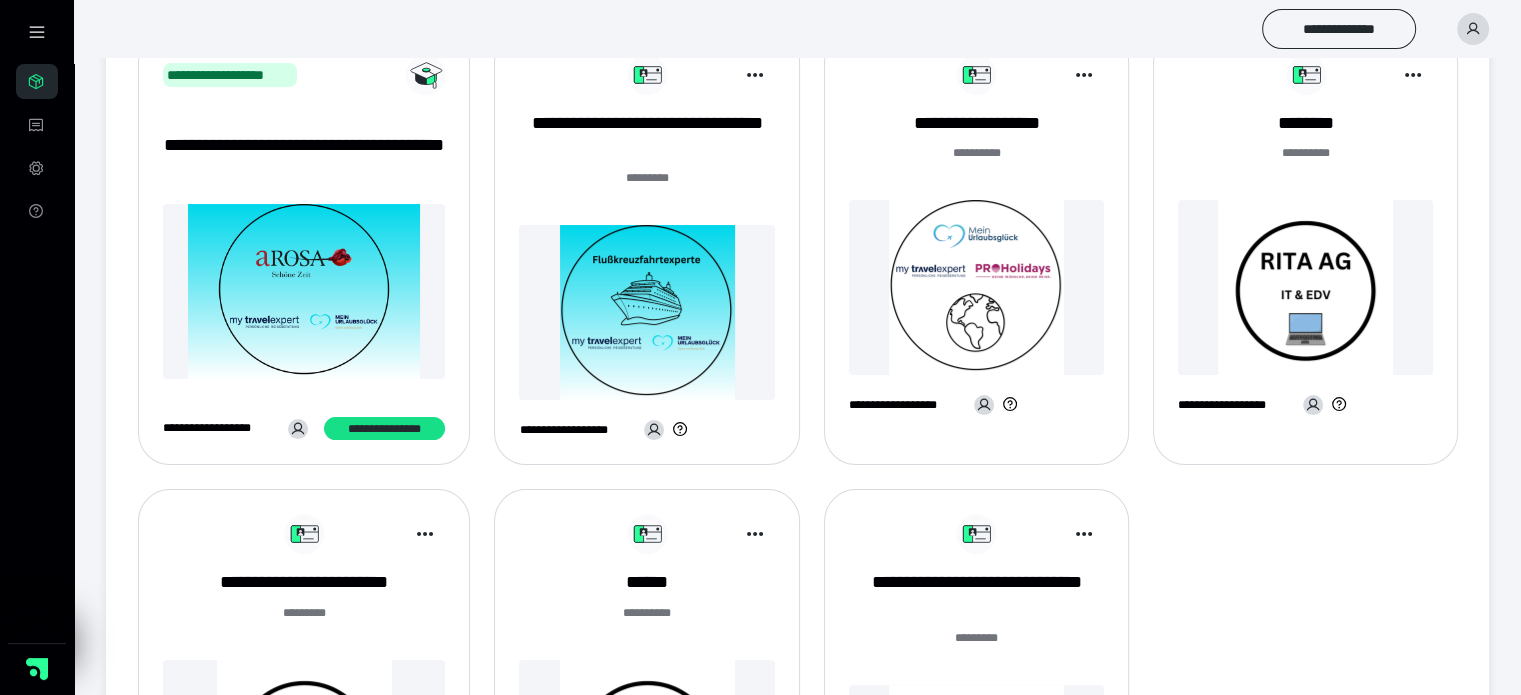 scroll, scrollTop: 100, scrollLeft: 0, axis: vertical 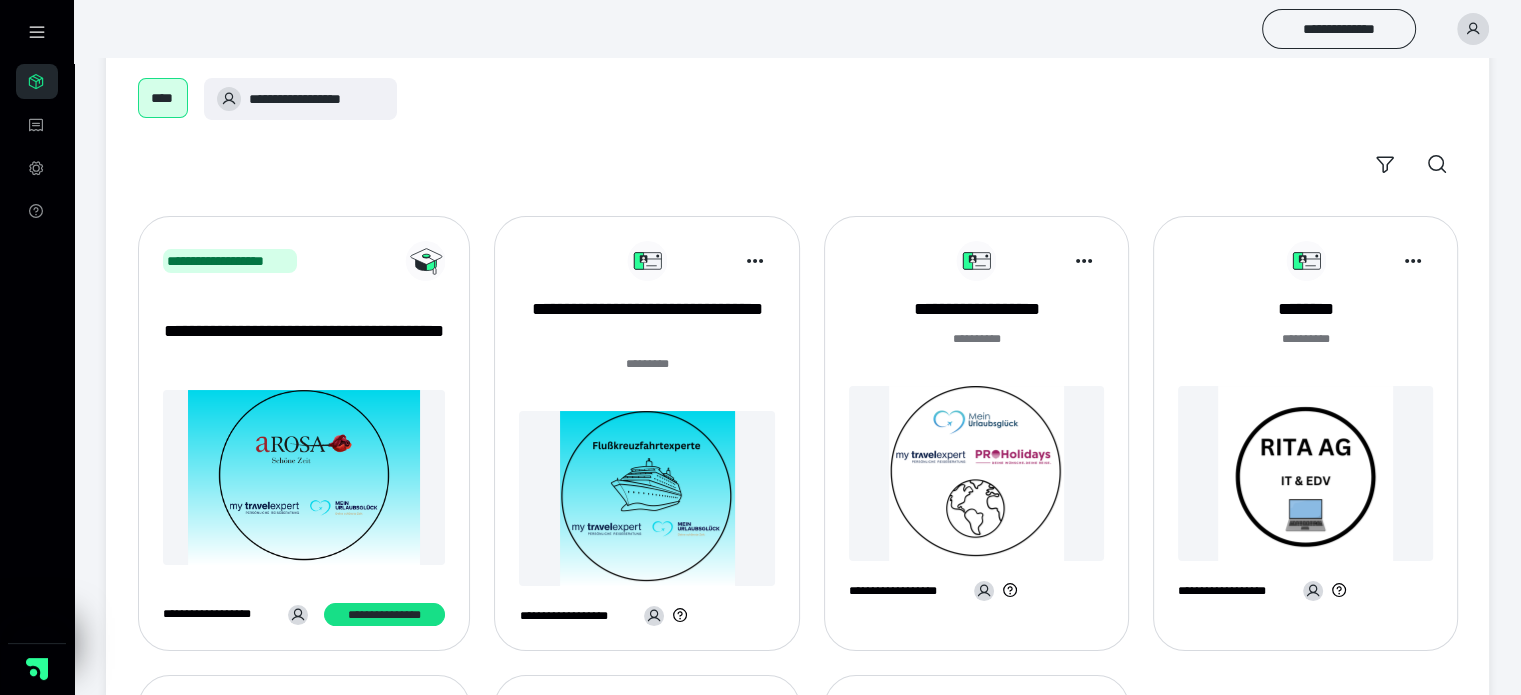 click on "**********" at bounding box center [646, 441] 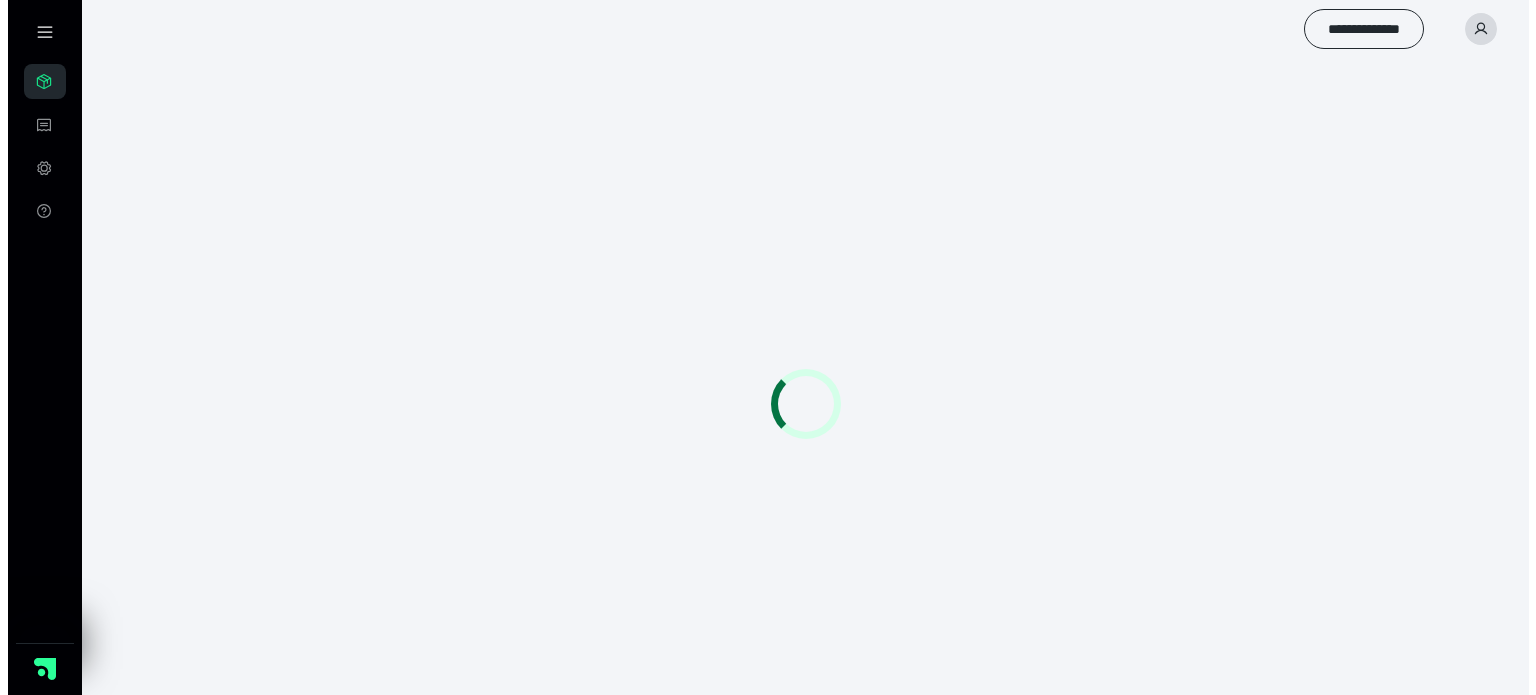 scroll, scrollTop: 0, scrollLeft: 0, axis: both 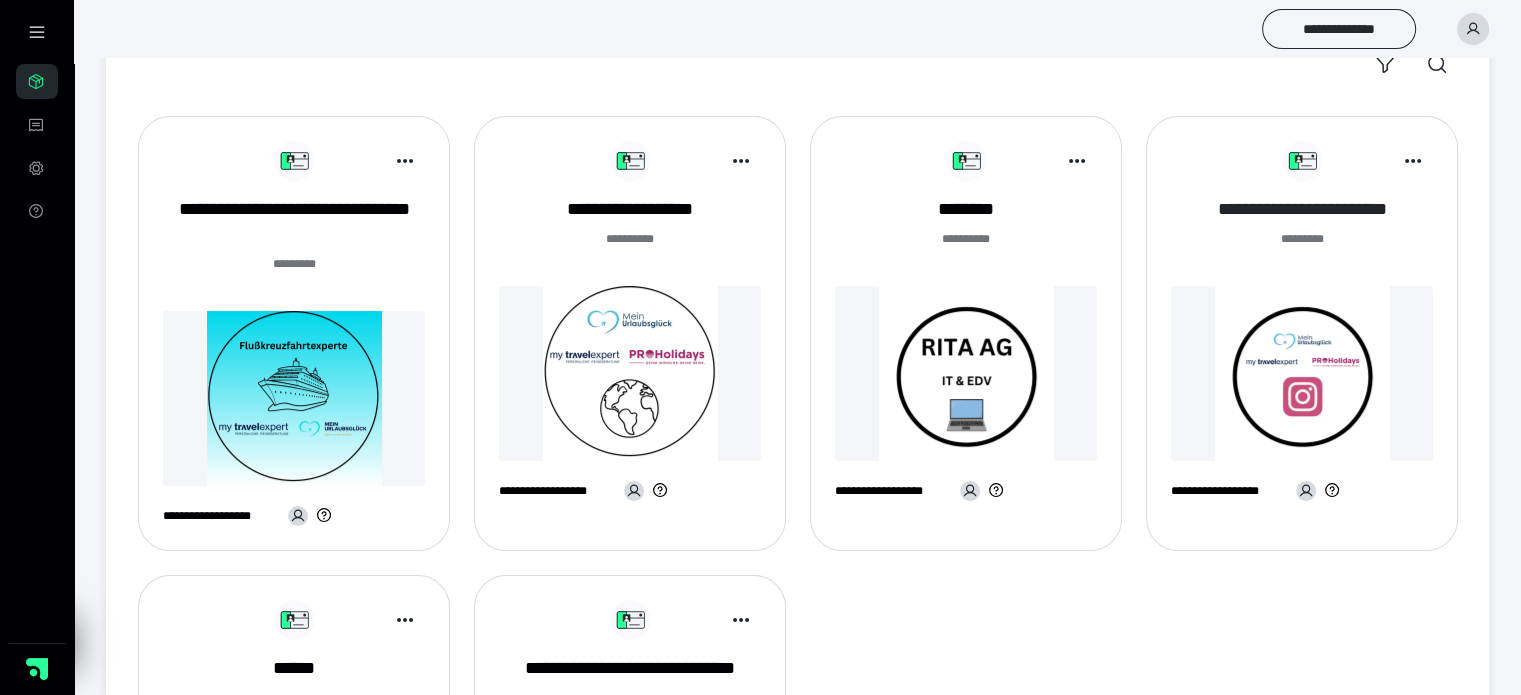 click on "**********" at bounding box center [1302, 209] 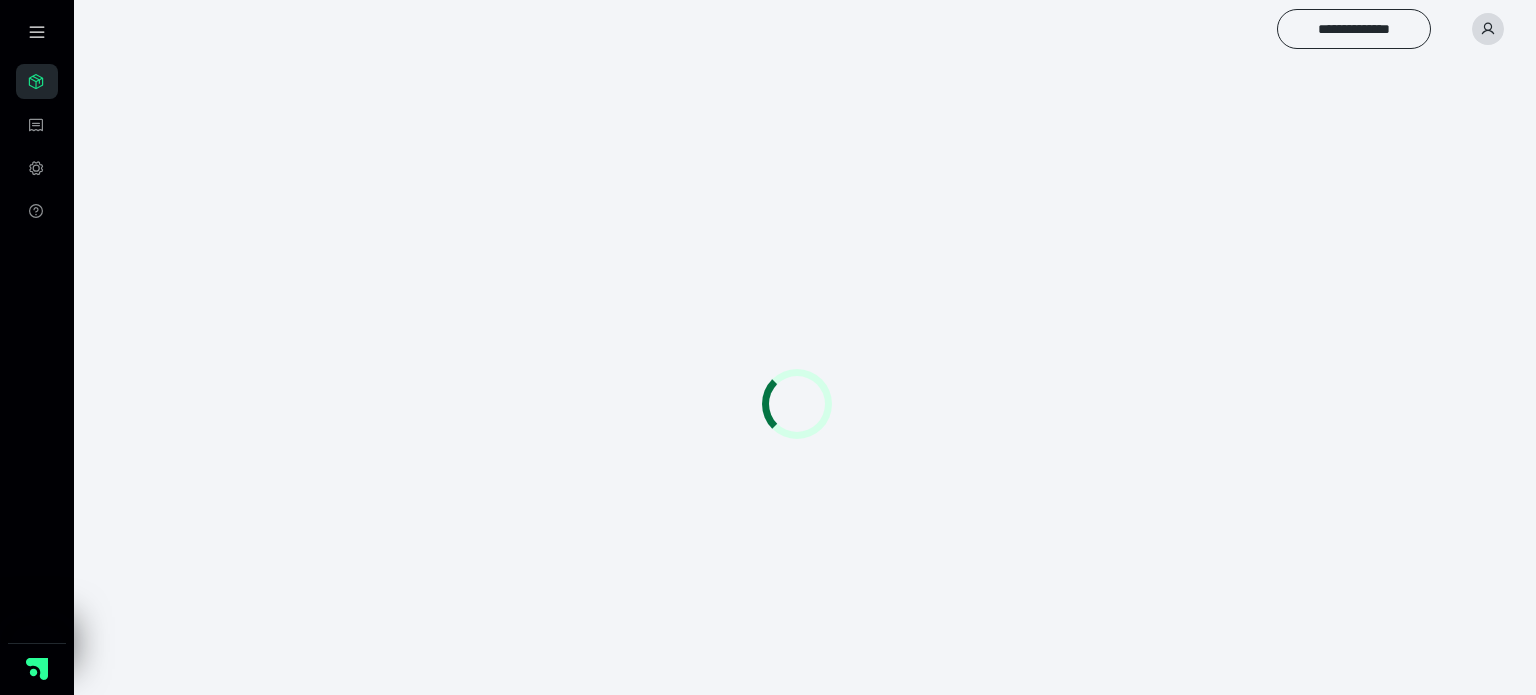 scroll, scrollTop: 0, scrollLeft: 0, axis: both 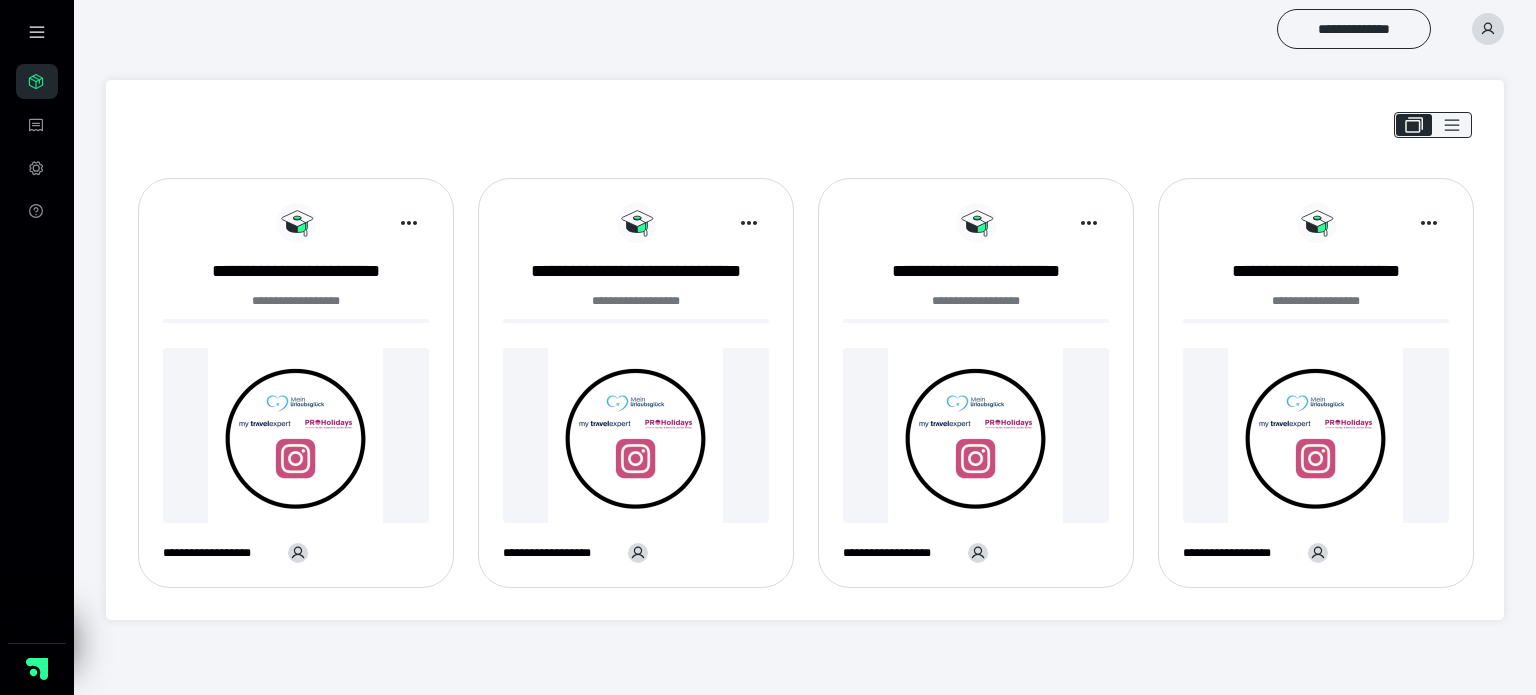 click at bounding box center [296, 435] 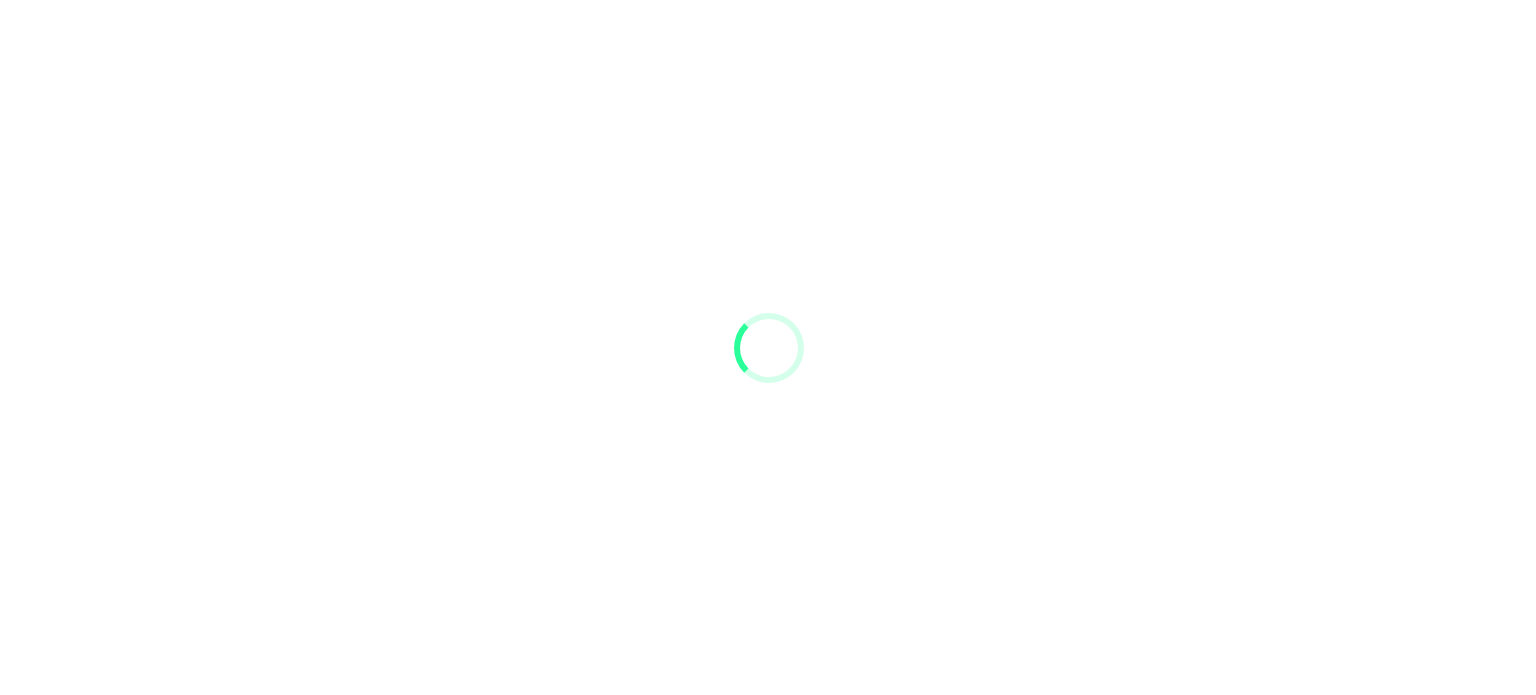scroll, scrollTop: 0, scrollLeft: 0, axis: both 